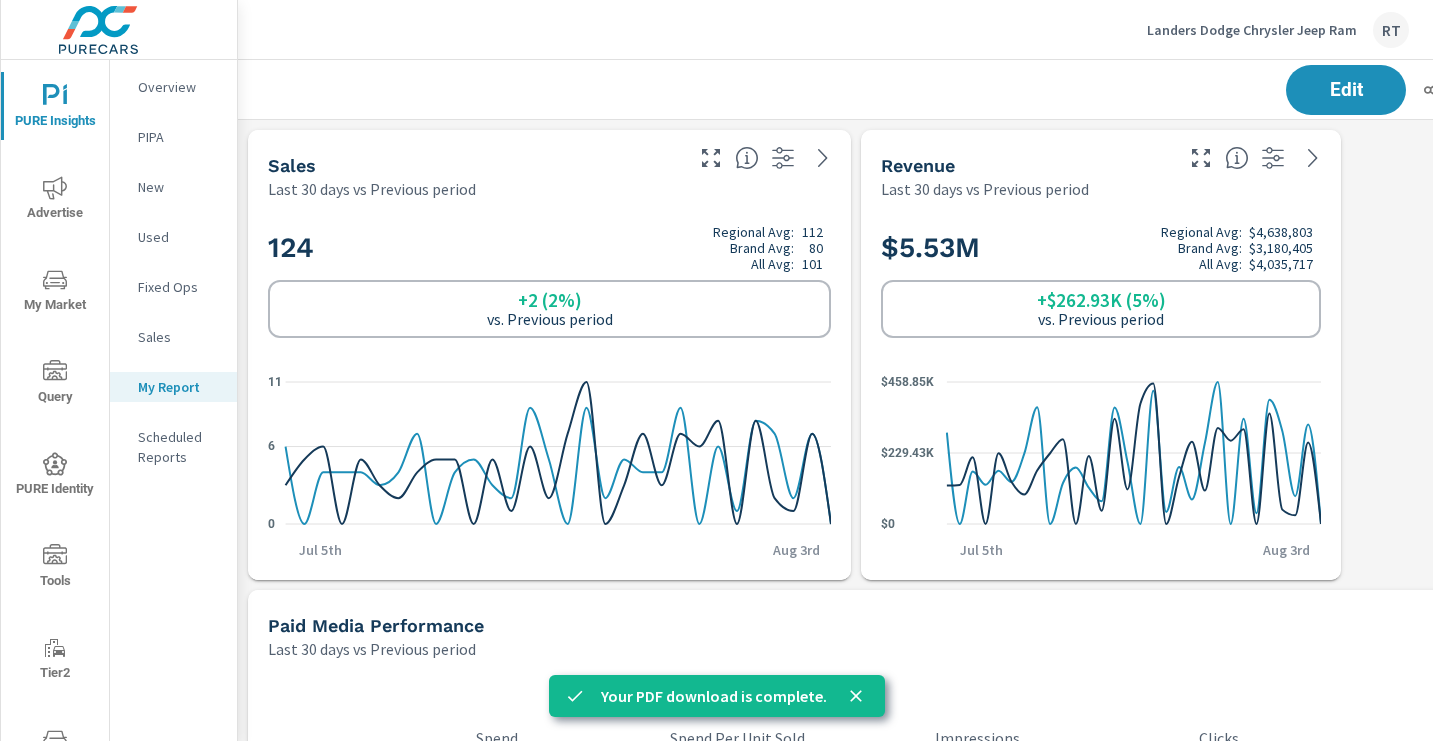 scroll, scrollTop: 0, scrollLeft: 0, axis: both 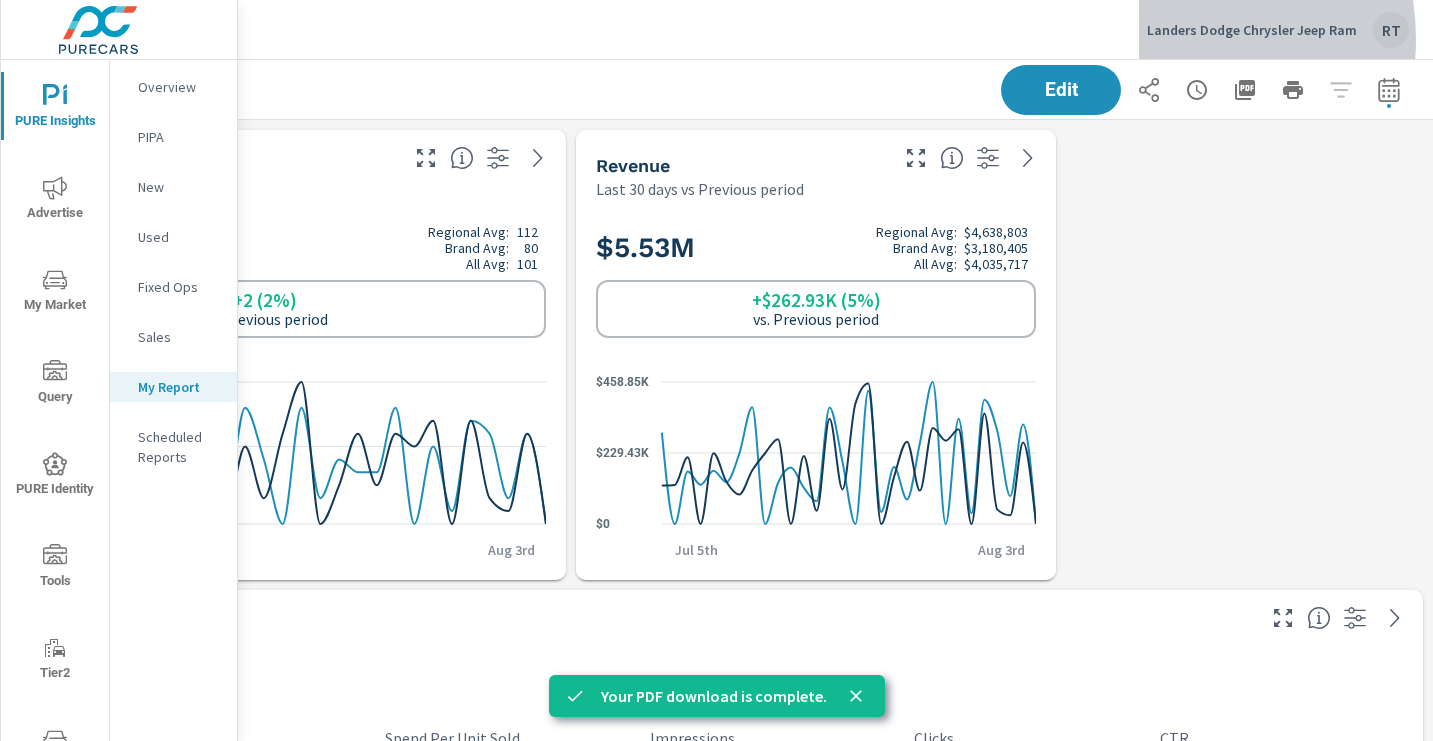 click on "Landers Dodge Chrysler Jeep Ram RT" at bounding box center [1278, 30] 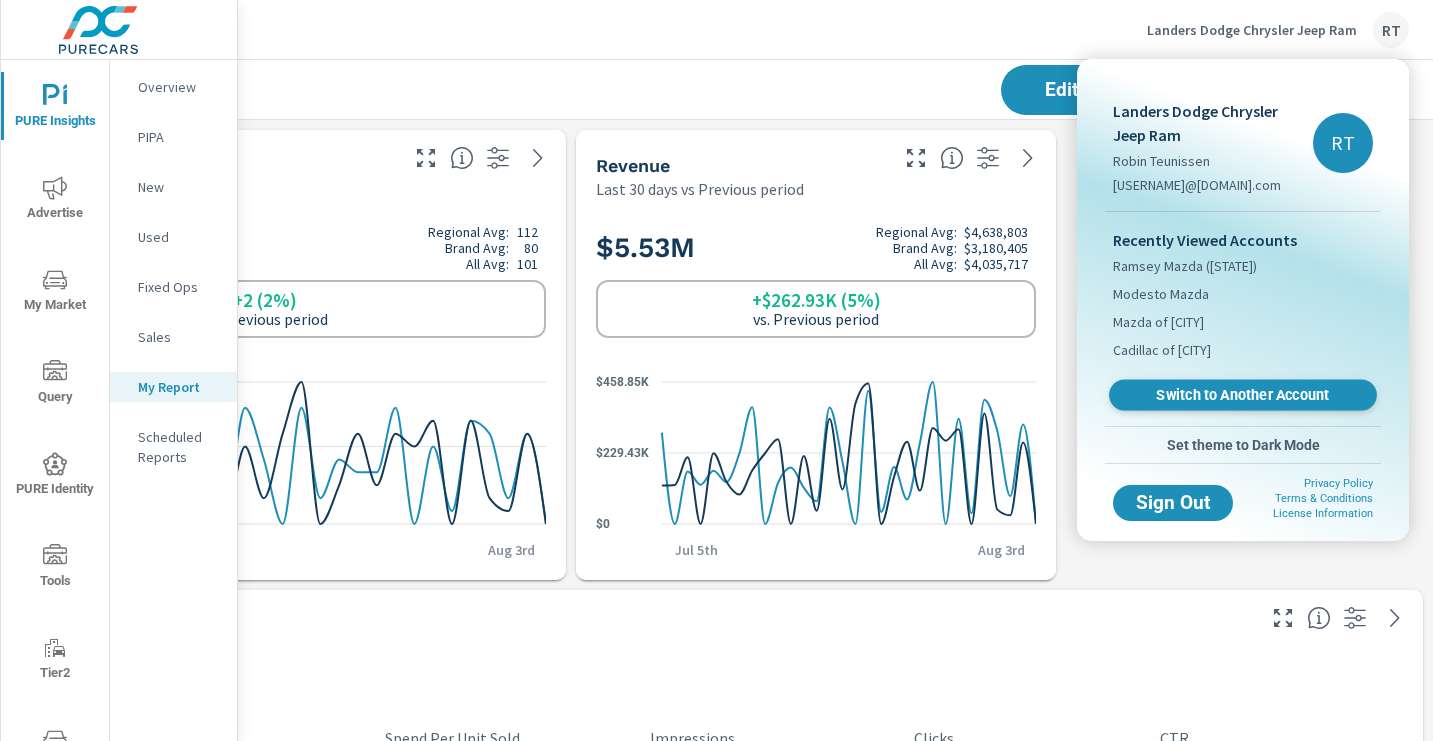 click on "Switch to Another Account" at bounding box center (1243, 395) 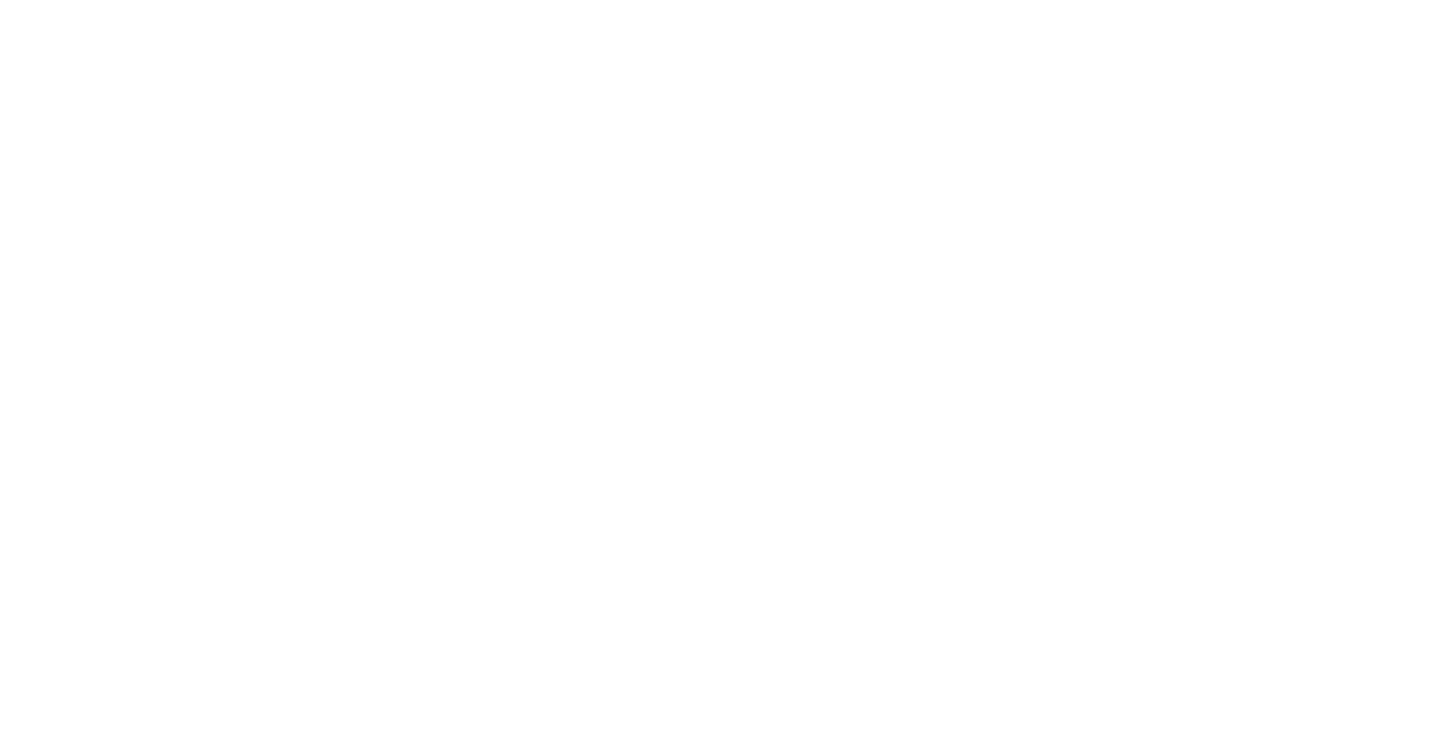 scroll, scrollTop: 0, scrollLeft: 0, axis: both 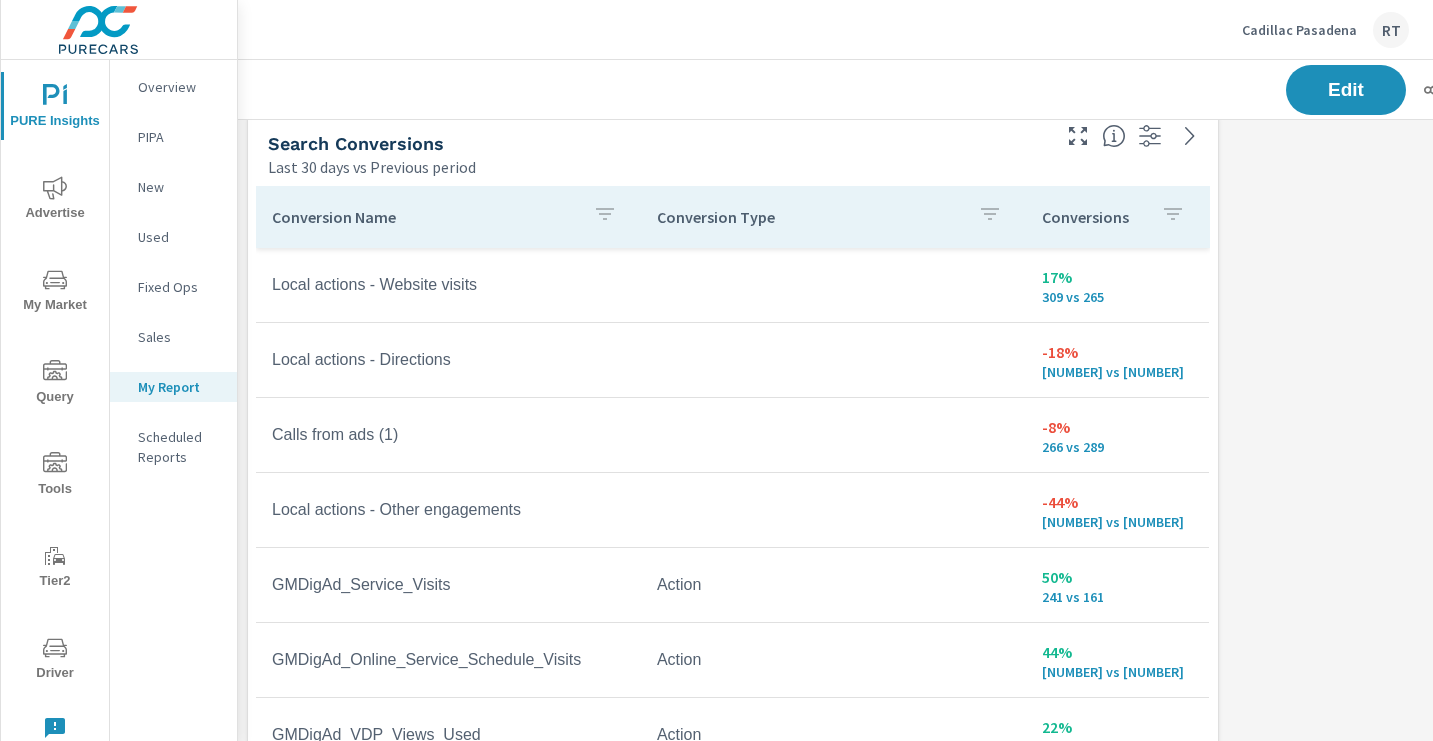 click on "Conversions" at bounding box center [1117, 217] 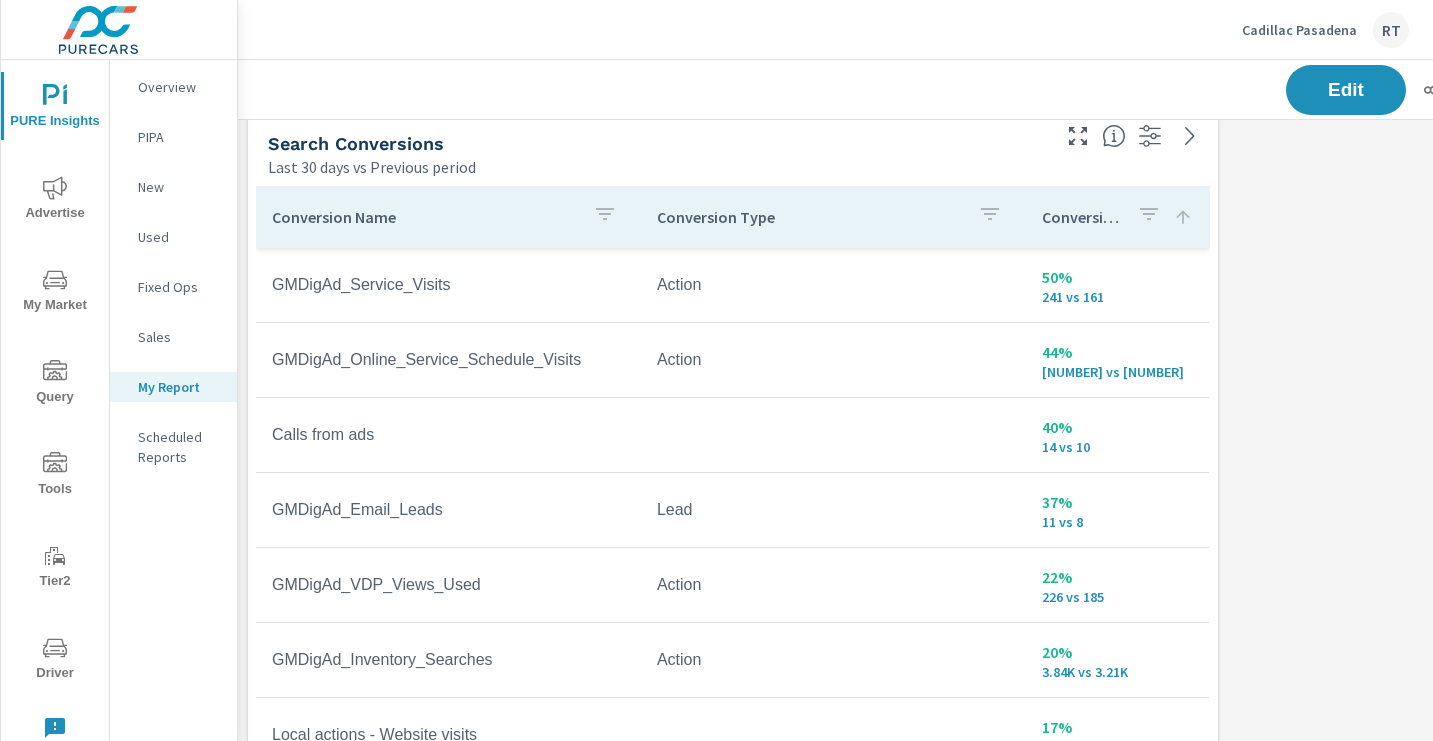 scroll, scrollTop: 0, scrollLeft: 0, axis: both 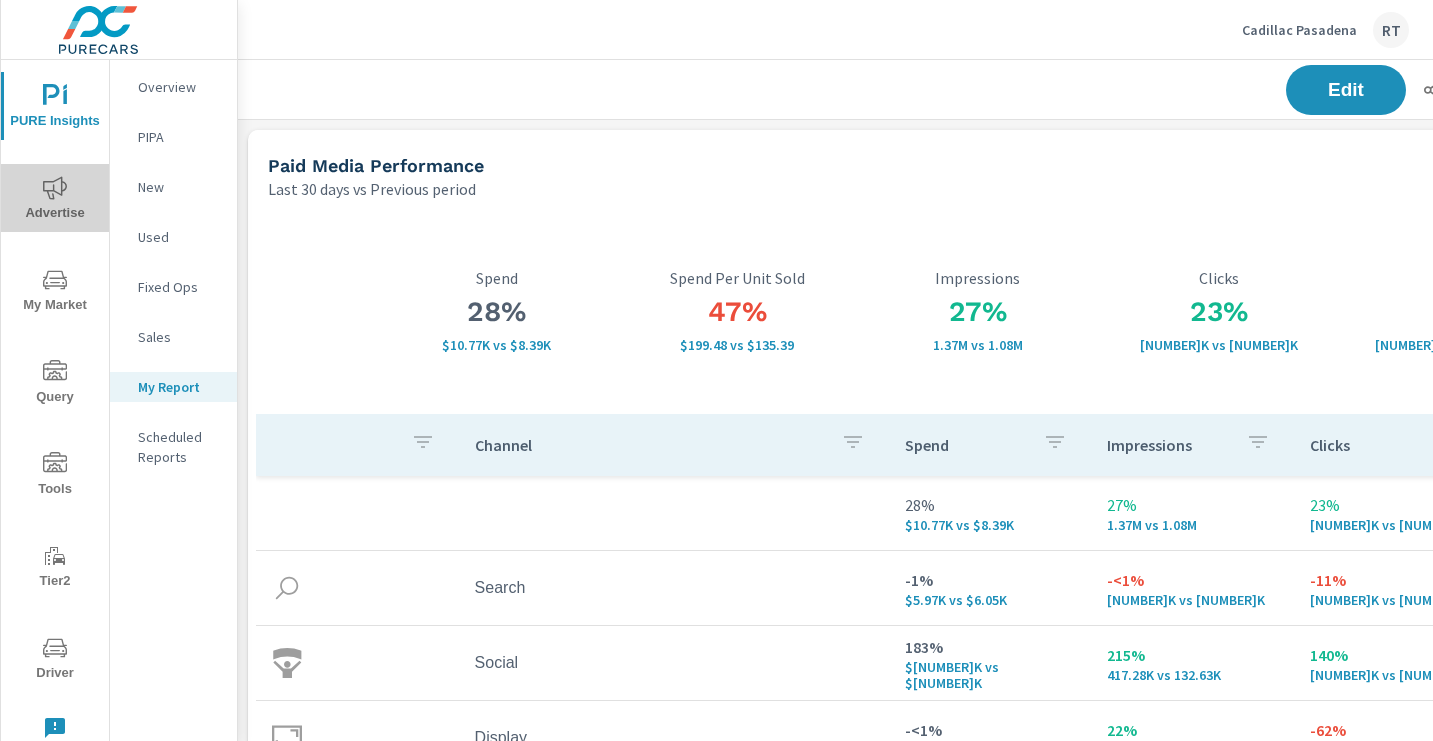 click 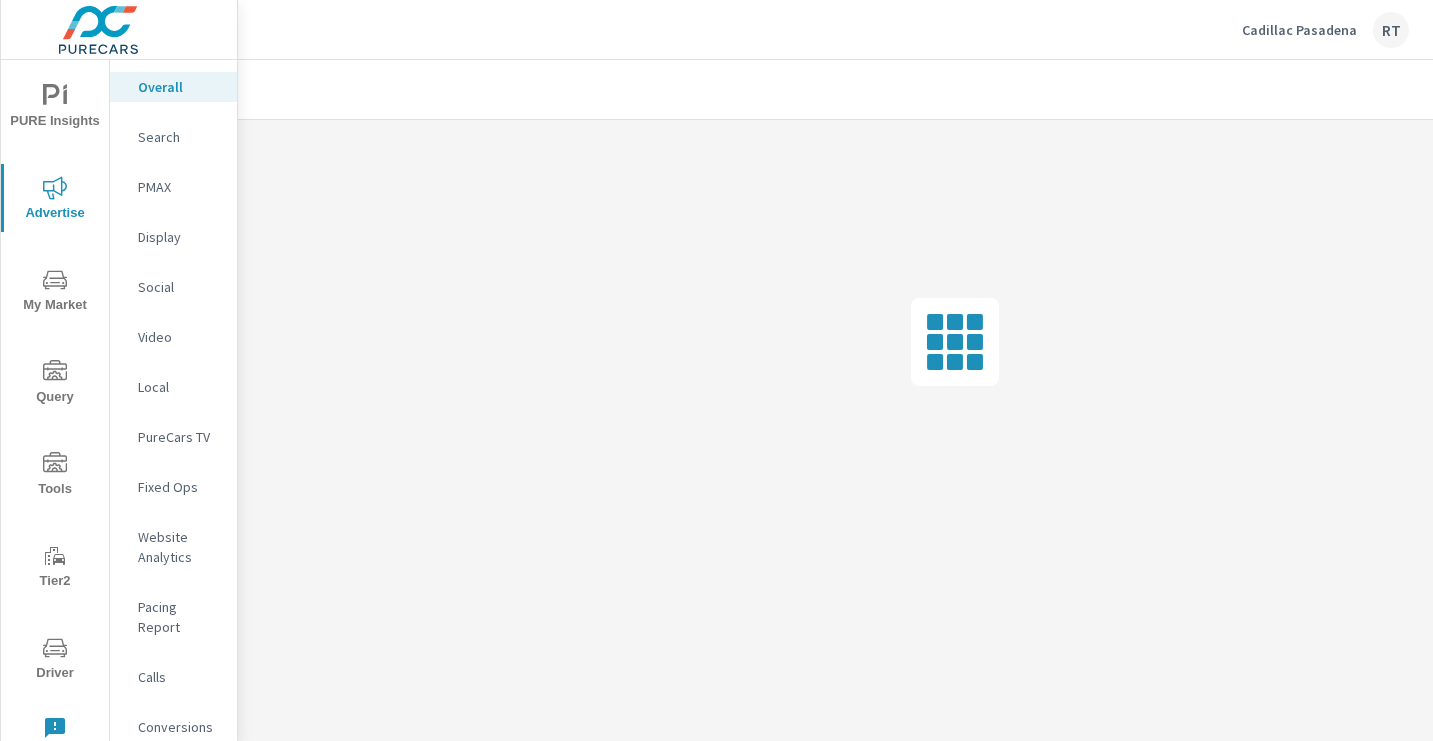 click on "Social" at bounding box center (179, 287) 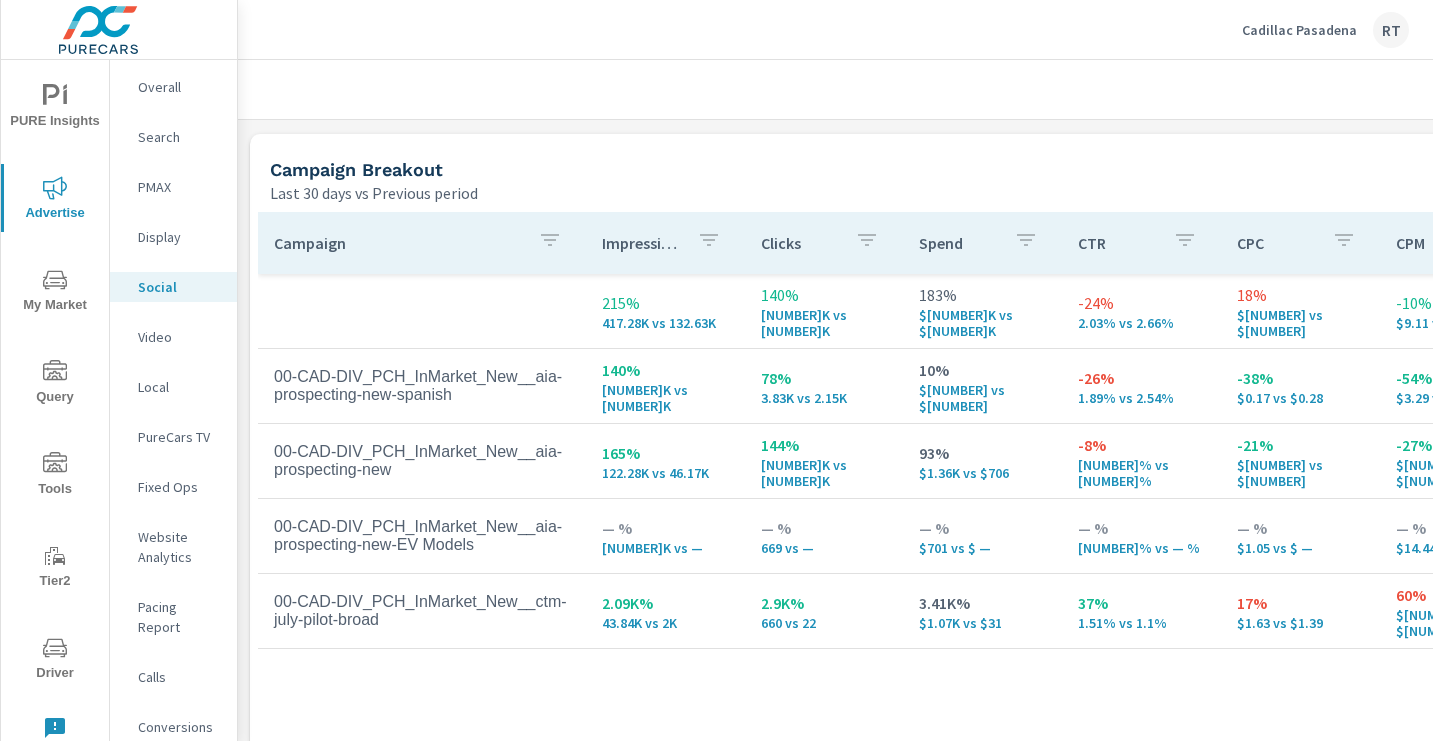 scroll, scrollTop: 849, scrollLeft: 0, axis: vertical 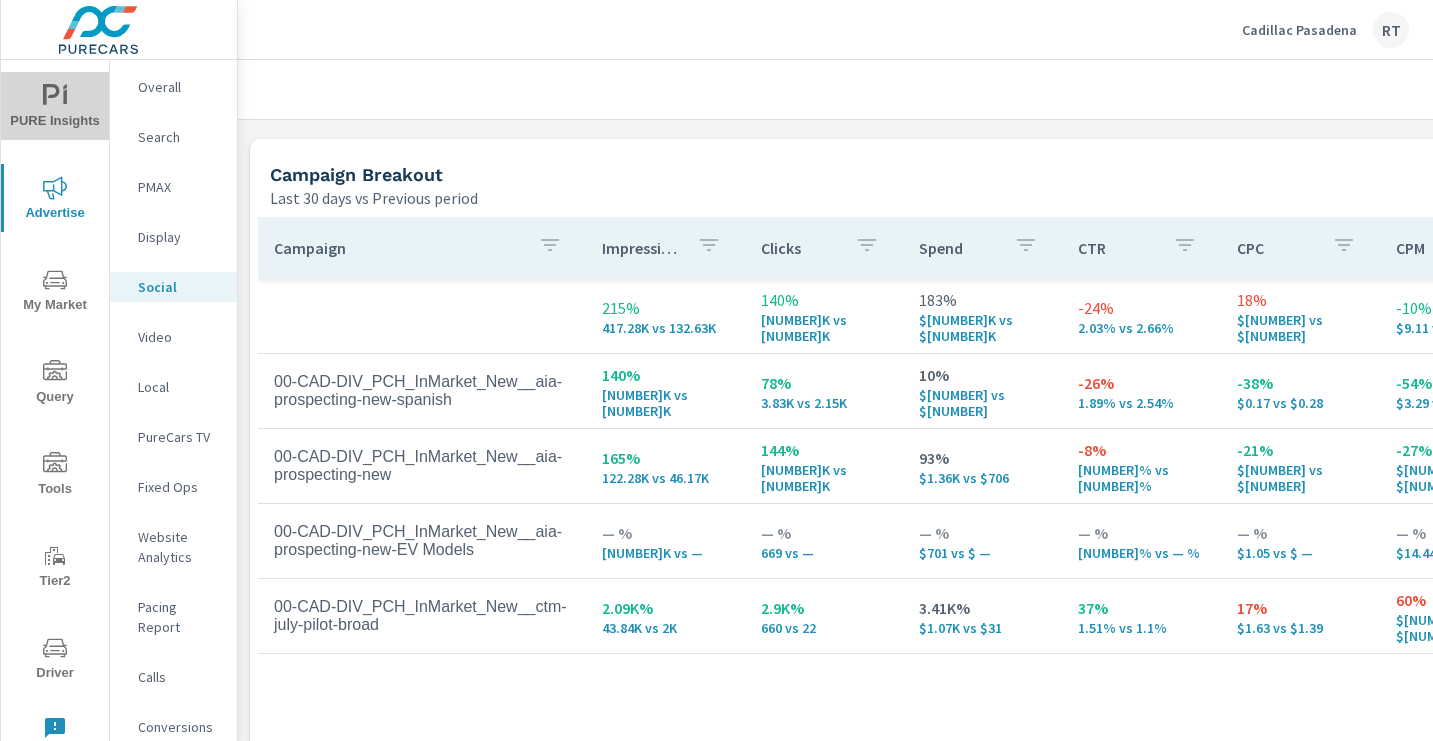 click 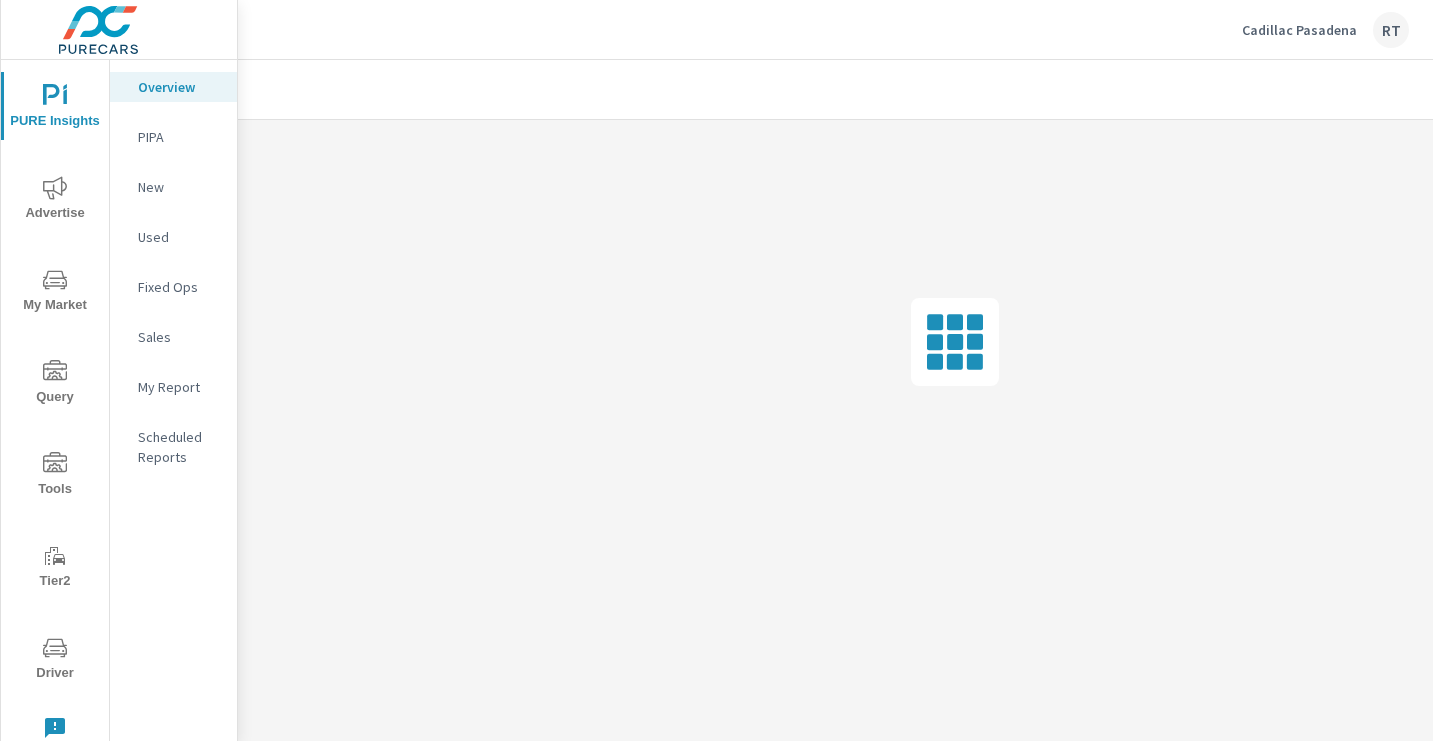 click on "My Report" at bounding box center (179, 387) 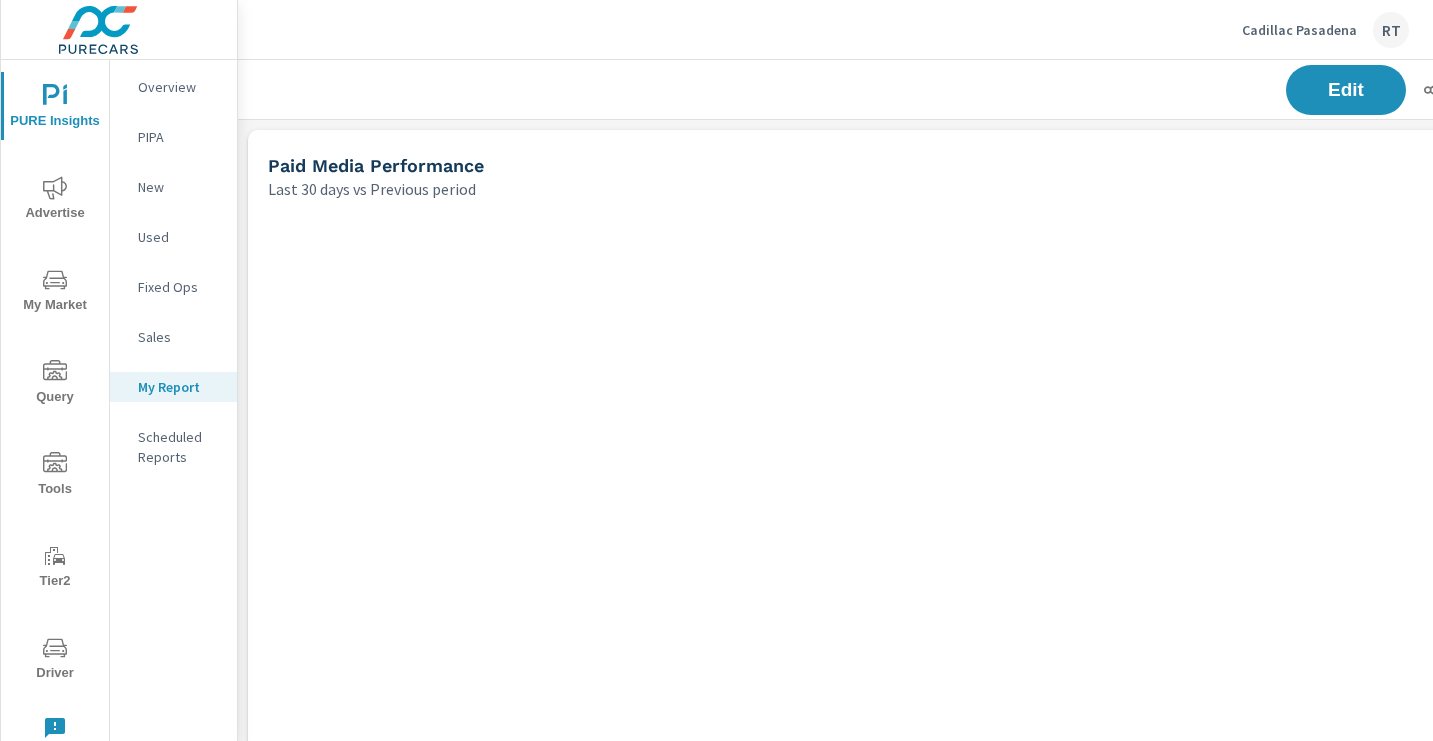 scroll, scrollTop: 10, scrollLeft: 10, axis: both 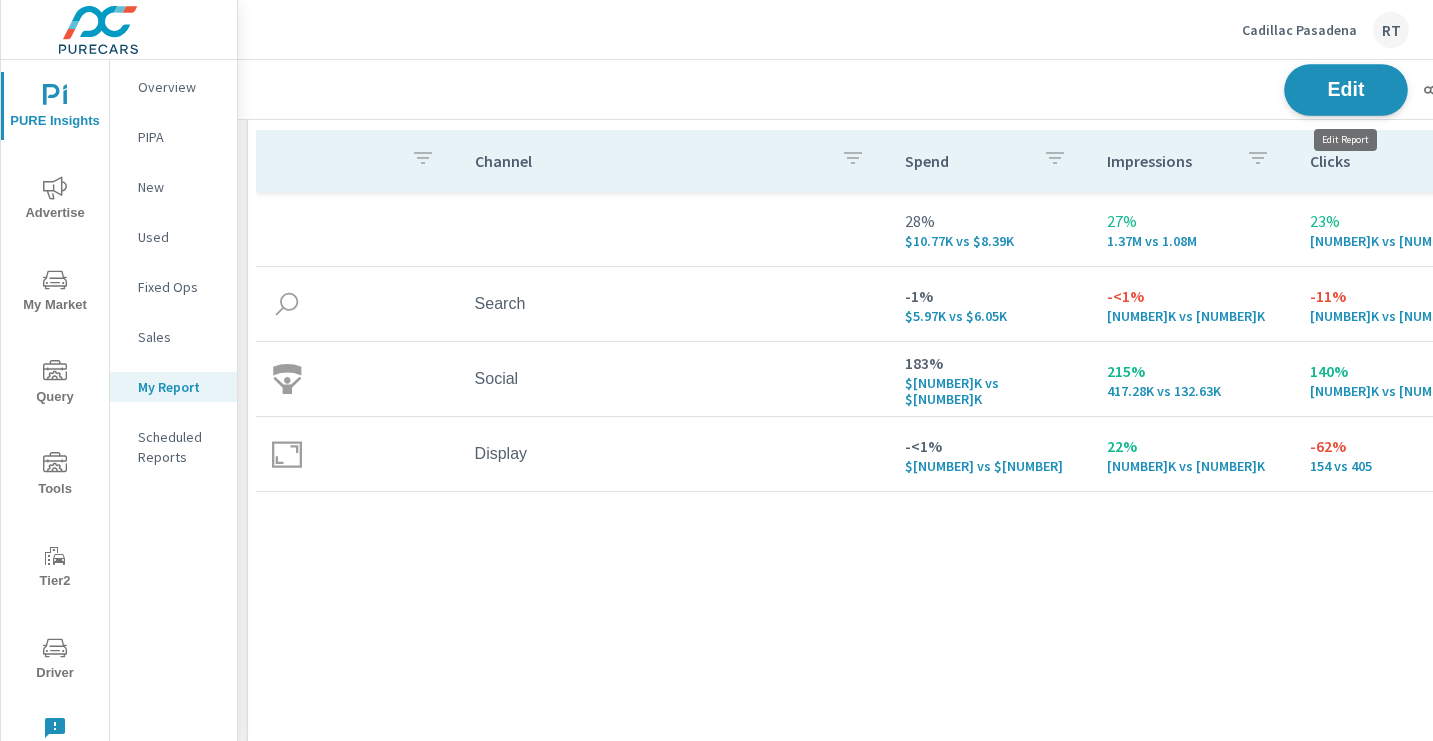 click on "Edit" at bounding box center (1346, 89) 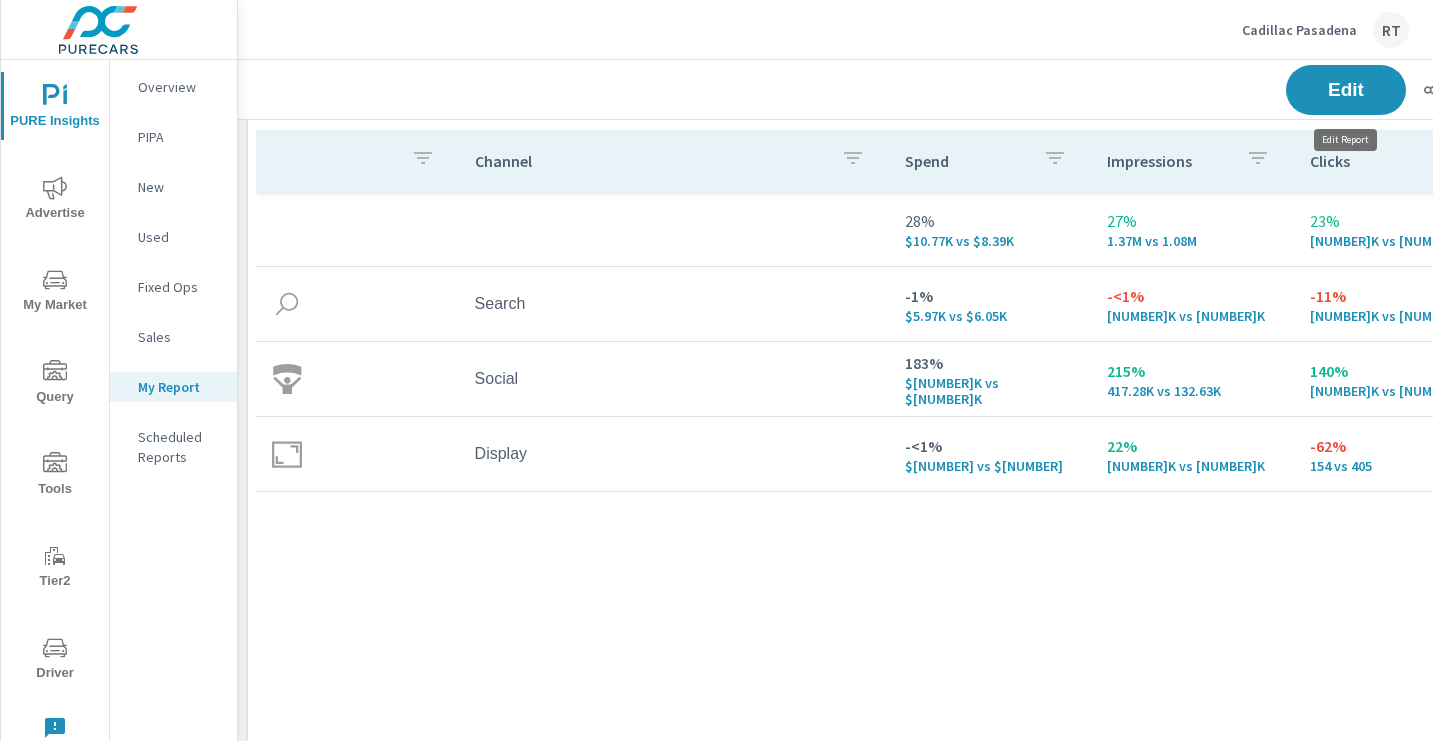 scroll, scrollTop: 4381, scrollLeft: 1131, axis: both 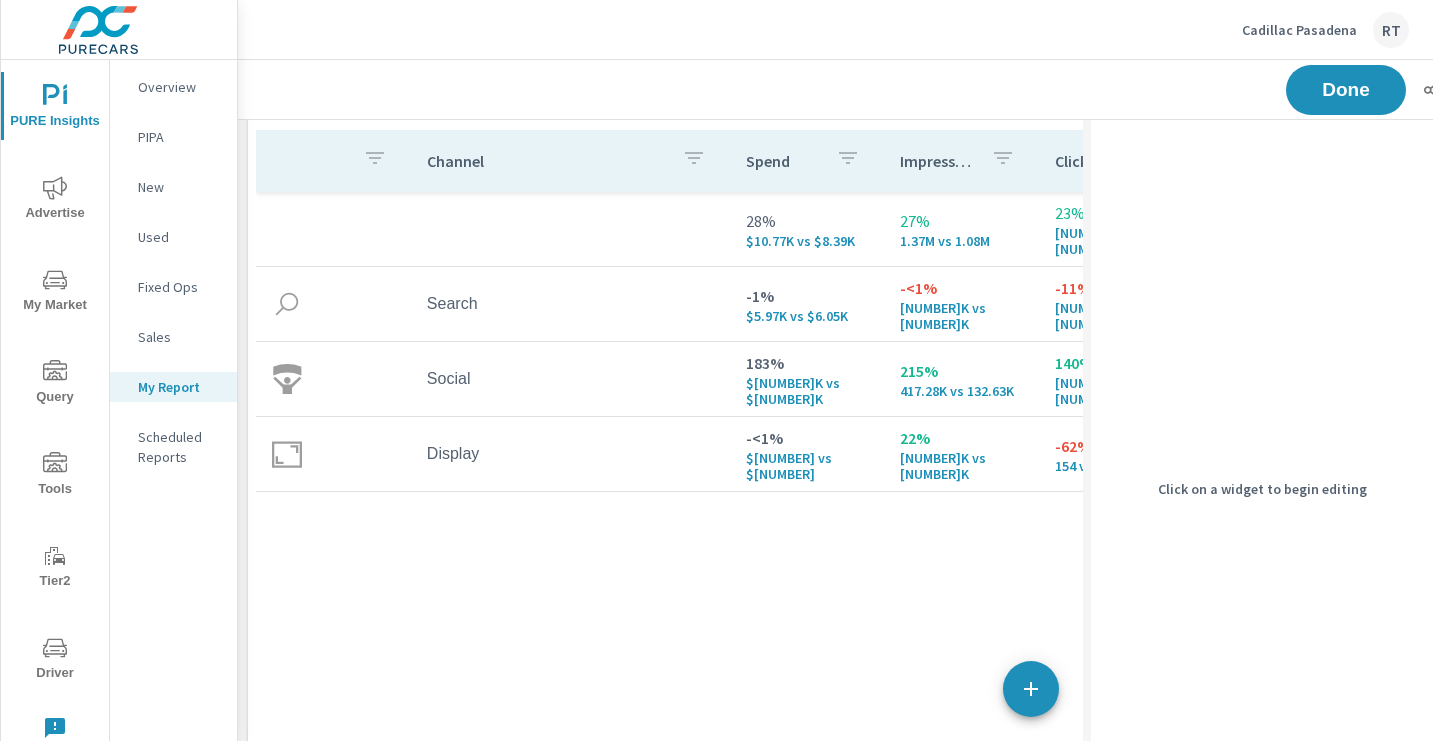 click on "Channel Spend Impressions Clicks CTR 28% $10.77K vs $8.39K 27% 1.37M vs 1.08M 23% 18.31K vs 14.85K -3% 1.34% vs 1.38% Search -1% $5.97K vs $6.05K -<1% 888.68K vs 896.8K -11% 9.68K vs 10.92K -11% 1.09% vs 1.22% Social 183% $3.8K vs $1.34K 215% 417.28K vs 132.63K 140% 8.47K vs 3.53K -24% 2.03% vs 2.66% Display -<1% $995 vs $998 22% 61.74K vs 50.51K -62% 154 vs 405 -69% 0.25% vs 0.8%" at bounding box center (803, 424) 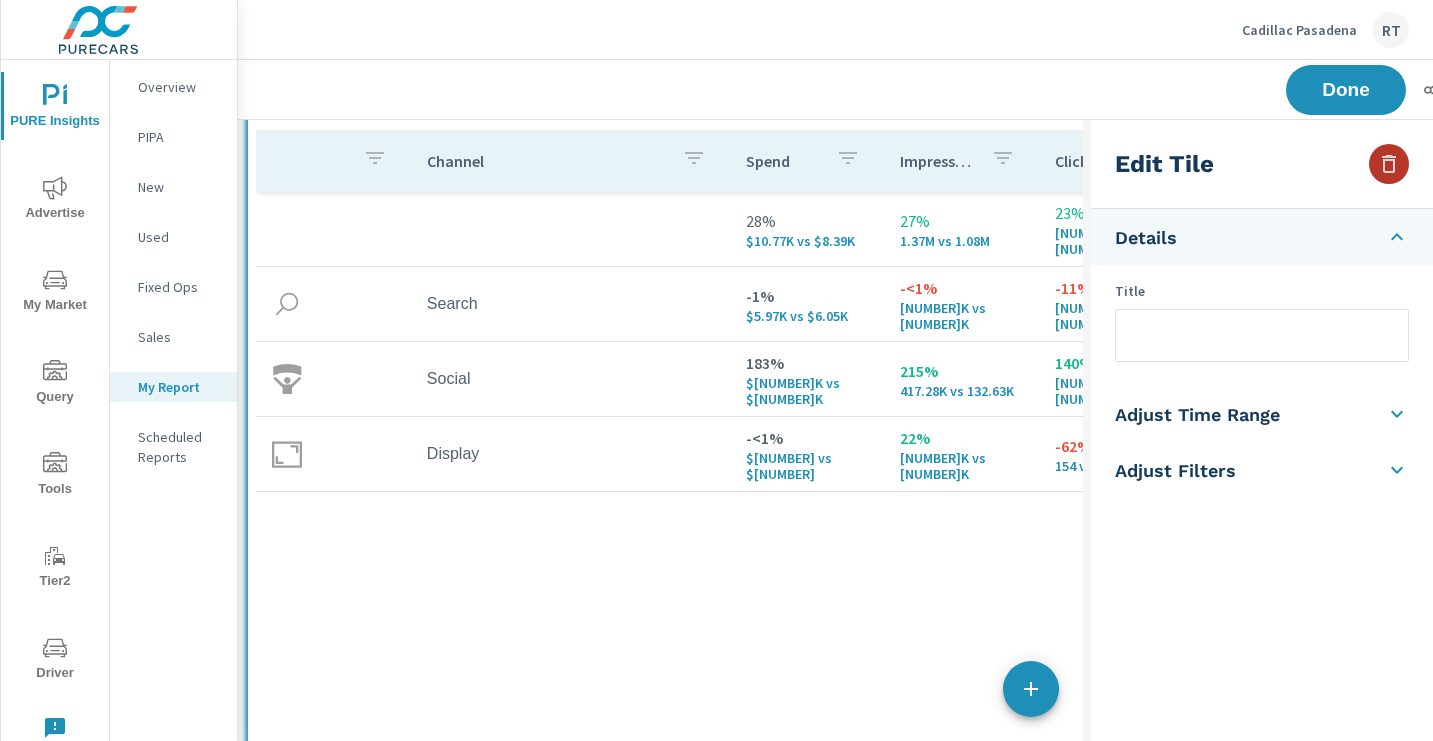 click 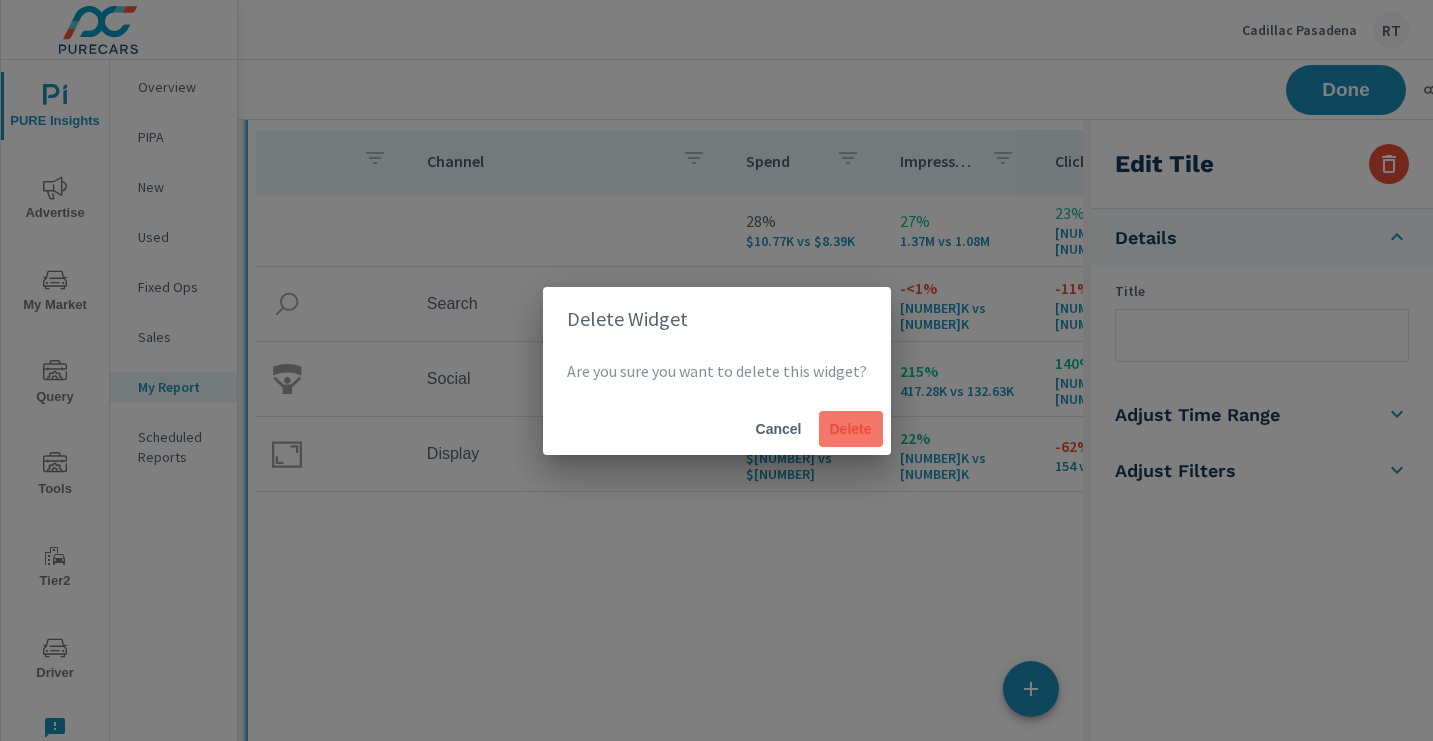click on "Delete" at bounding box center [851, 429] 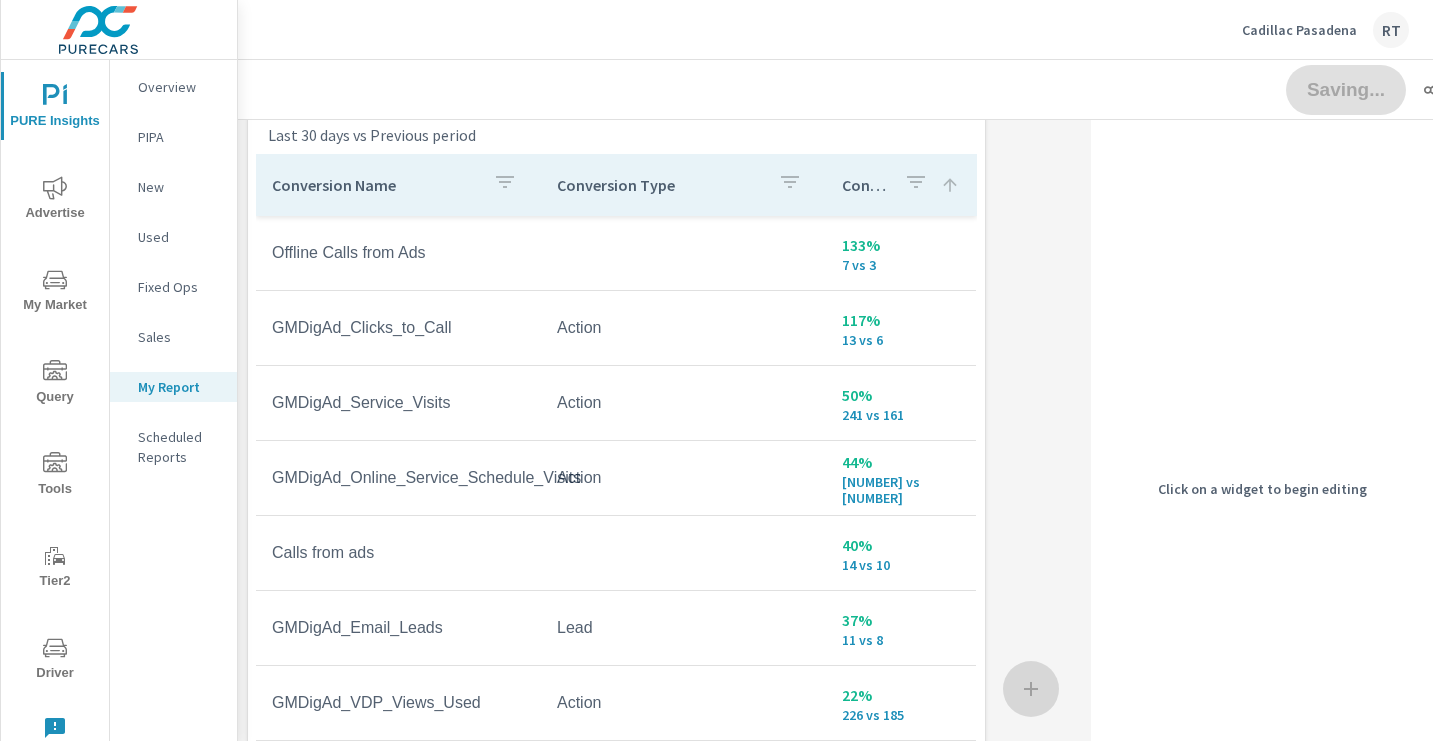 scroll, scrollTop: 3469, scrollLeft: 1131, axis: both 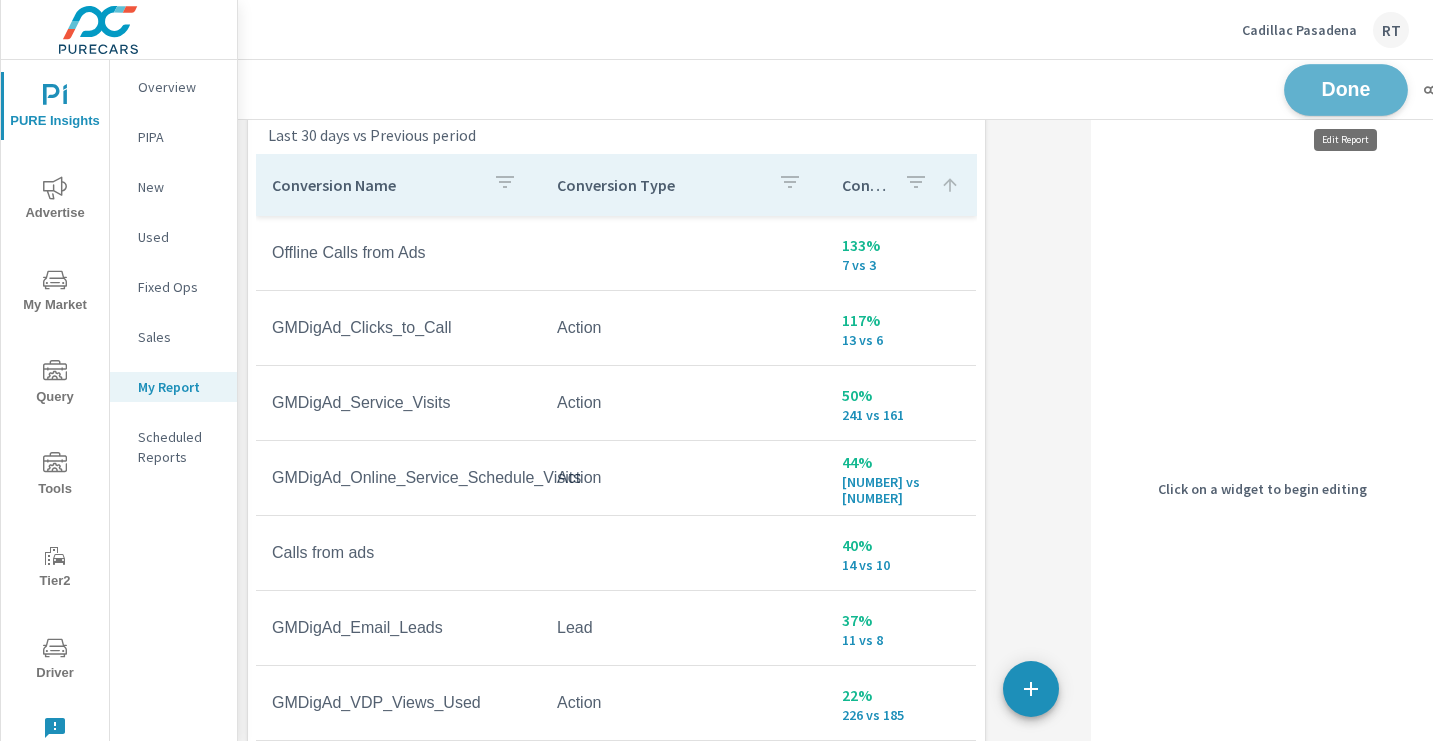 click on "Done" at bounding box center (1346, 89) 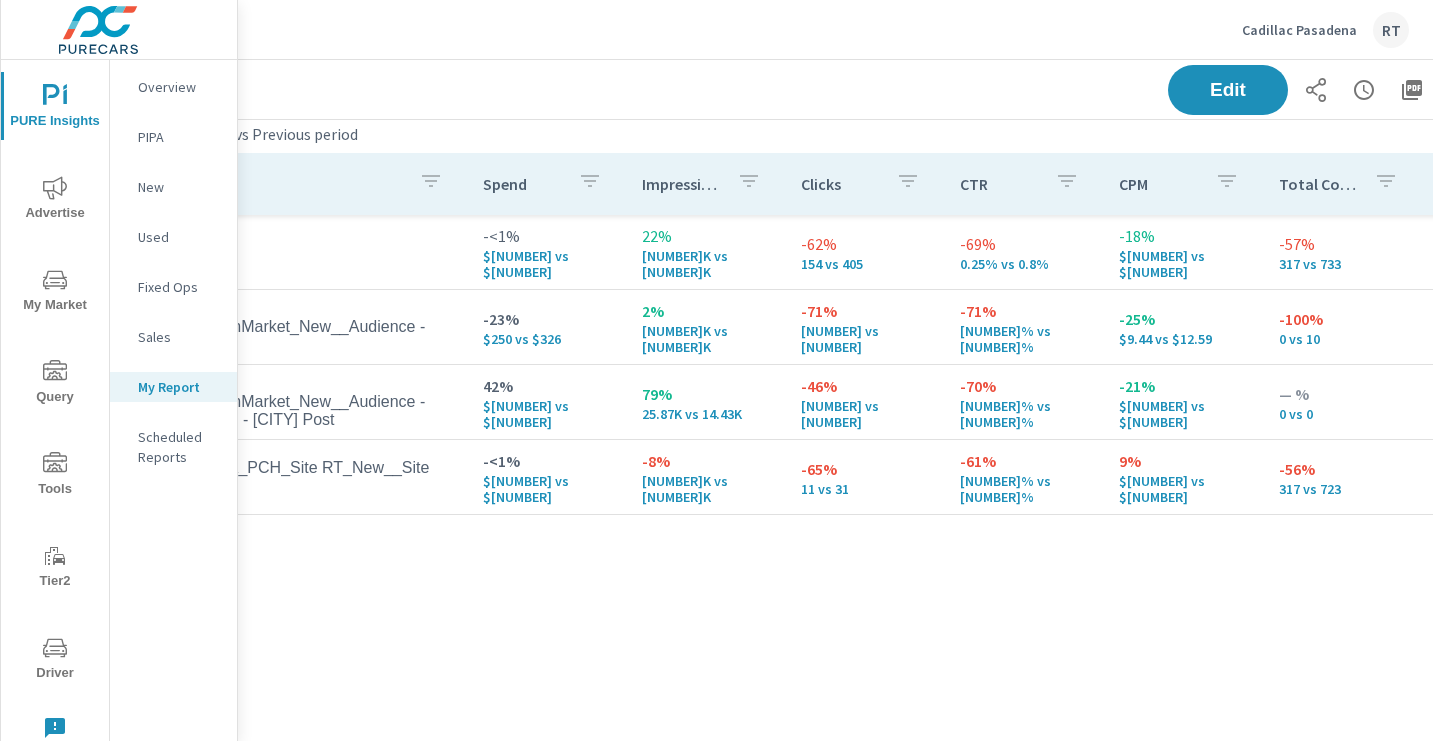 scroll, scrollTop: 1205, scrollLeft: 0, axis: vertical 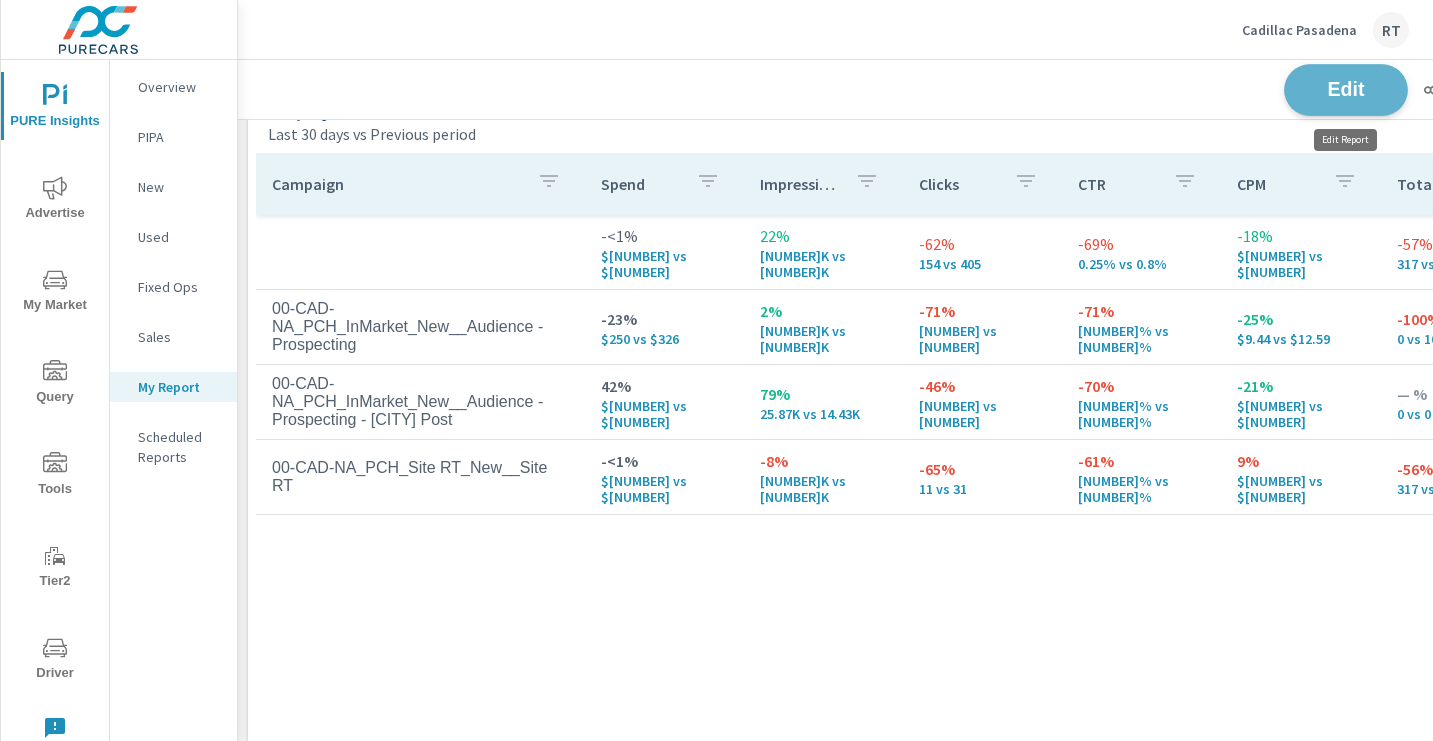 click on "Edit" at bounding box center (1346, 89) 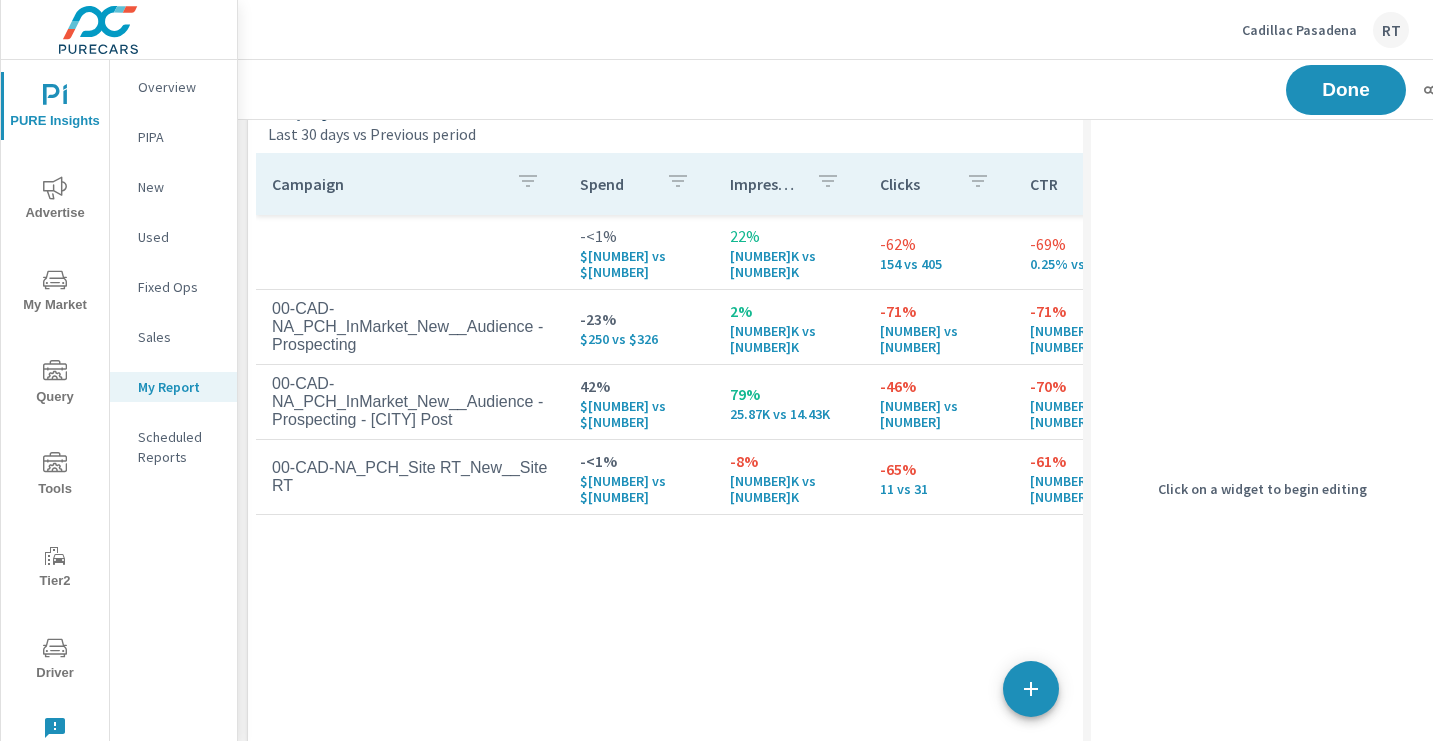 click on "Last 30 days vs Previous period" at bounding box center (727, 134) 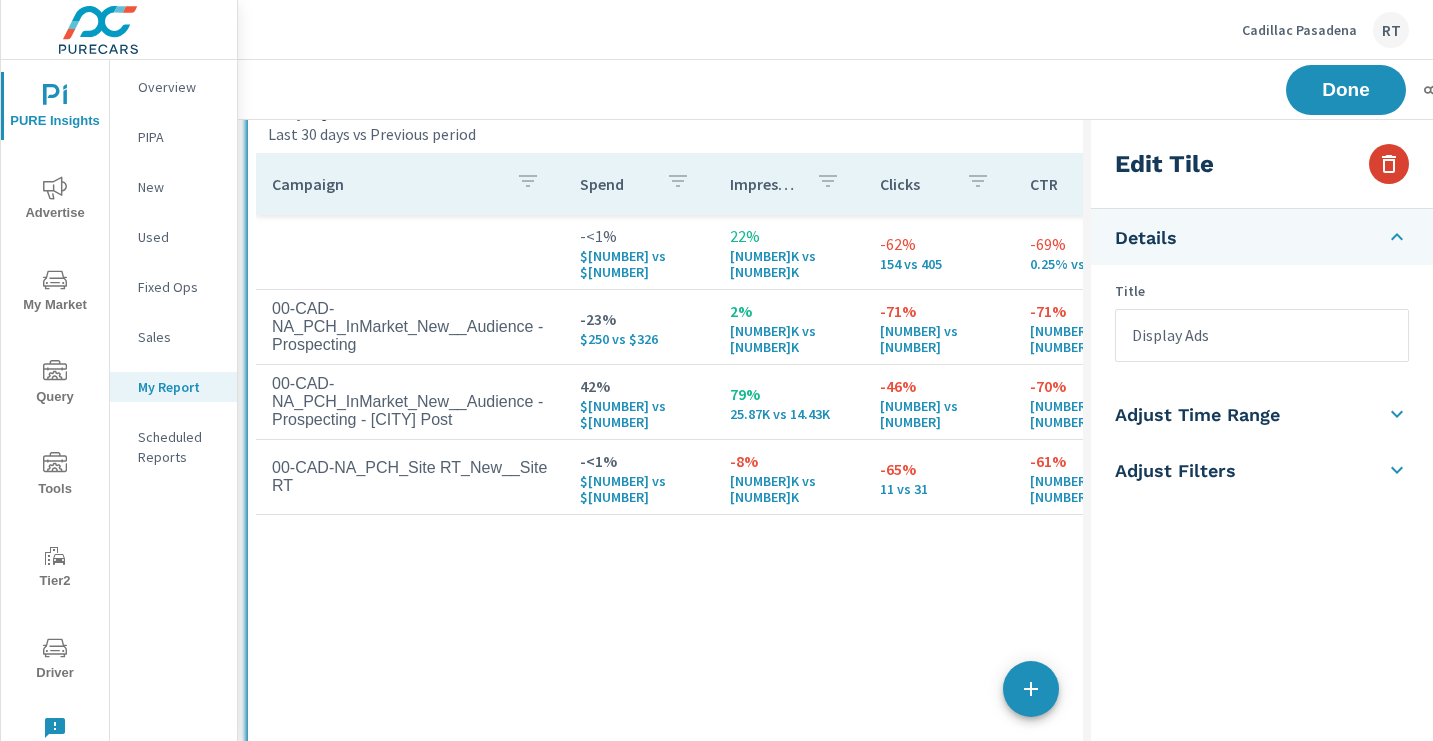 click 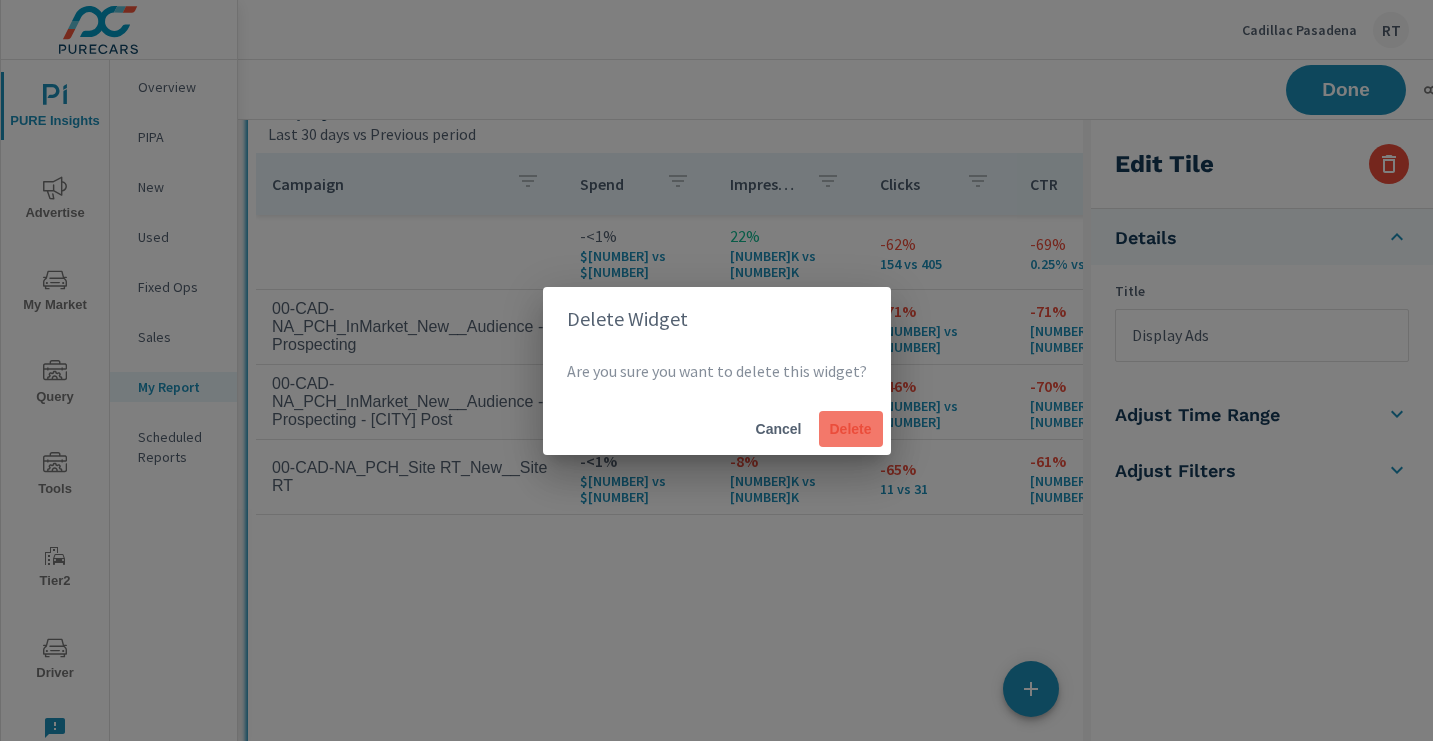click on "Delete" at bounding box center [851, 429] 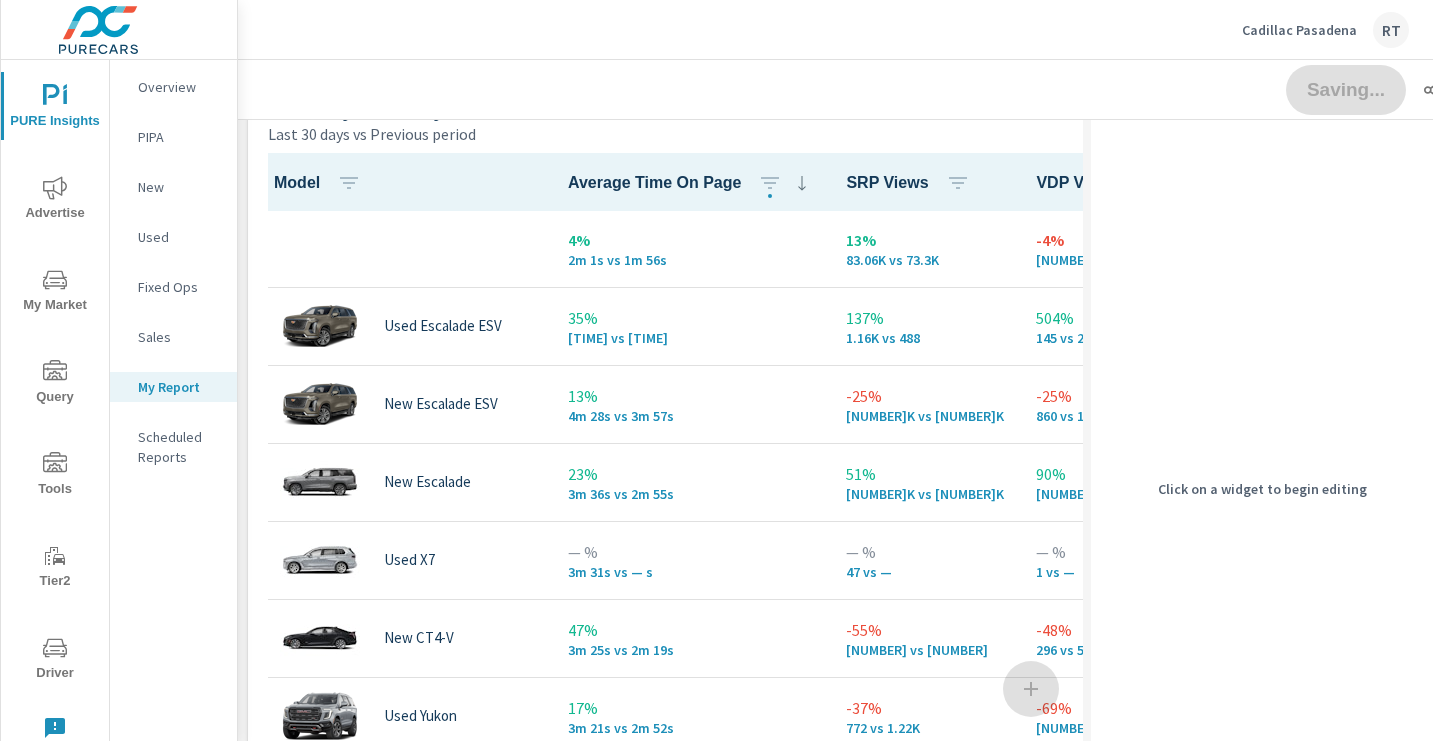 scroll, scrollTop: 2549, scrollLeft: 1131, axis: both 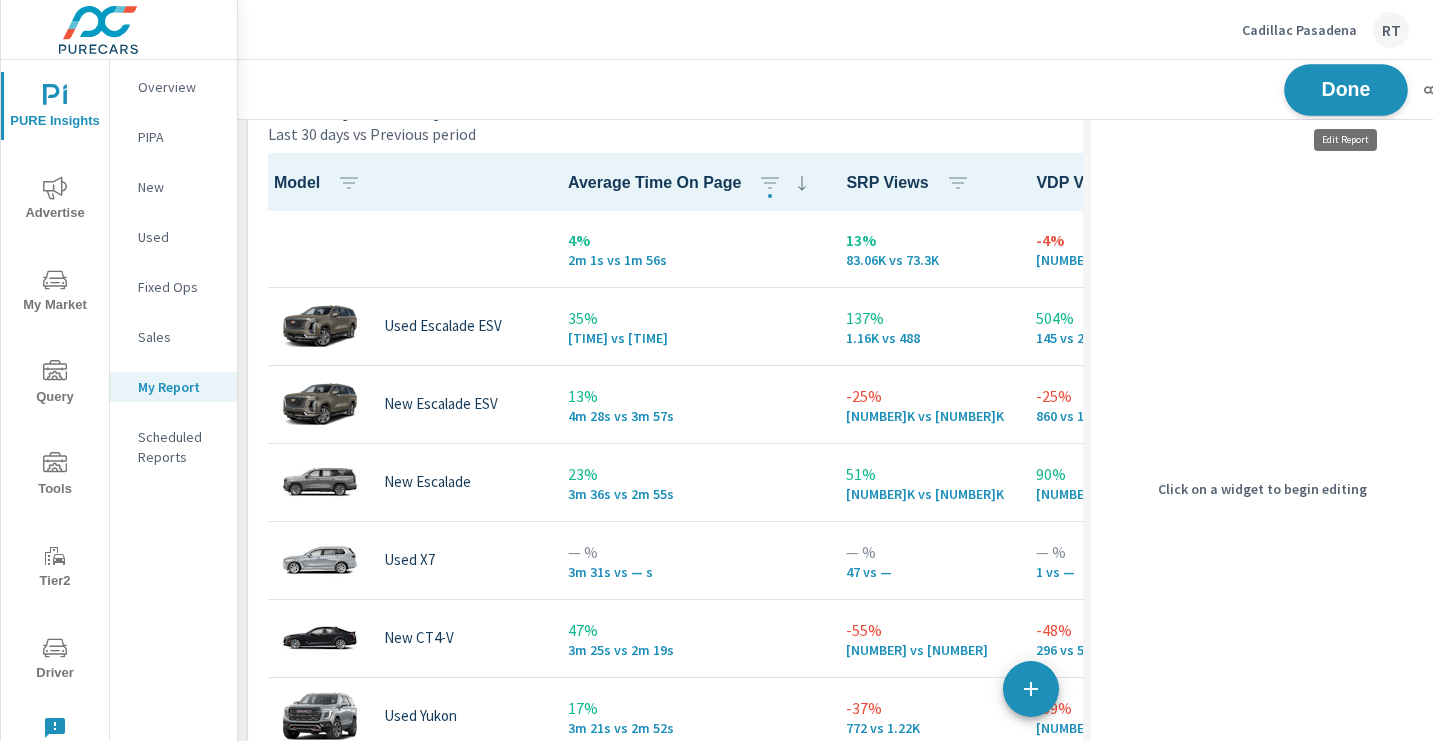 click on "Done" at bounding box center (1346, 89) 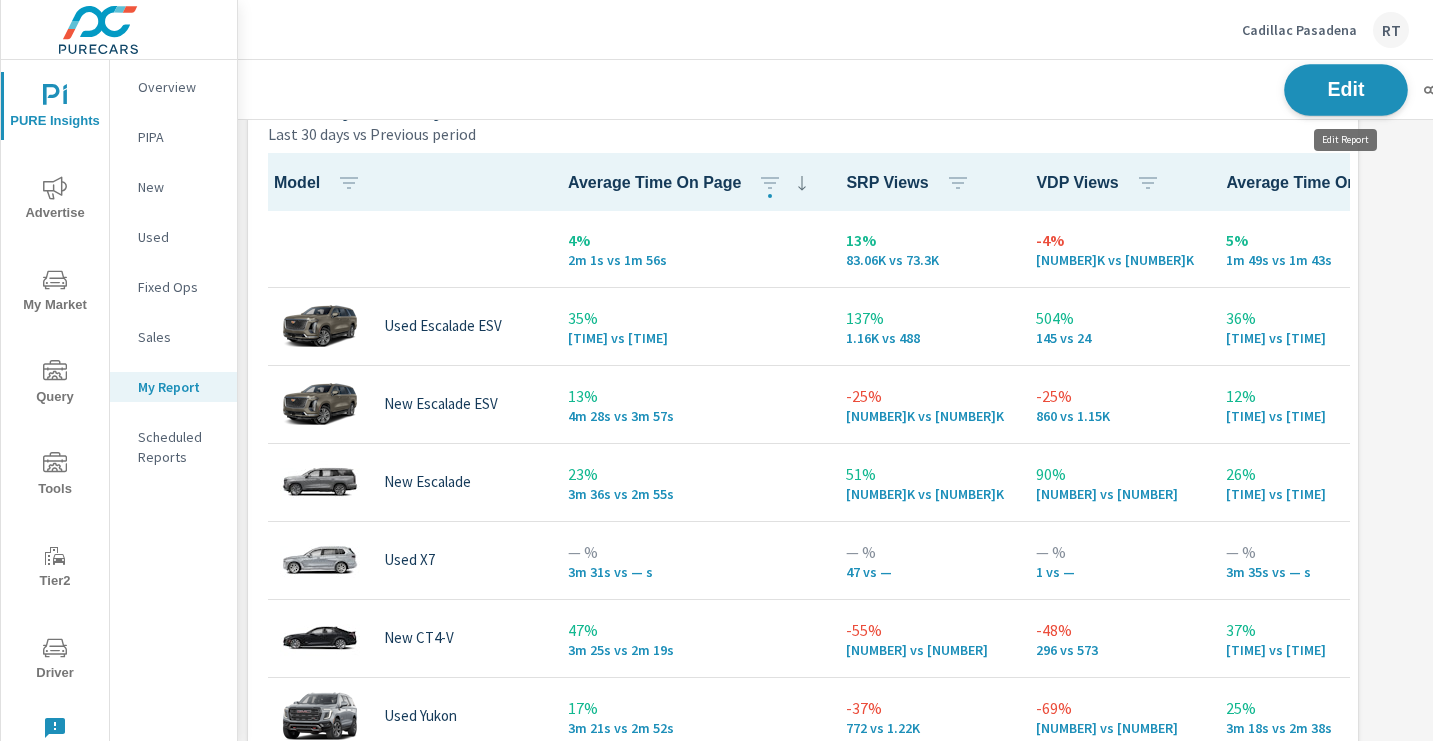 scroll, scrollTop: 10, scrollLeft: 10, axis: both 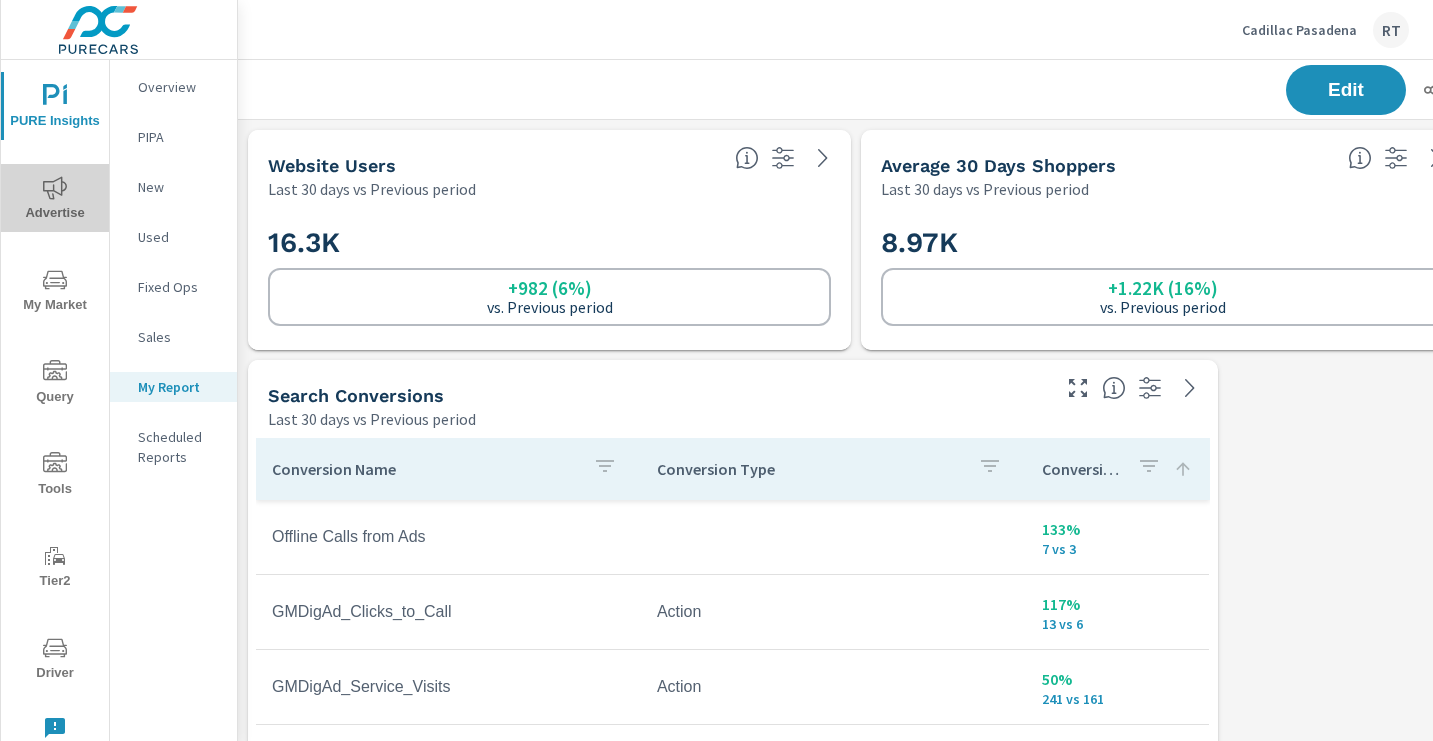 click on "Advertise" at bounding box center (55, 200) 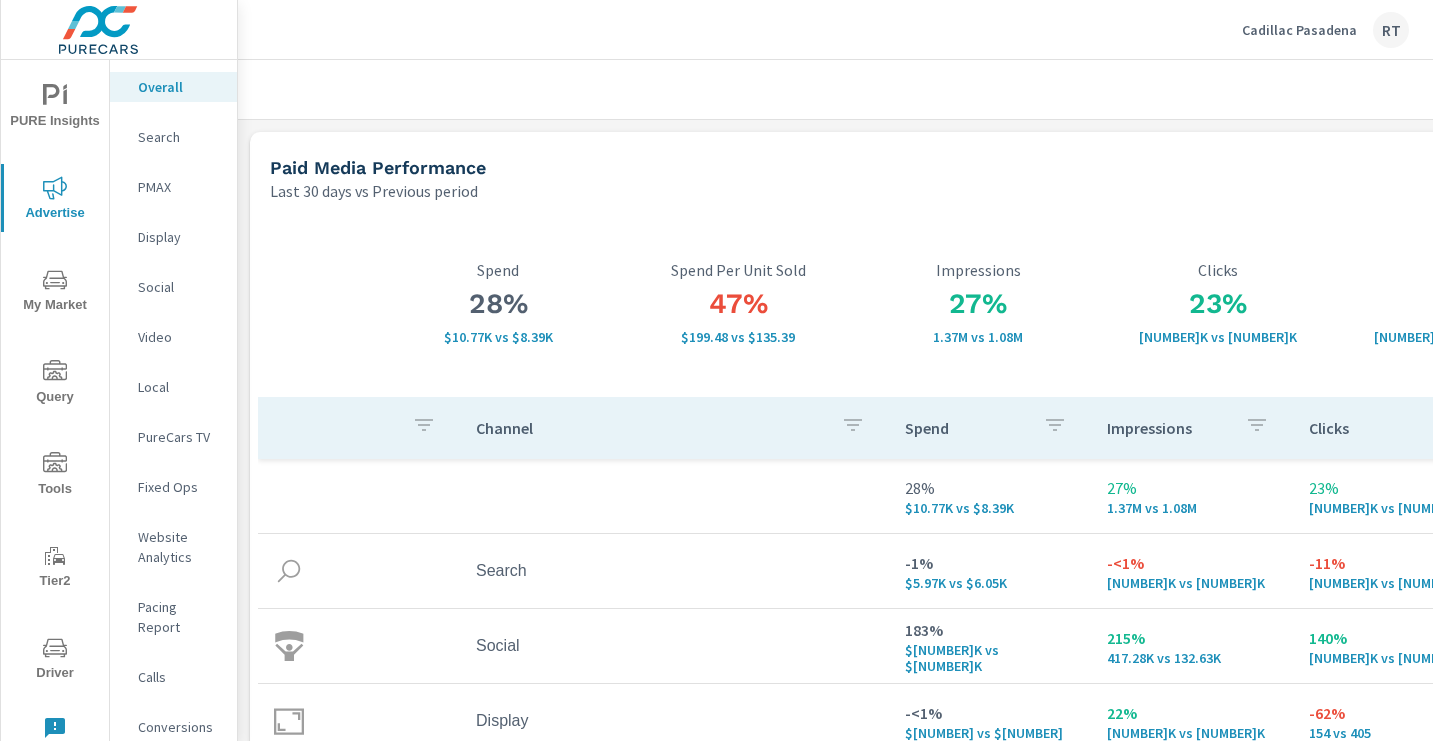 click on "Social" at bounding box center [179, 287] 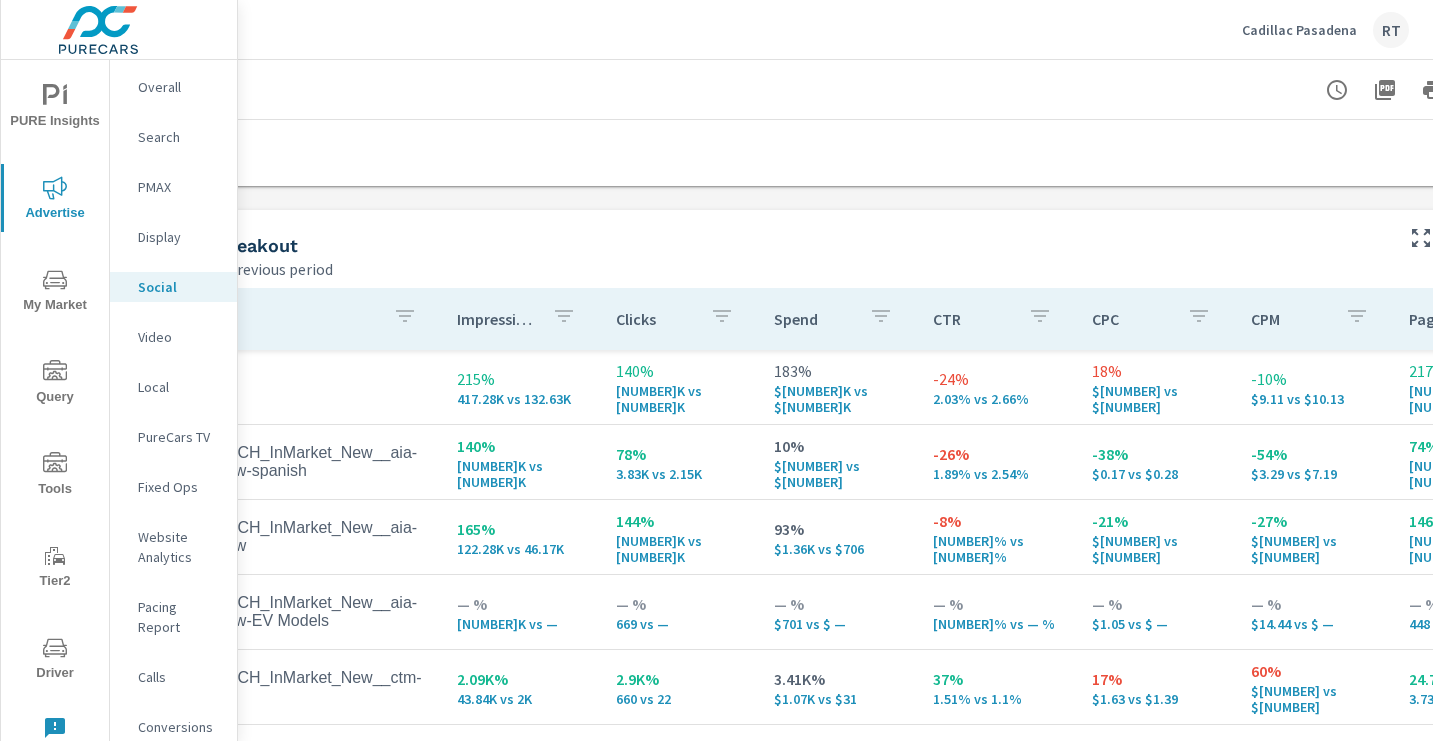 scroll, scrollTop: 778, scrollLeft: 285, axis: both 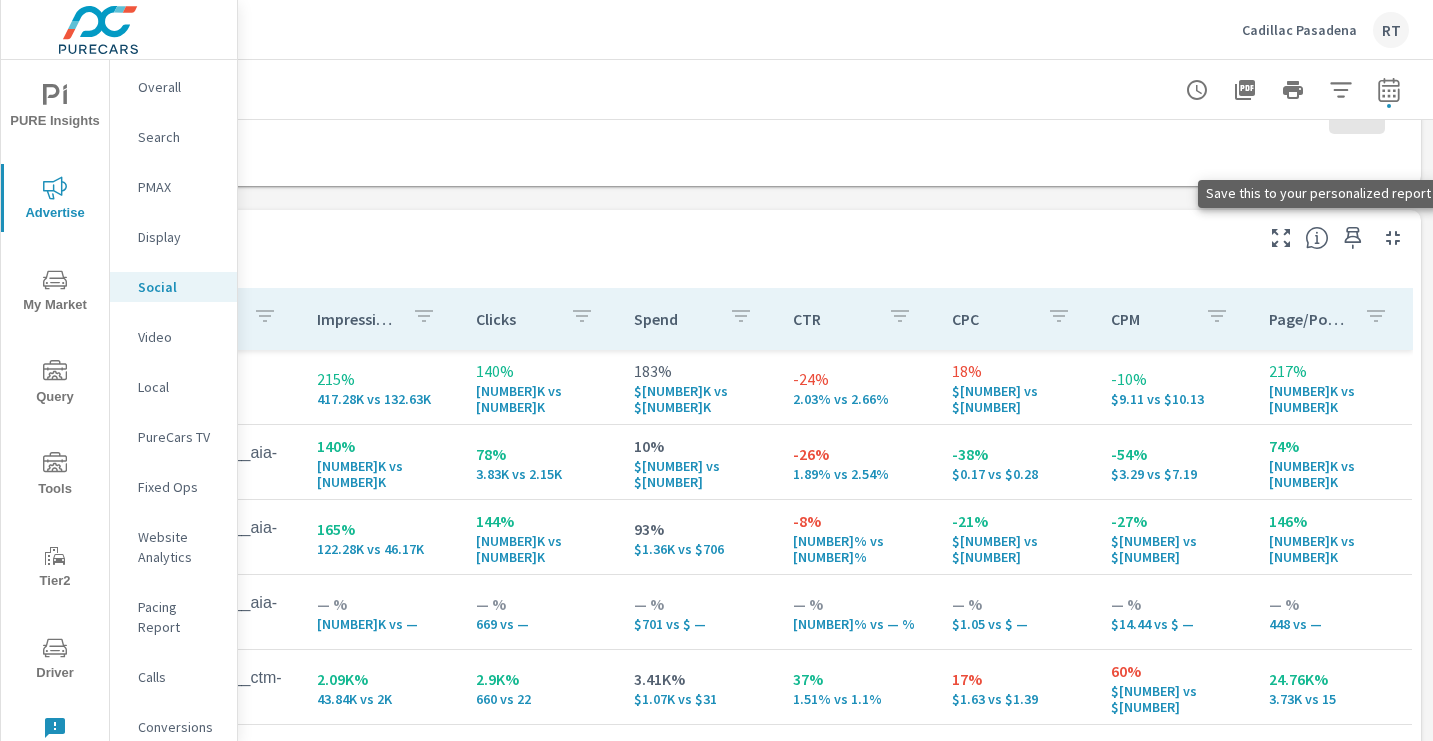 click 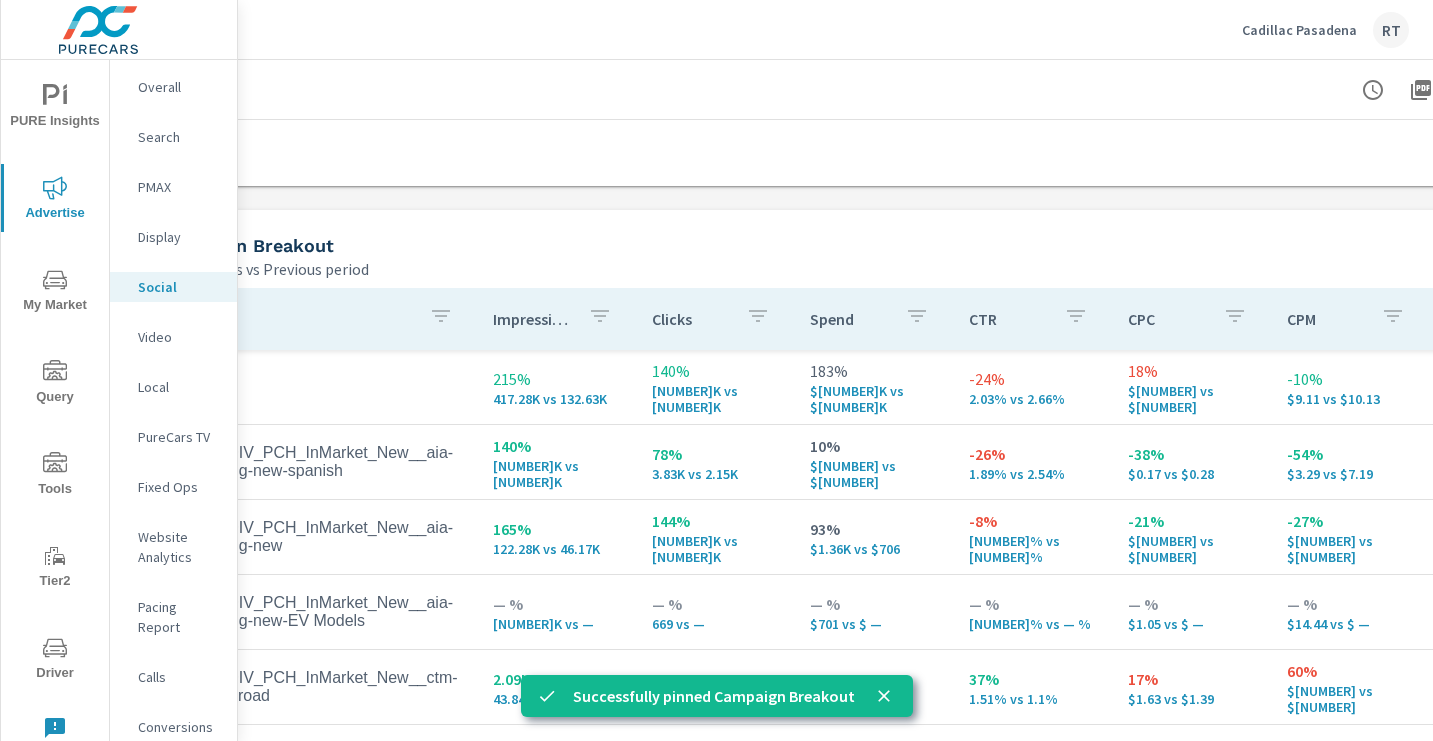 scroll, scrollTop: 778, scrollLeft: 0, axis: vertical 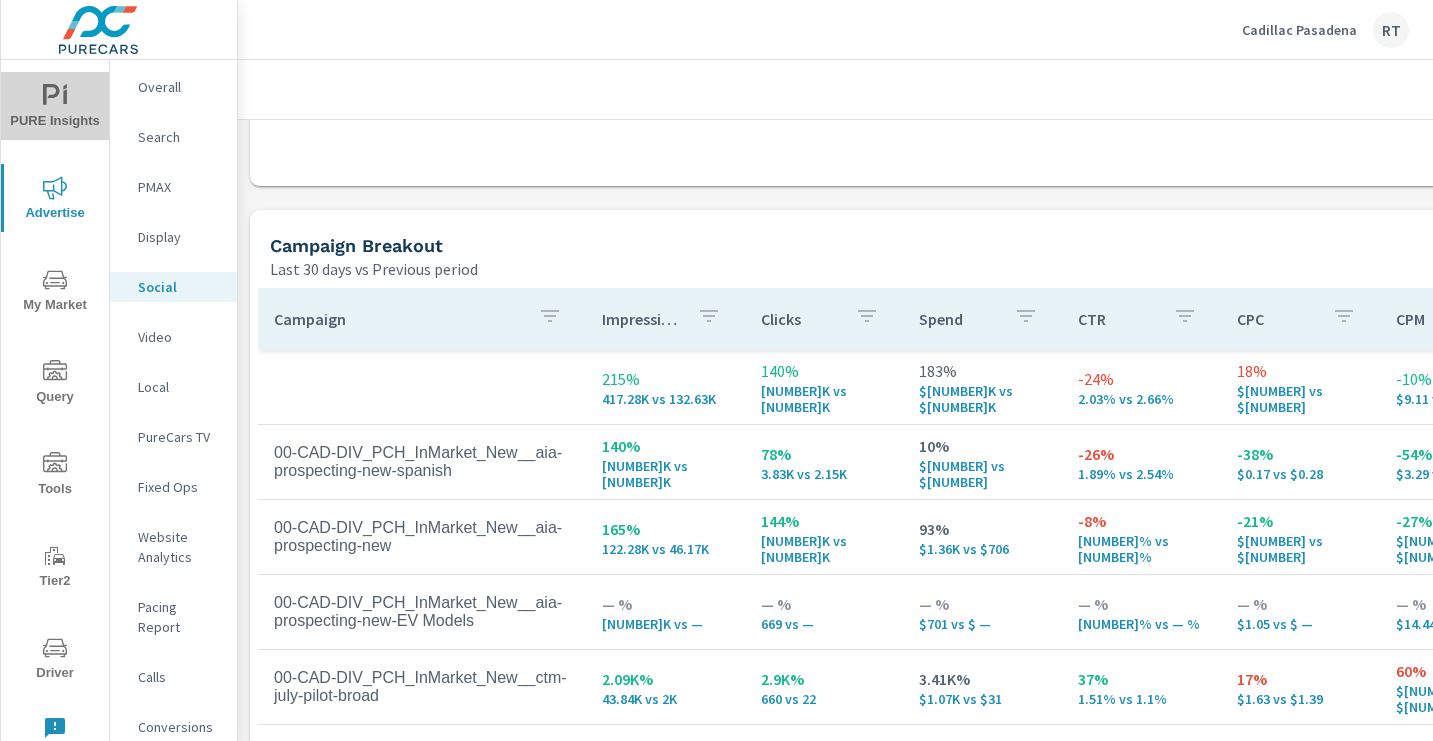 click 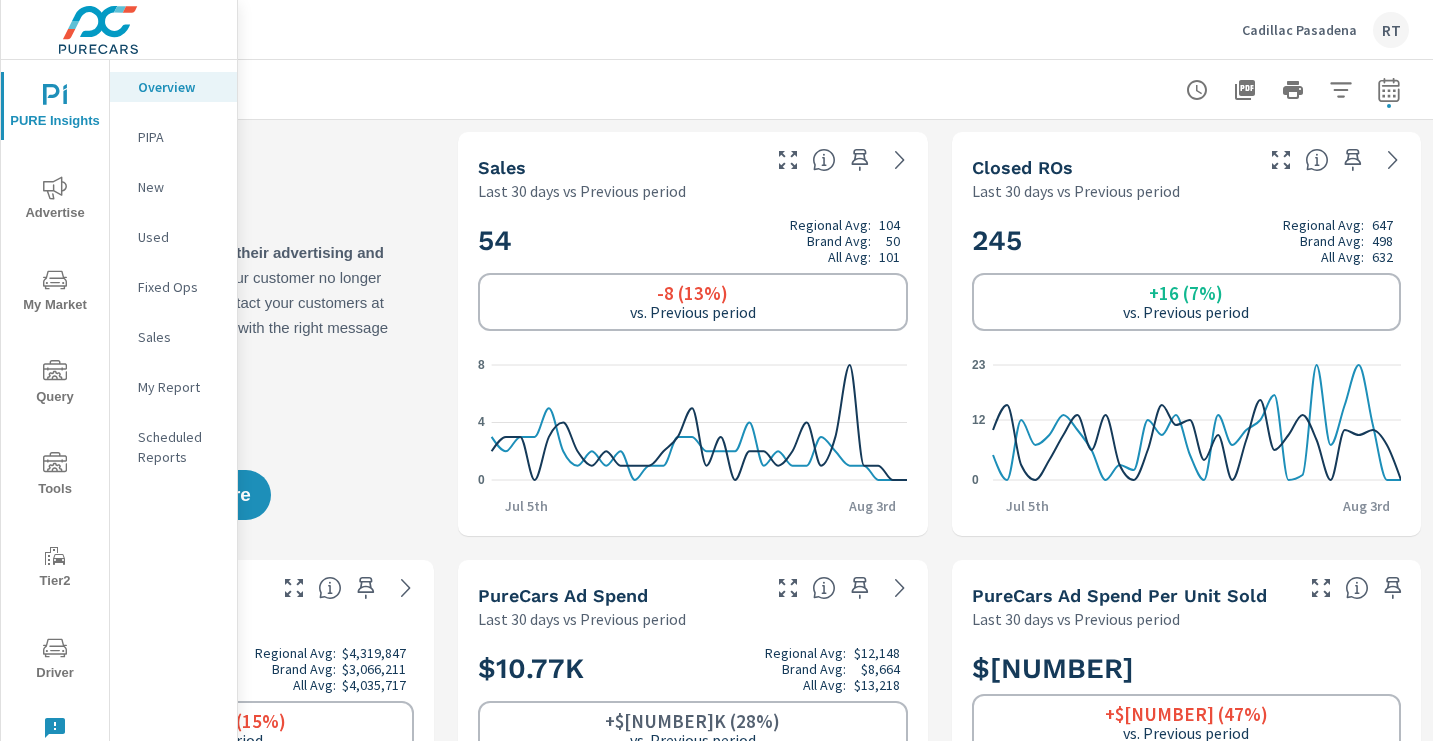 scroll, scrollTop: 0, scrollLeft: 196, axis: horizontal 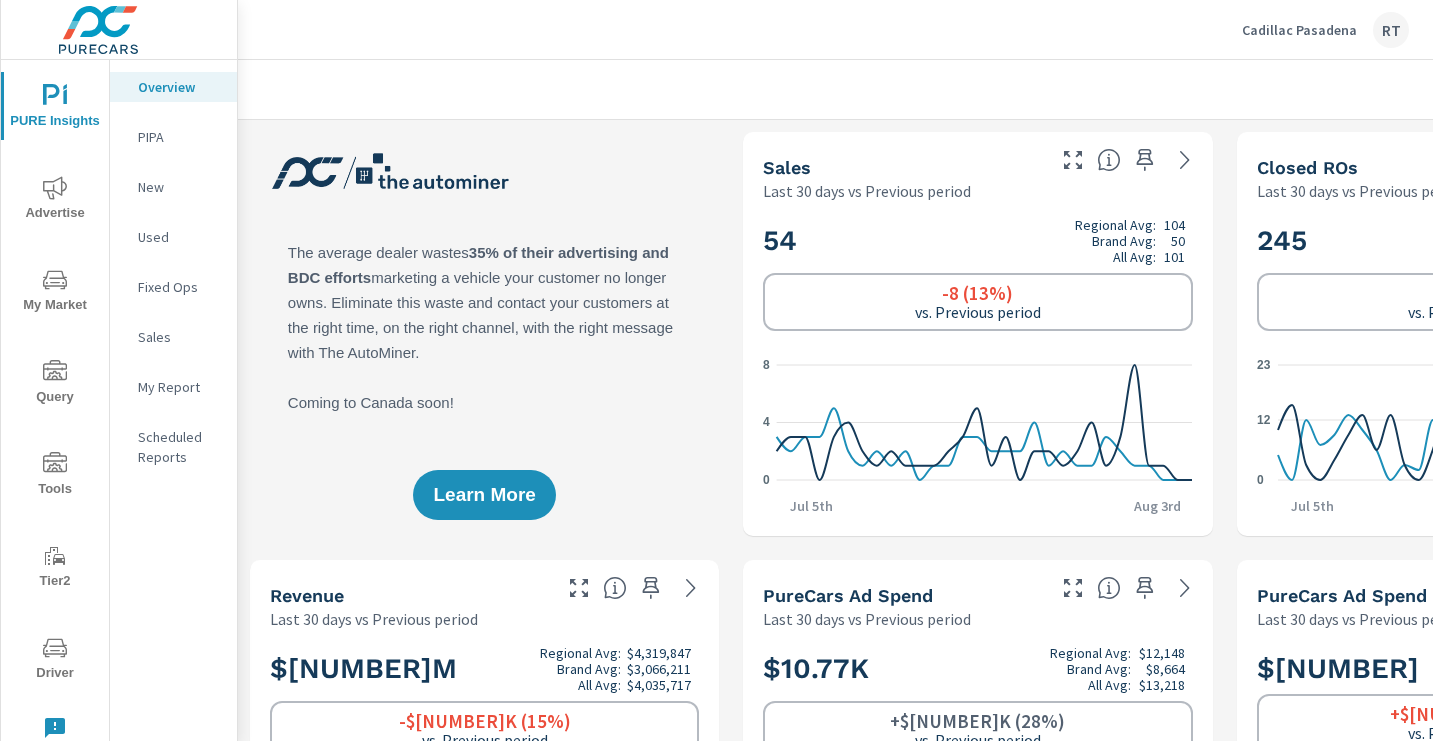 click on "My Report" at bounding box center [179, 387] 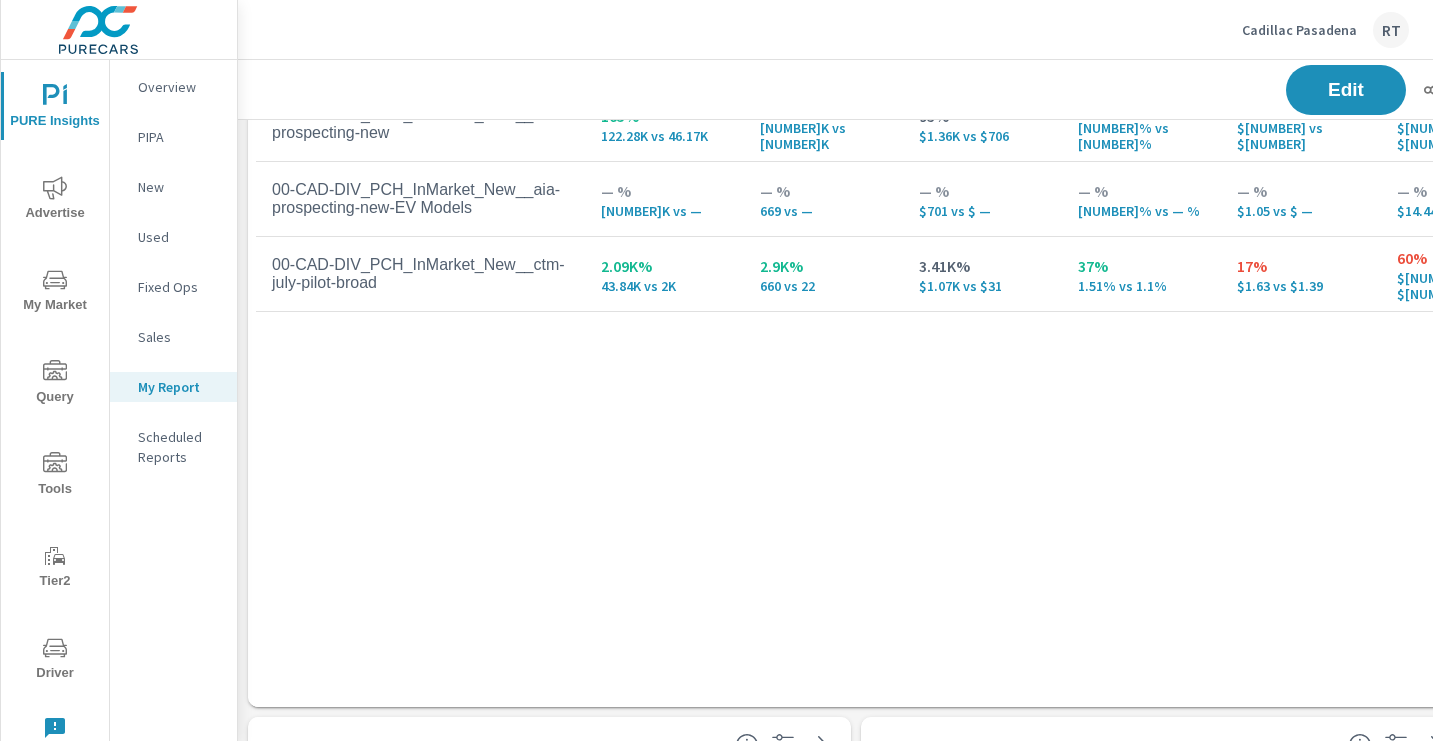 scroll, scrollTop: 213, scrollLeft: 0, axis: vertical 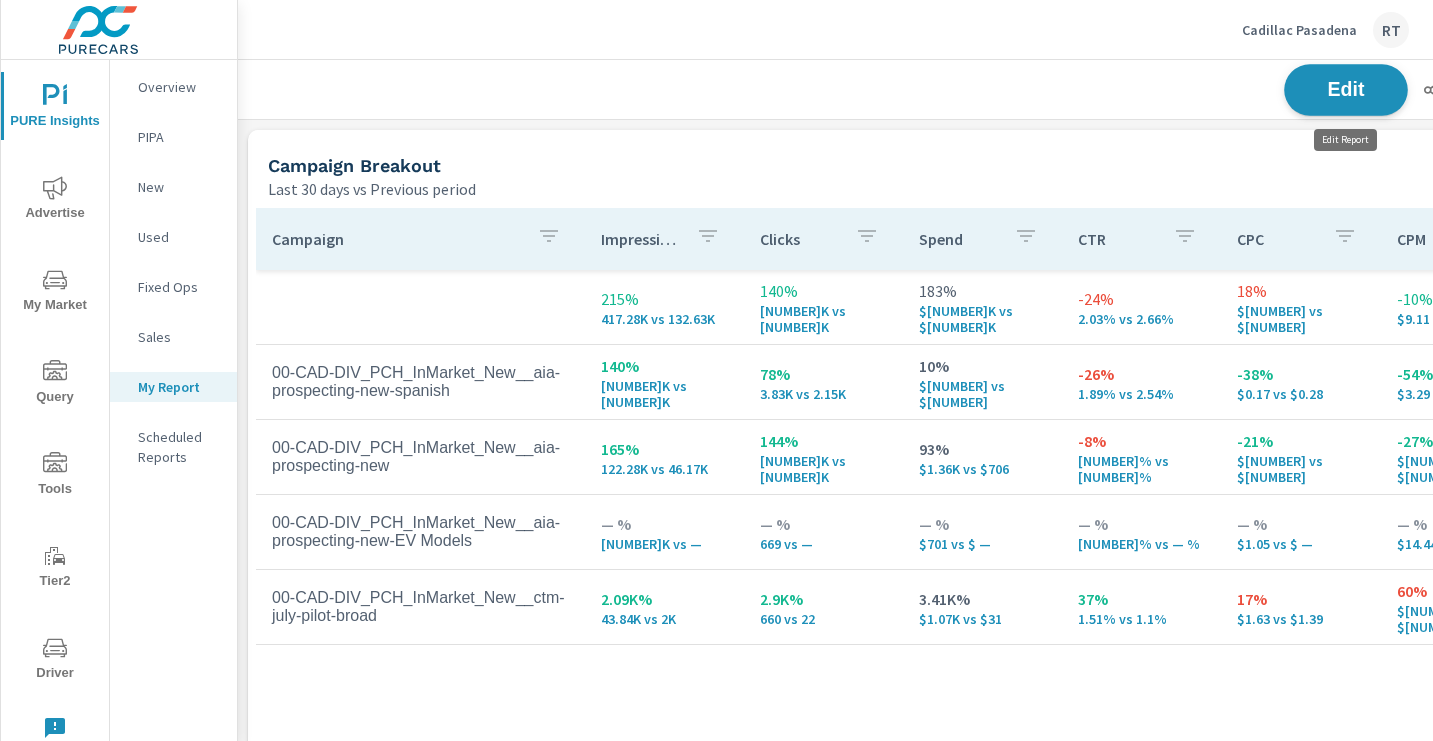 click on "Edit" at bounding box center (1346, 89) 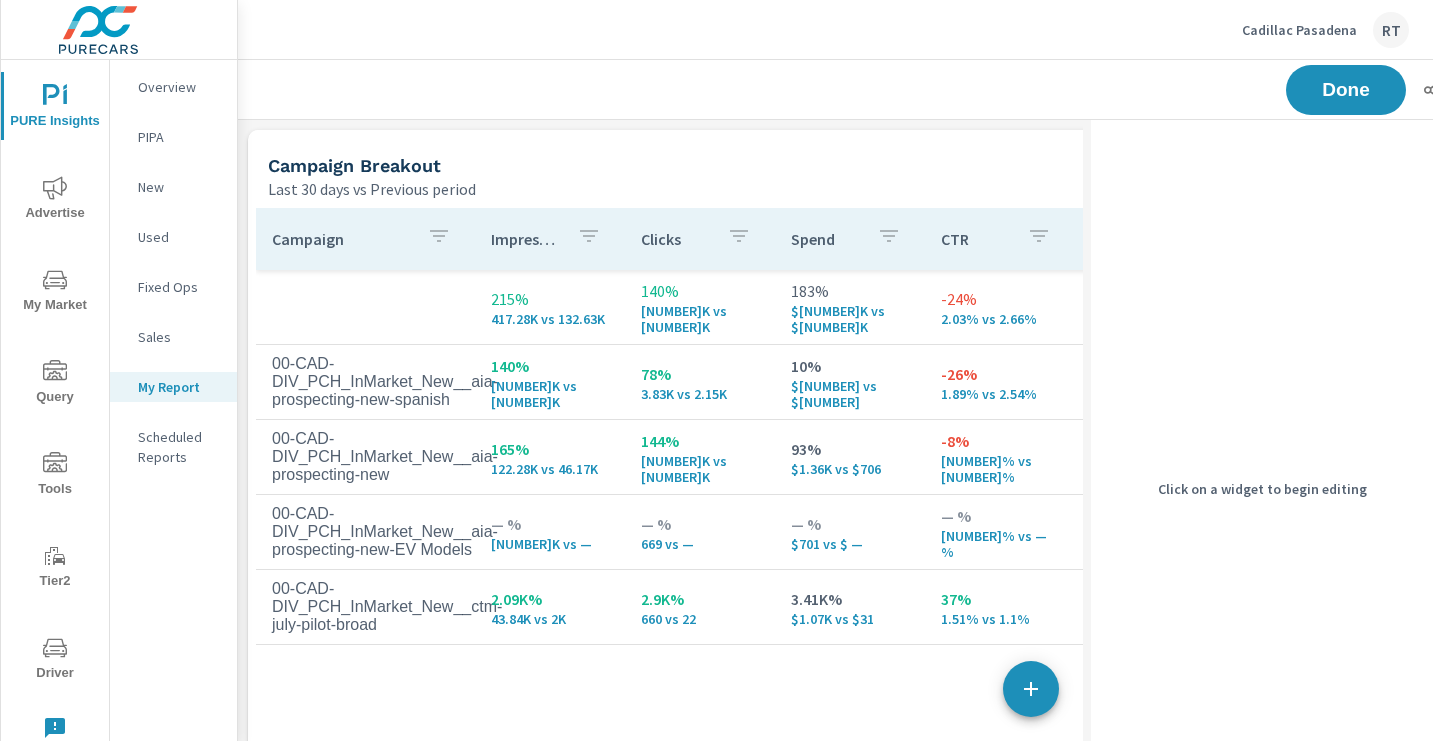 click on "Last 30 days vs Previous period" at bounding box center [727, 189] 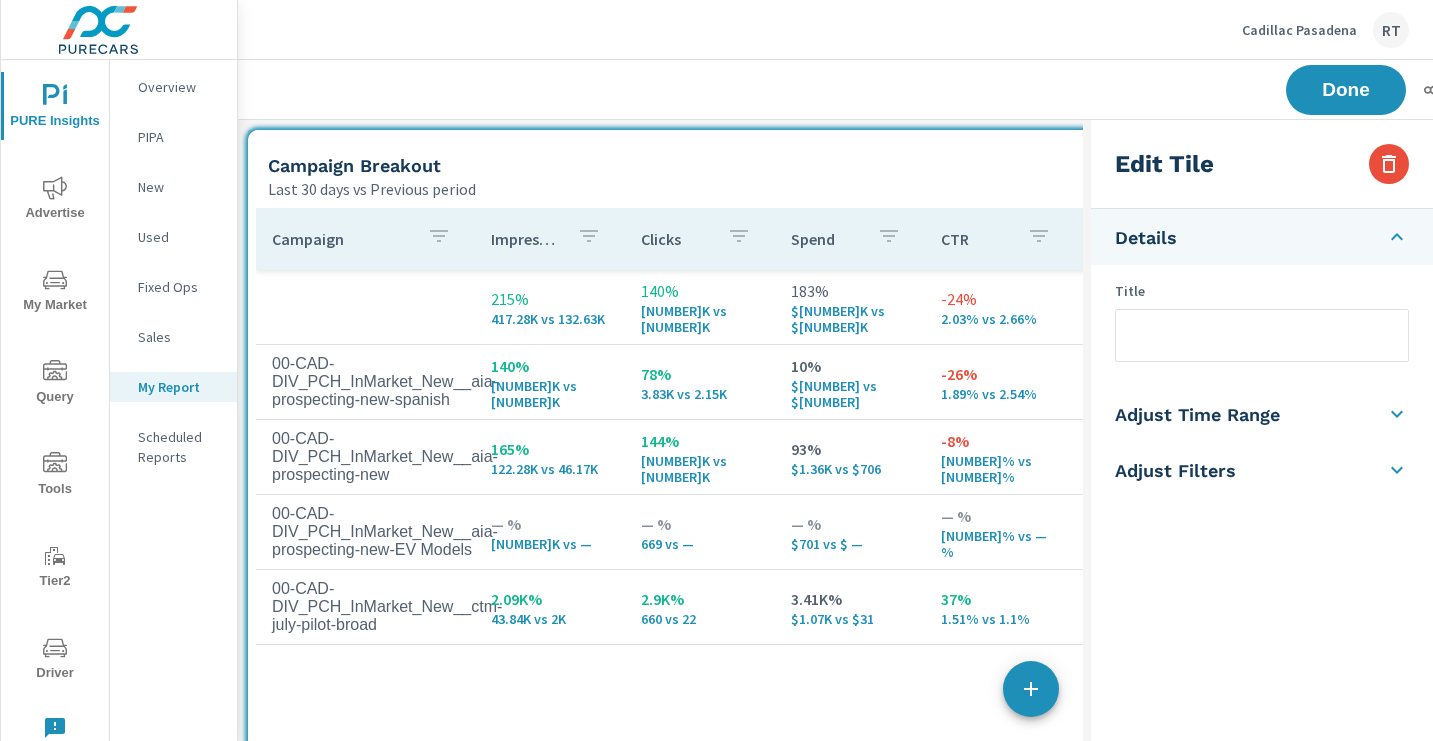 click at bounding box center (1262, 335) 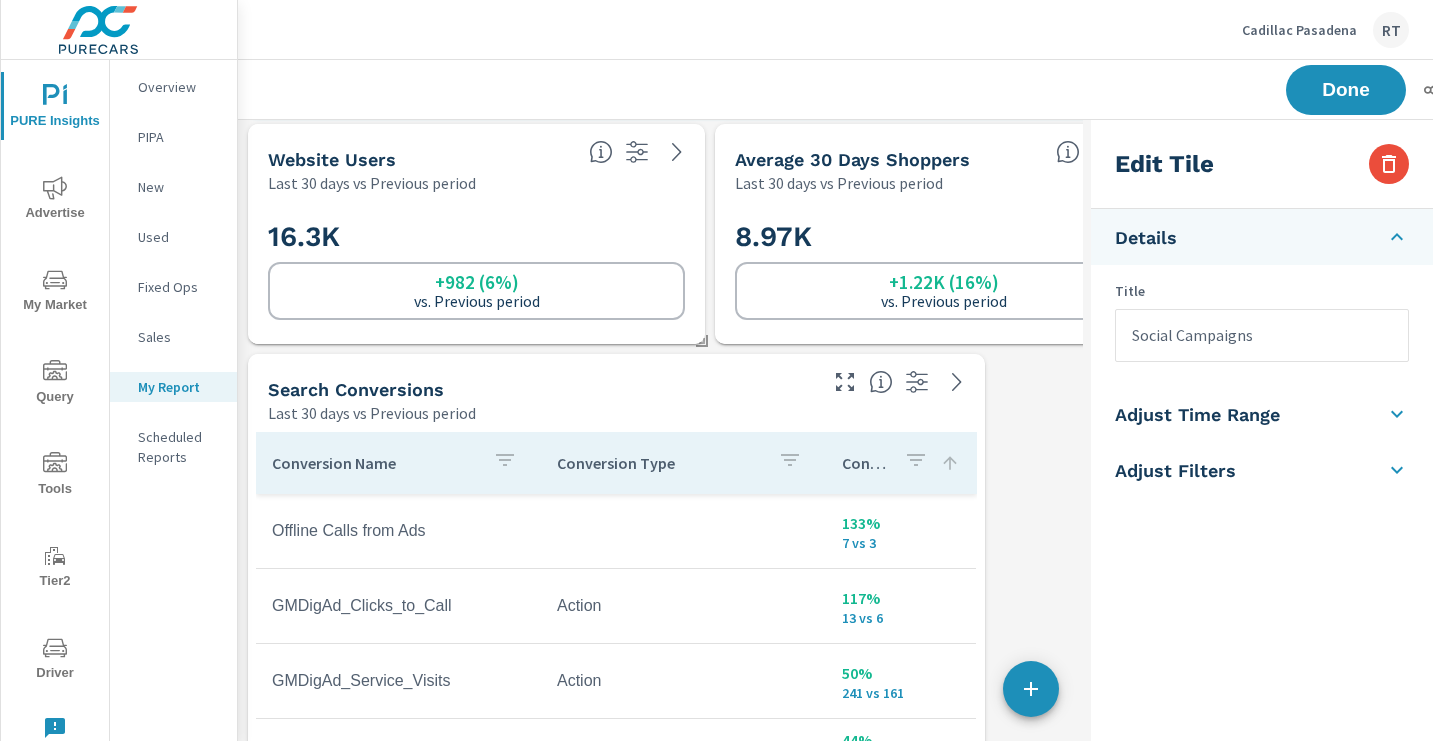 scroll, scrollTop: 934, scrollLeft: 0, axis: vertical 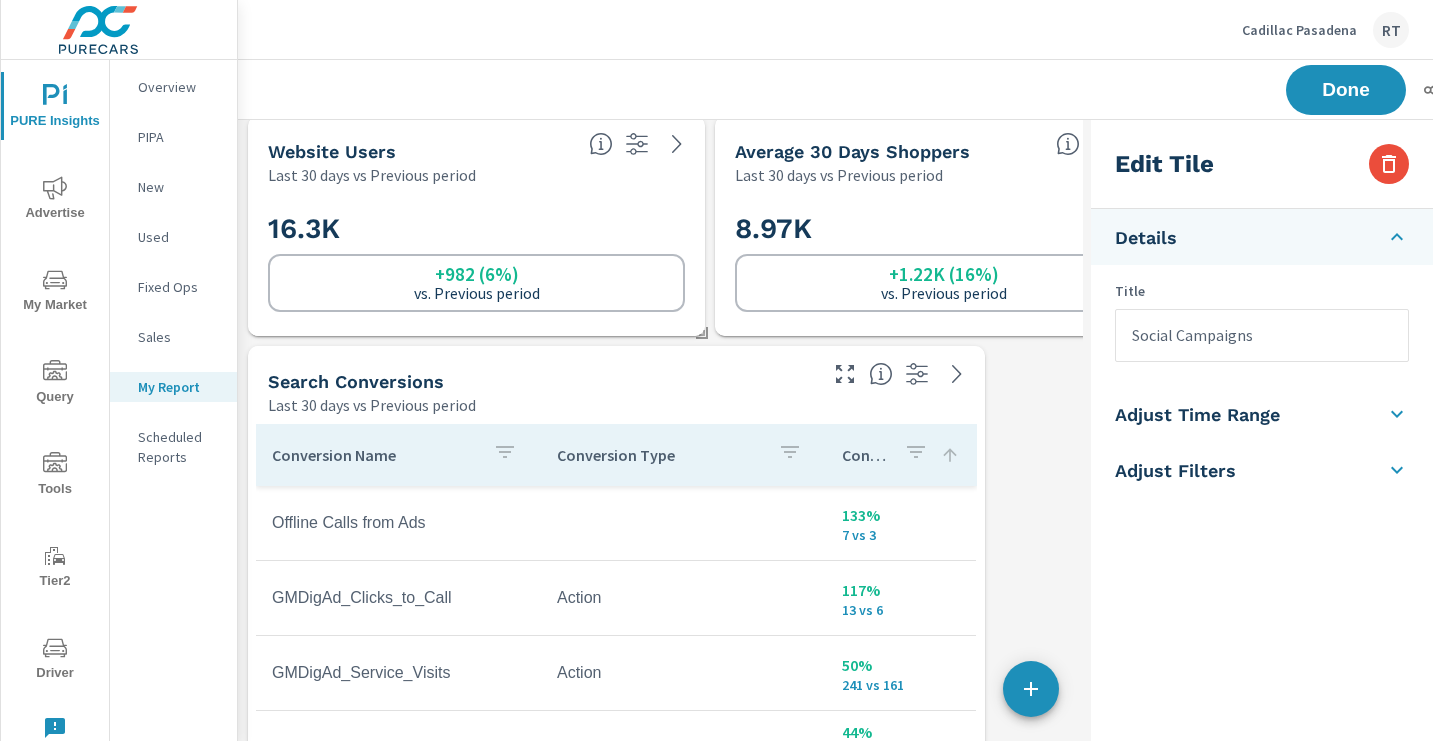 type on "Social Campaigns" 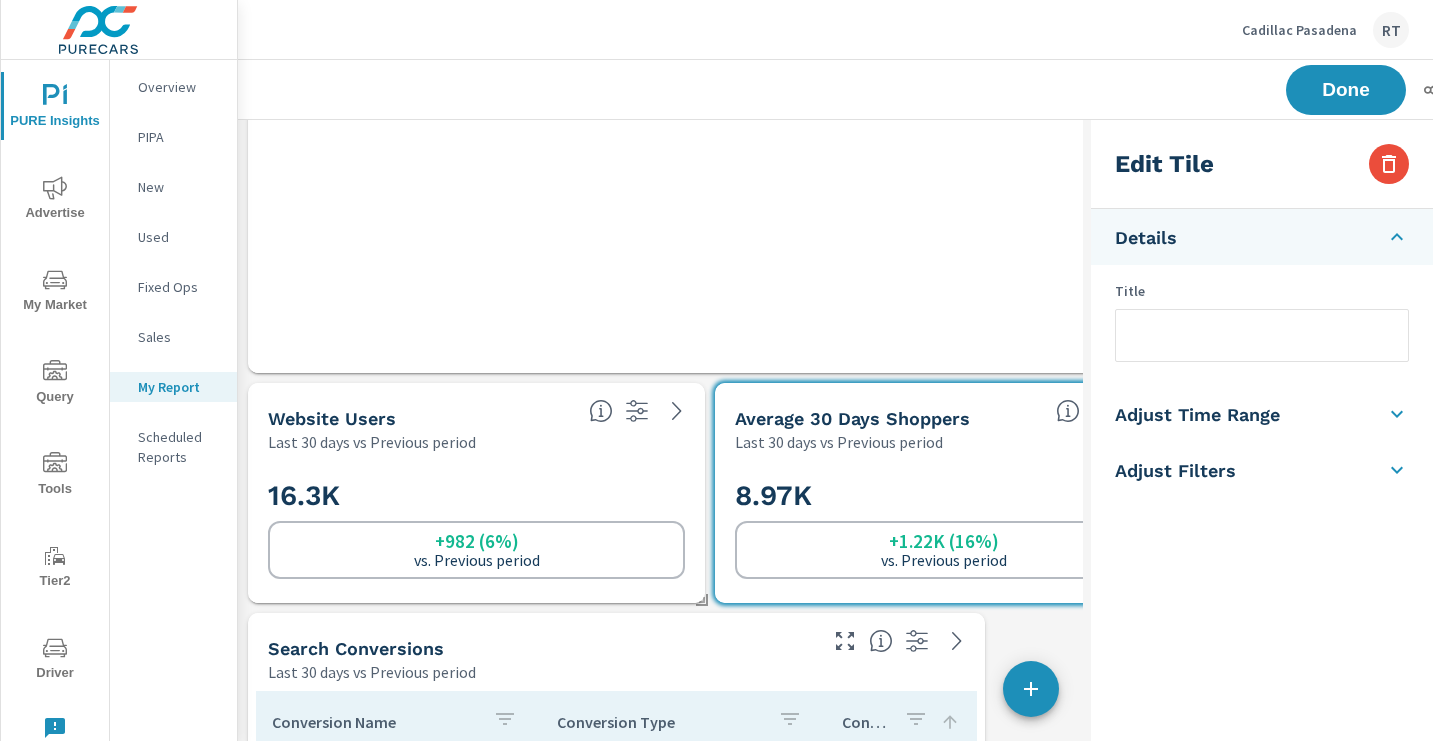 scroll, scrollTop: 652, scrollLeft: 0, axis: vertical 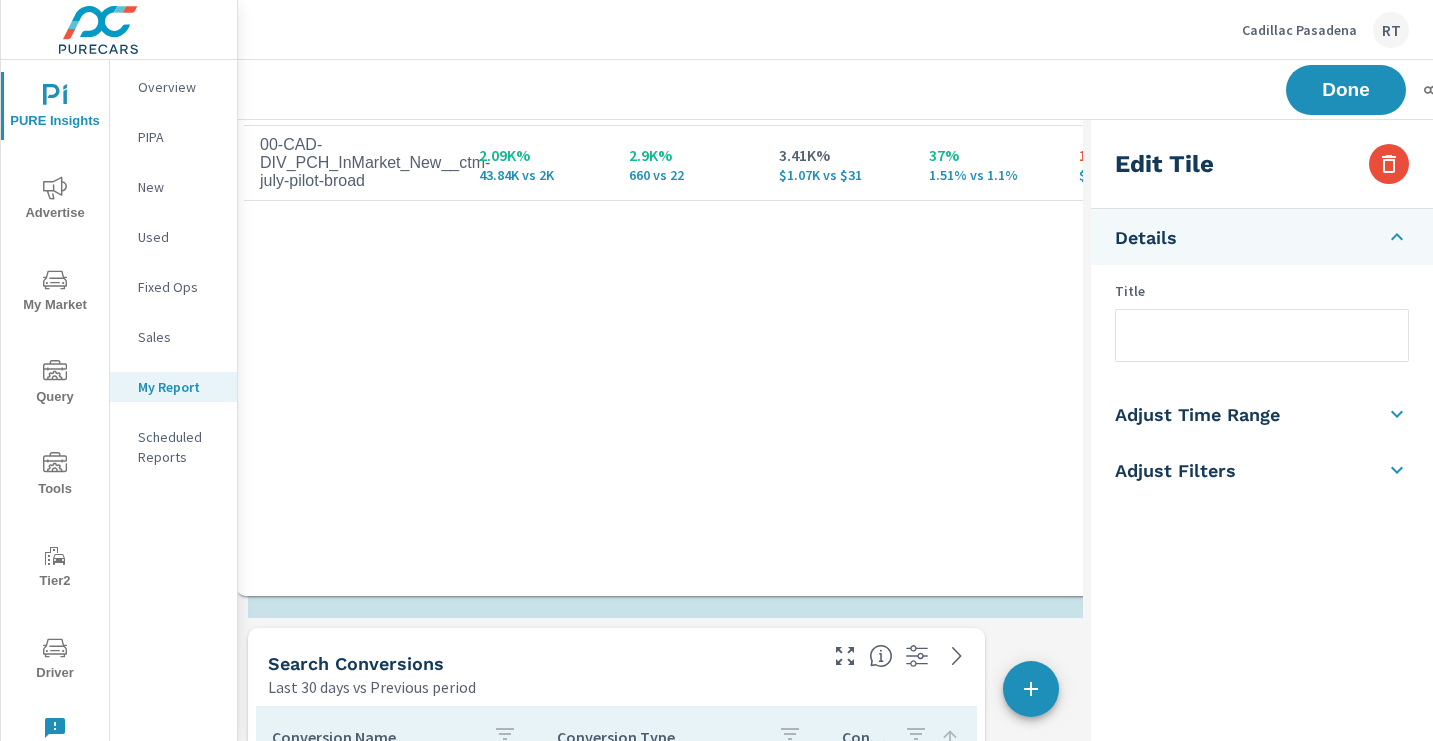 drag, startPoint x: 896, startPoint y: 313, endPoint x: 884, endPoint y: 517, distance: 204.35263 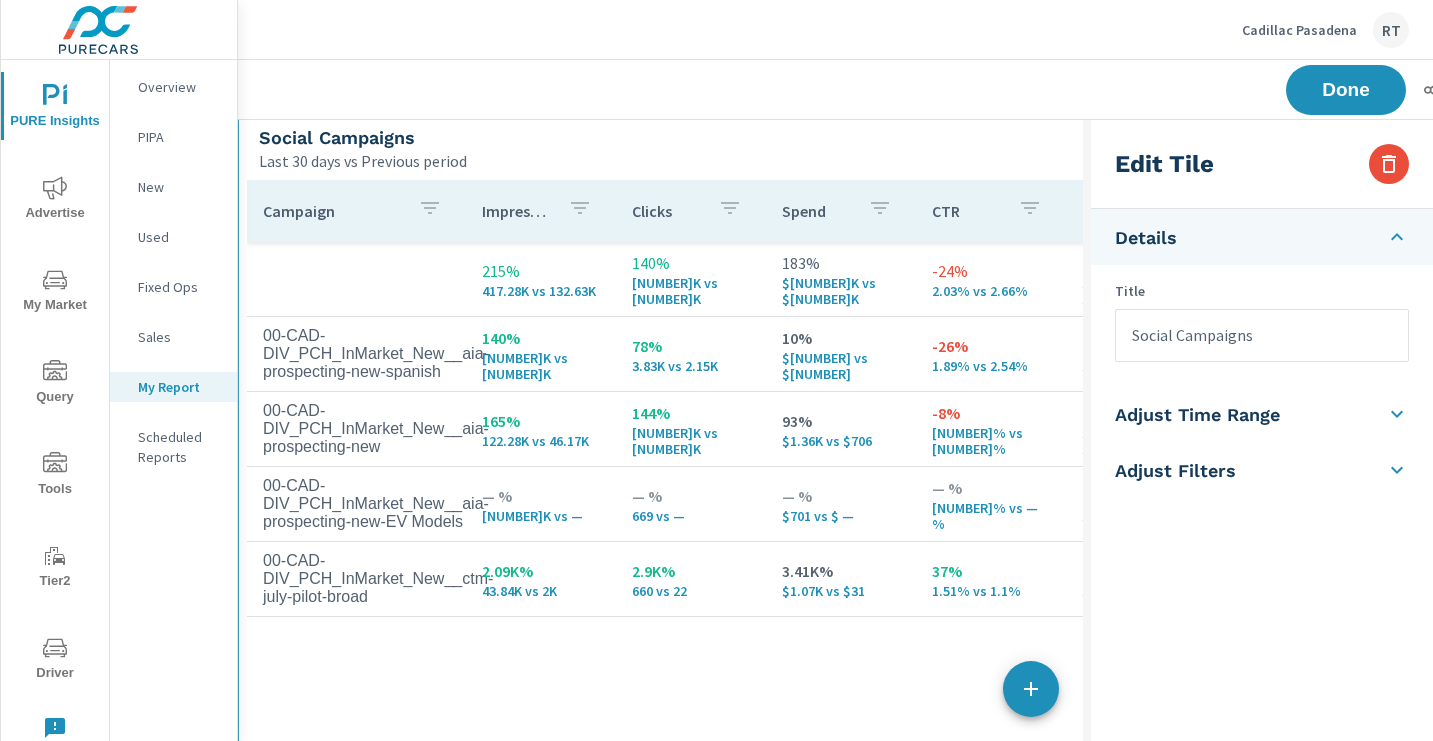 drag, startPoint x: 960, startPoint y: 402, endPoint x: 952, endPoint y: 145, distance: 257.12448 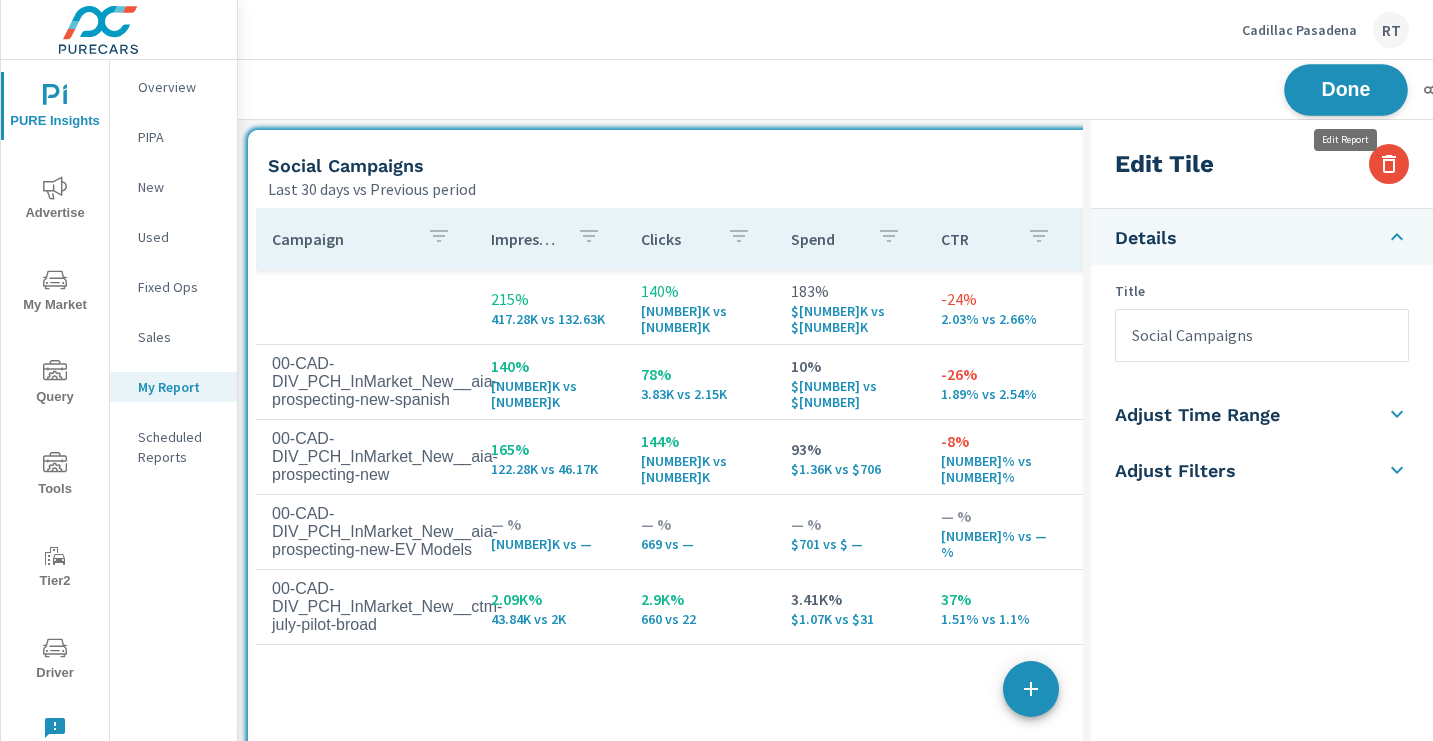 click on "Done" at bounding box center (1346, 89) 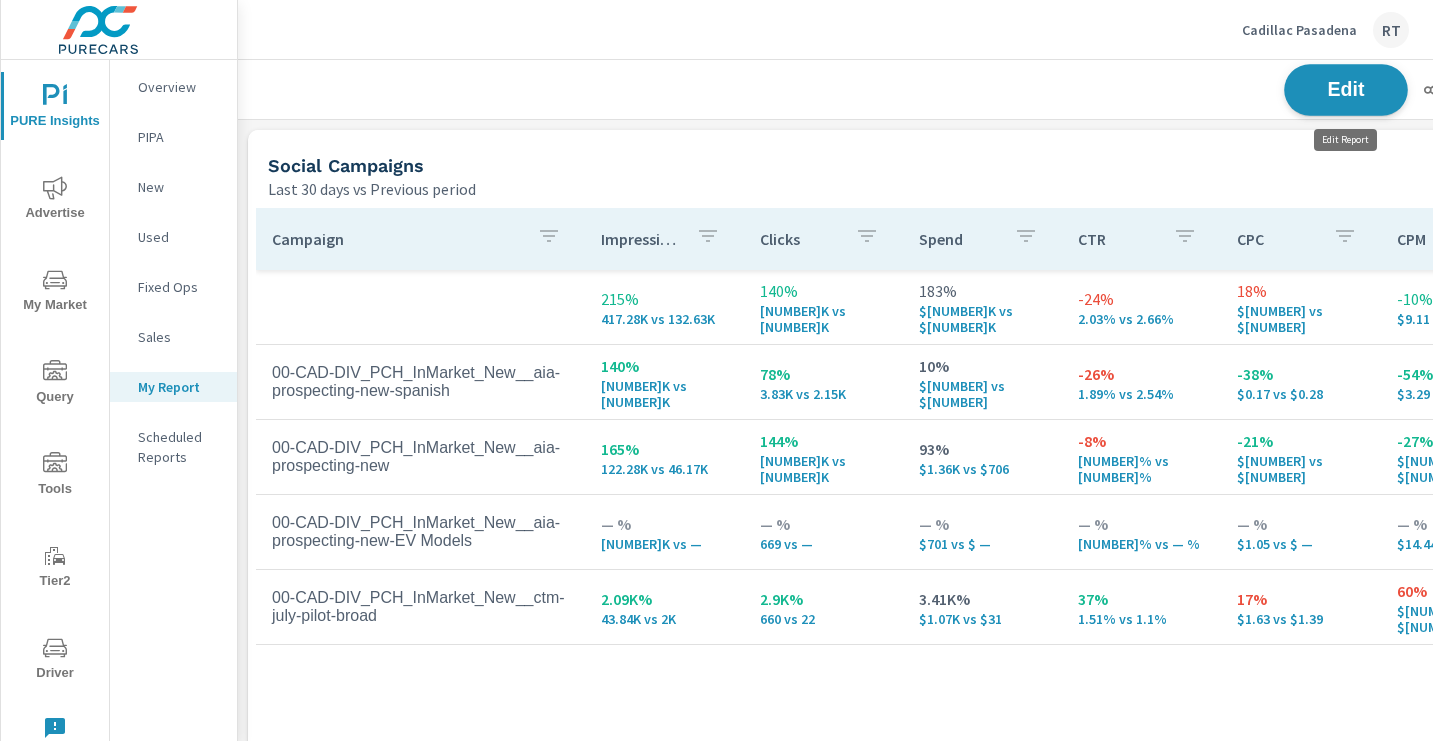 scroll, scrollTop: 10, scrollLeft: 10, axis: both 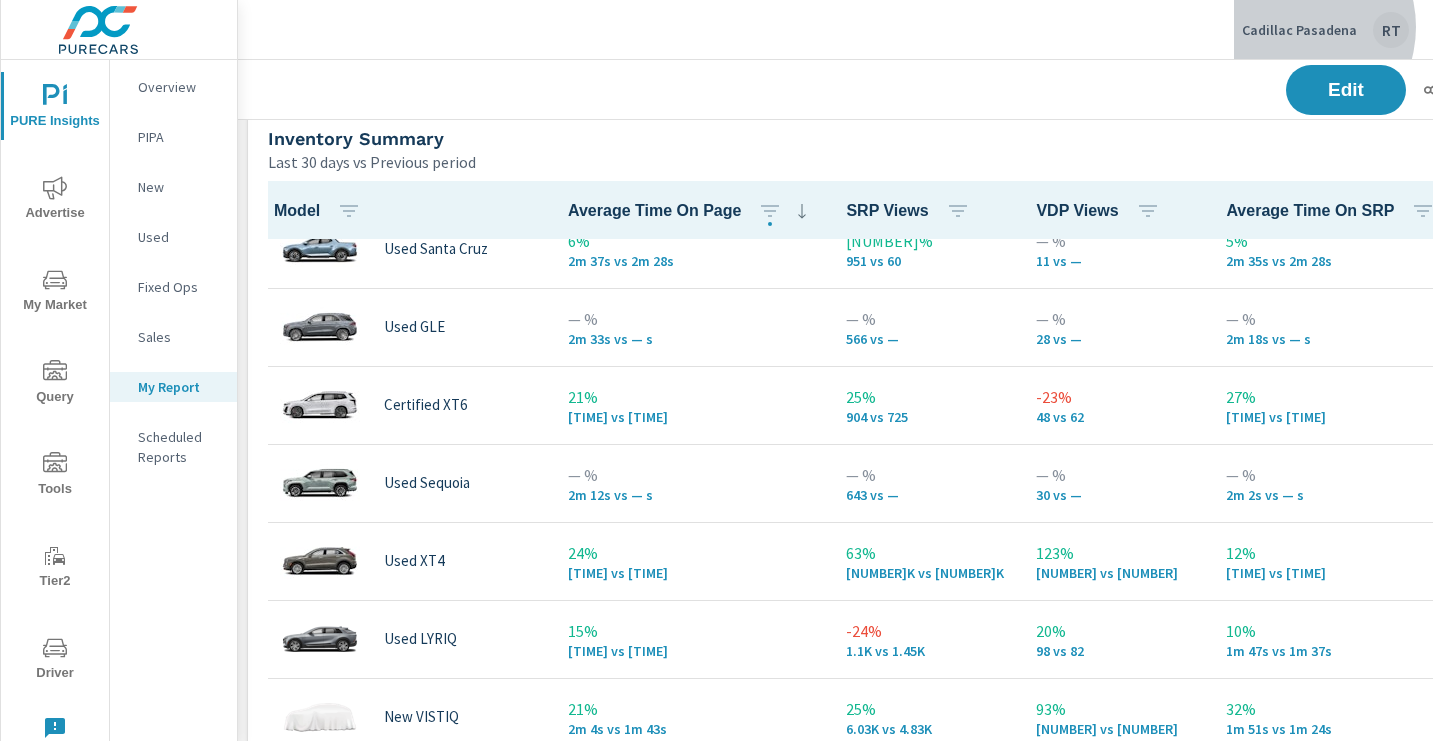 click on "Cadillac Pasadena" at bounding box center (1299, 30) 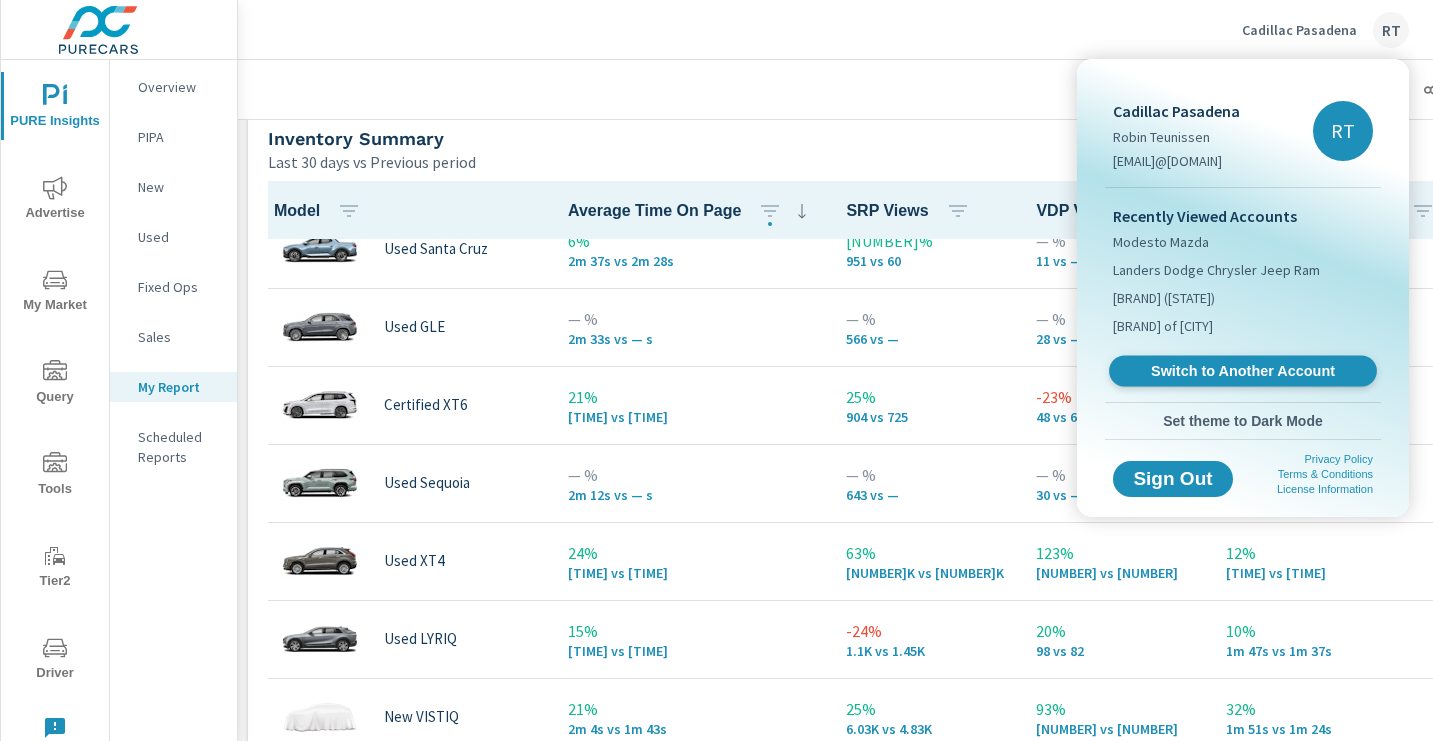 click on "Switch to Another Account" at bounding box center [1242, 371] 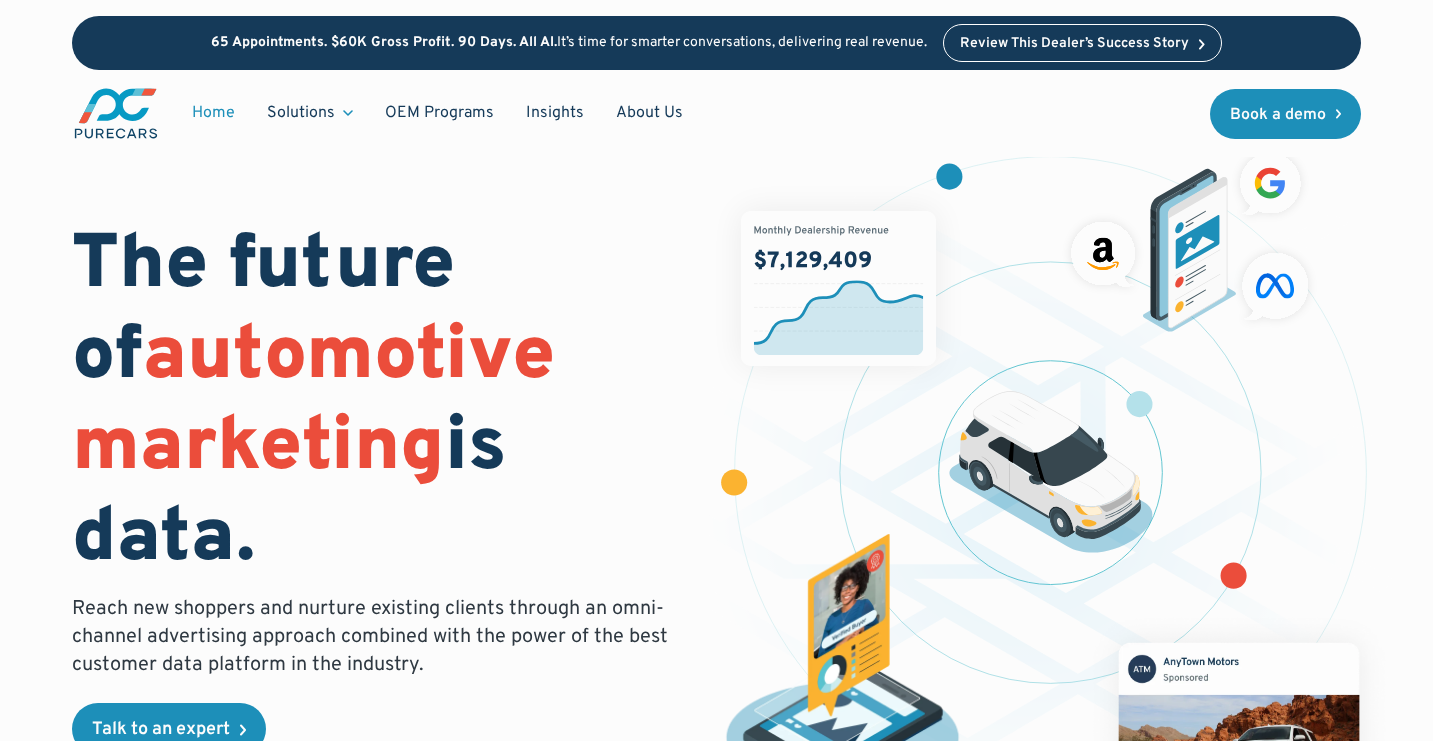 scroll, scrollTop: 0, scrollLeft: 0, axis: both 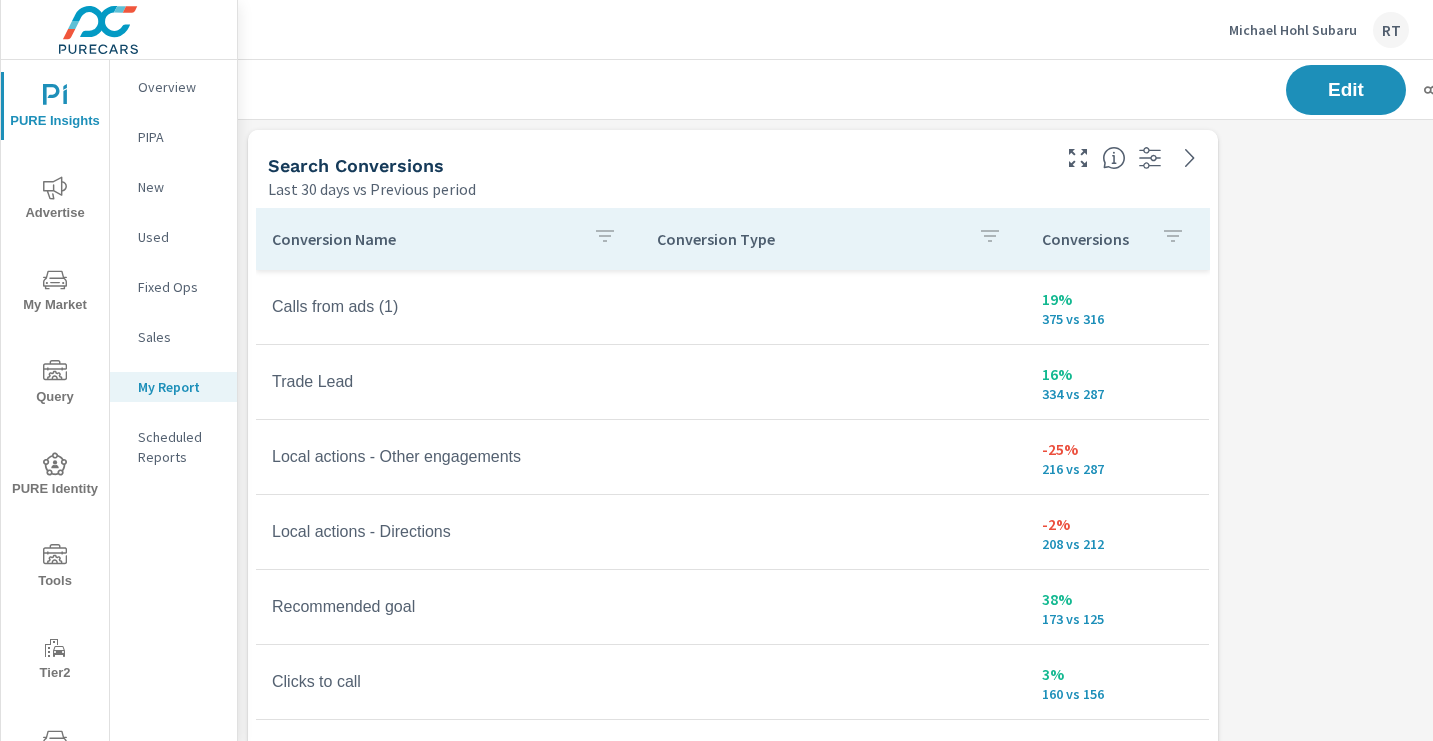 click on "Conversions" at bounding box center (1117, 239) 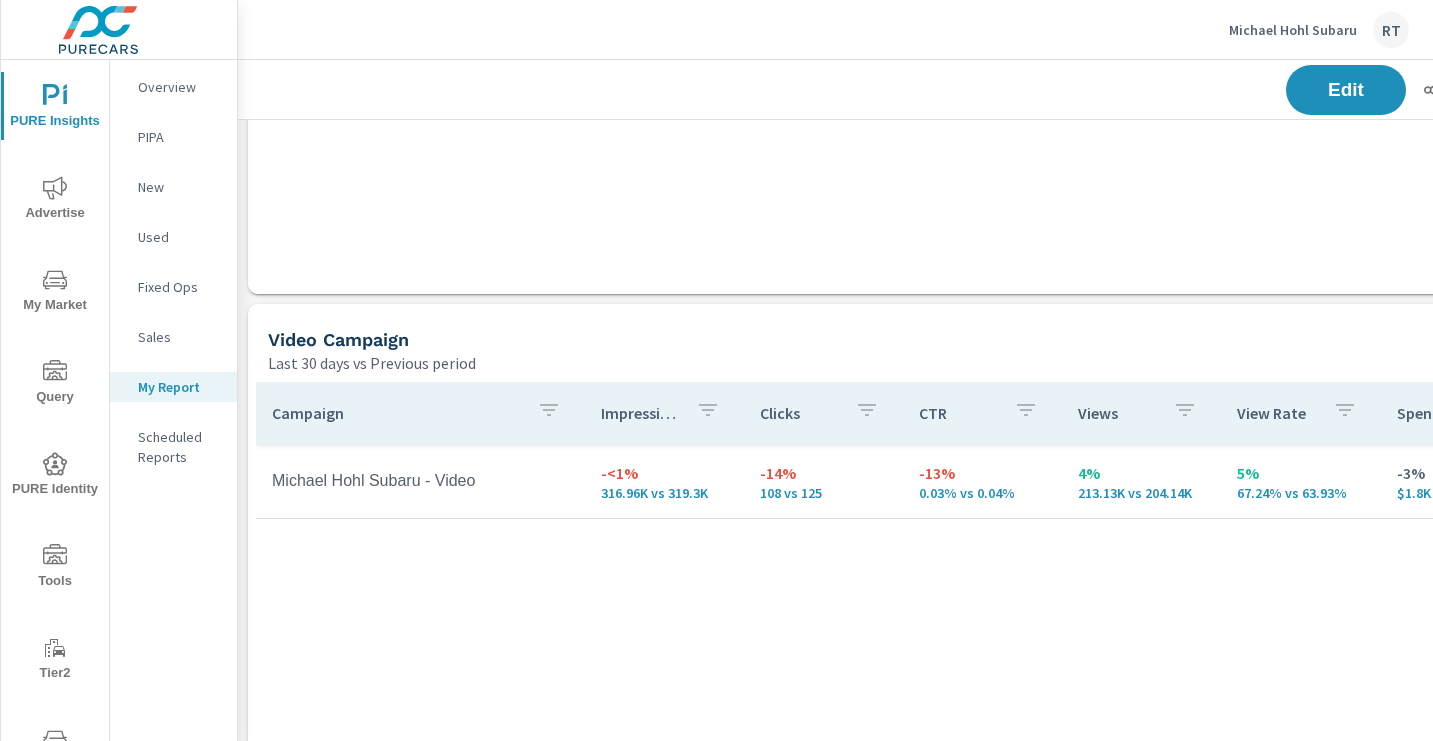 scroll, scrollTop: 2149, scrollLeft: 0, axis: vertical 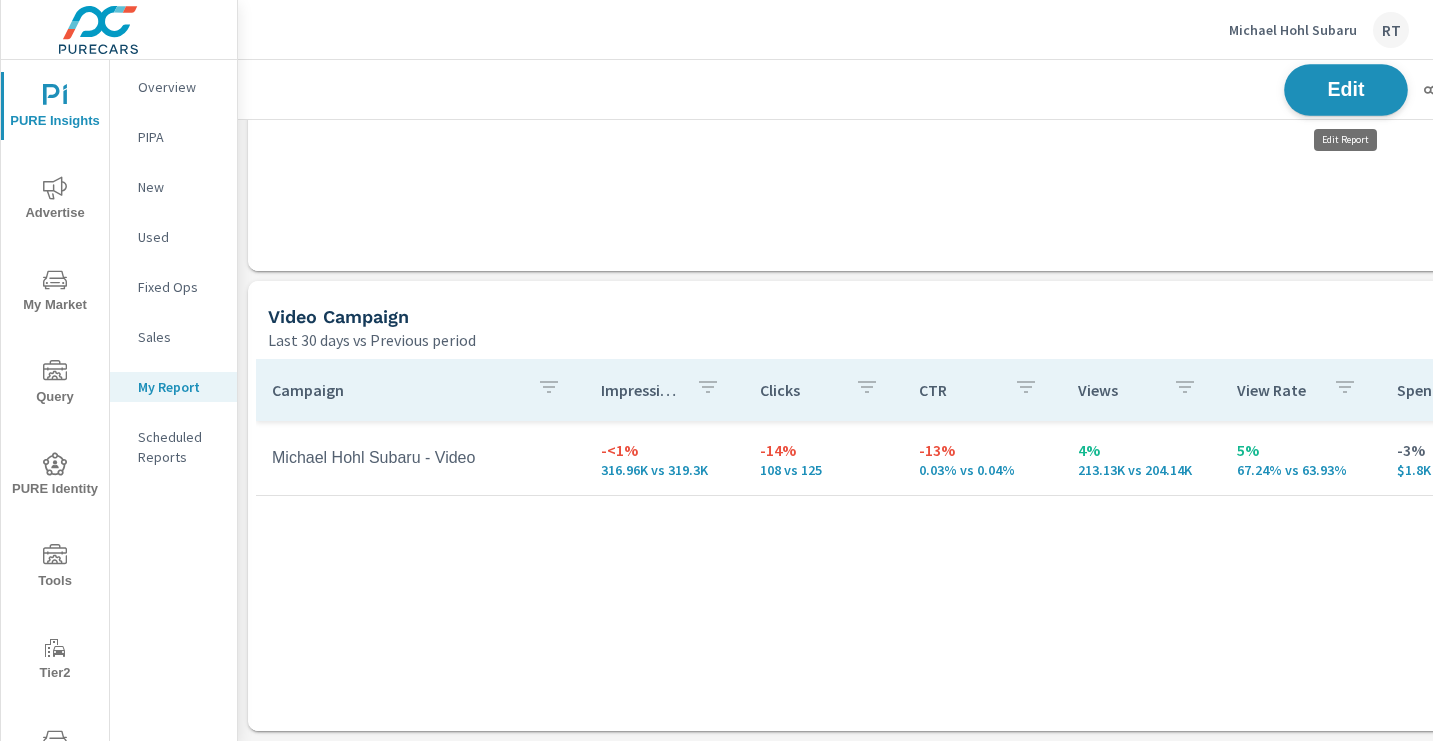 click on "Edit" at bounding box center [1346, 89] 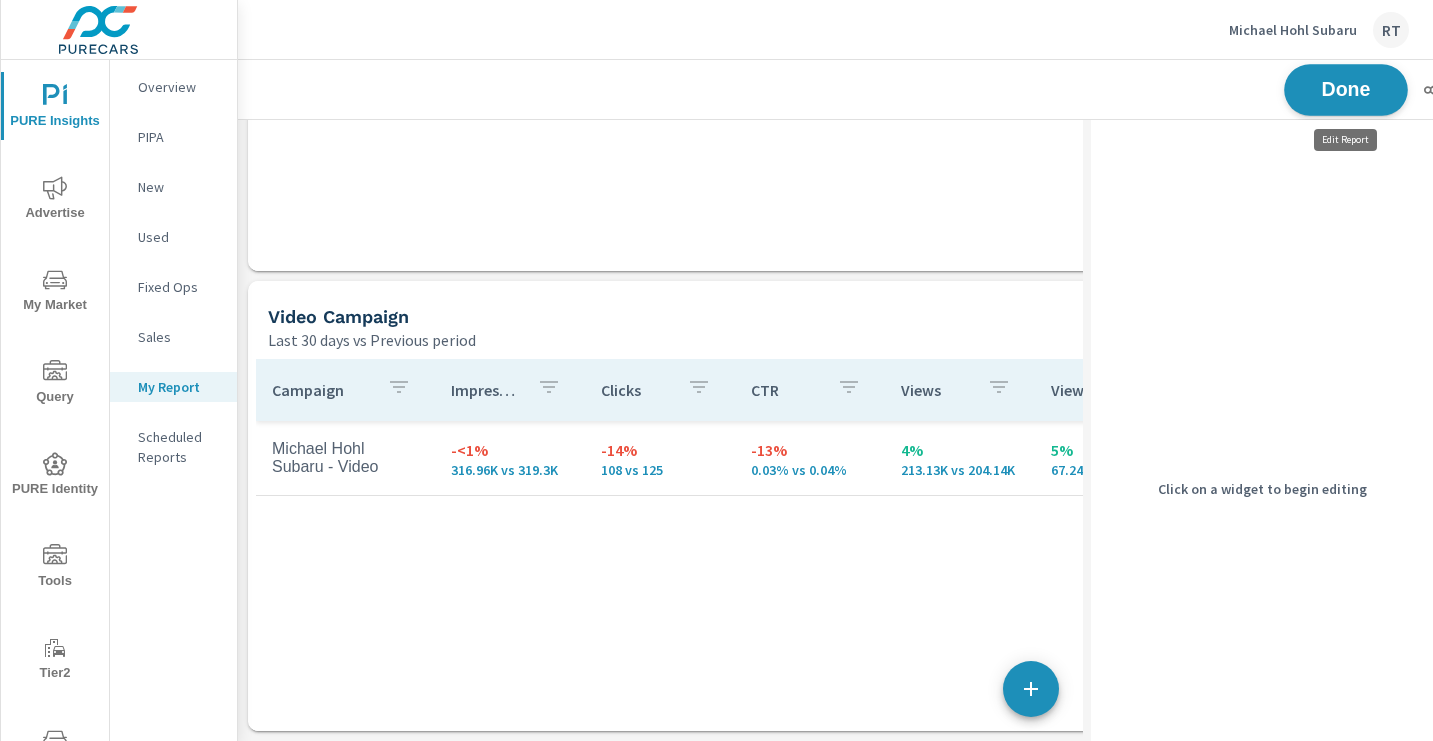 scroll, scrollTop: 2771, scrollLeft: 1131, axis: both 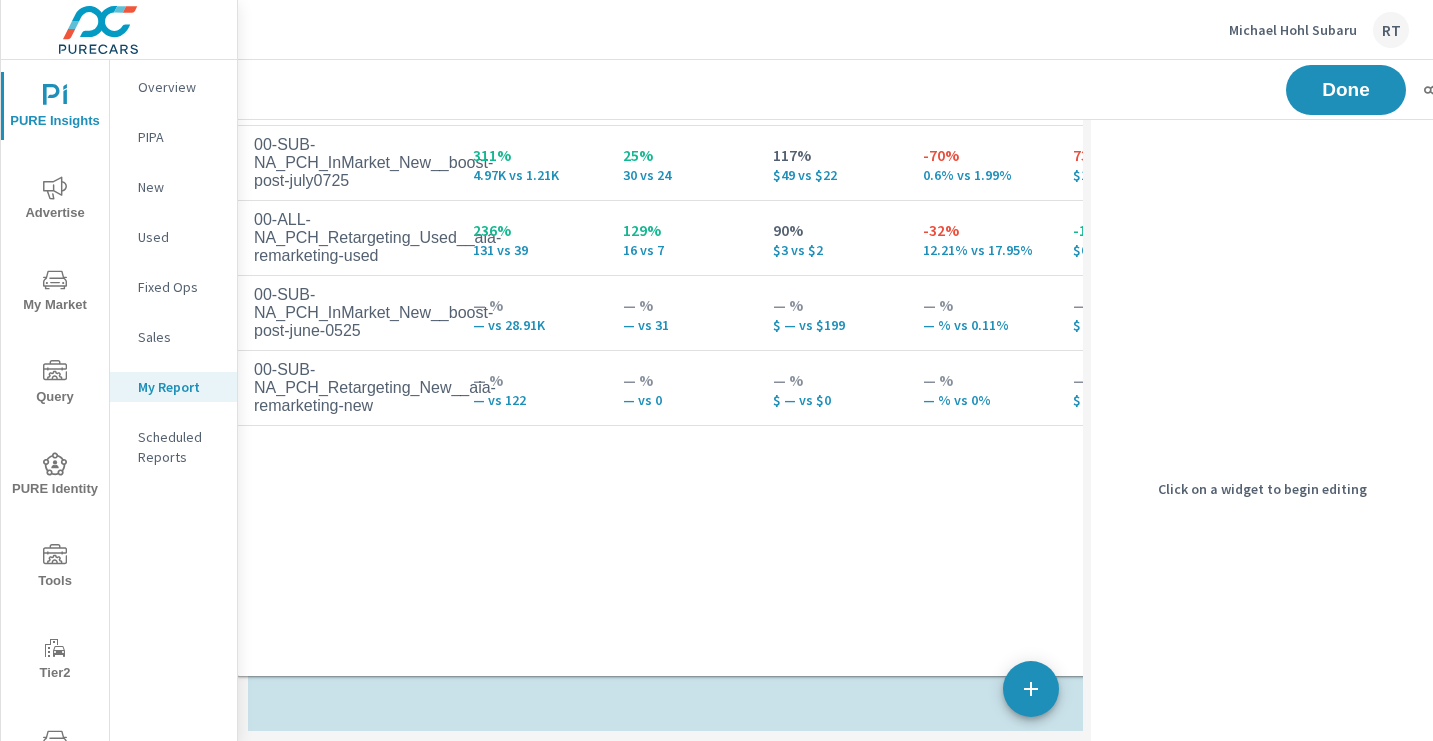 drag, startPoint x: 761, startPoint y: 225, endPoint x: 743, endPoint y: 630, distance: 405.3998 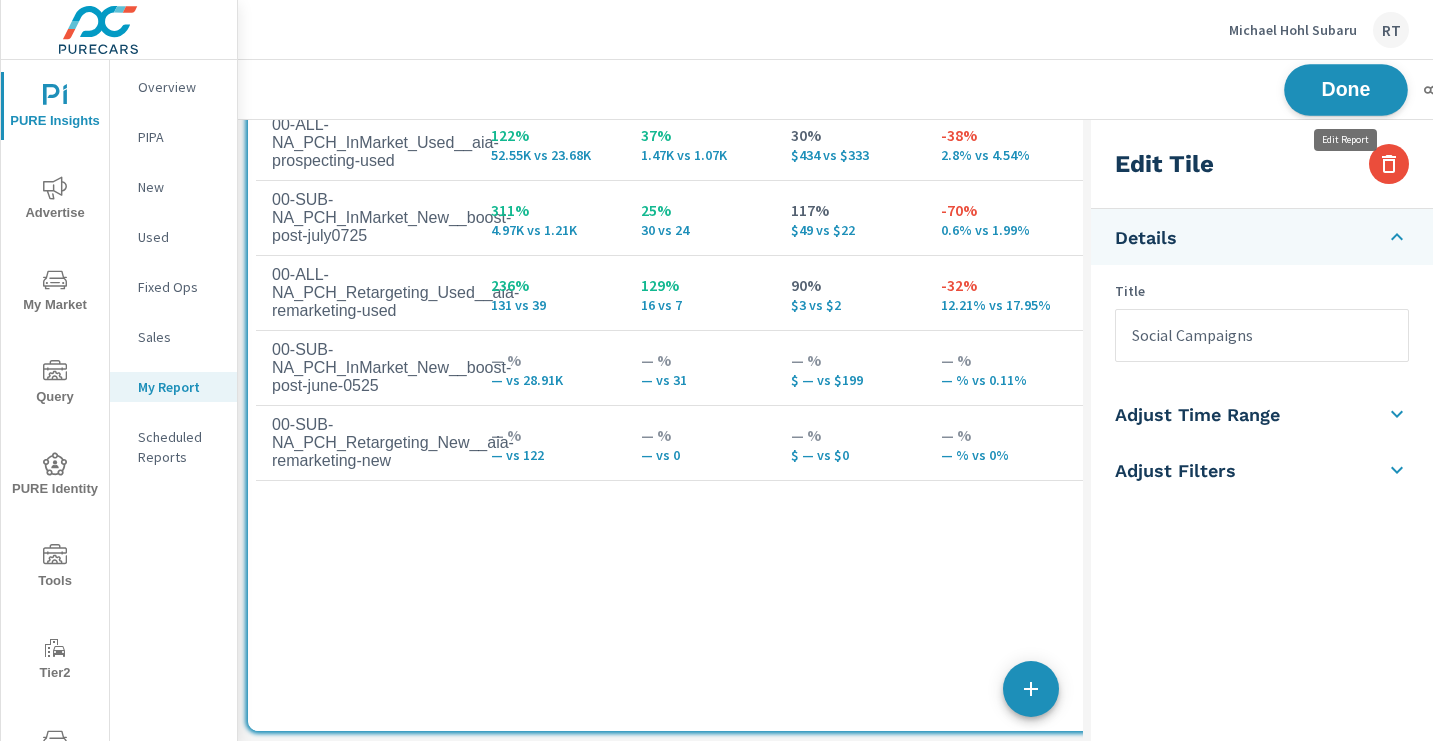 click on "Done" at bounding box center [1346, 89] 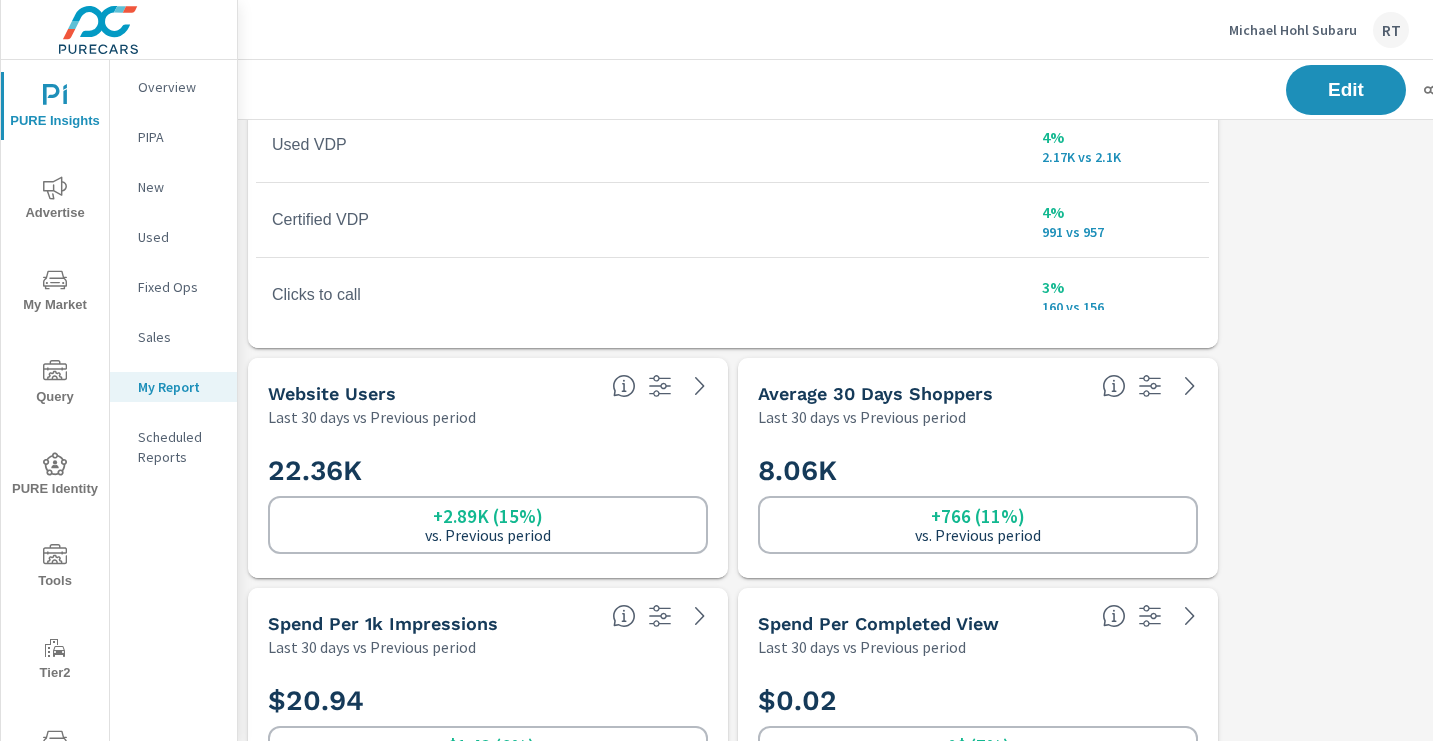 scroll, scrollTop: 0, scrollLeft: 0, axis: both 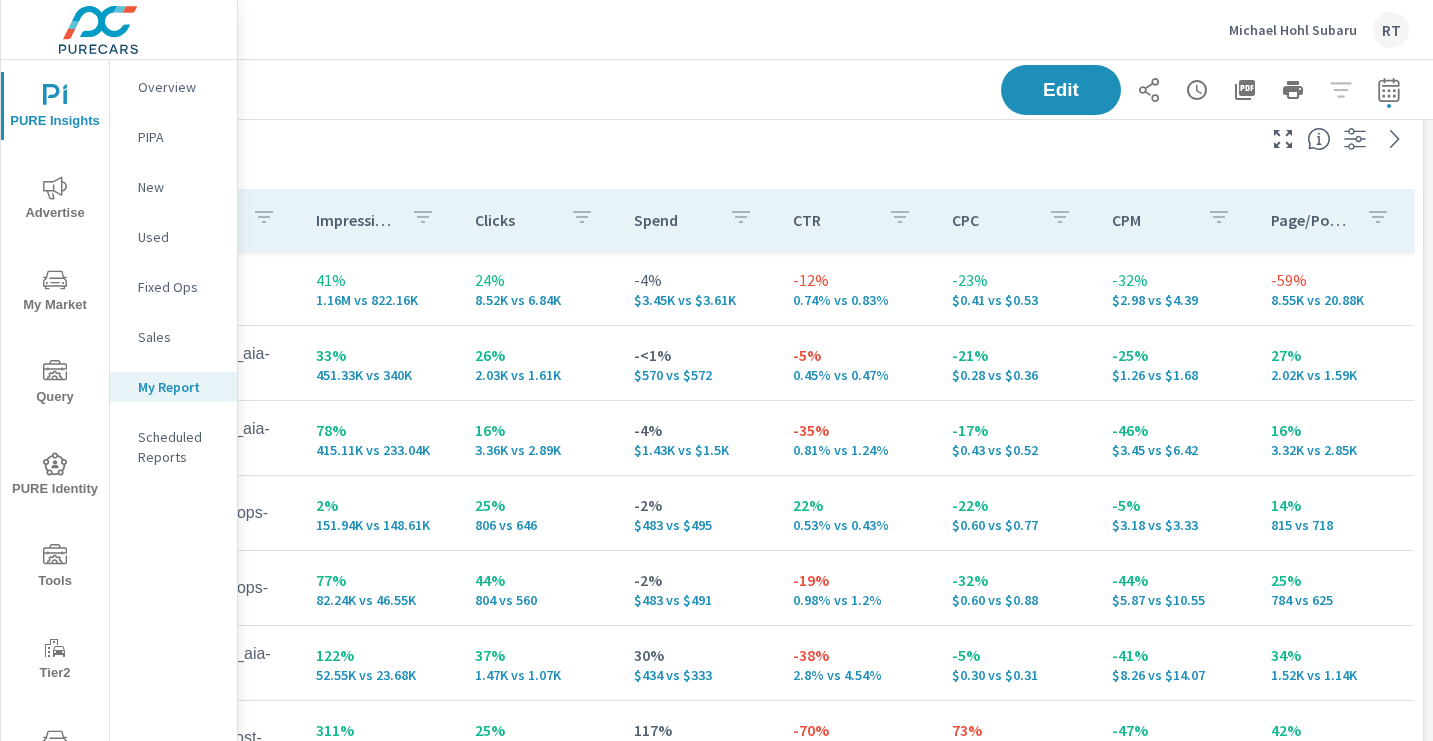 click 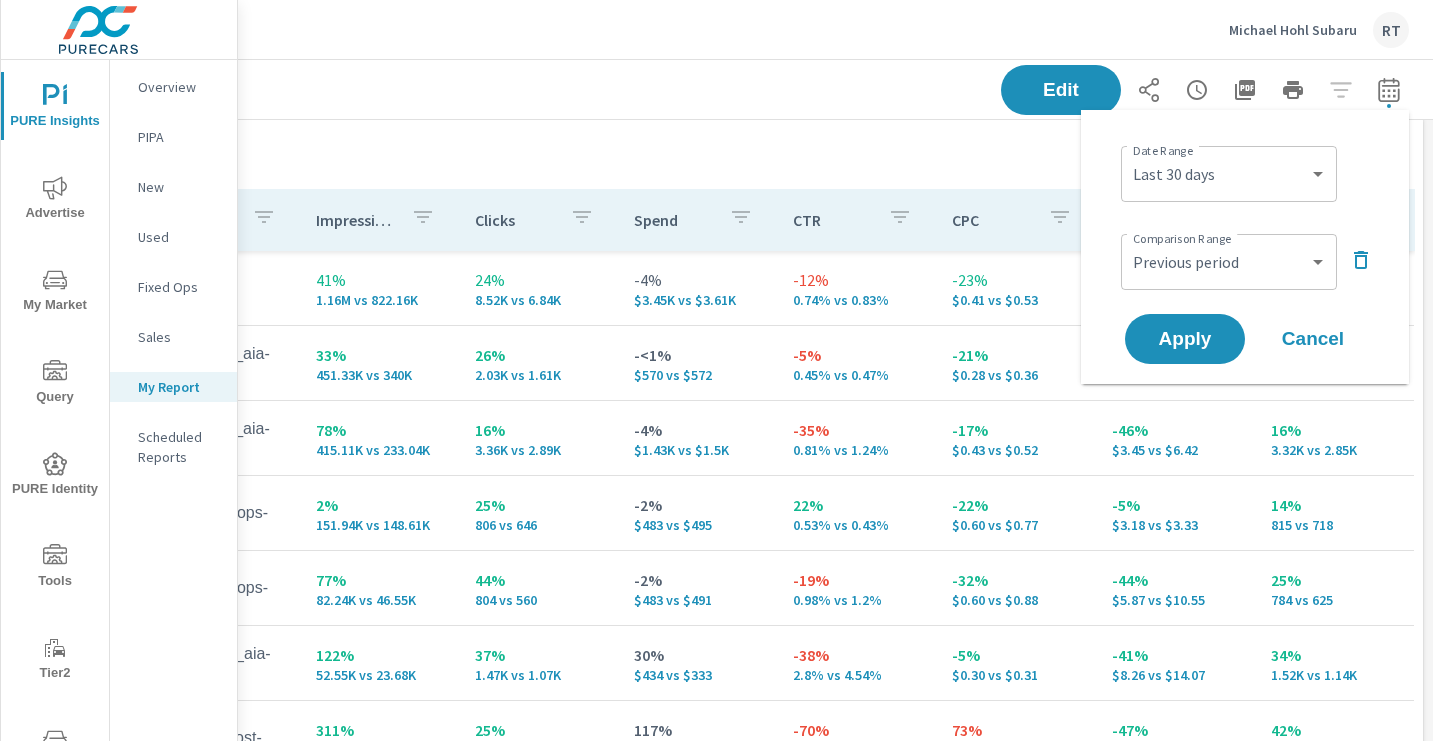 click 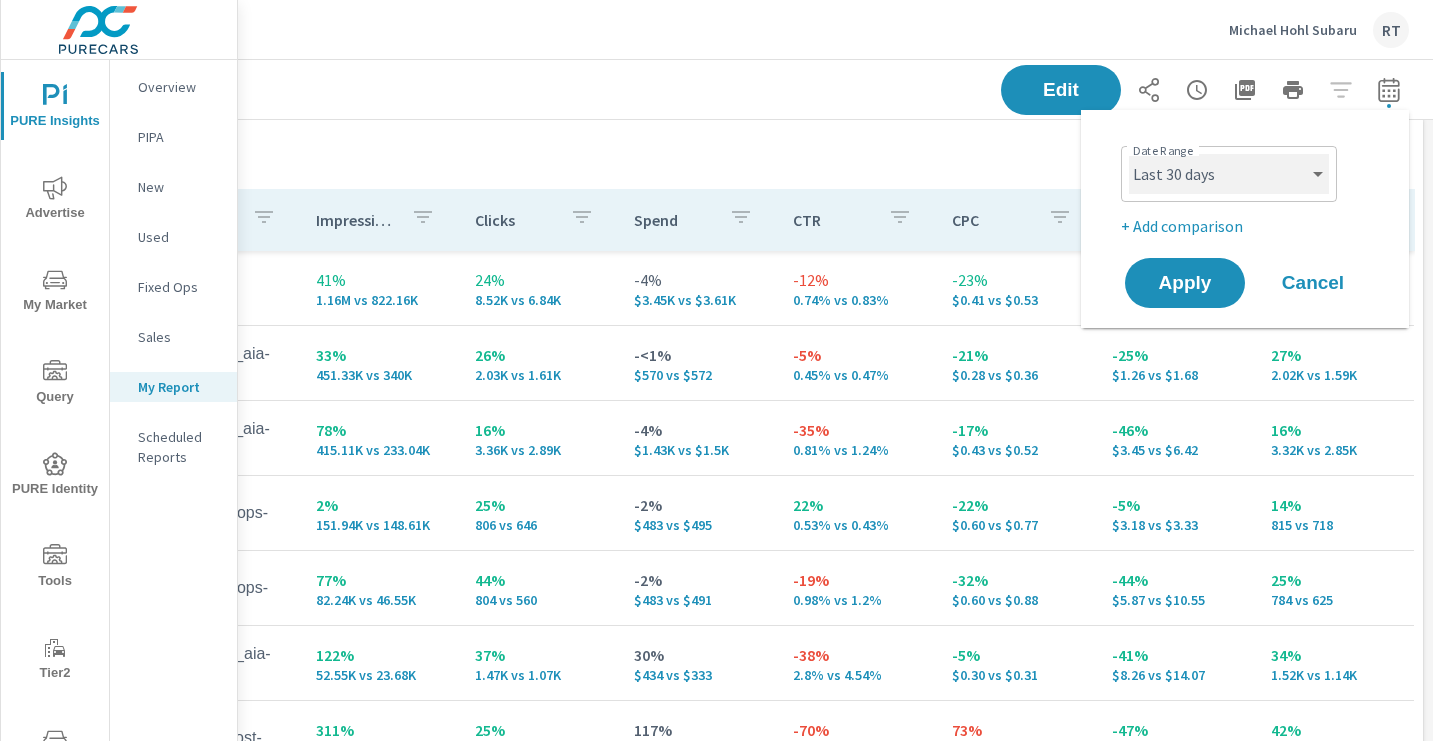 click on "Custom Yesterday Last week Last 7 days Last 14 days Last 30 days Last 45 days Last 60 days Last 90 days Last 180 days Last 365 days Month to date Last month Last 2 months Last 3 months Last 6 months Last 9 months Last 12 months Year to date Last year" at bounding box center [1229, 174] 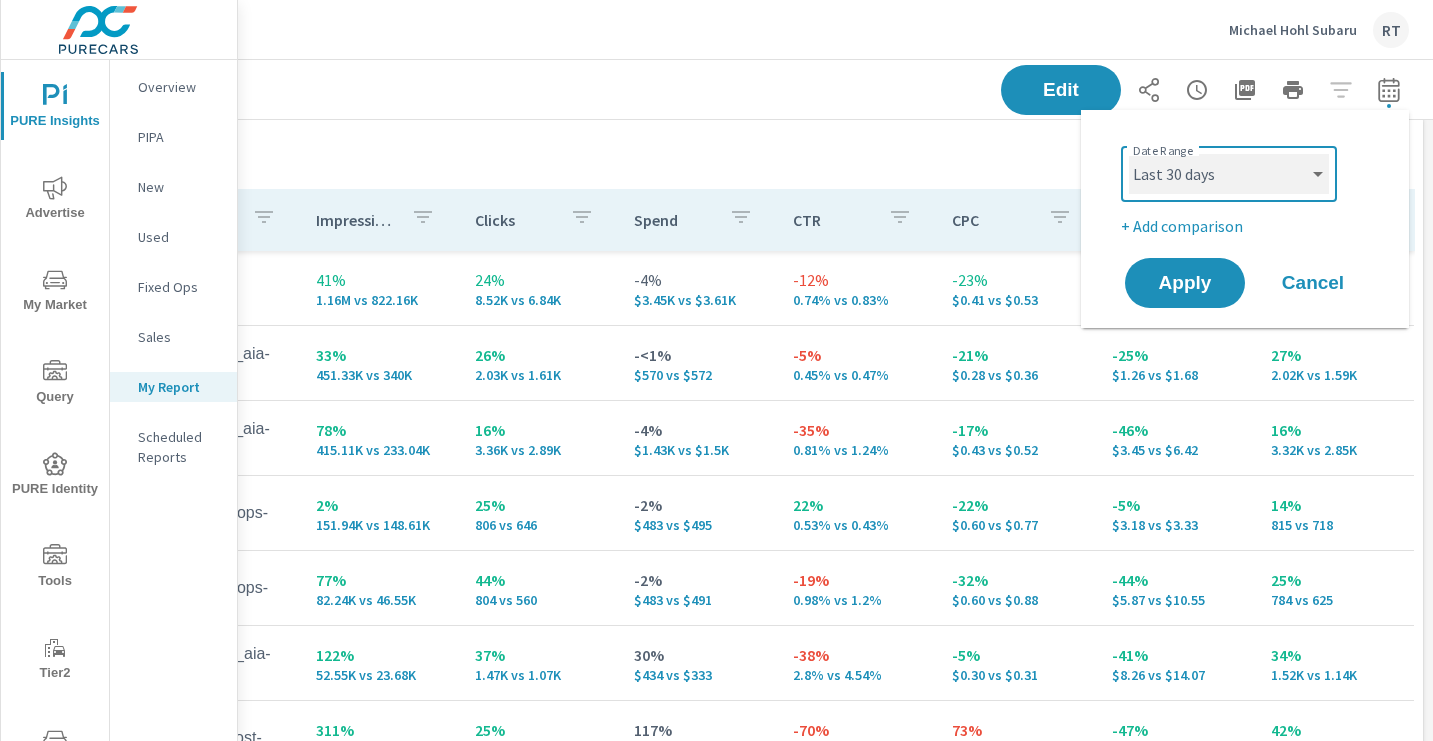 select on "Last month" 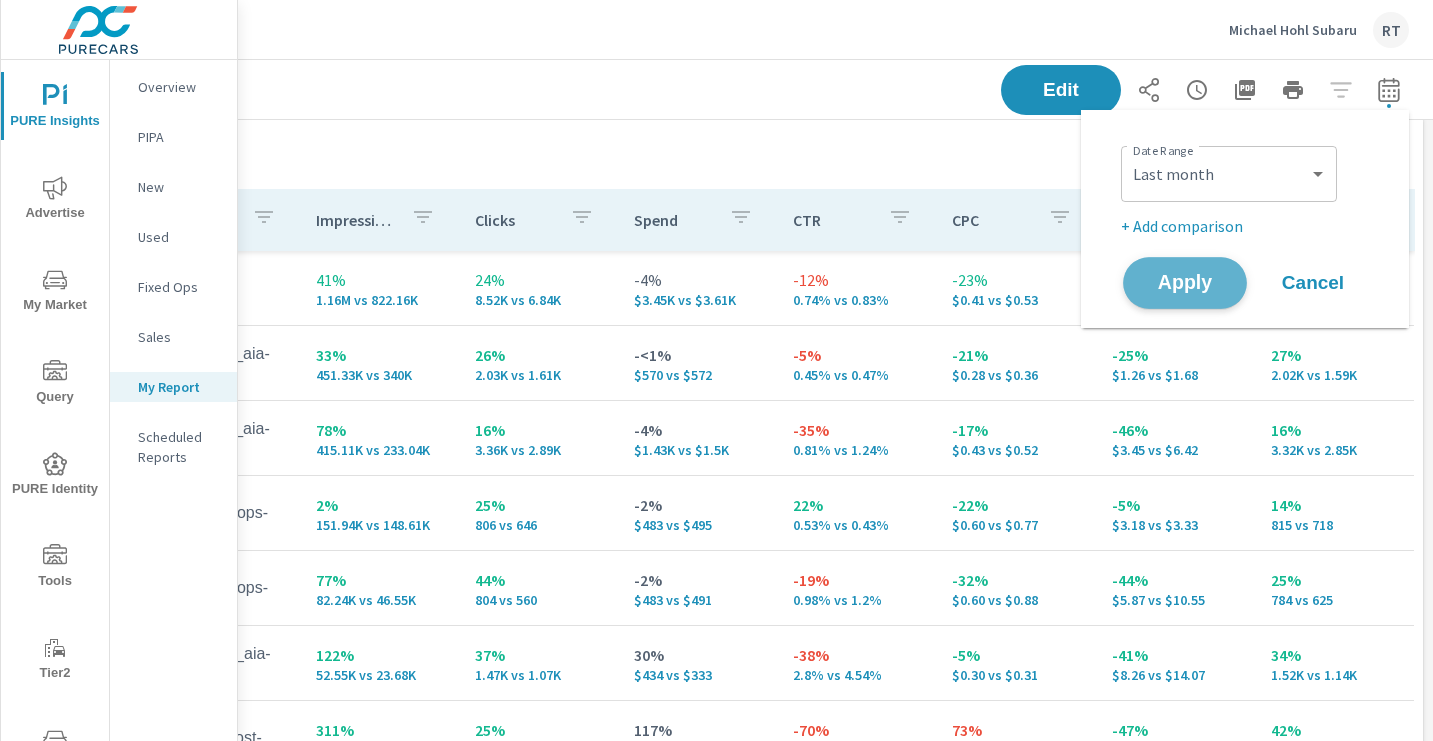 click on "Apply" at bounding box center [1185, 283] 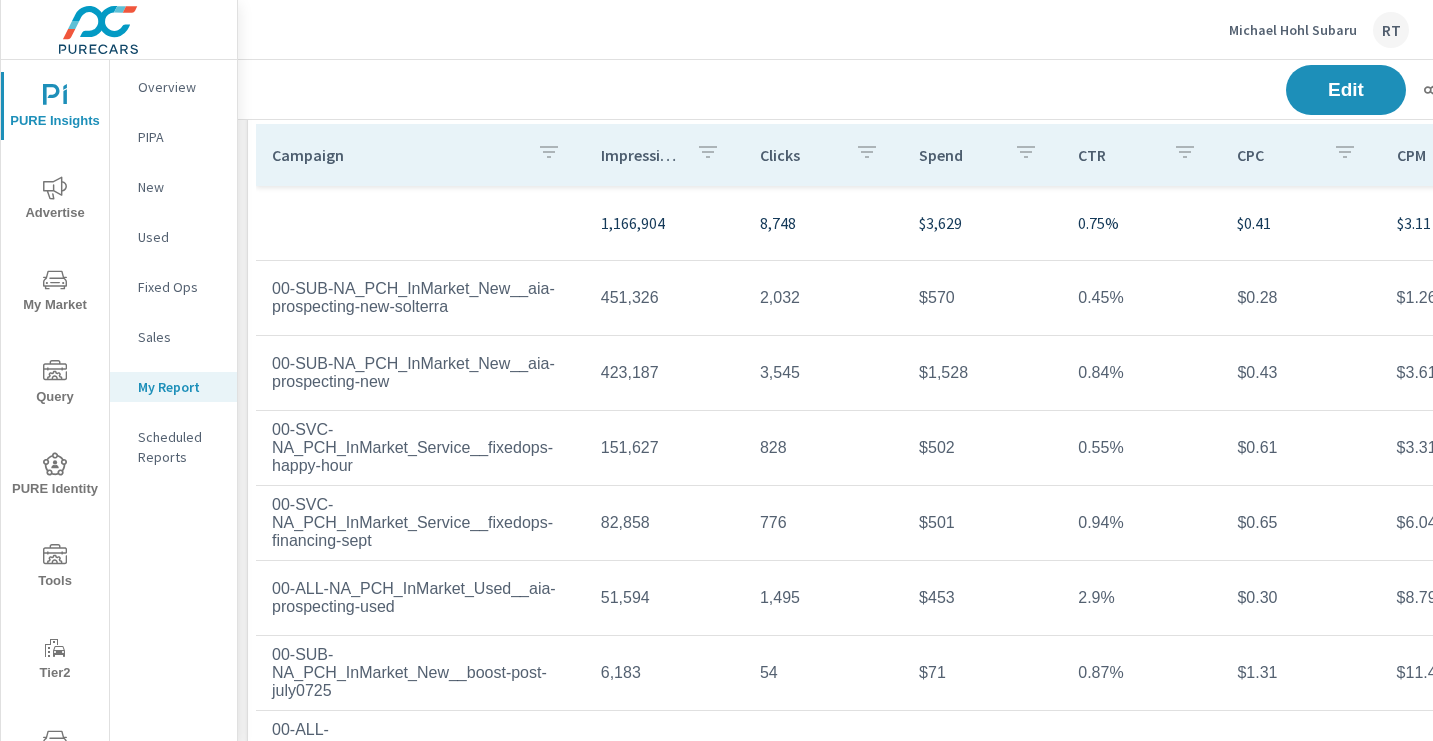 scroll, scrollTop: 1696, scrollLeft: 0, axis: vertical 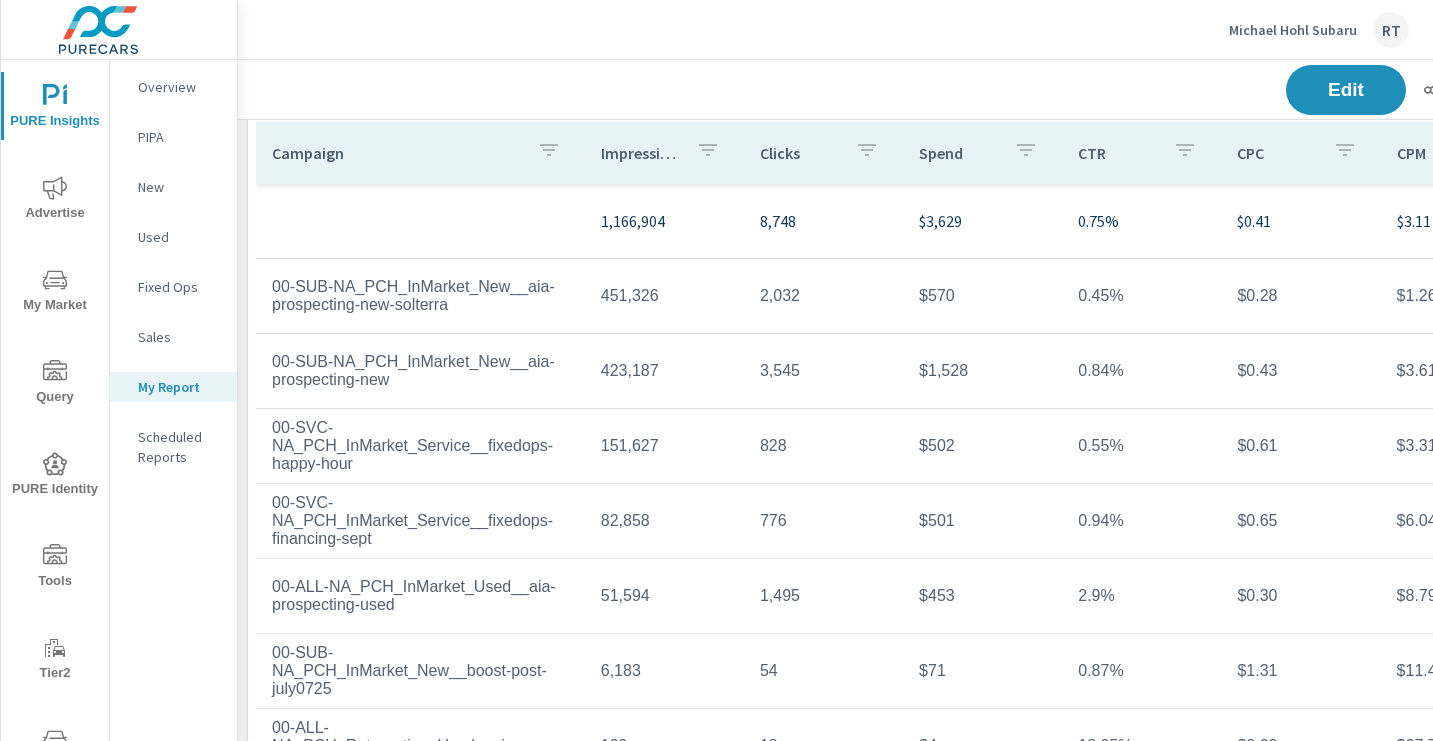 click on "00-SUB-NA_PCH_InMarket_New__aia-prospecting-new-solterra" at bounding box center [420, 296] 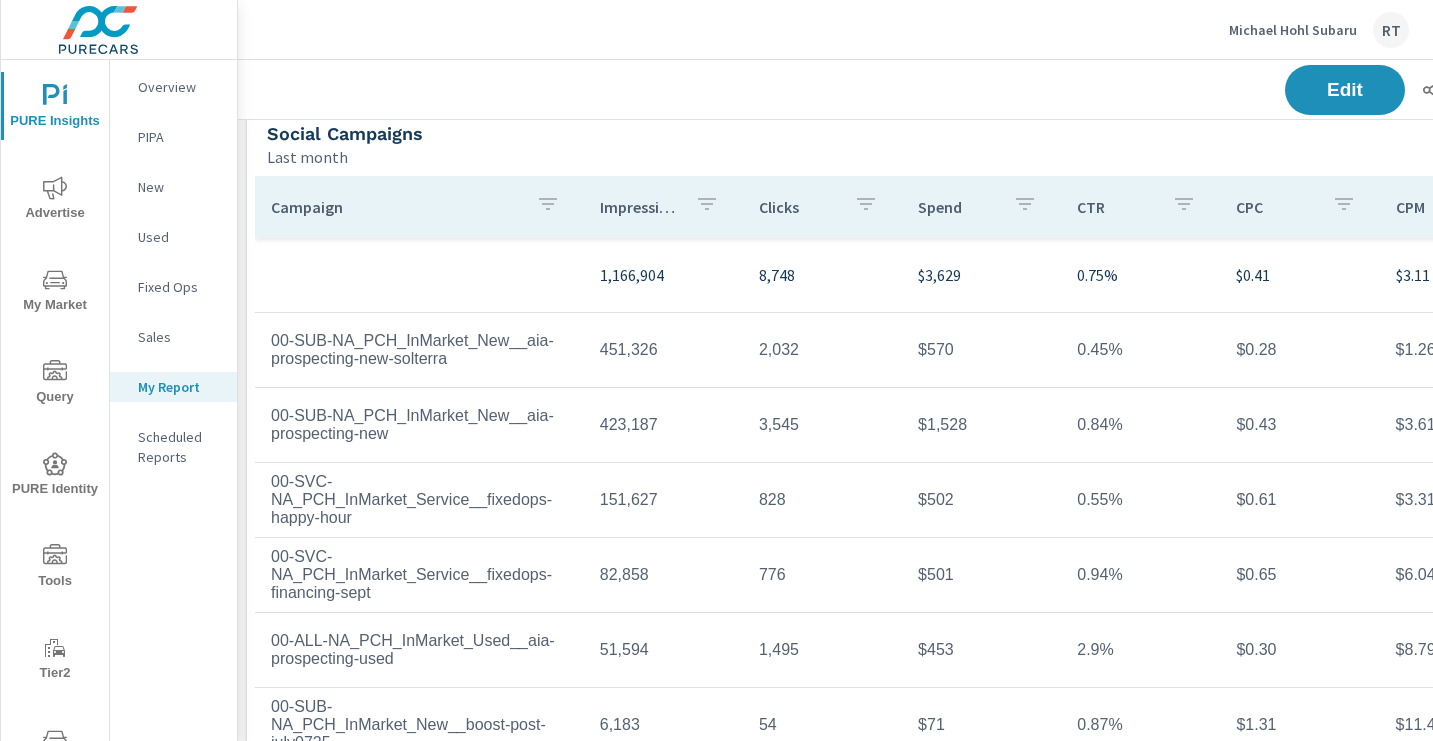 scroll, scrollTop: 1630, scrollLeft: 1, axis: both 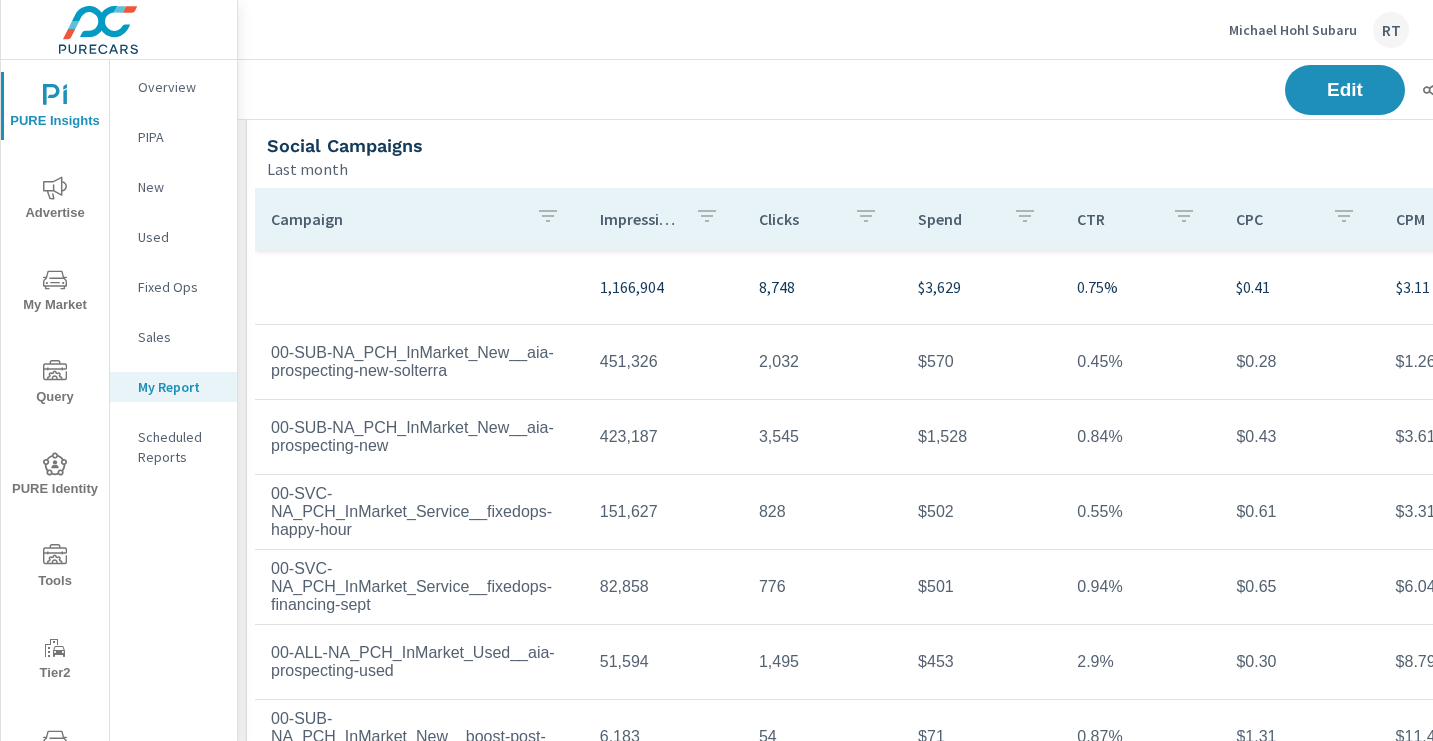 click on "Michael Hohl Subaru" at bounding box center (1293, 30) 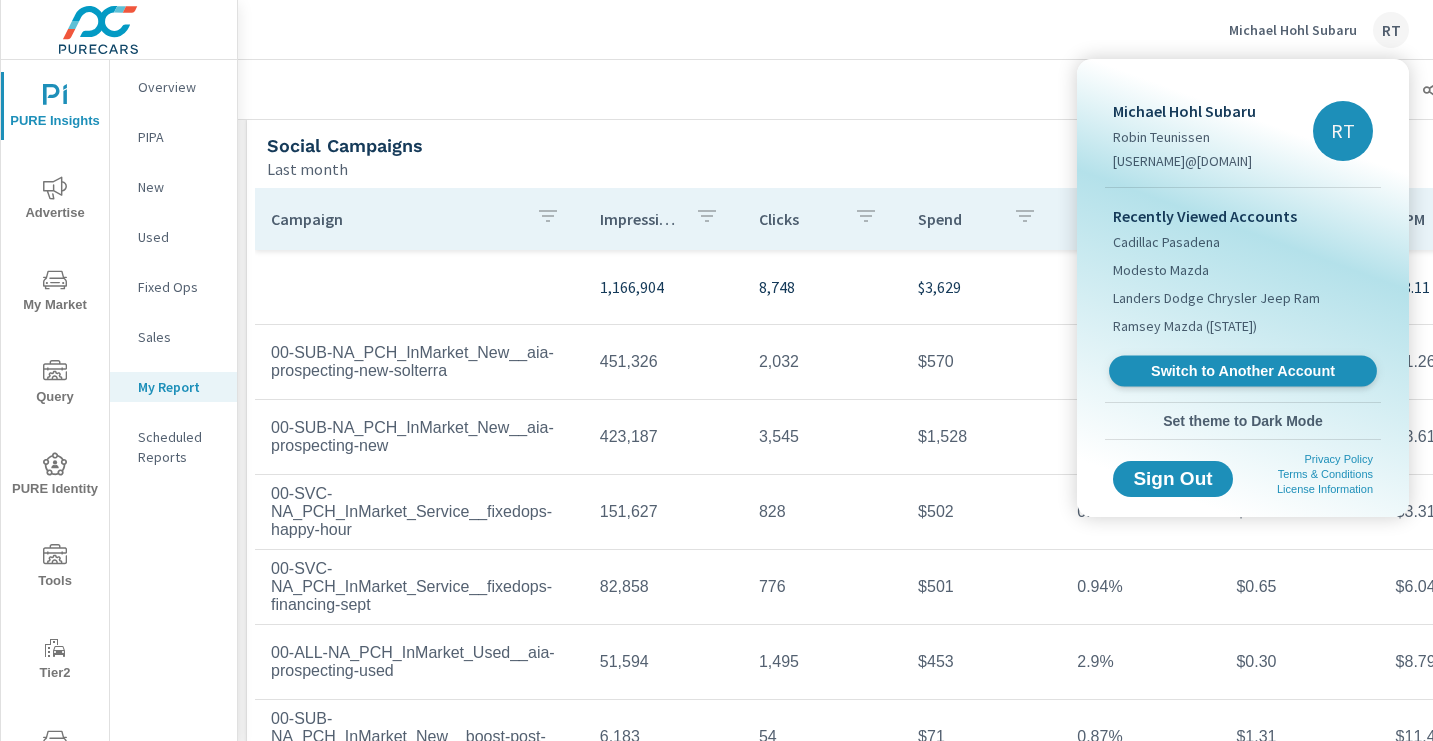 click on "Switch to Another Account" at bounding box center [1242, 371] 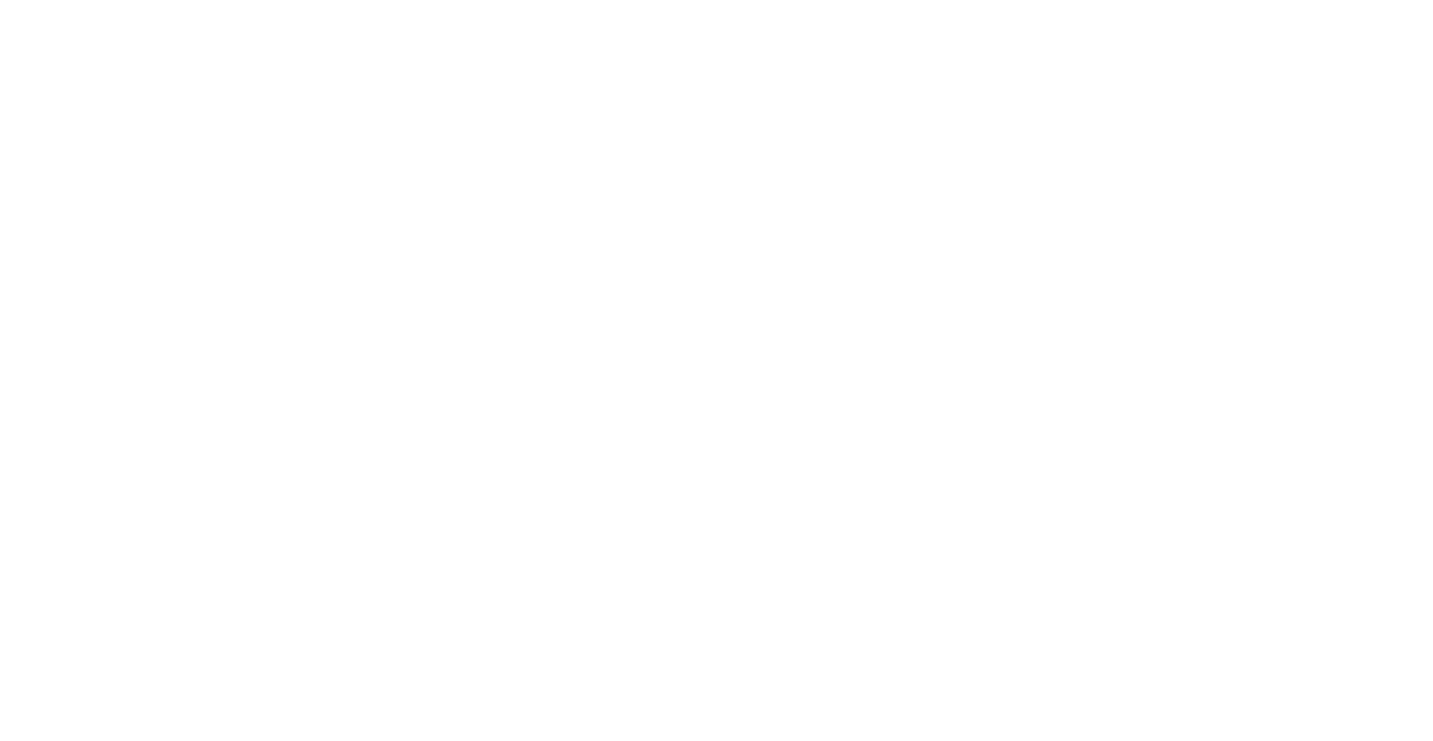 scroll, scrollTop: 0, scrollLeft: 0, axis: both 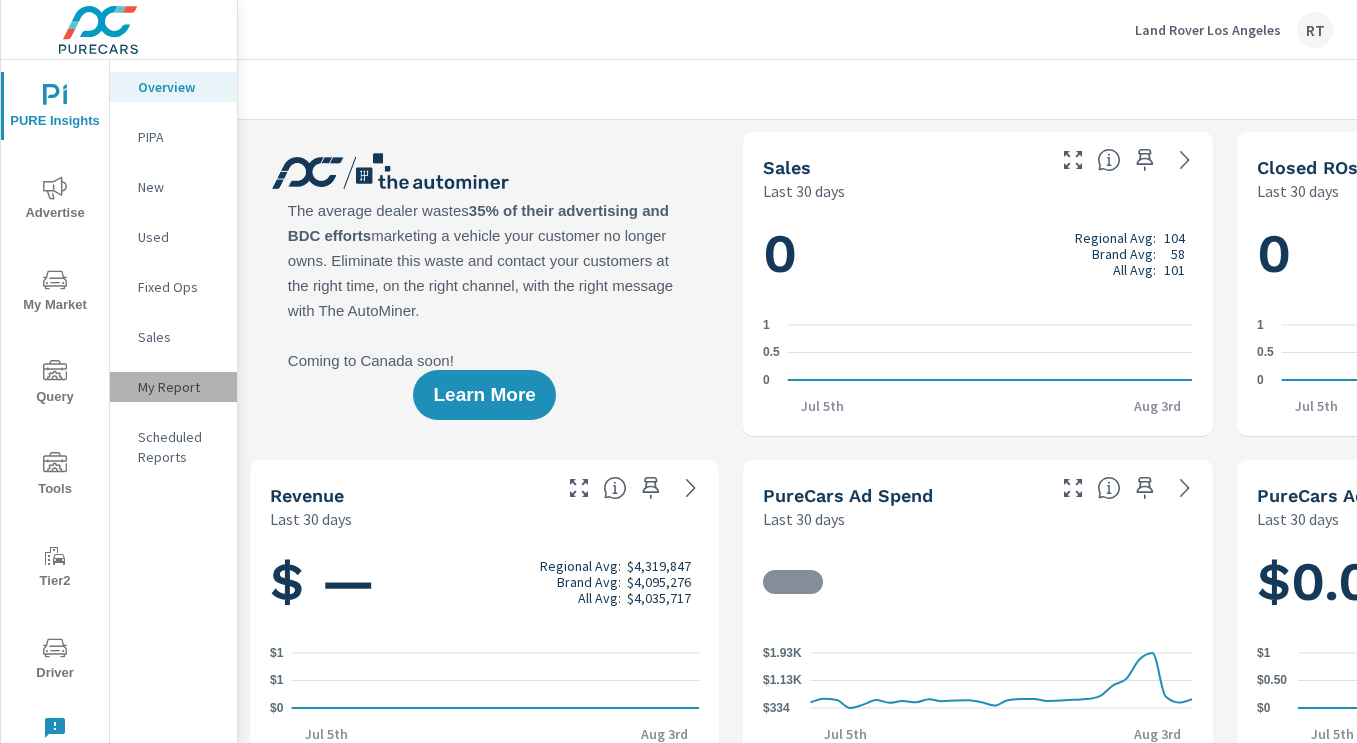 click on "My Report" at bounding box center [179, 387] 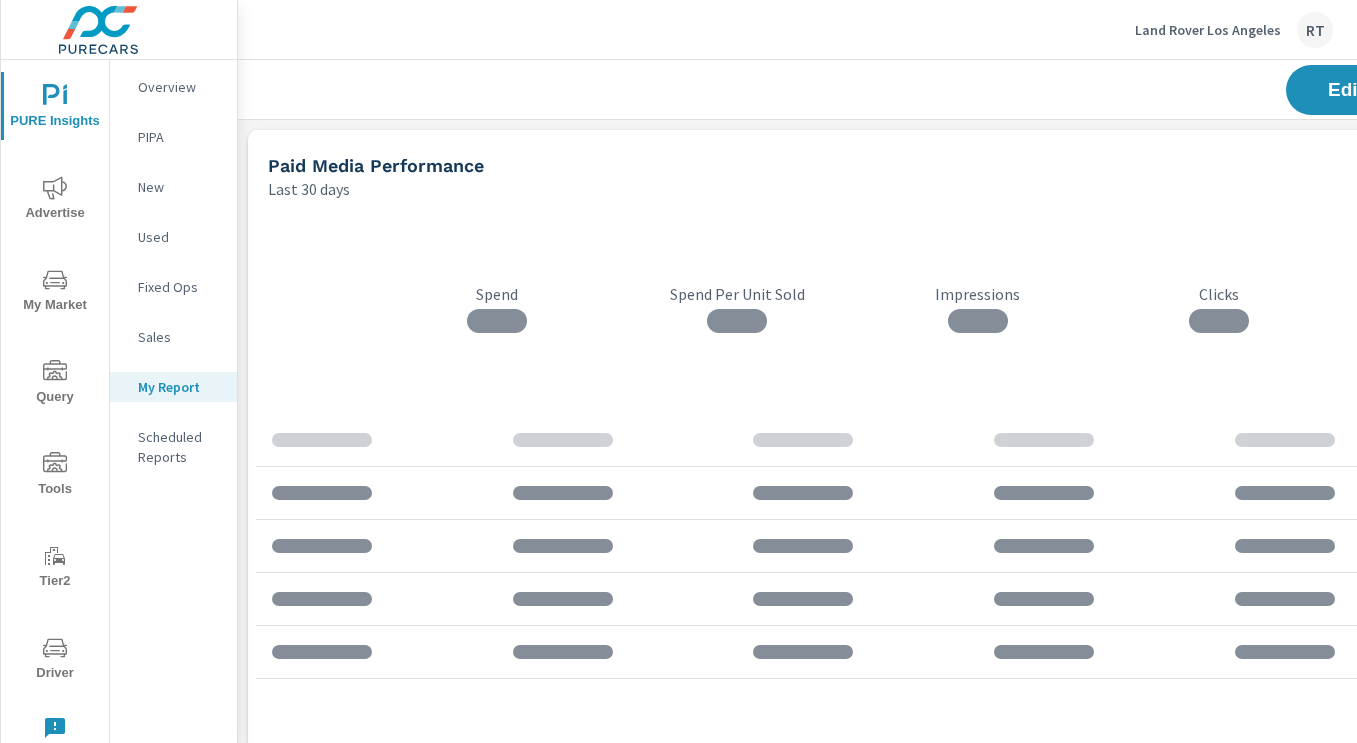 scroll, scrollTop: 10, scrollLeft: 10, axis: both 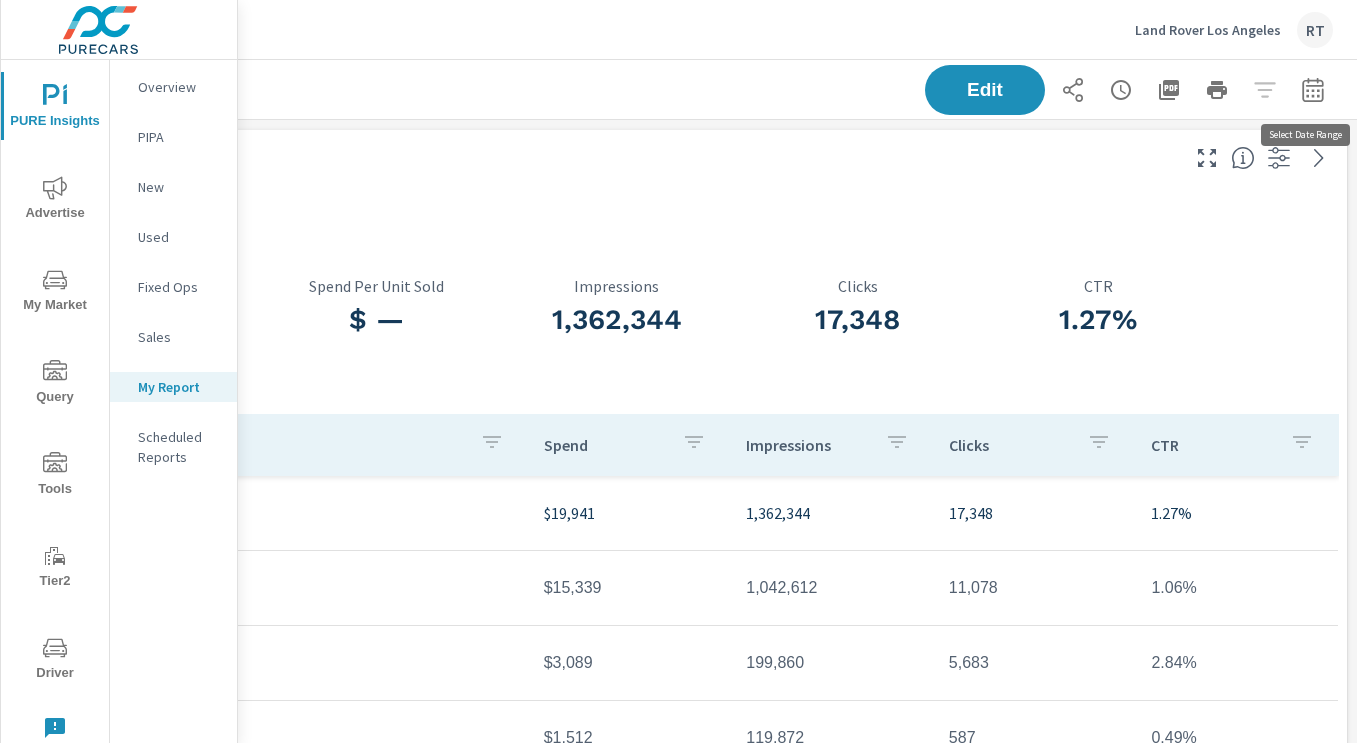 click 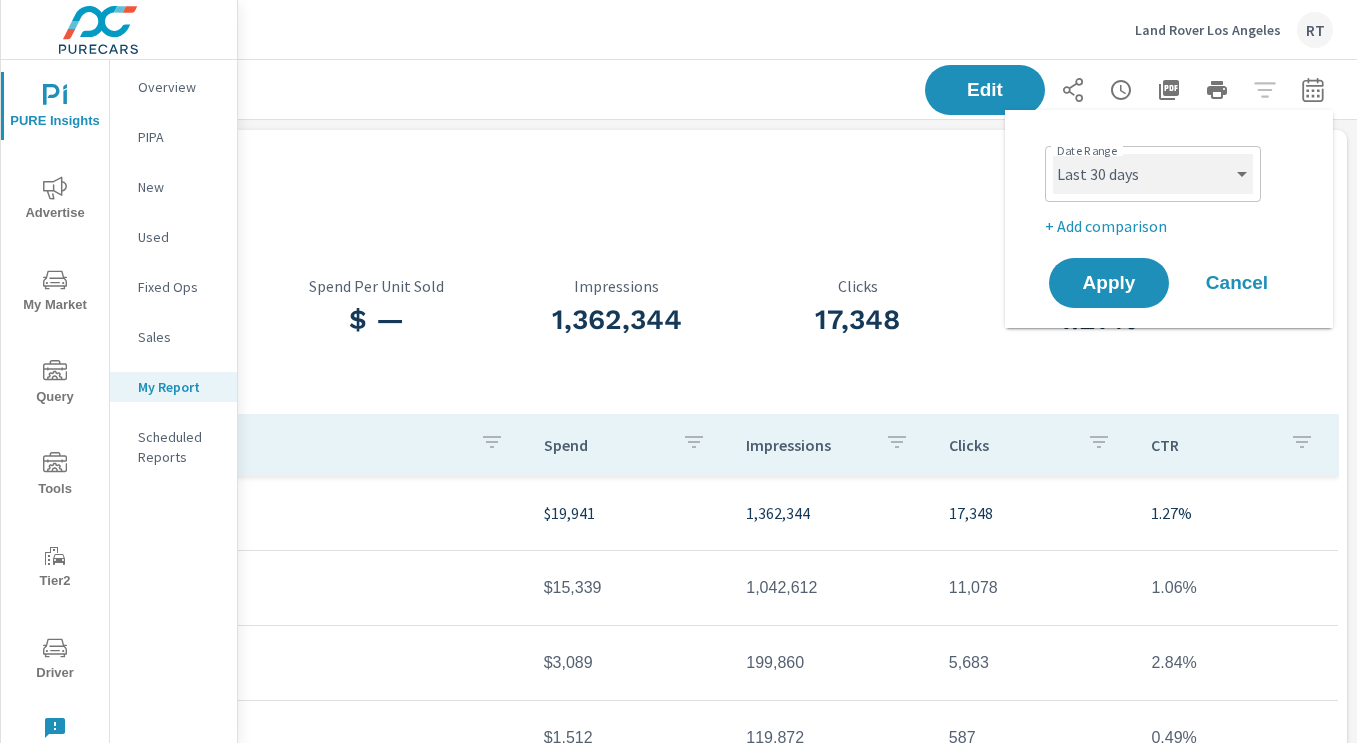click on "Custom Yesterday Last week Last 7 days Last 14 days Last 30 days Last 45 days Last 60 days Last 90 days Last 180 days Last 365 days Month to date Last month Last 2 months Last 3 months Last 6 months Last 9 months Last 12 months Year to date Last year" at bounding box center (1153, 174) 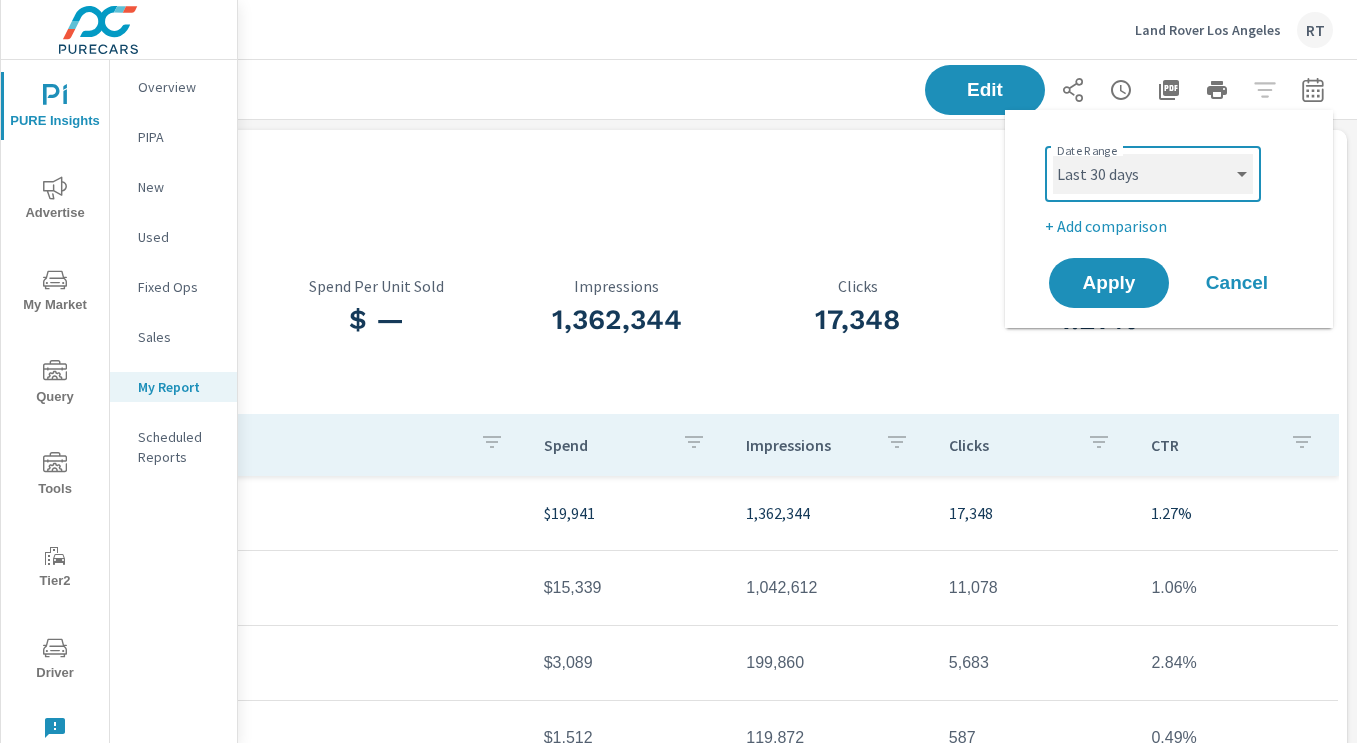 select on "Last 7 days" 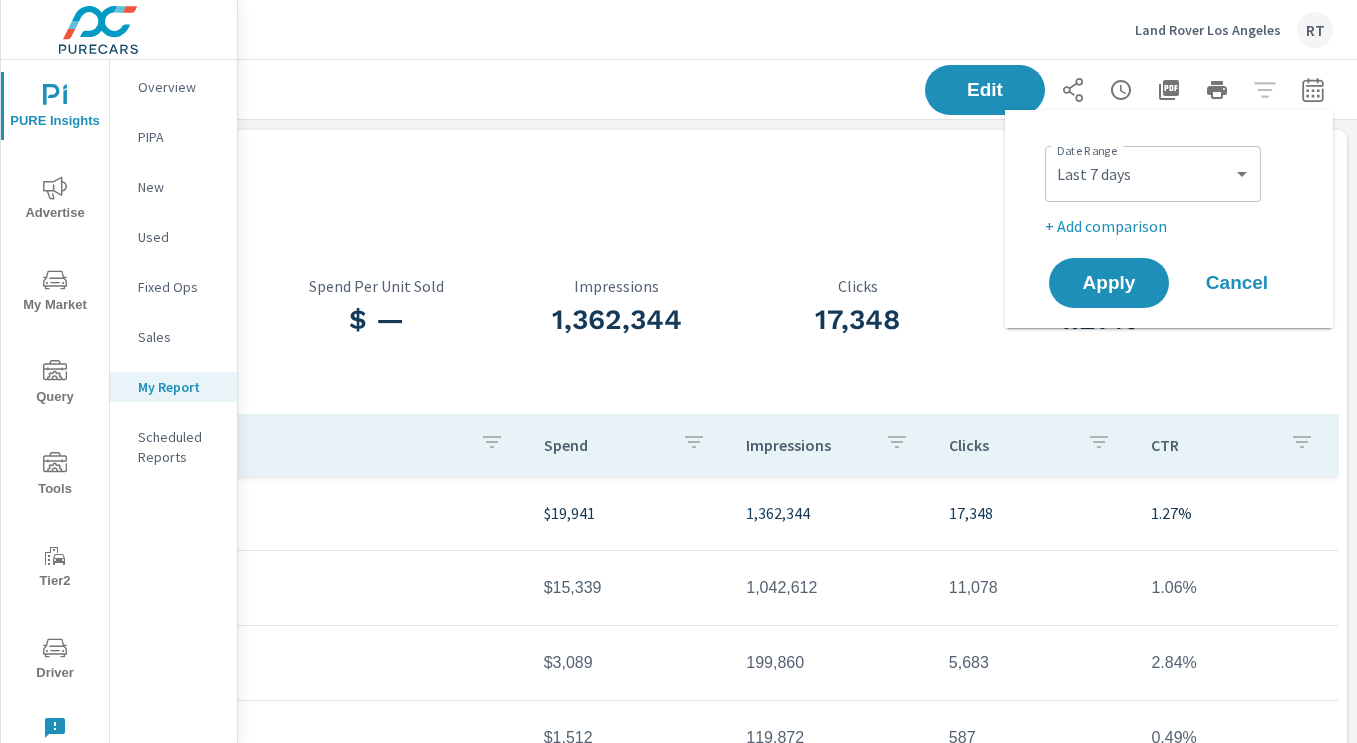 click on "+ Add comparison" at bounding box center (1173, 226) 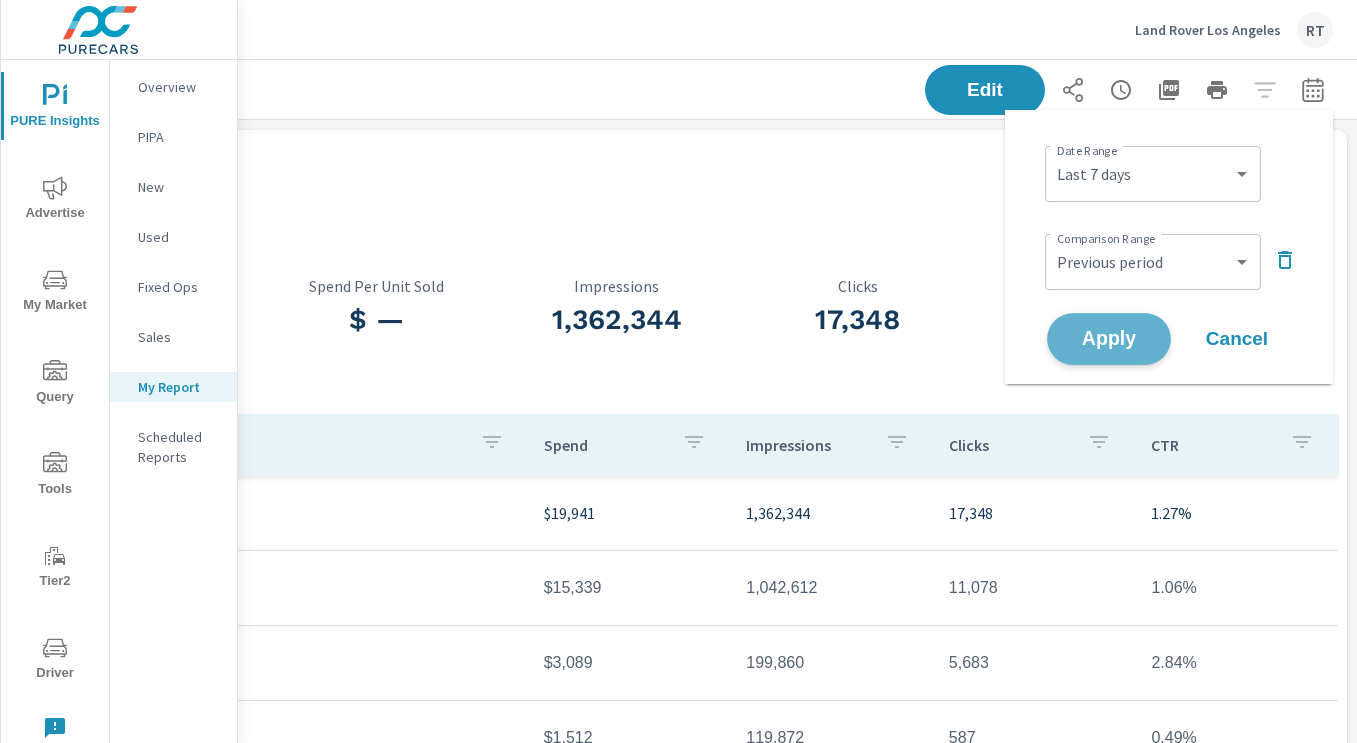 click on "Apply" at bounding box center (1109, 339) 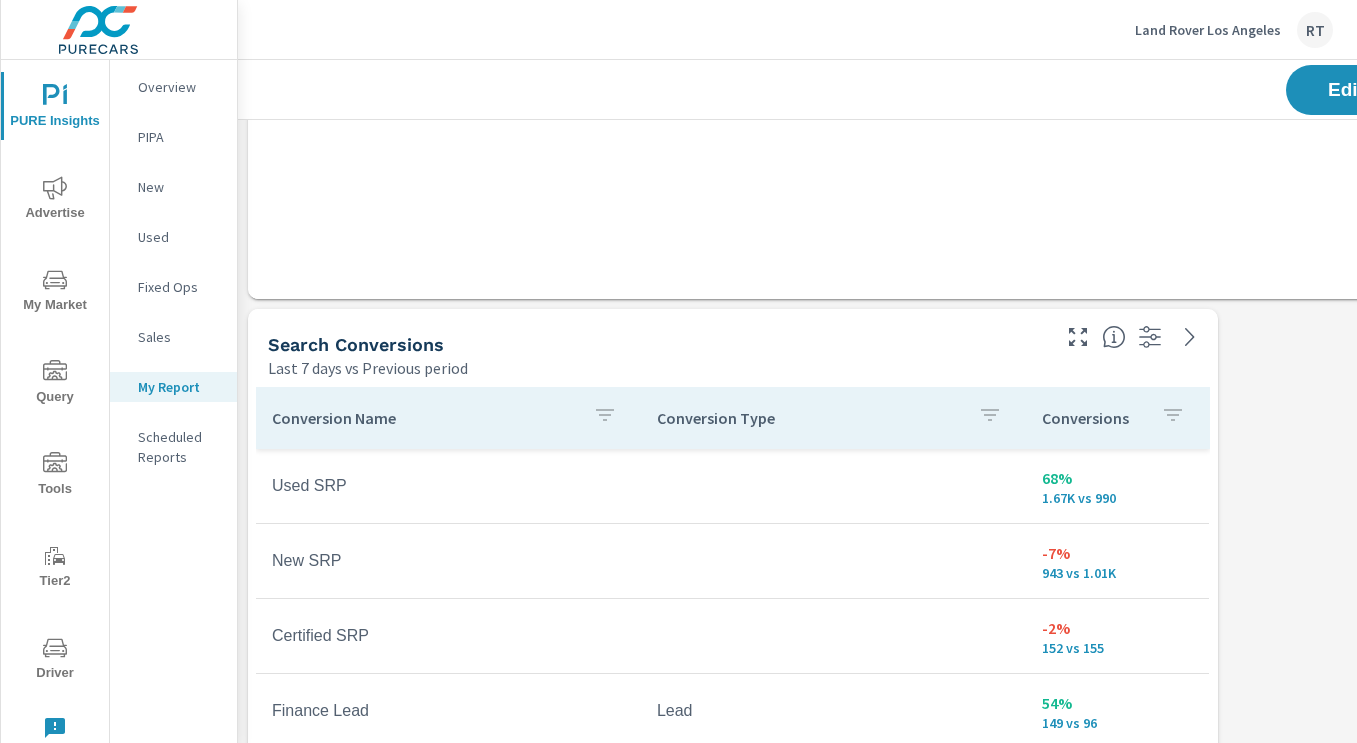 scroll, scrollTop: 737, scrollLeft: 0, axis: vertical 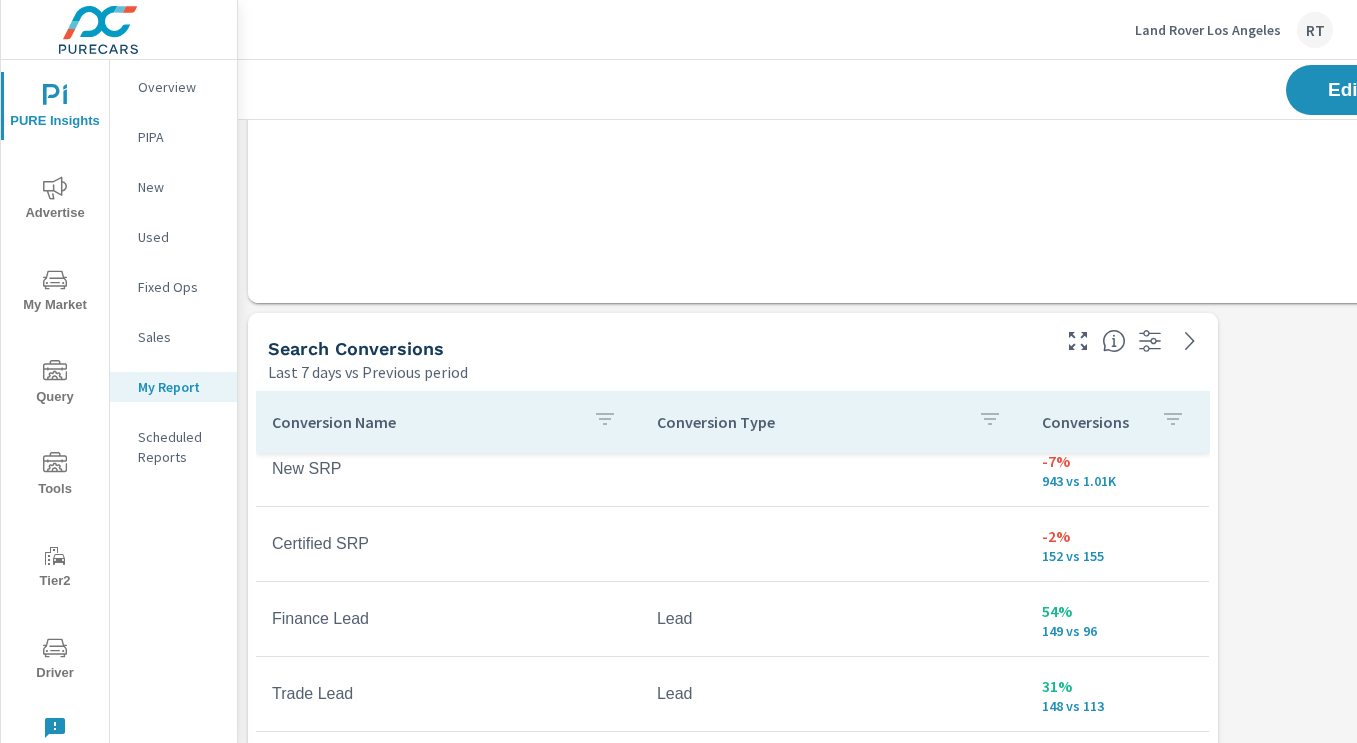 click on "Conversions" at bounding box center (1117, 422) 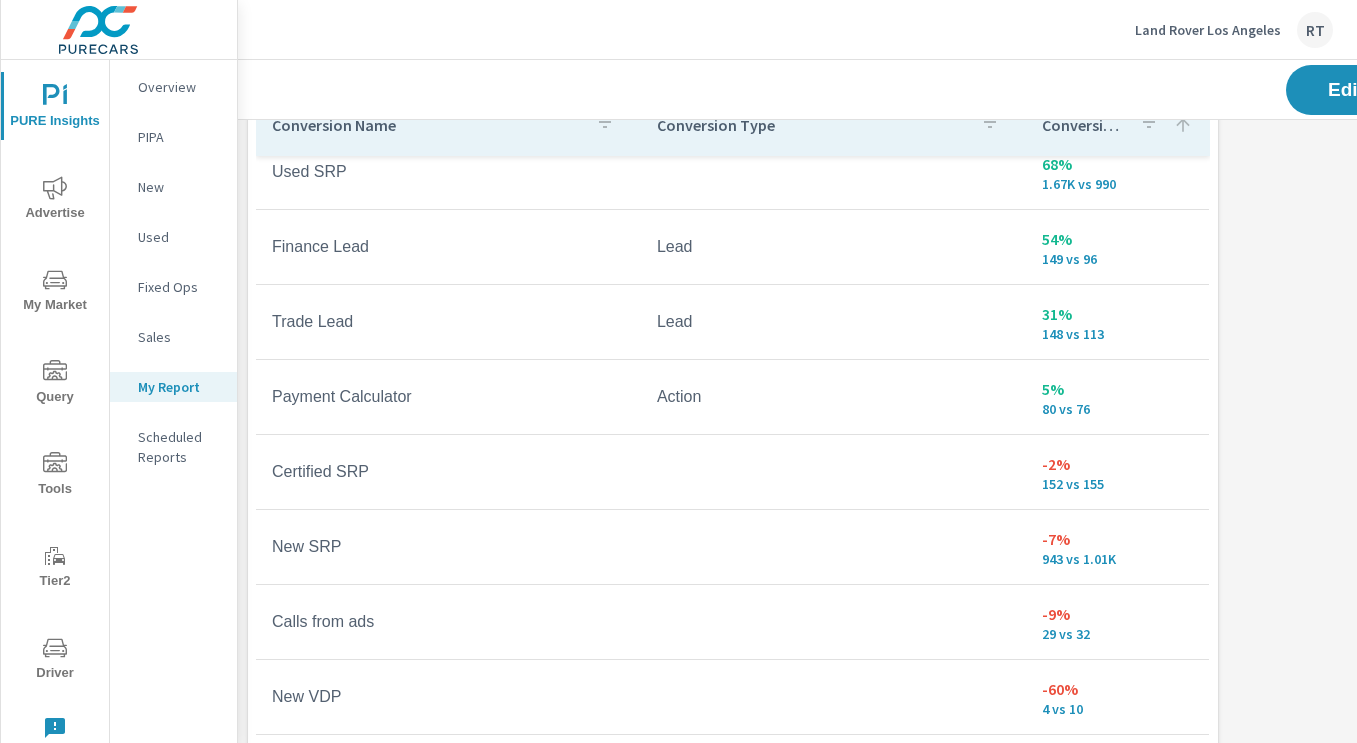 scroll, scrollTop: 1044, scrollLeft: 0, axis: vertical 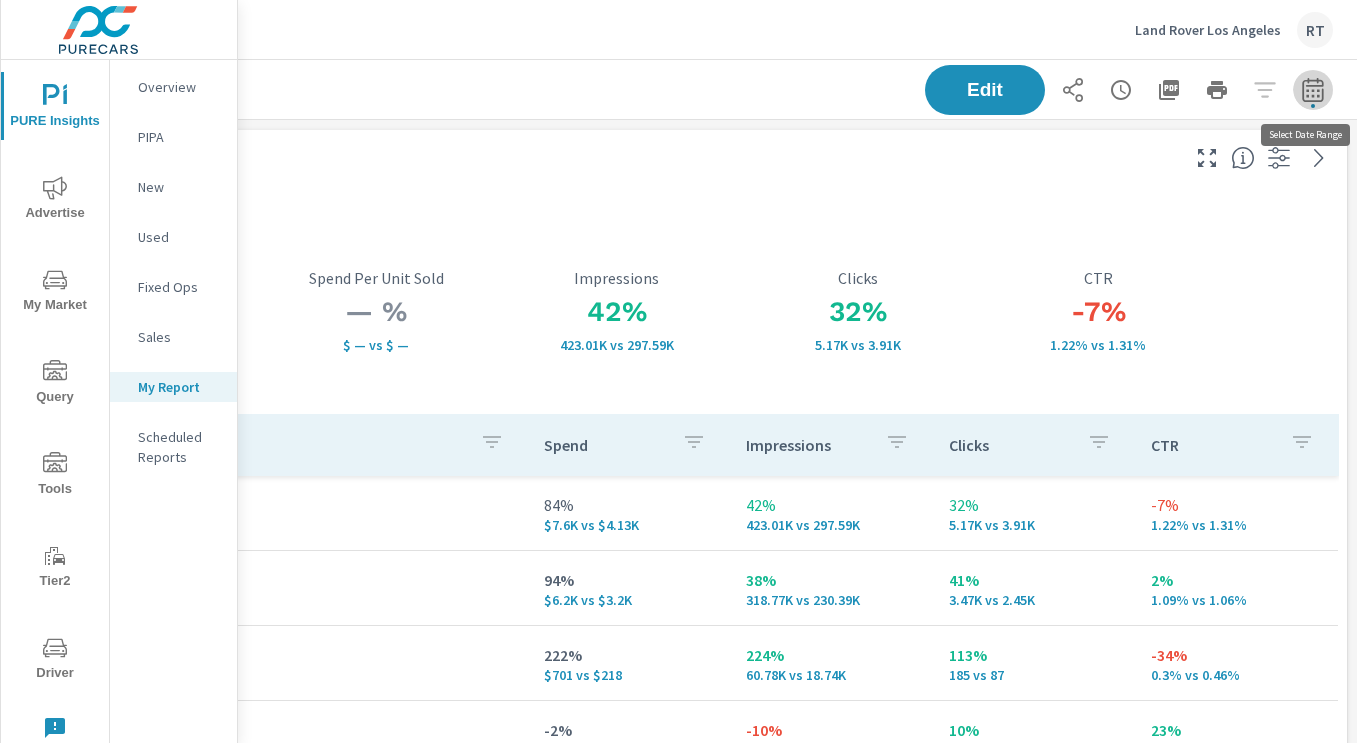 click 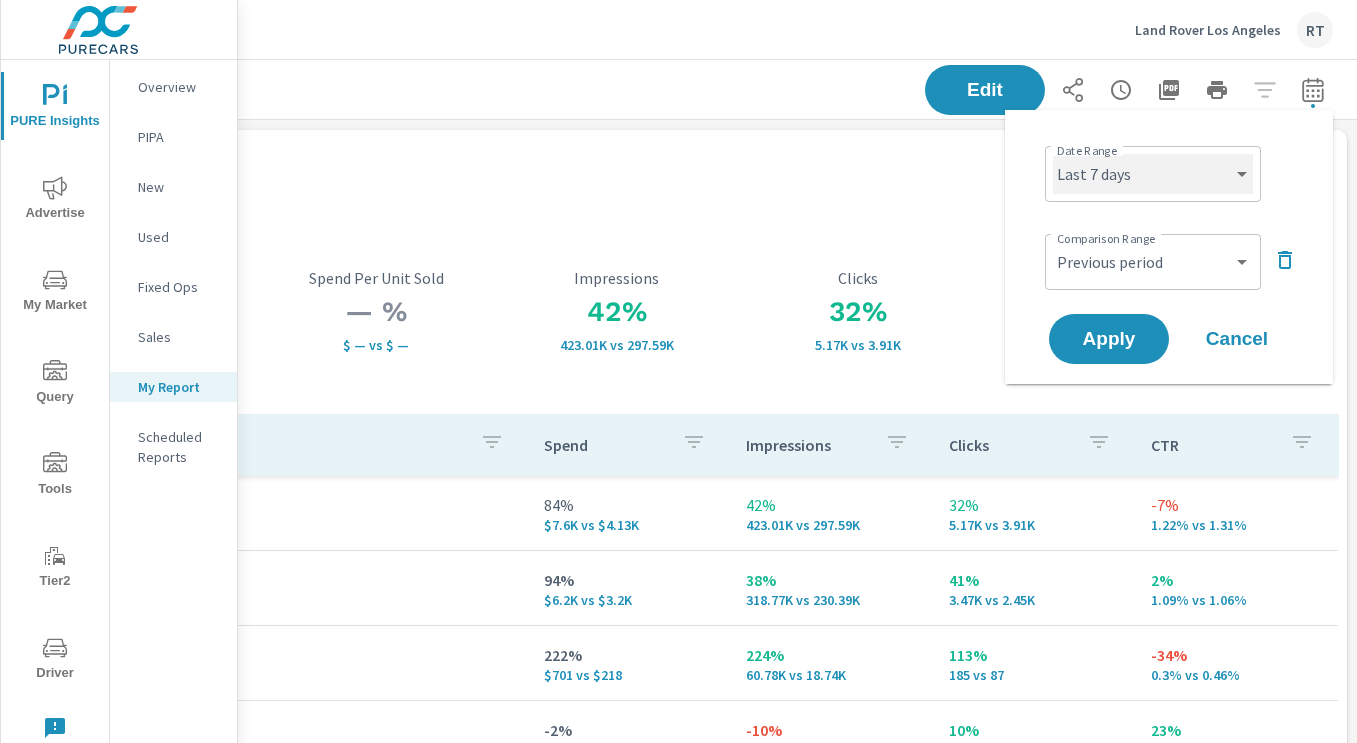 click on "Custom Yesterday Last week Last 7 days Last 14 days Last 30 days Last 45 days Last 60 days Last 90 days Last 180 days Last 365 days Month to date Last month Last 2 months Last 3 months Last 6 months Last 9 months Last 12 months Year to date Last year" at bounding box center [1153, 174] 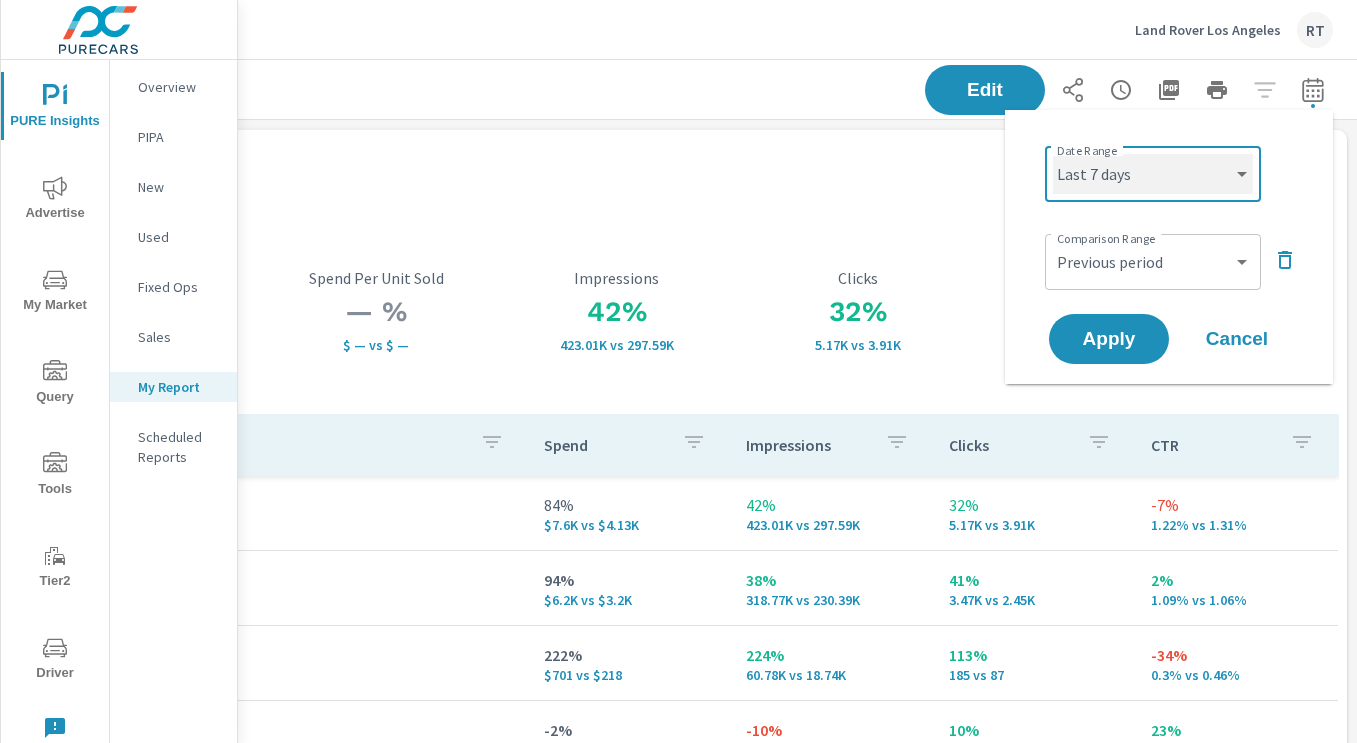 select on "Last 14 days" 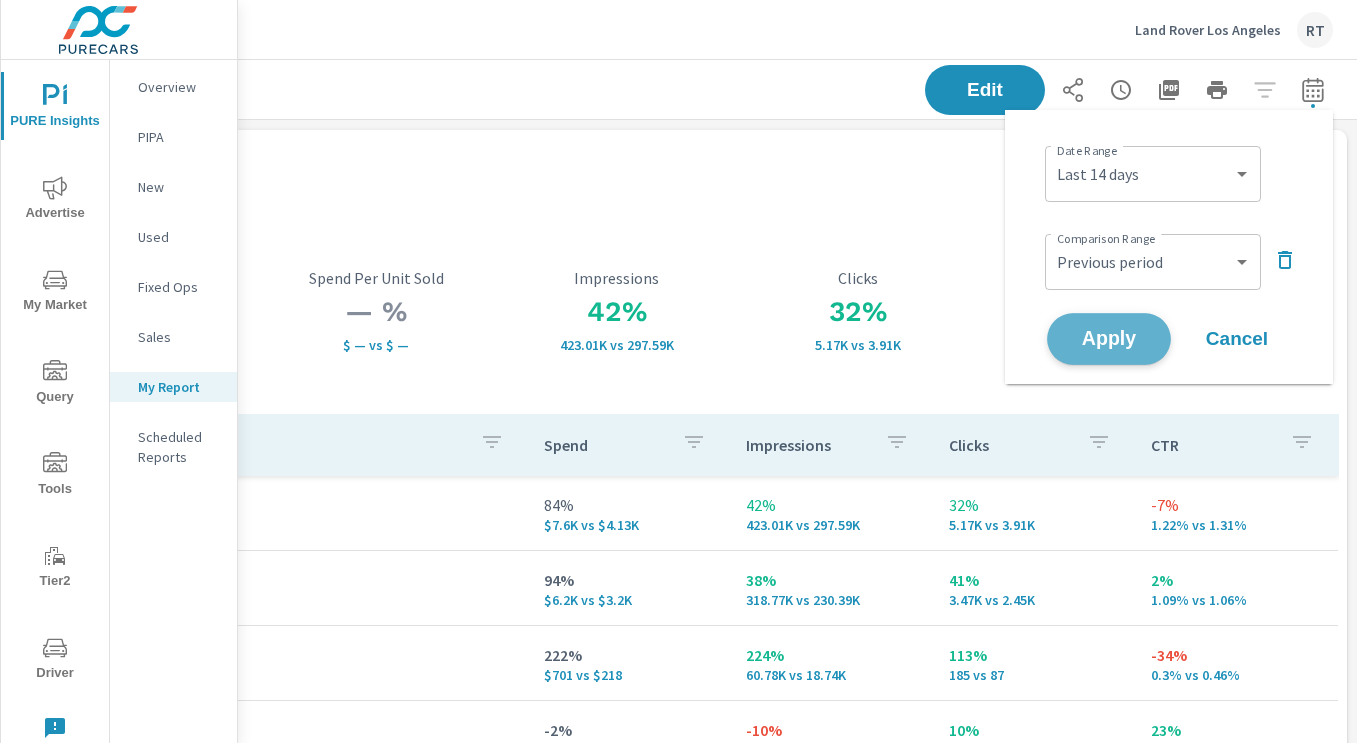 click on "Apply" at bounding box center [1109, 339] 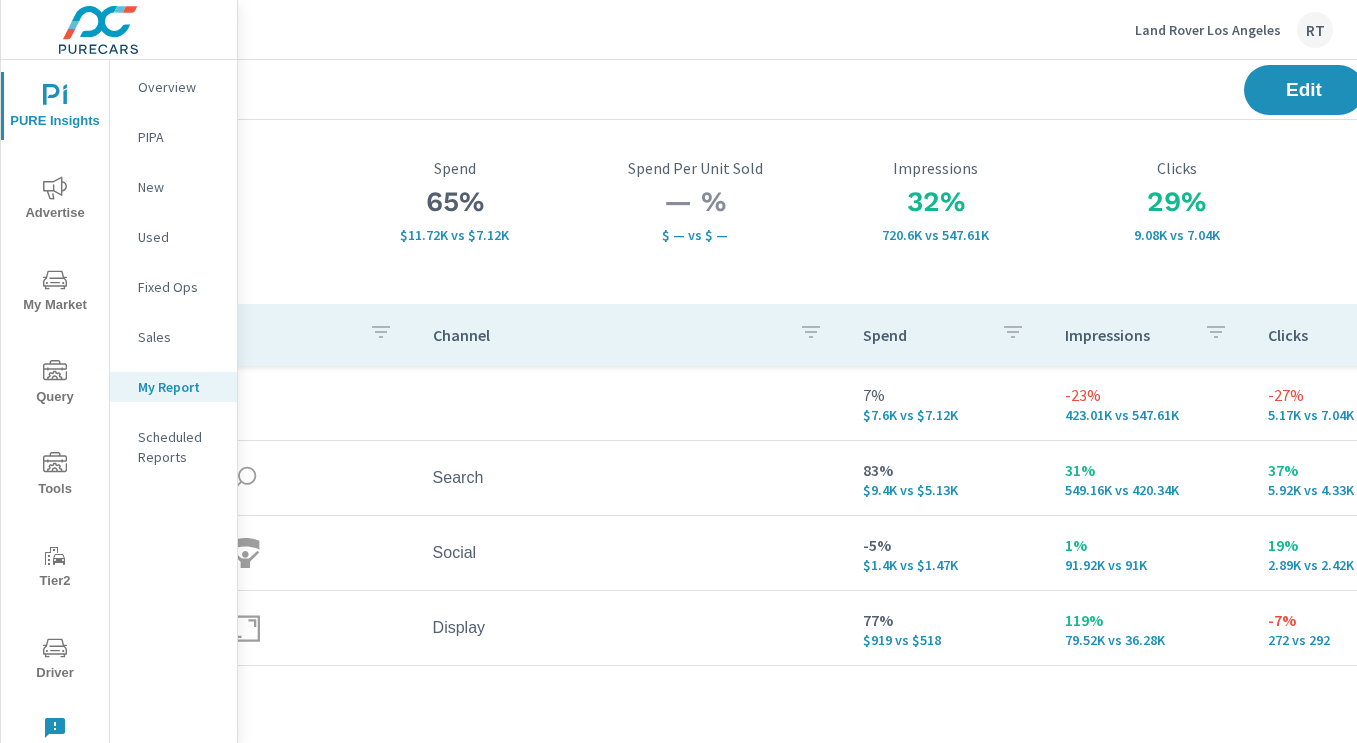 scroll, scrollTop: 0, scrollLeft: 42, axis: horizontal 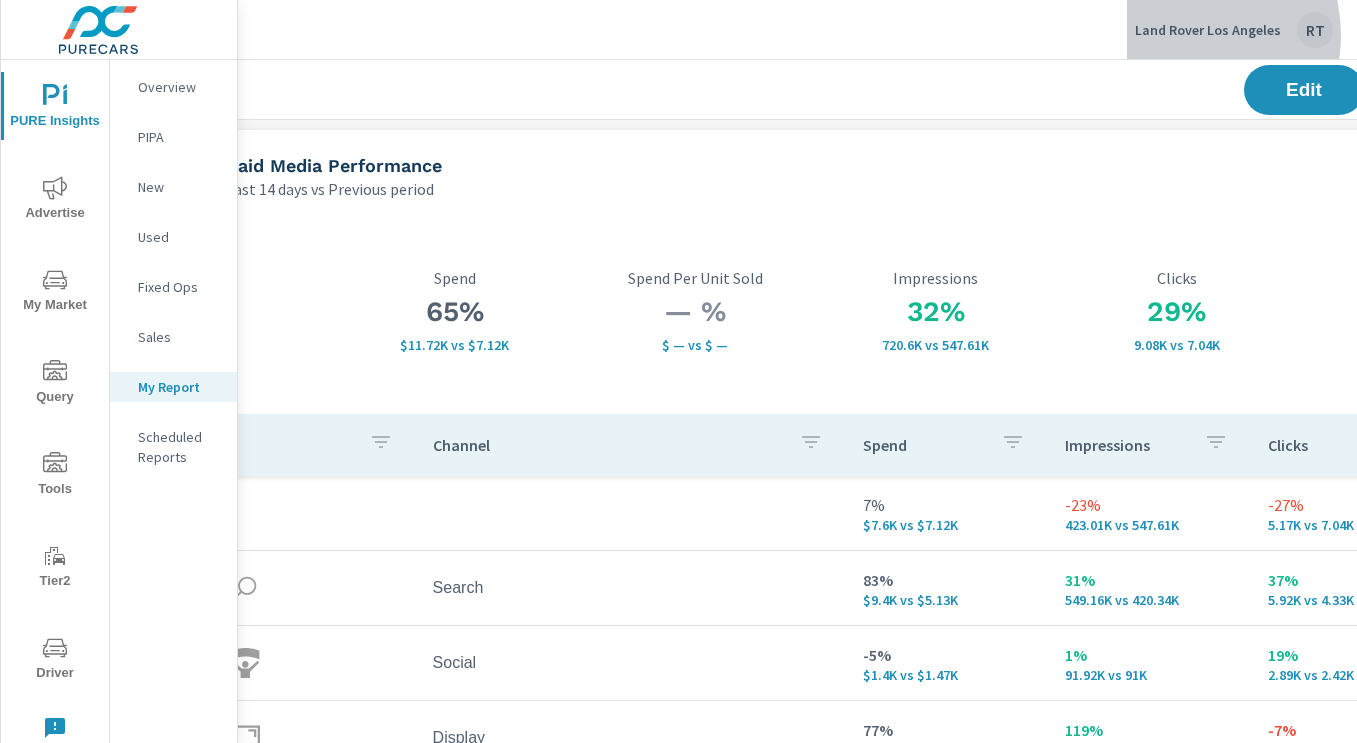 click on "Land Rover Los Angeles" at bounding box center [1208, 30] 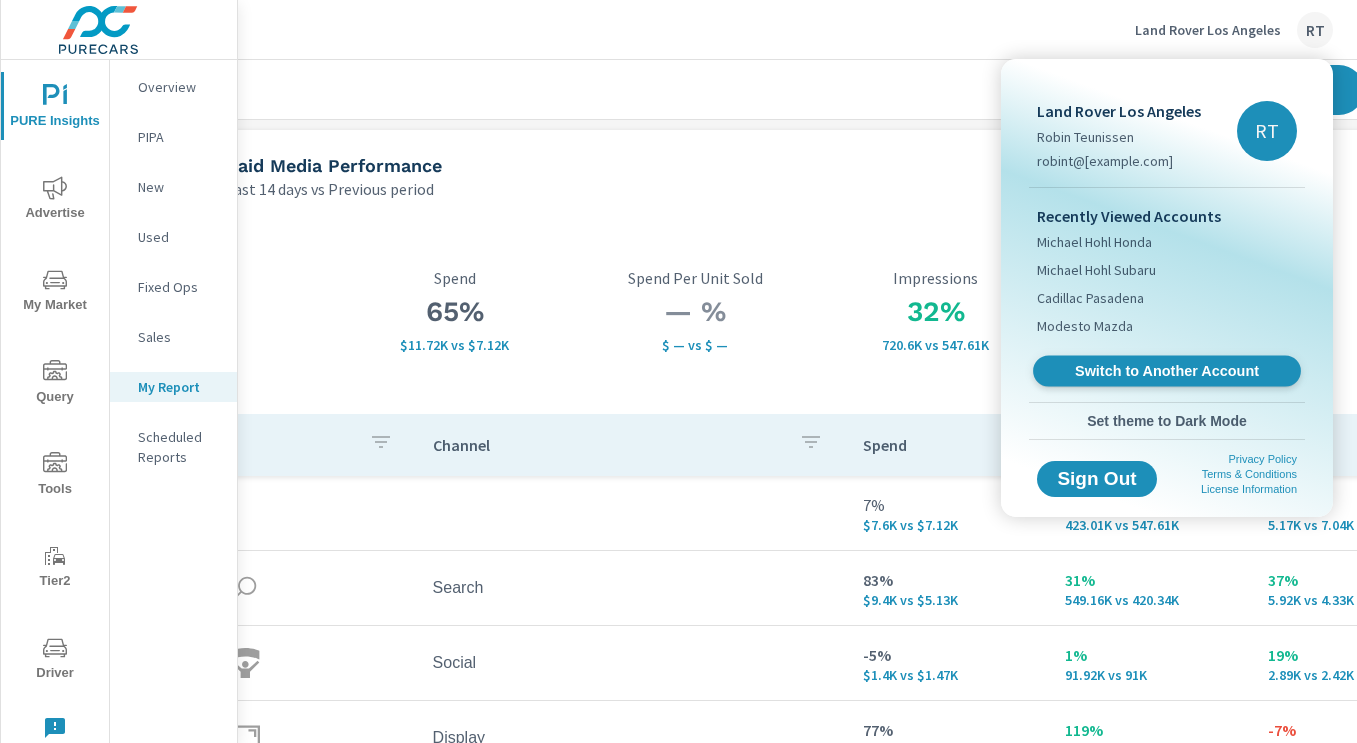 click on "Switch to Another Account" at bounding box center (1167, 371) 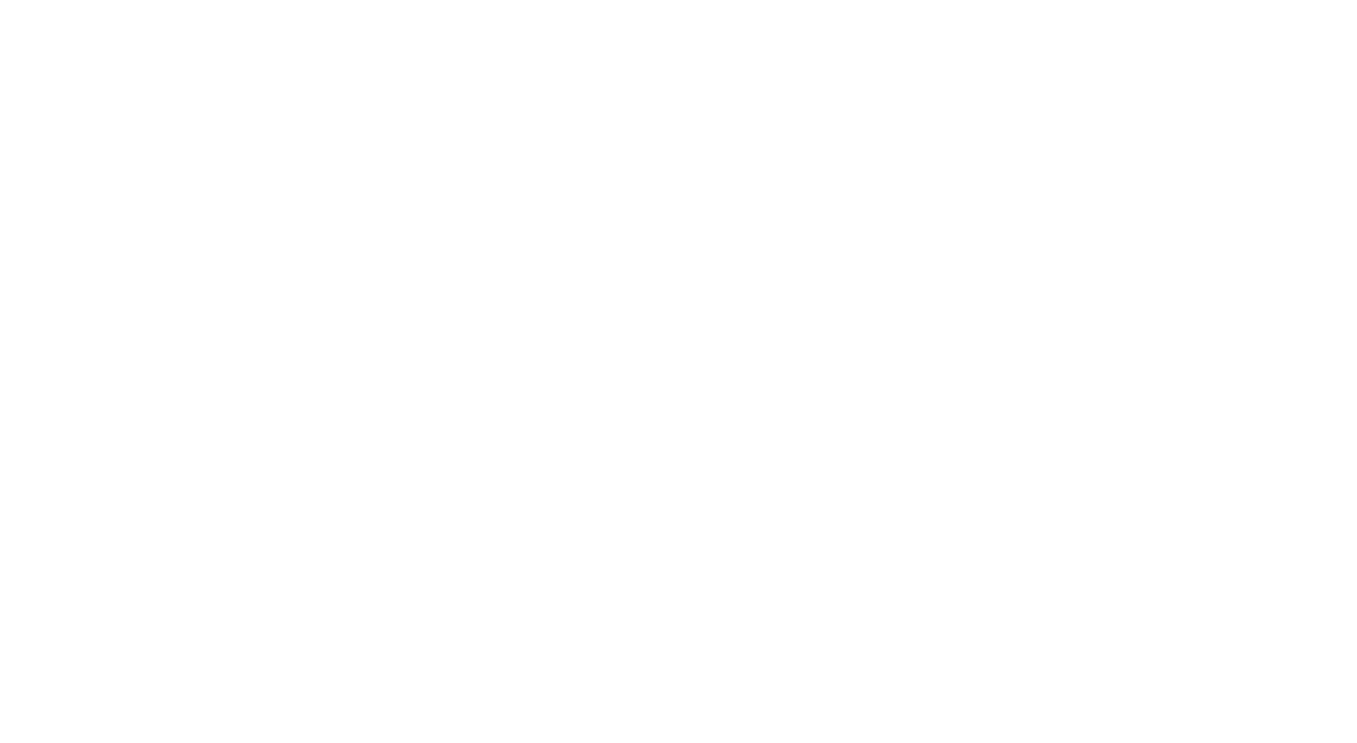 scroll, scrollTop: 0, scrollLeft: 0, axis: both 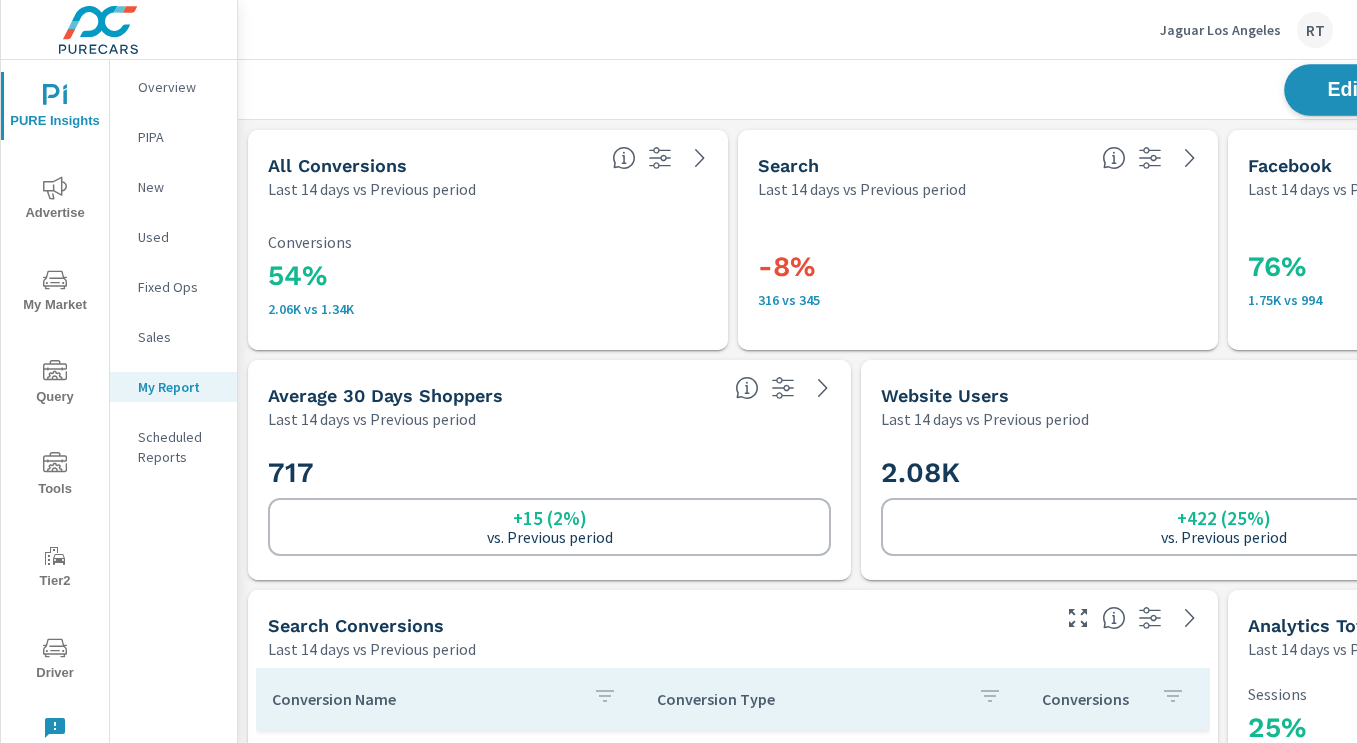 click on "Edit" at bounding box center [1346, 89] 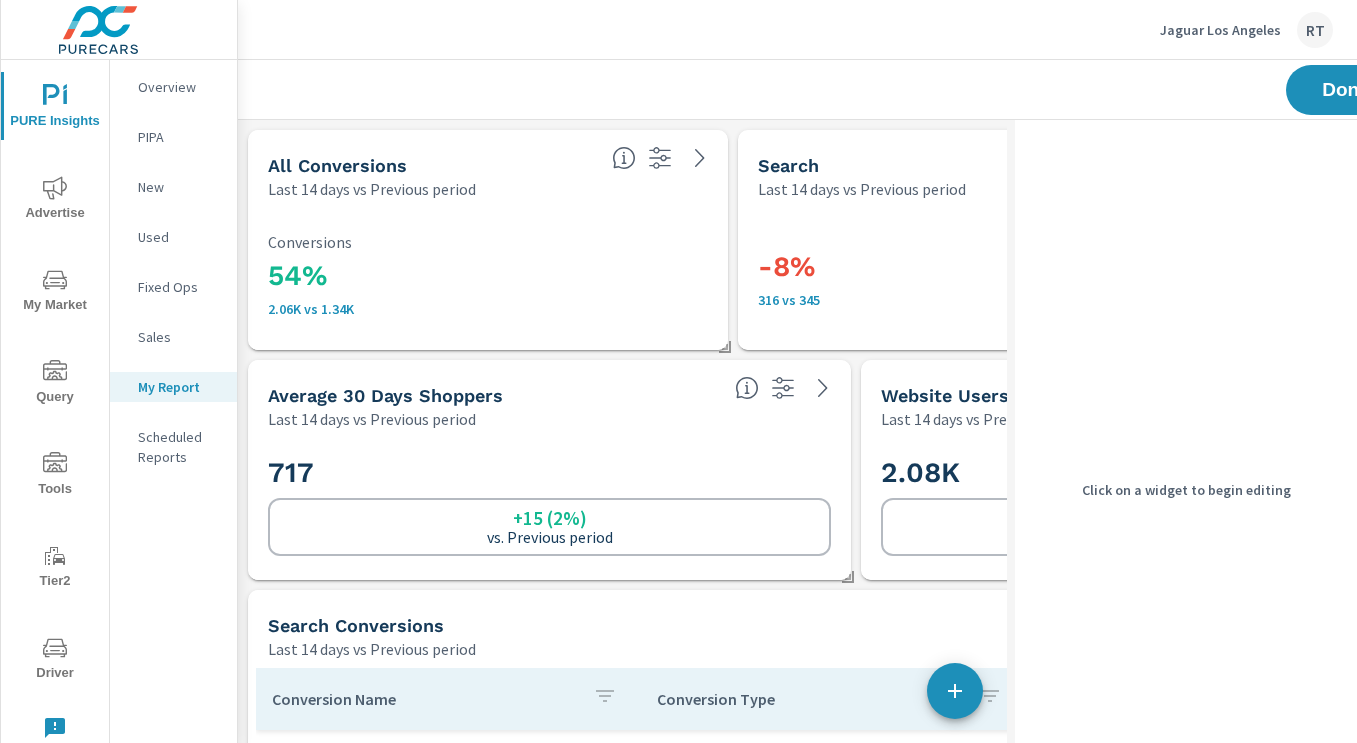 scroll, scrollTop: 2081, scrollLeft: 1131, axis: both 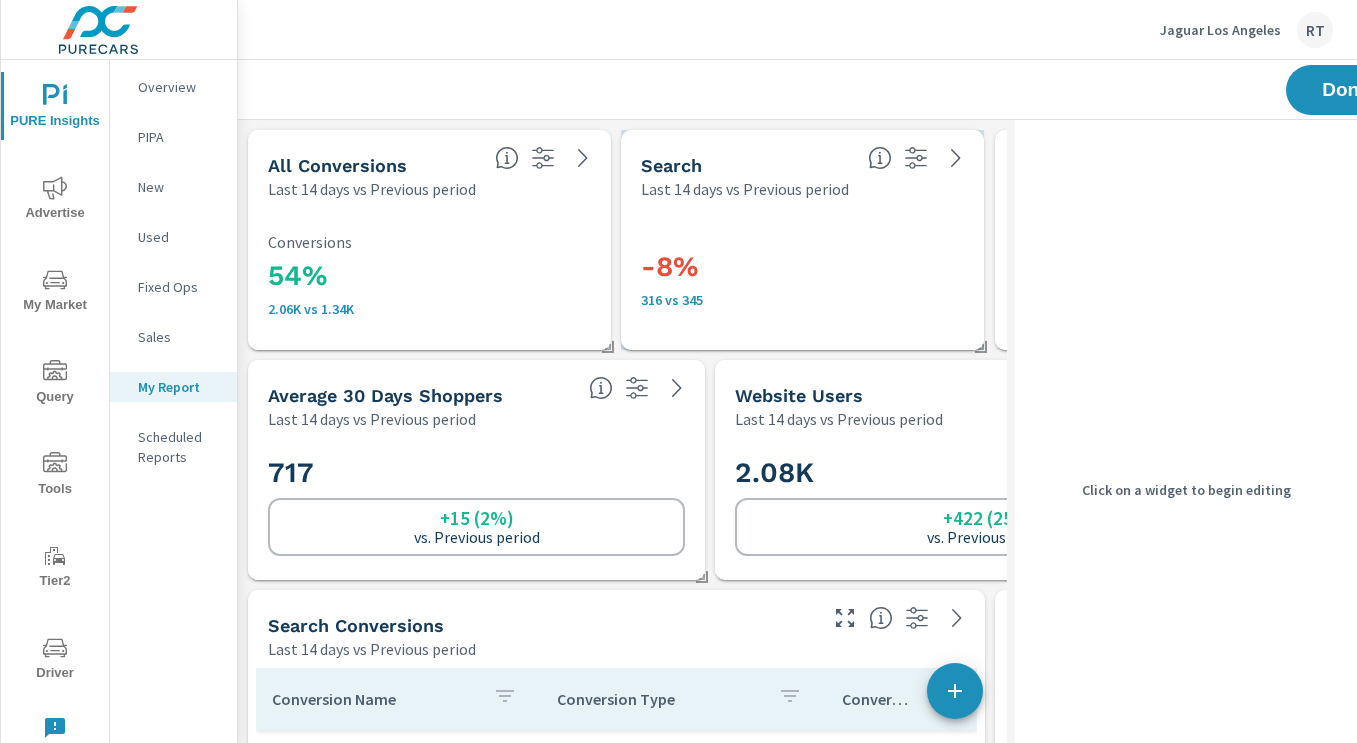 click on "-8%" at bounding box center (802, 267) 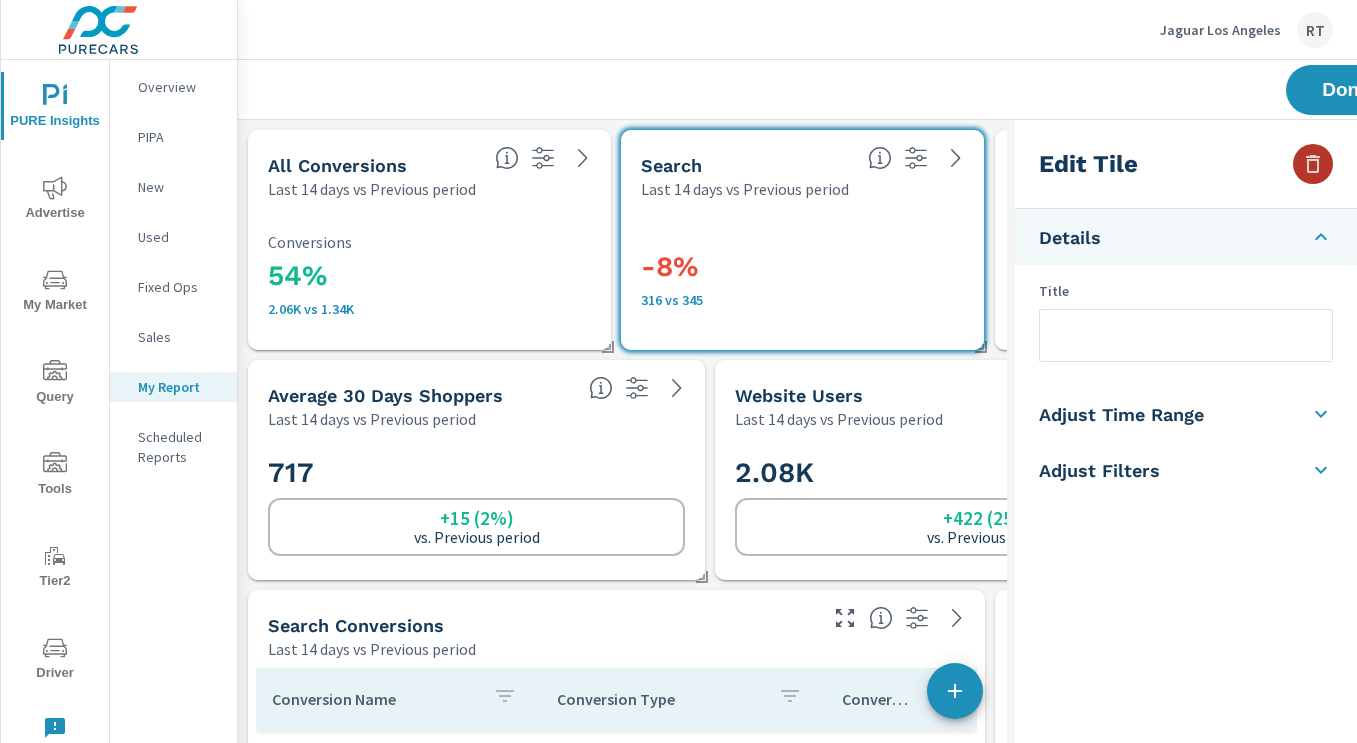 click 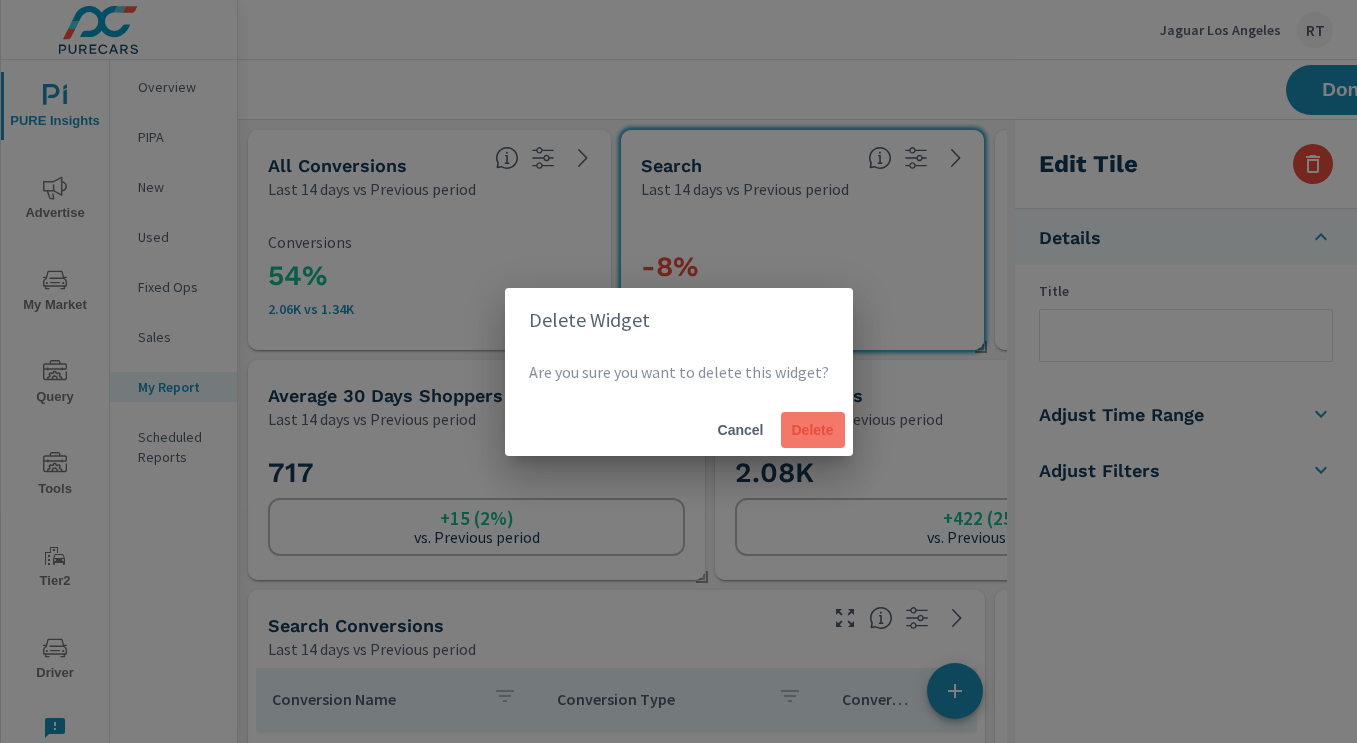 click on "Delete" at bounding box center (813, 430) 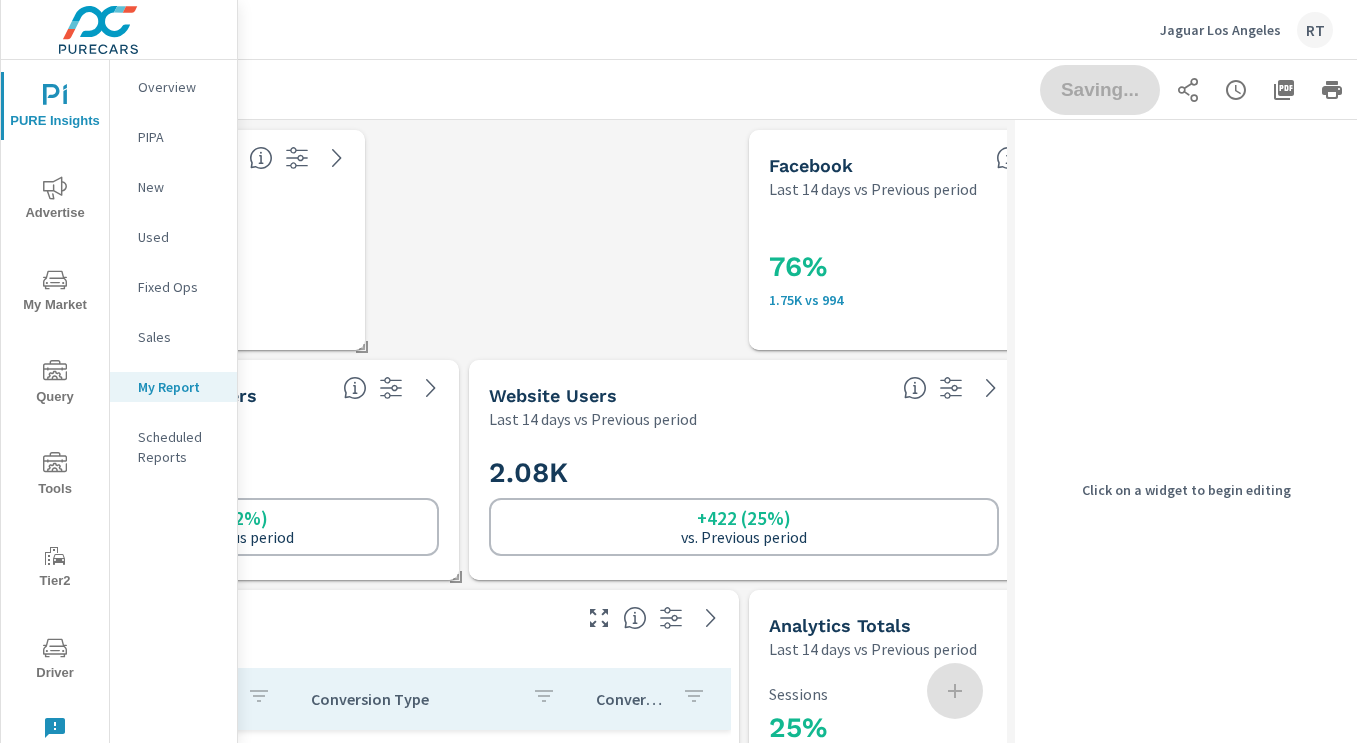 scroll, scrollTop: 0, scrollLeft: 279, axis: horizontal 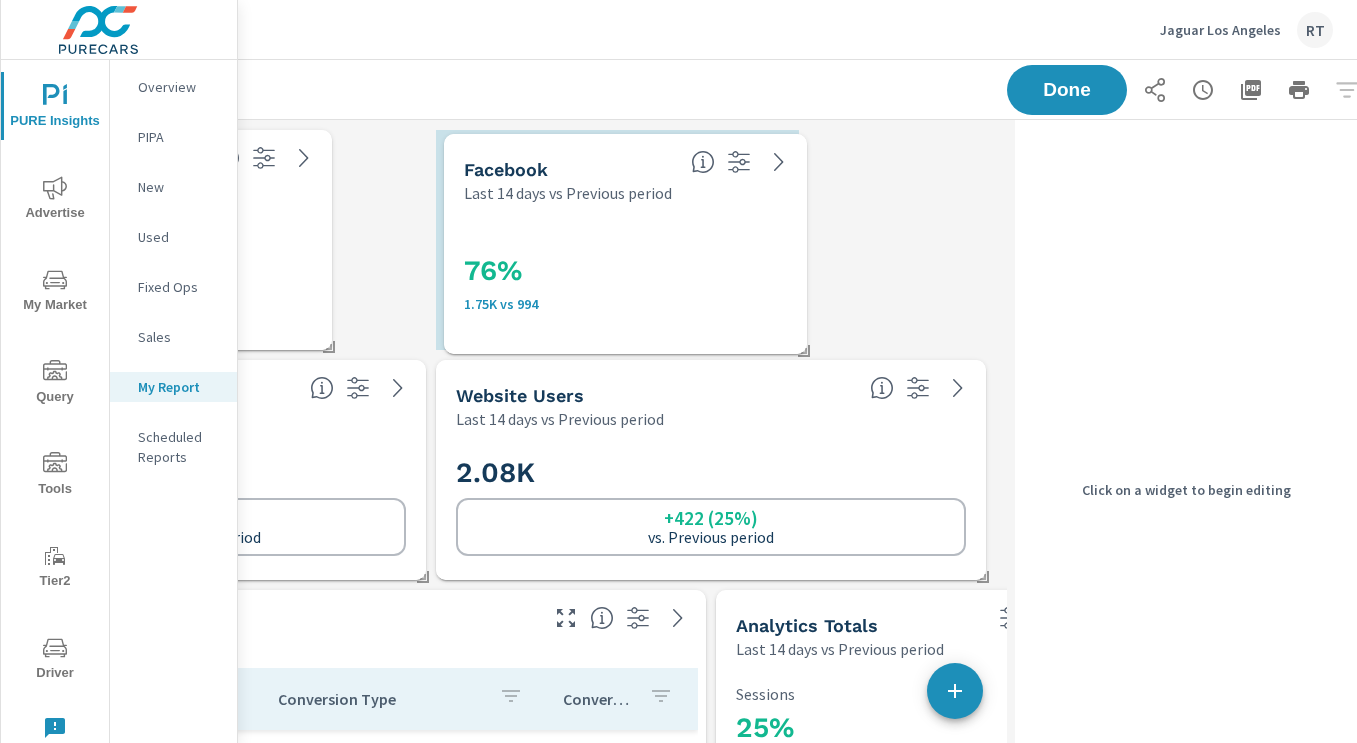 drag, startPoint x: 890, startPoint y: 281, endPoint x: 615, endPoint y: 289, distance: 275.11633 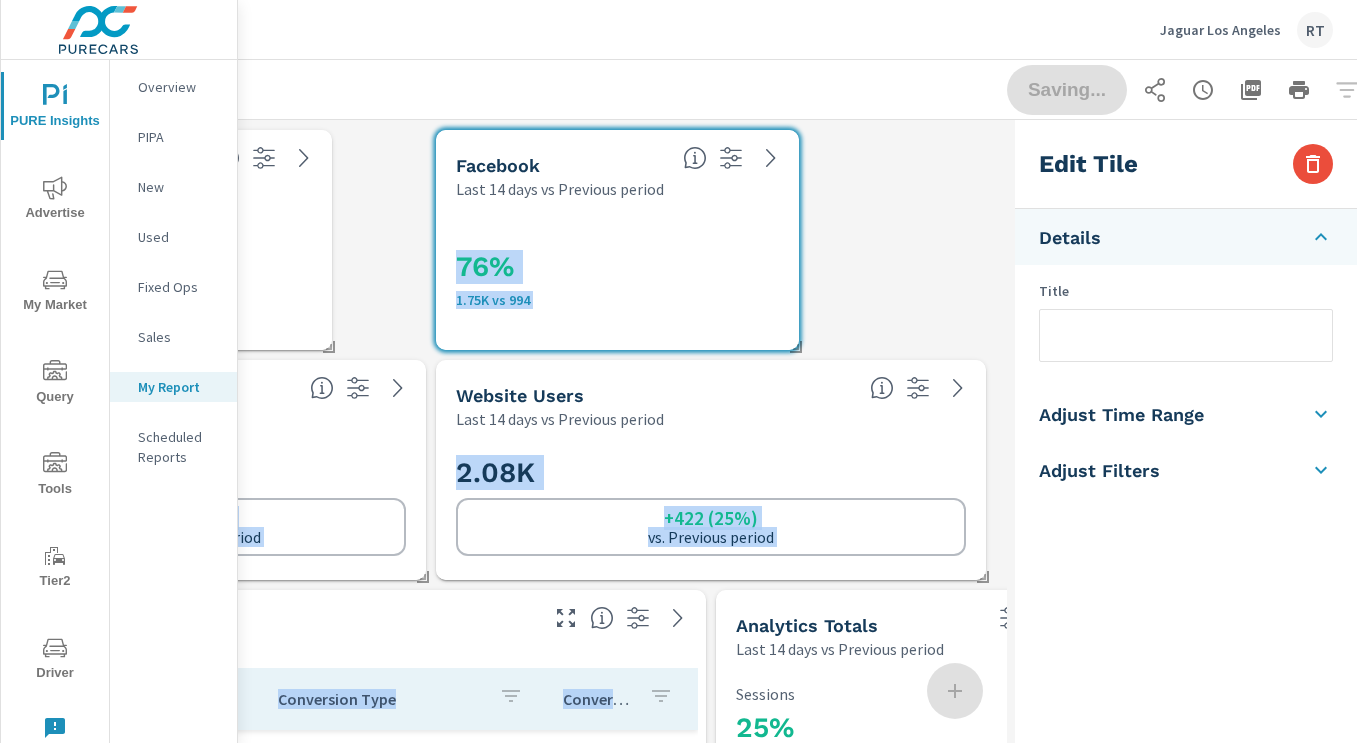 click on "Analytics Totals Last 14 days vs Previous period 25% 2.42K vs 1.94K Sessions 25% 2.08K vs 1.66K Website Users from Sessions -15% 28s vs 33s Average Time On Page 101% 9.69K vs 4.83K SRP Views 27% 190 vs 150 VDP Views -12% 25s vs 29s Average Time On SRP 4% 3m 2s vs 2m 56s Average Time On VDP All Conversions Last 14 days vs Previous period 54% 2.06K vs 1.34K Conversions Facebook Last 14 days vs Previous period 76% 1.75K vs 994 Social Campaign Last 14 days vs Previous period Campaign Impressions Clicks Spend CTR CPC CPM Page/Post Action 213% 43.81K vs 13.99K 140% 980 vs 408 <1% $449 vs $447 -23% 2.24% vs 2.92% -58% $0.46 vs $1.10 -68% $10.24 vs $31.96 130% 981 vs 427 00-JG-MULTI_PCH_InMarket_New__aia-prospecting-new 222% 32.96K vs 10.24K 217% 657 vs 207 <1% $314 vs $312 -1% 1.99% vs 2.02% -68% $0.48 vs $1.51 -69% $9.53 vs $30.47 191% 657 vs 226 00-ALL-MULTI_PCH_InMarket_Used__aia-prospecting-used 190% 10.85K vs 3.74K 61% 323 vs 201 -<1% $134 vs $135 -45% 2.98% vs 5.37% -38% $0.42 vs $0.67 -66% $12.39 vs $36.03 0%" at bounding box center (524, 1160) 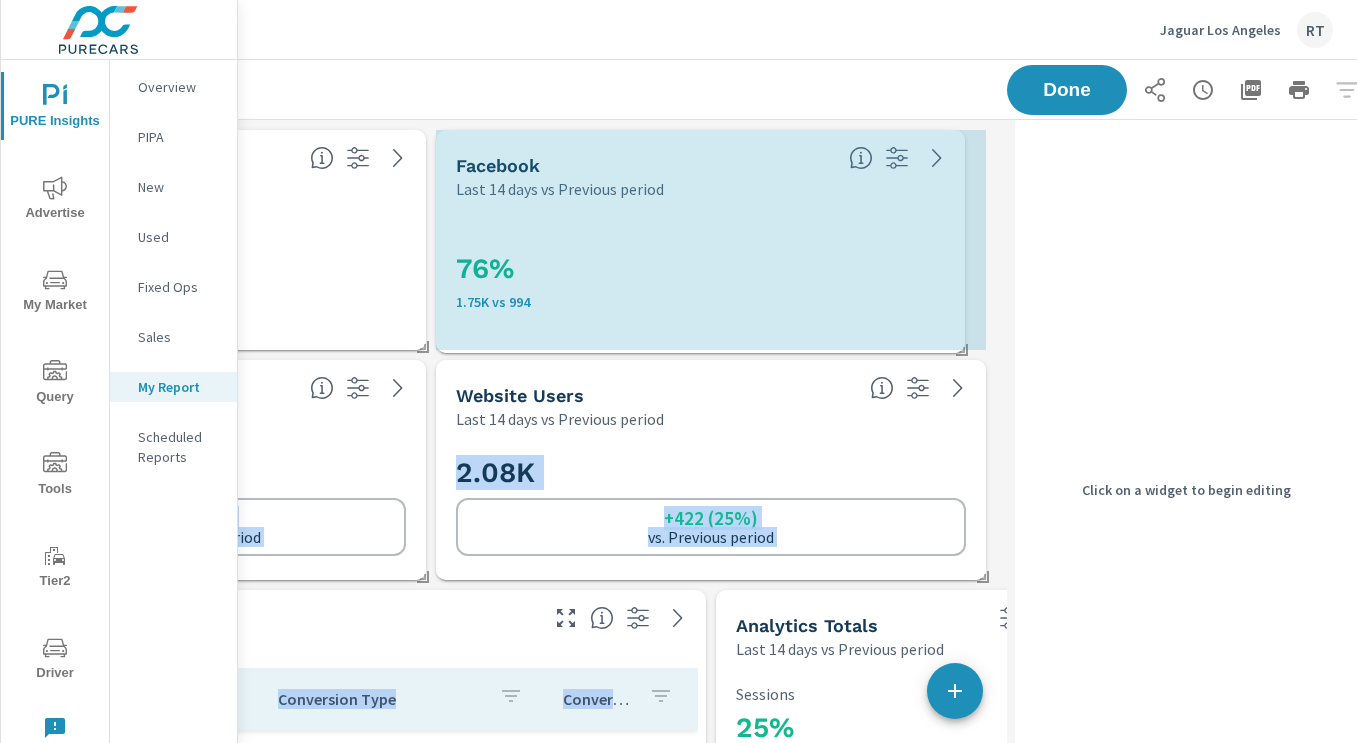 drag, startPoint x: 792, startPoint y: 343, endPoint x: 958, endPoint y: 345, distance: 166.01205 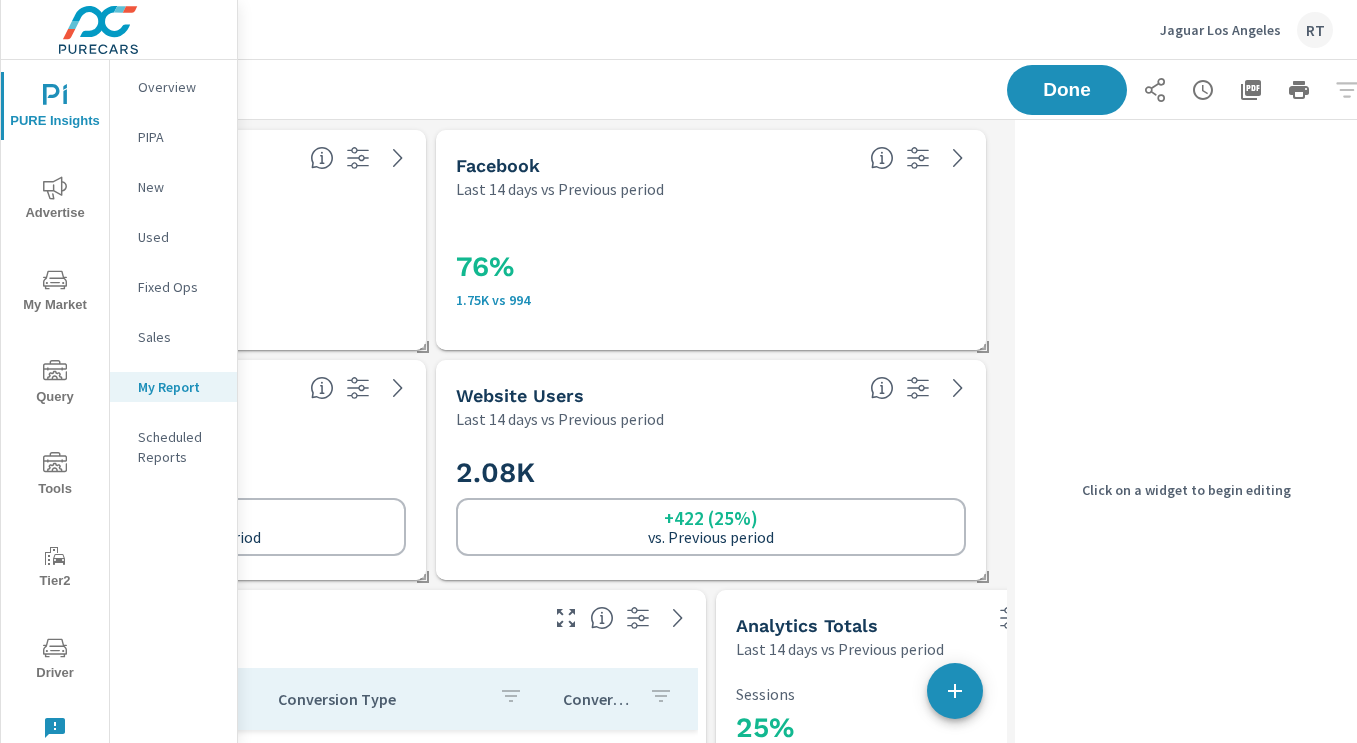 scroll, scrollTop: 0, scrollLeft: 0, axis: both 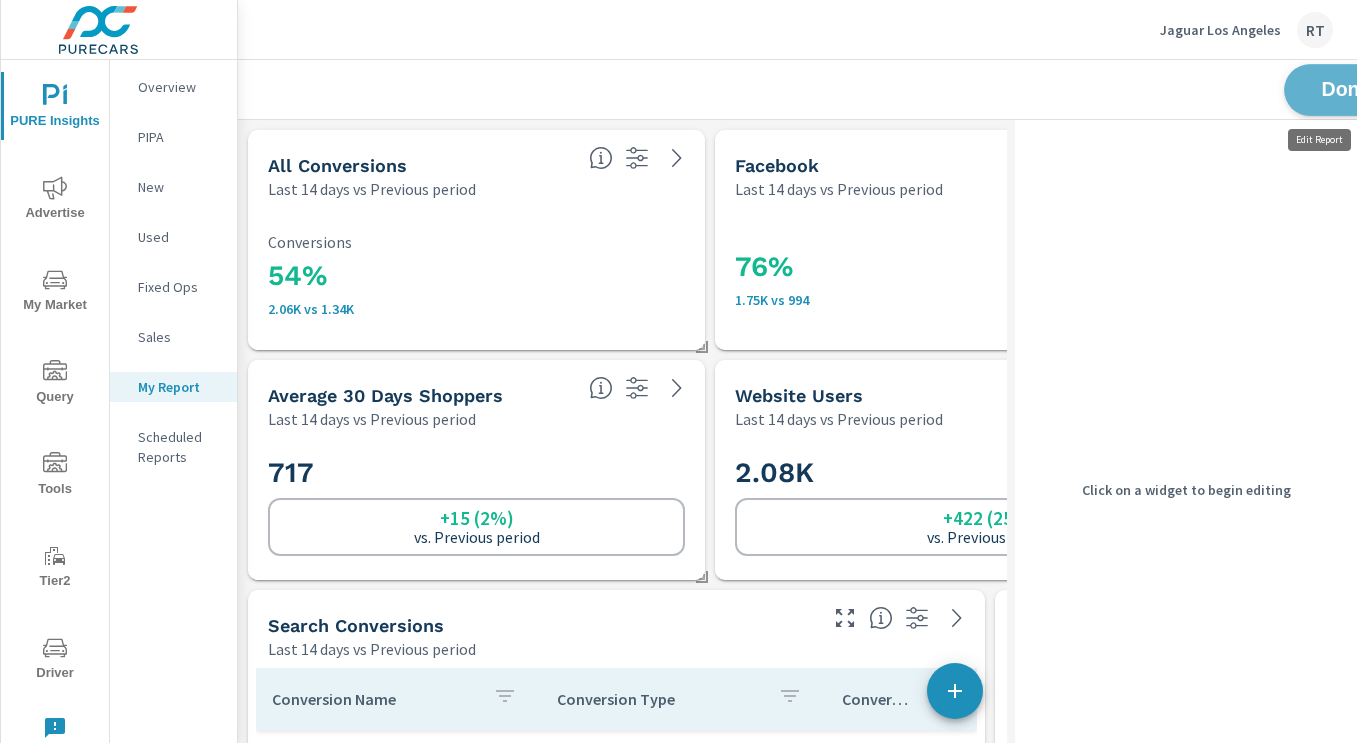 click on "Done" at bounding box center [1346, 89] 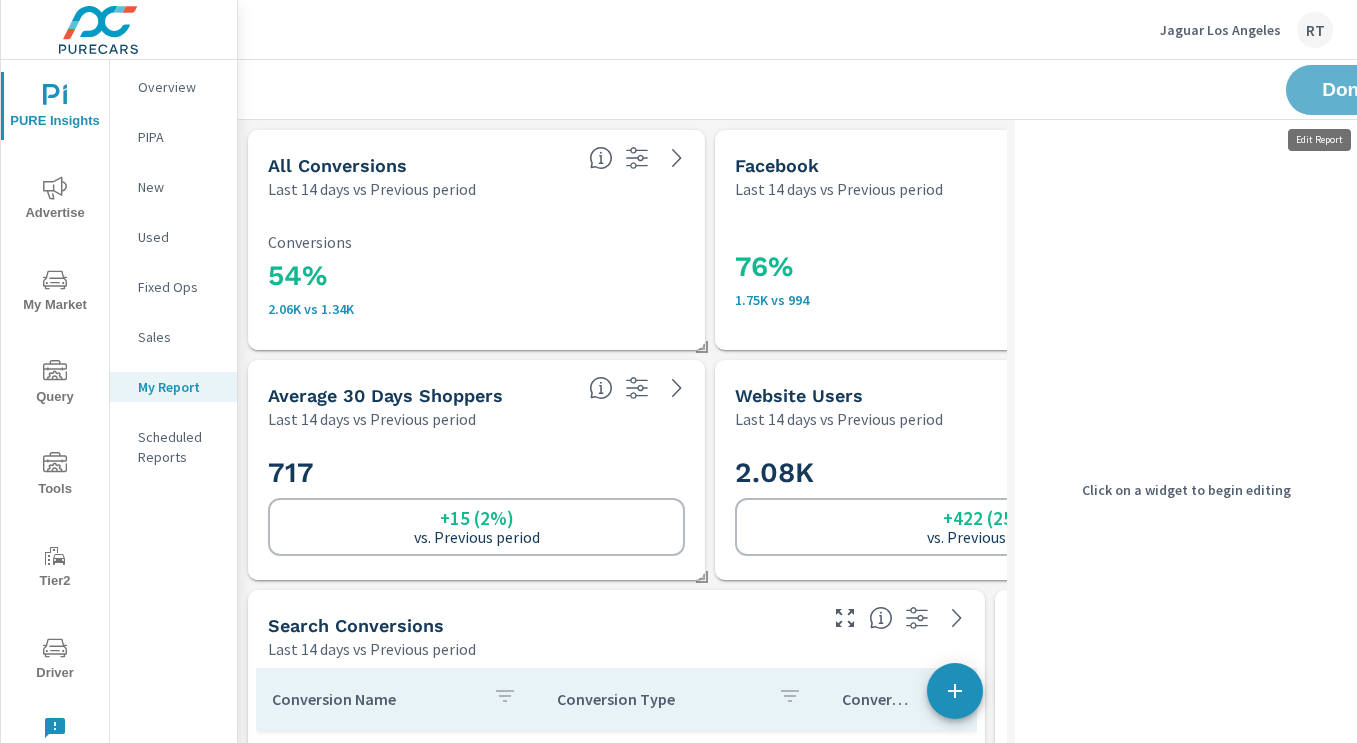 scroll, scrollTop: 10, scrollLeft: 10, axis: both 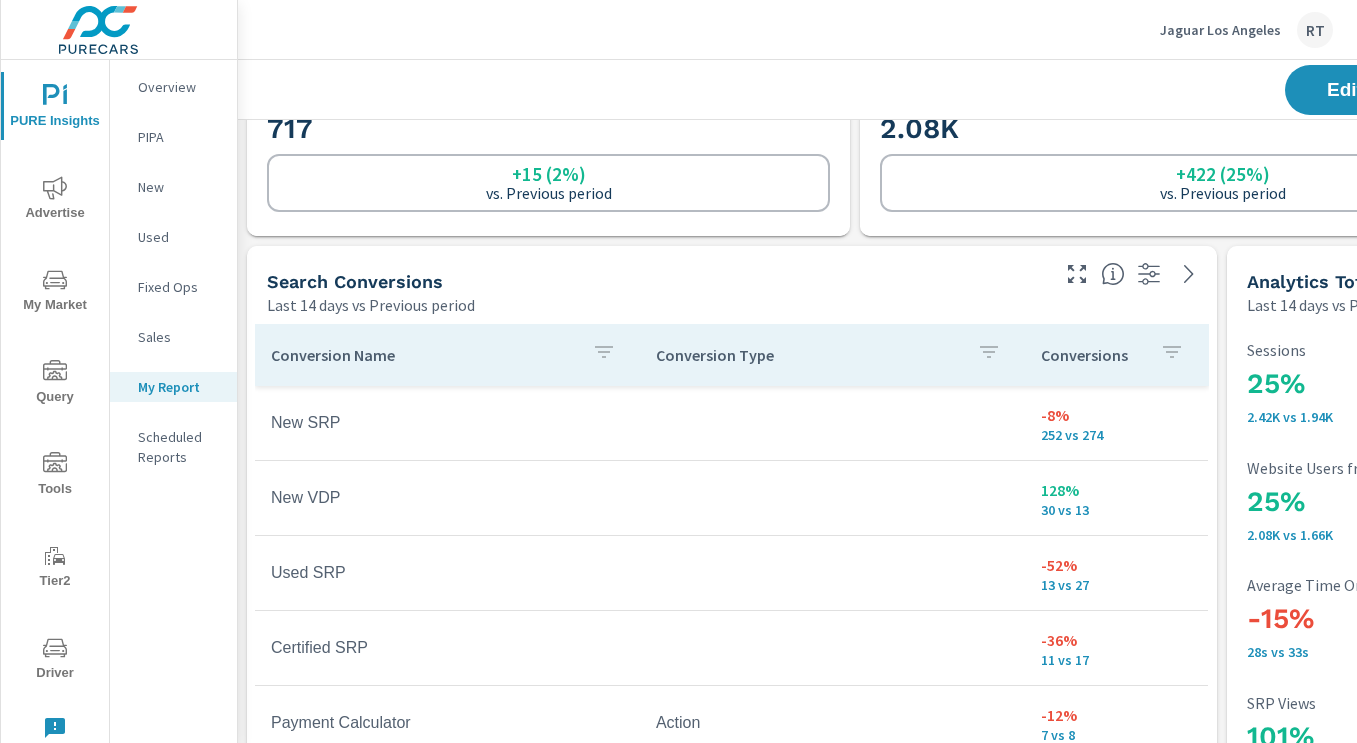 click at bounding box center [1172, 355] 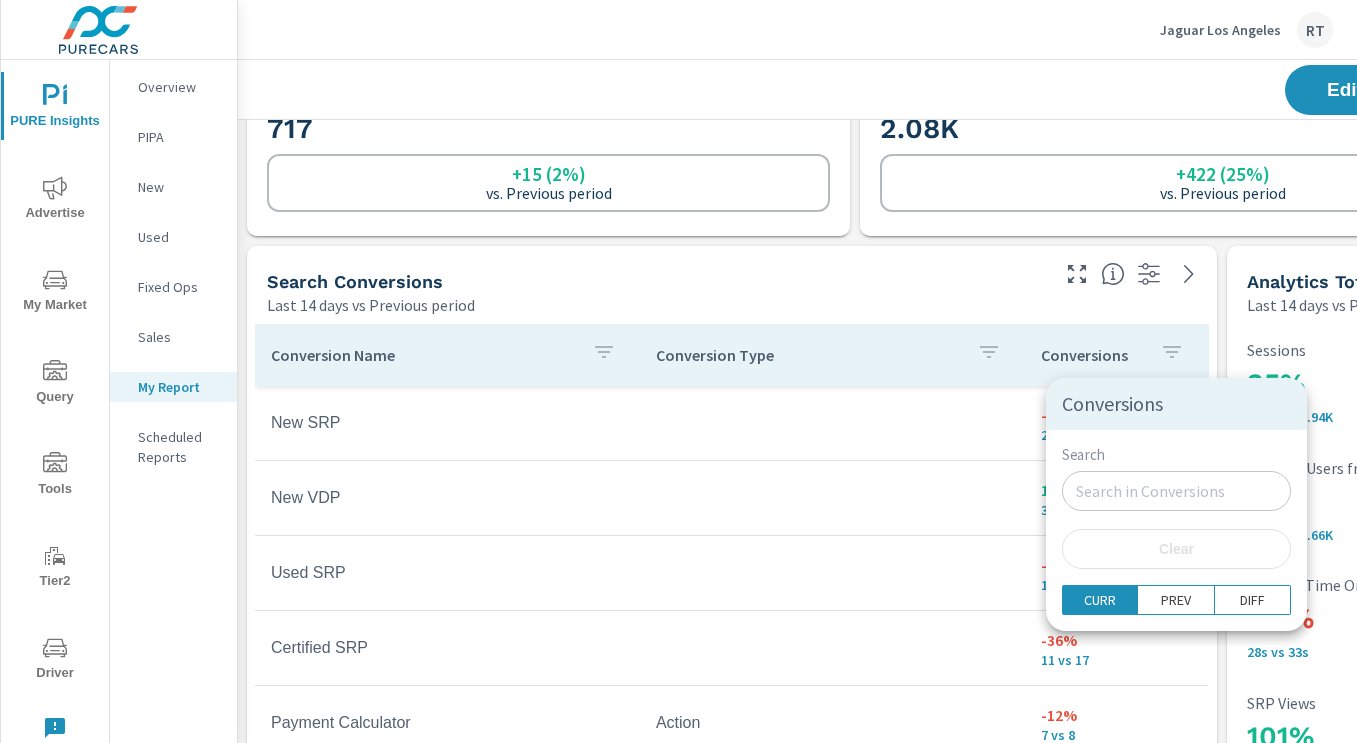 click at bounding box center [678, 371] 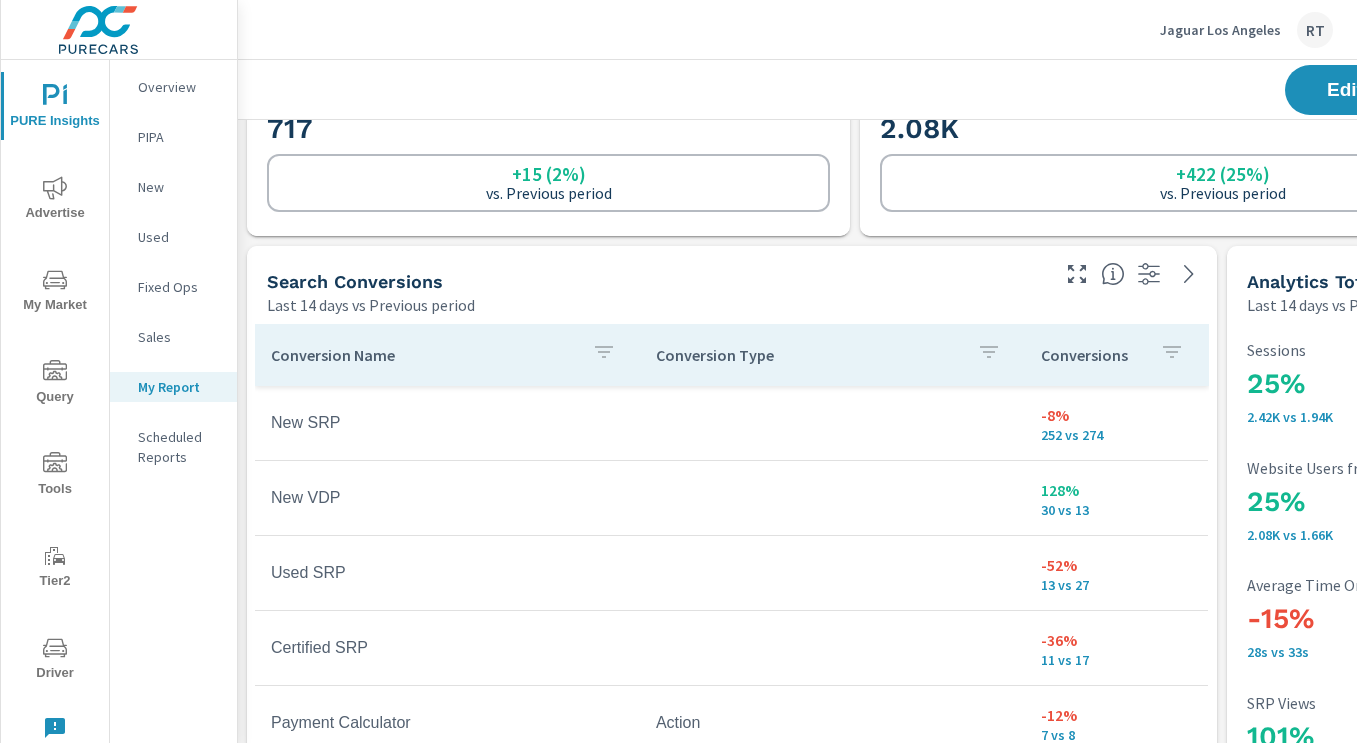 click on "Conversions" at bounding box center [1092, 355] 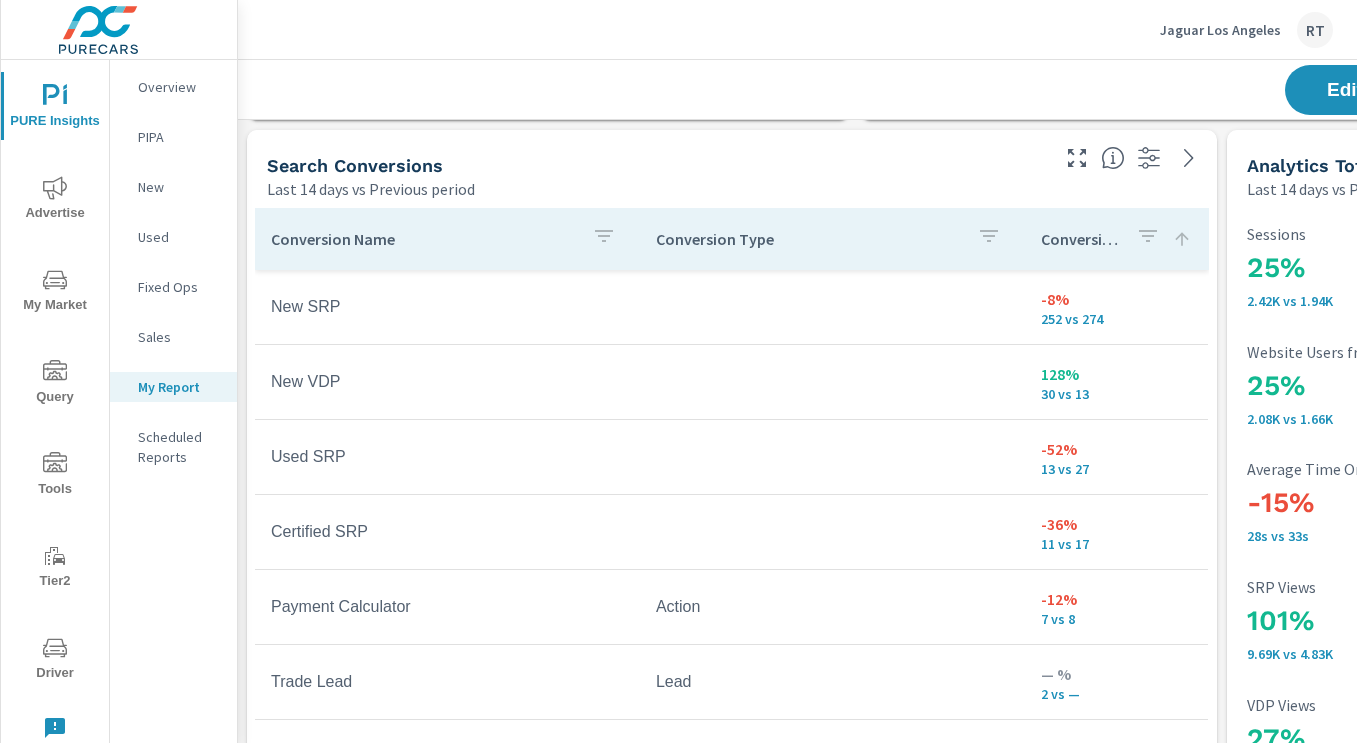 scroll, scrollTop: 480, scrollLeft: 1, axis: both 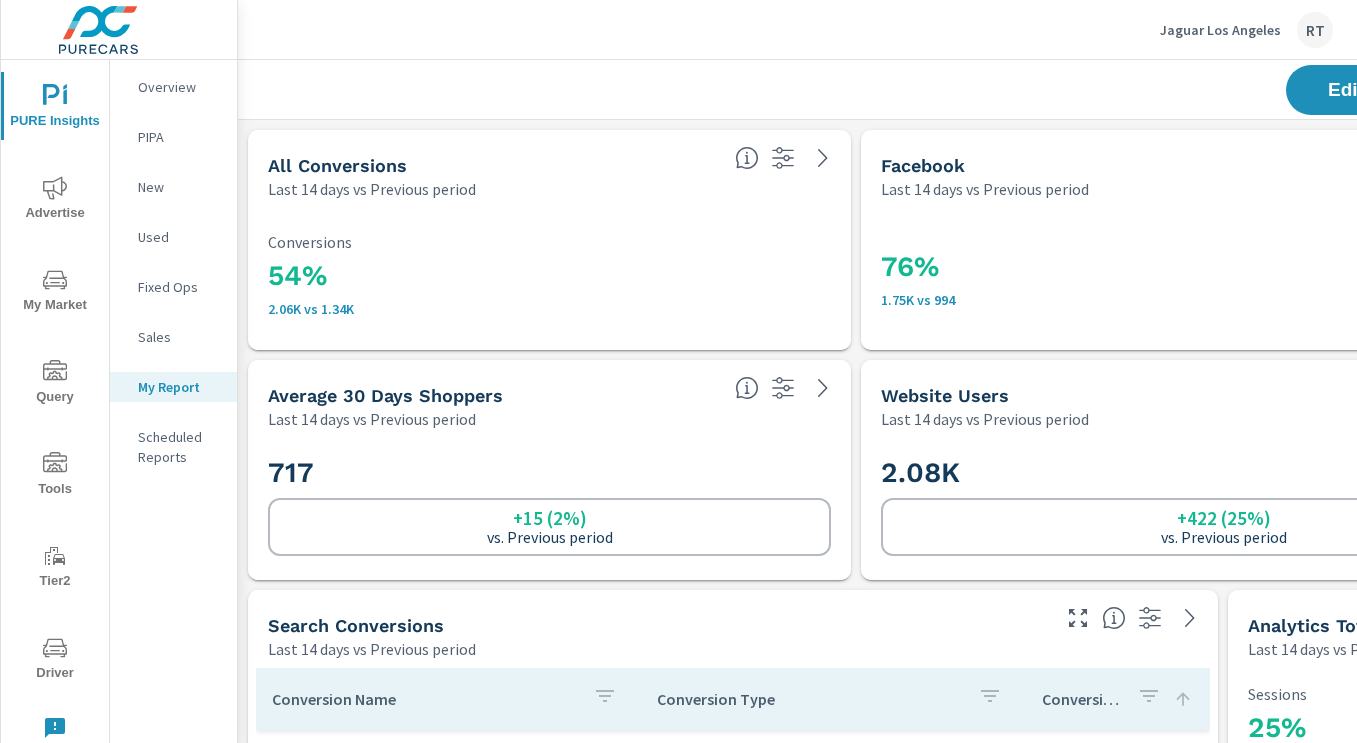click on "Jaguar Los Angeles" at bounding box center [1220, 30] 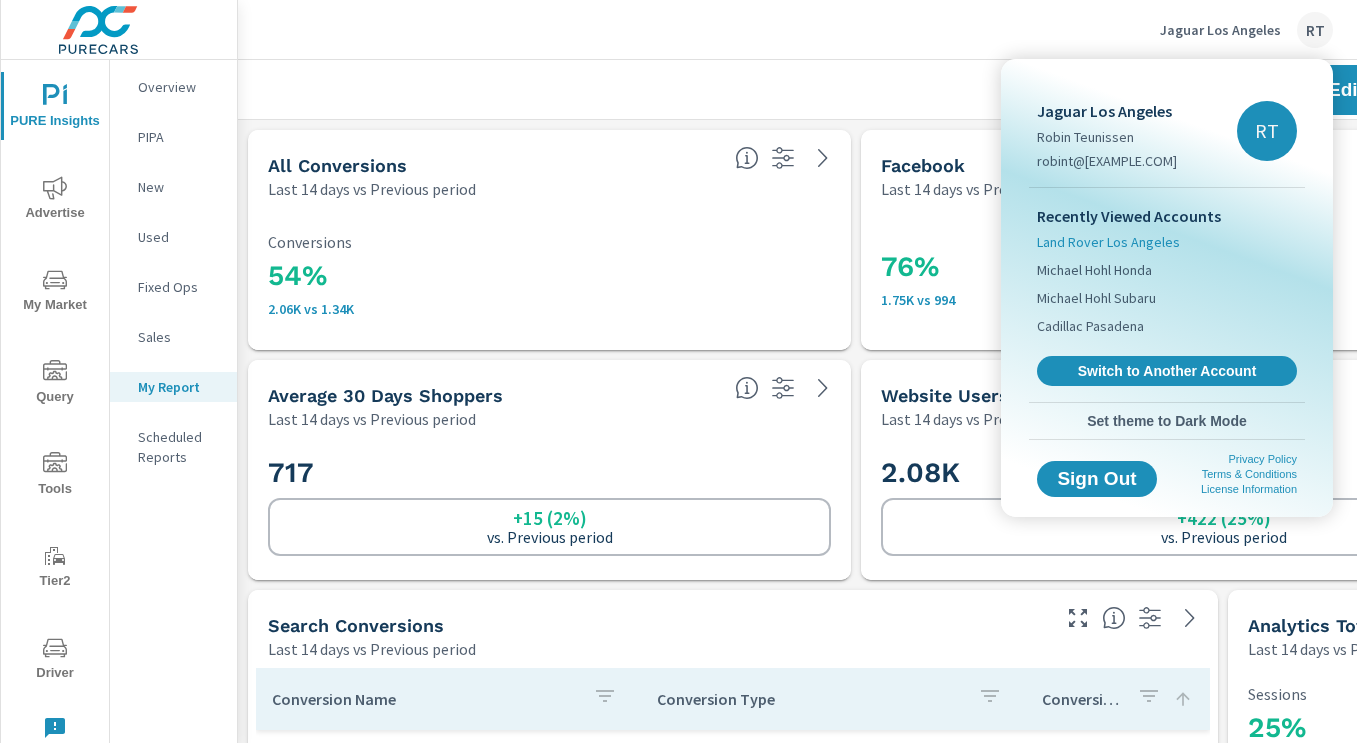 click on "Land Rover Los Angeles" at bounding box center [1108, 242] 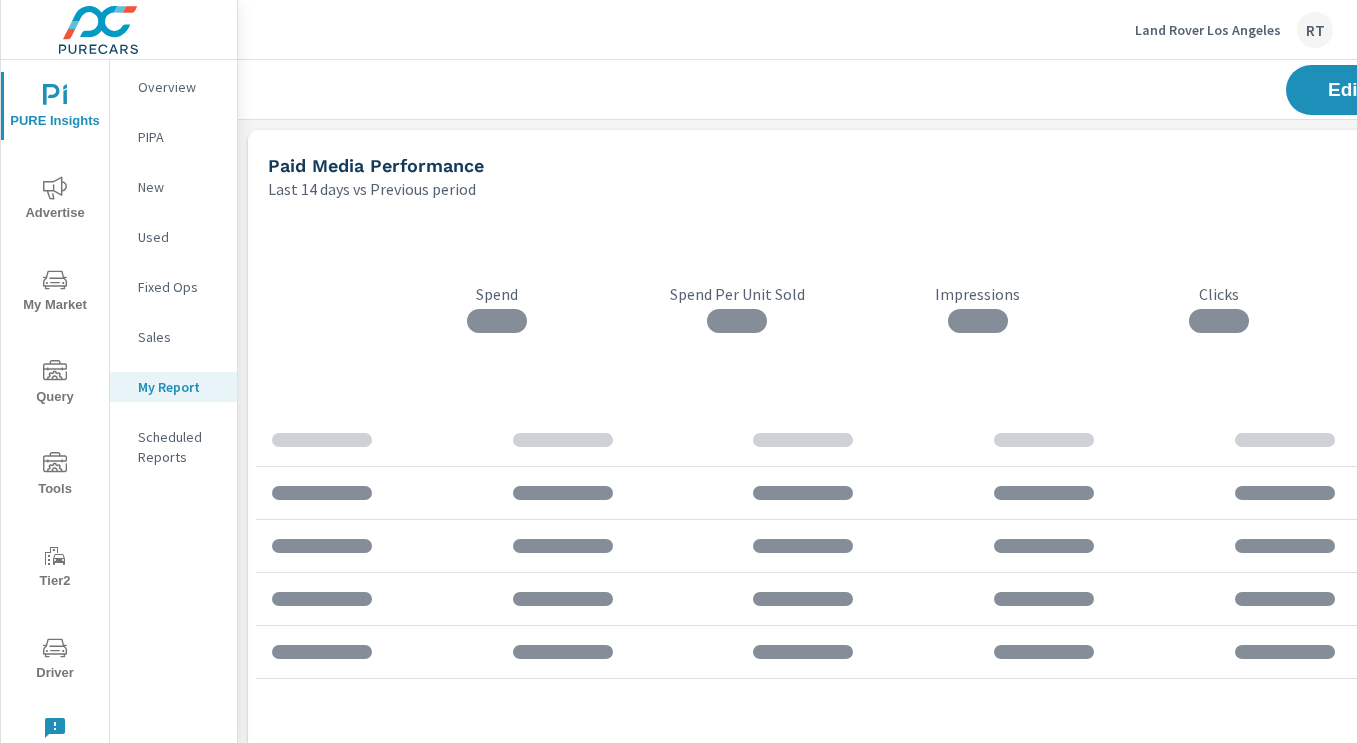 scroll, scrollTop: 10, scrollLeft: 10, axis: both 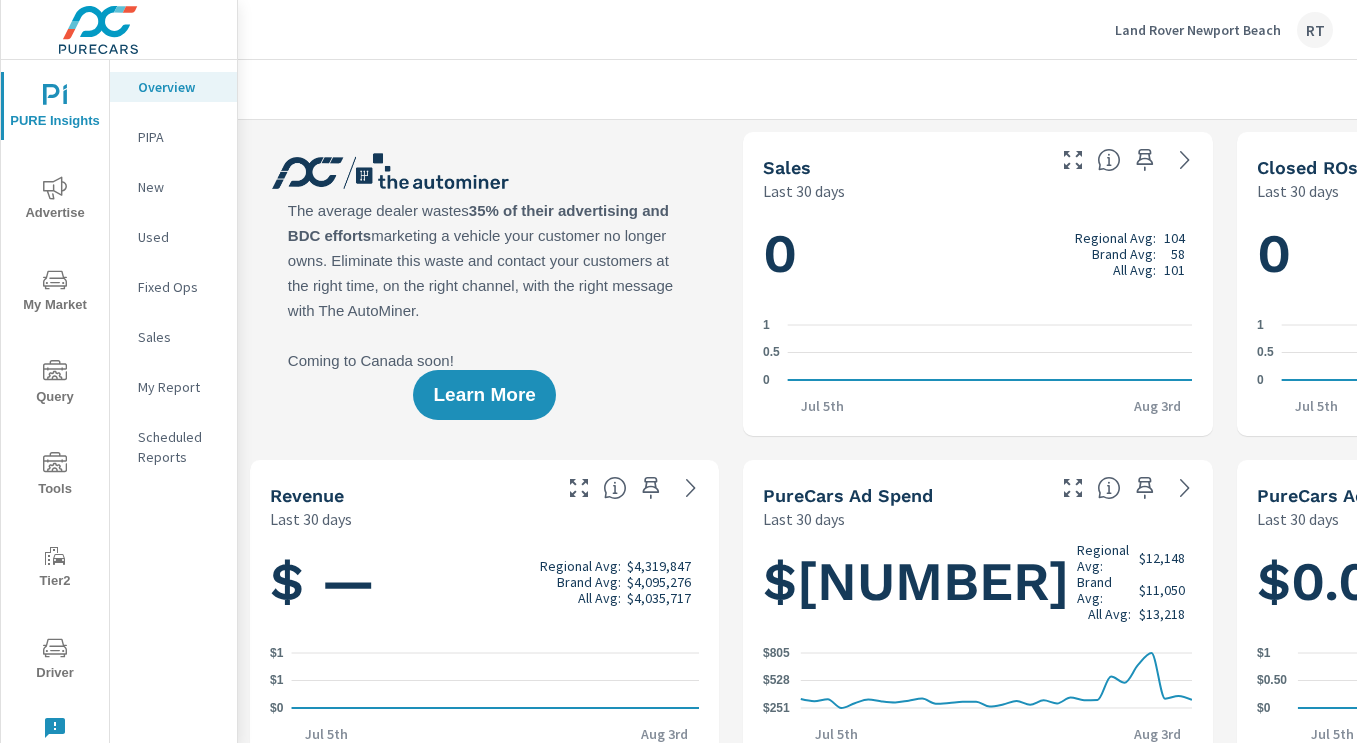 click on "My Report" at bounding box center [179, 387] 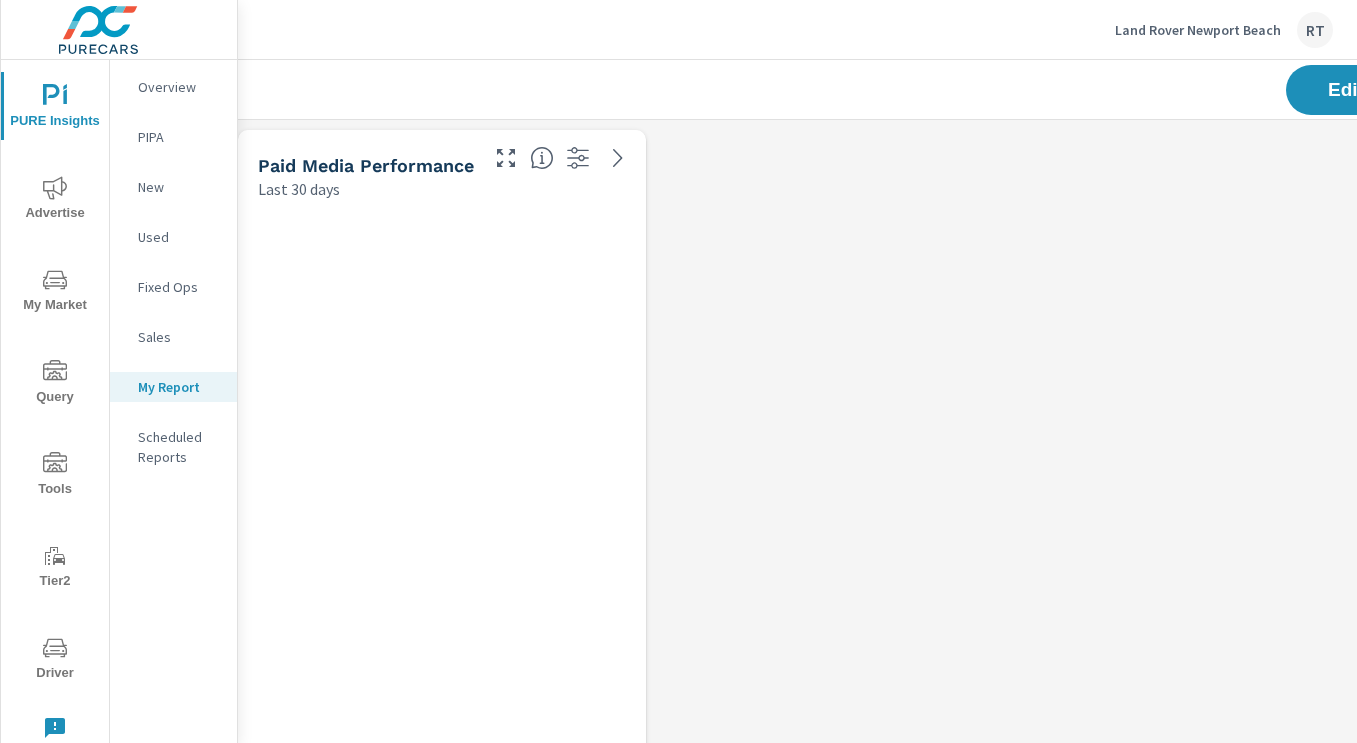 scroll, scrollTop: 10, scrollLeft: 10, axis: both 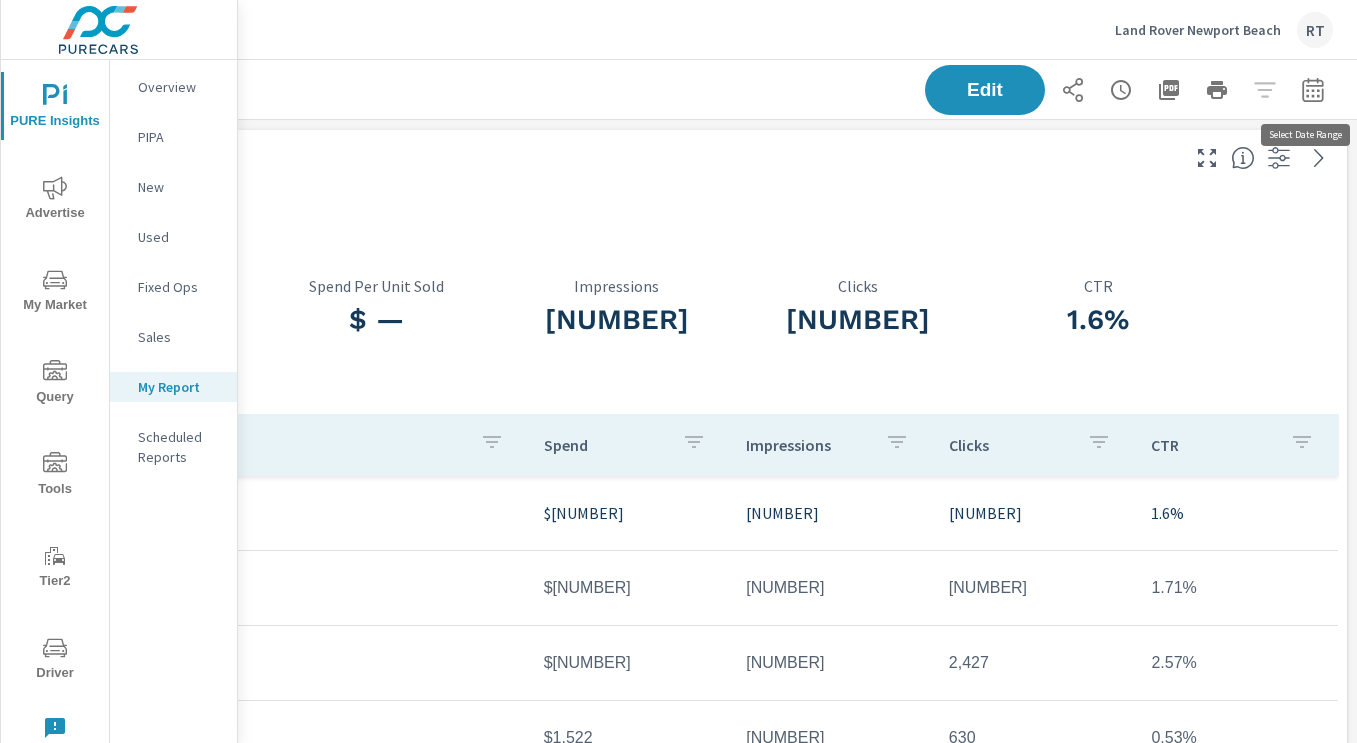 click 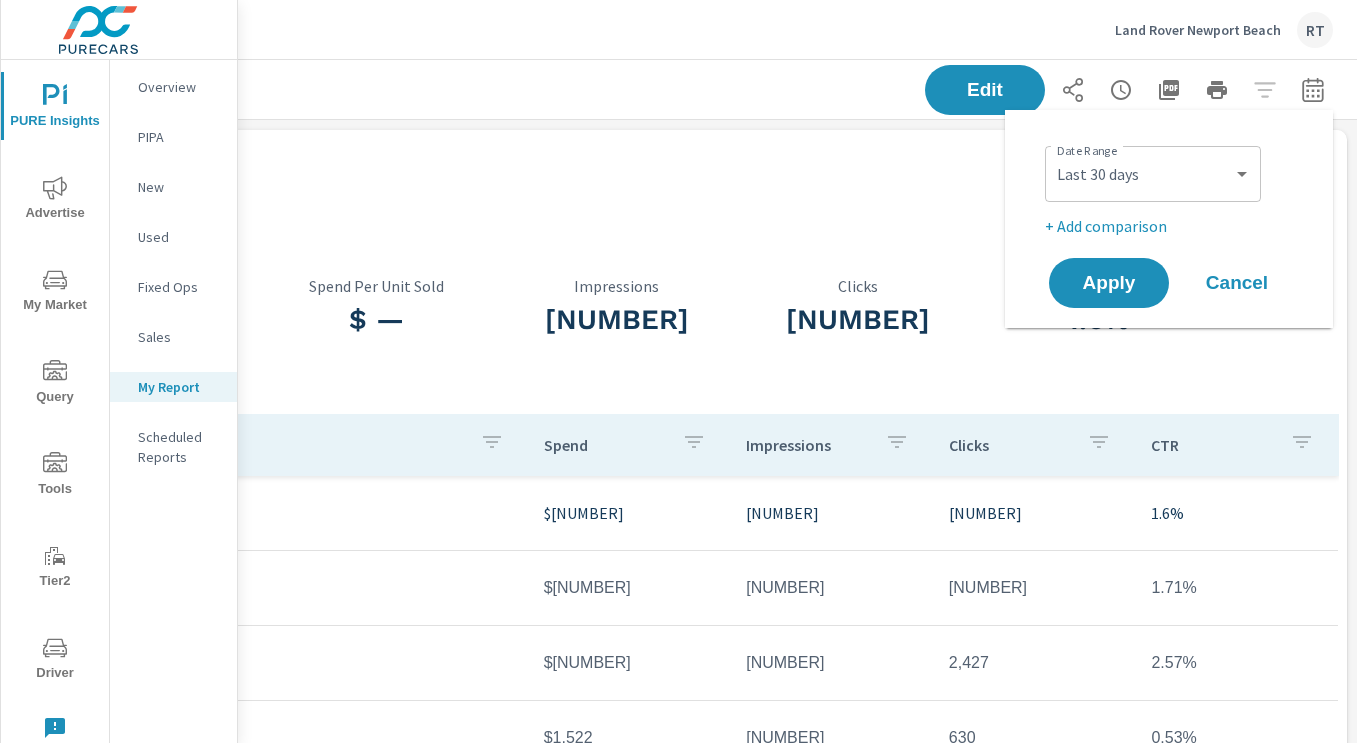 click on "+ Add comparison" at bounding box center [1173, 226] 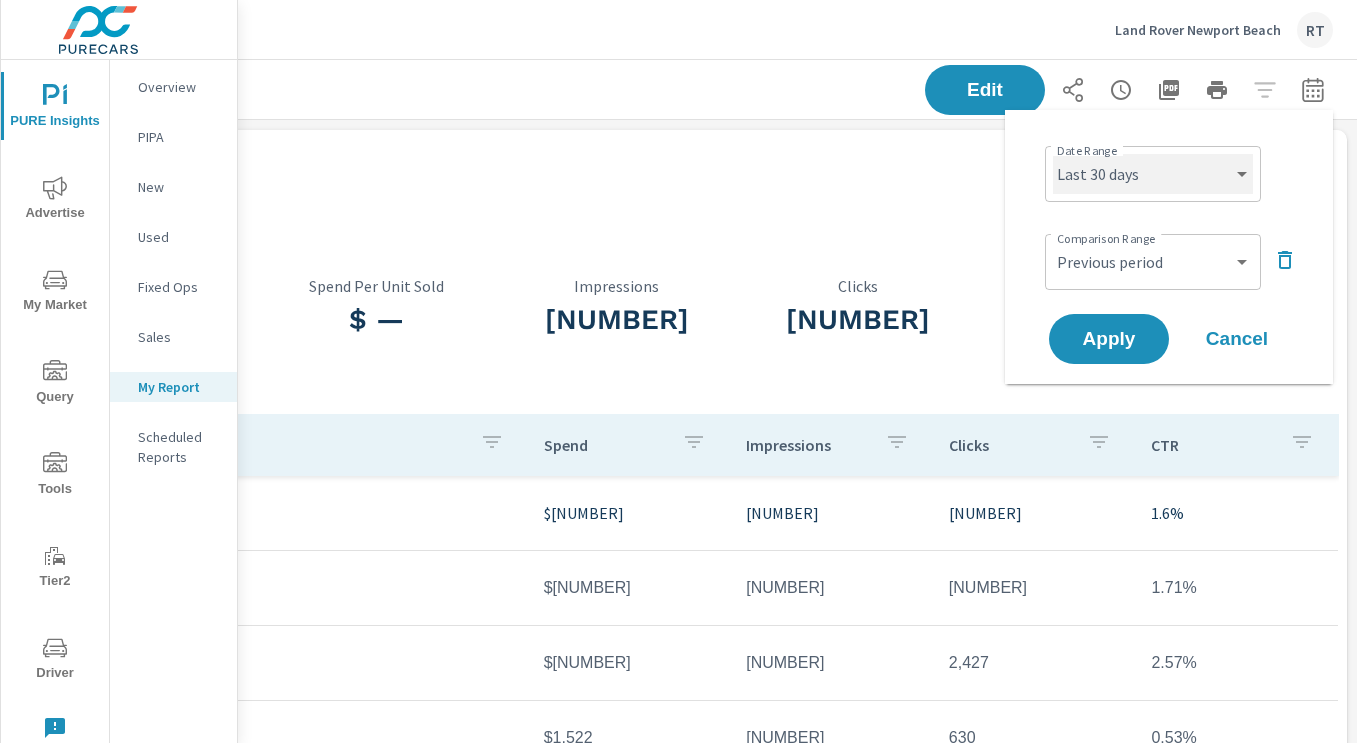 click on "Custom Yesterday Last week Last 7 days Last 14 days Last 30 days Last 45 days Last 60 days Last 90 days Last 180 days Last 365 days Month to date Last month Last 2 months Last 3 months Last 6 months Last 9 months Last 12 months Year to date Last year" at bounding box center (1153, 174) 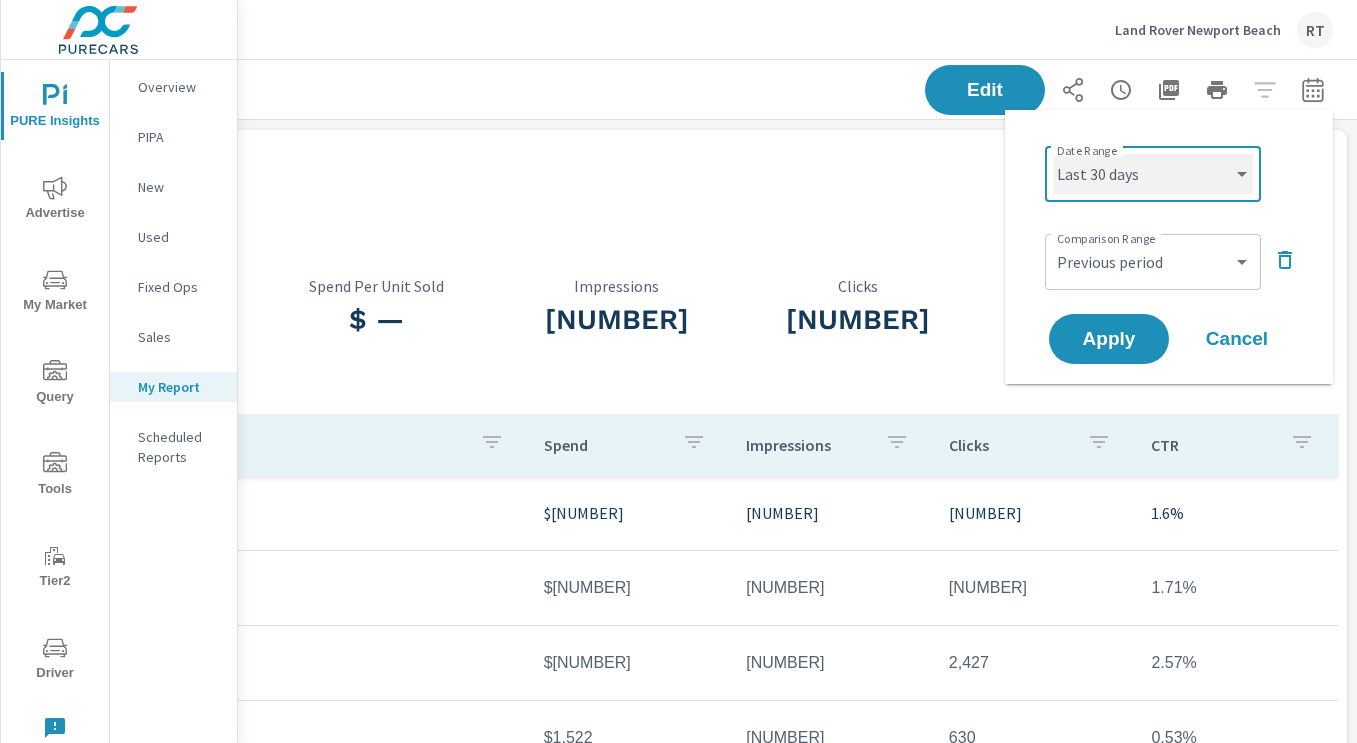 select on "Last 14 days" 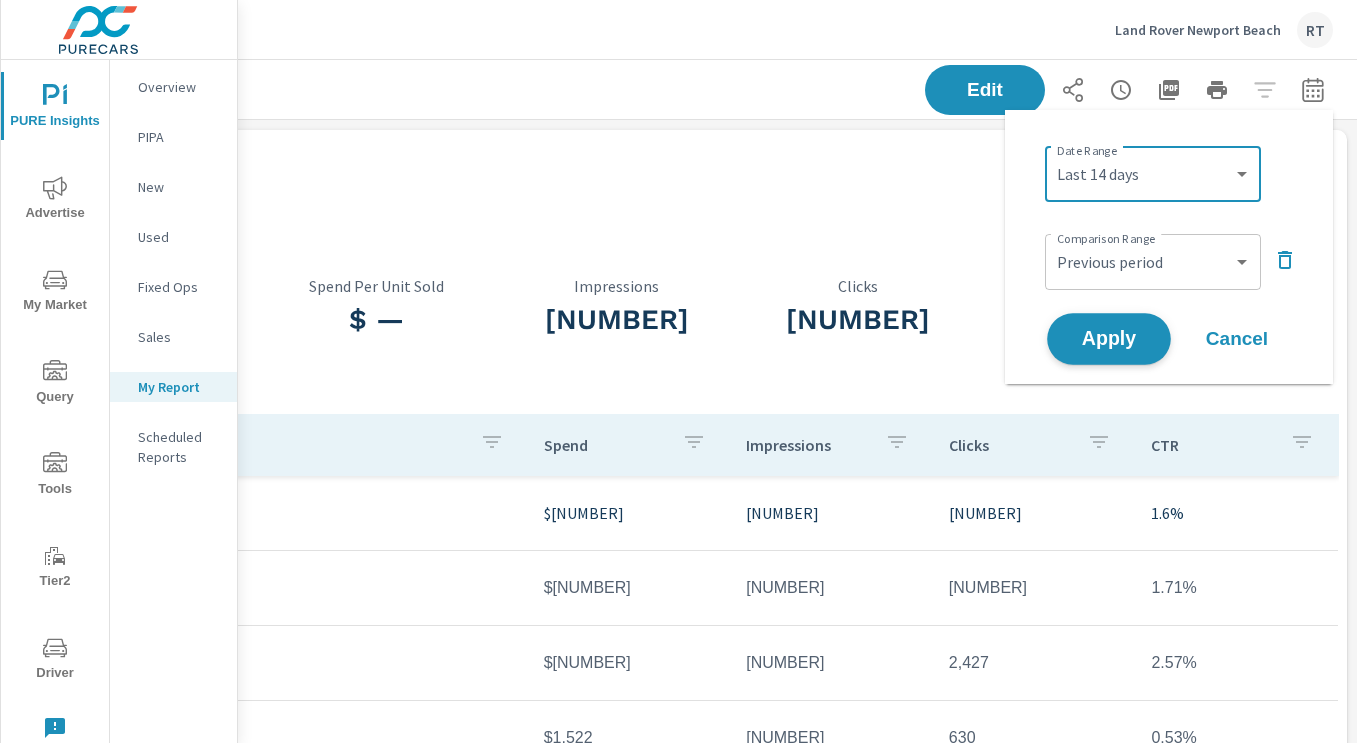 click on "Apply" at bounding box center (1109, 339) 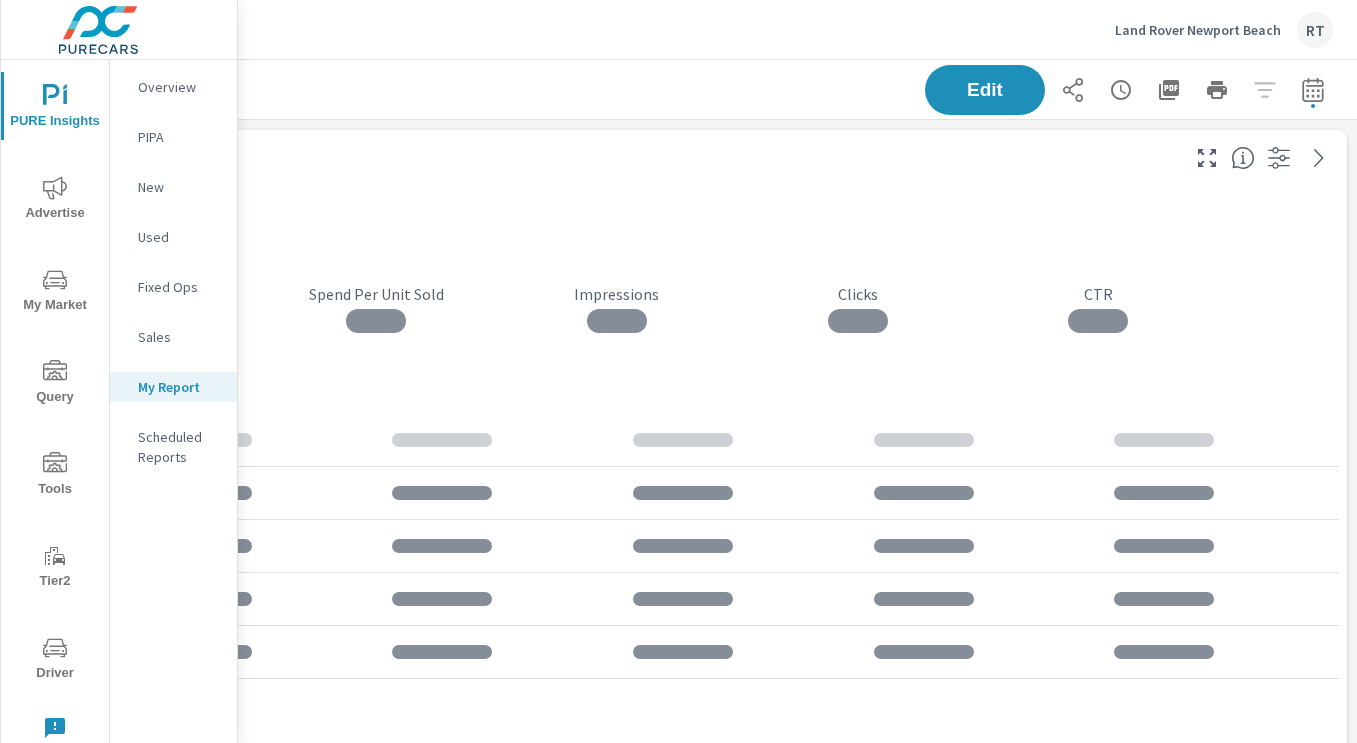 scroll, scrollTop: 0, scrollLeft: 0, axis: both 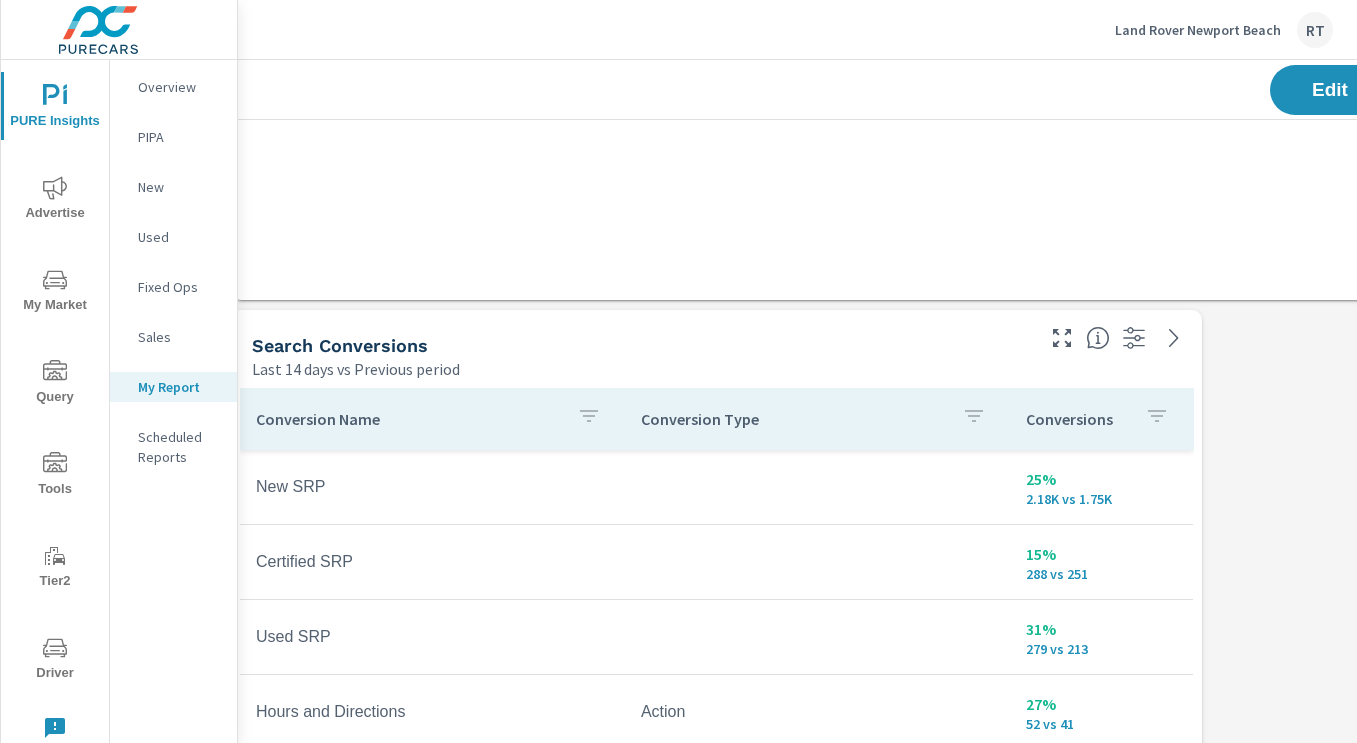 click on "Conversions" at bounding box center [1101, 419] 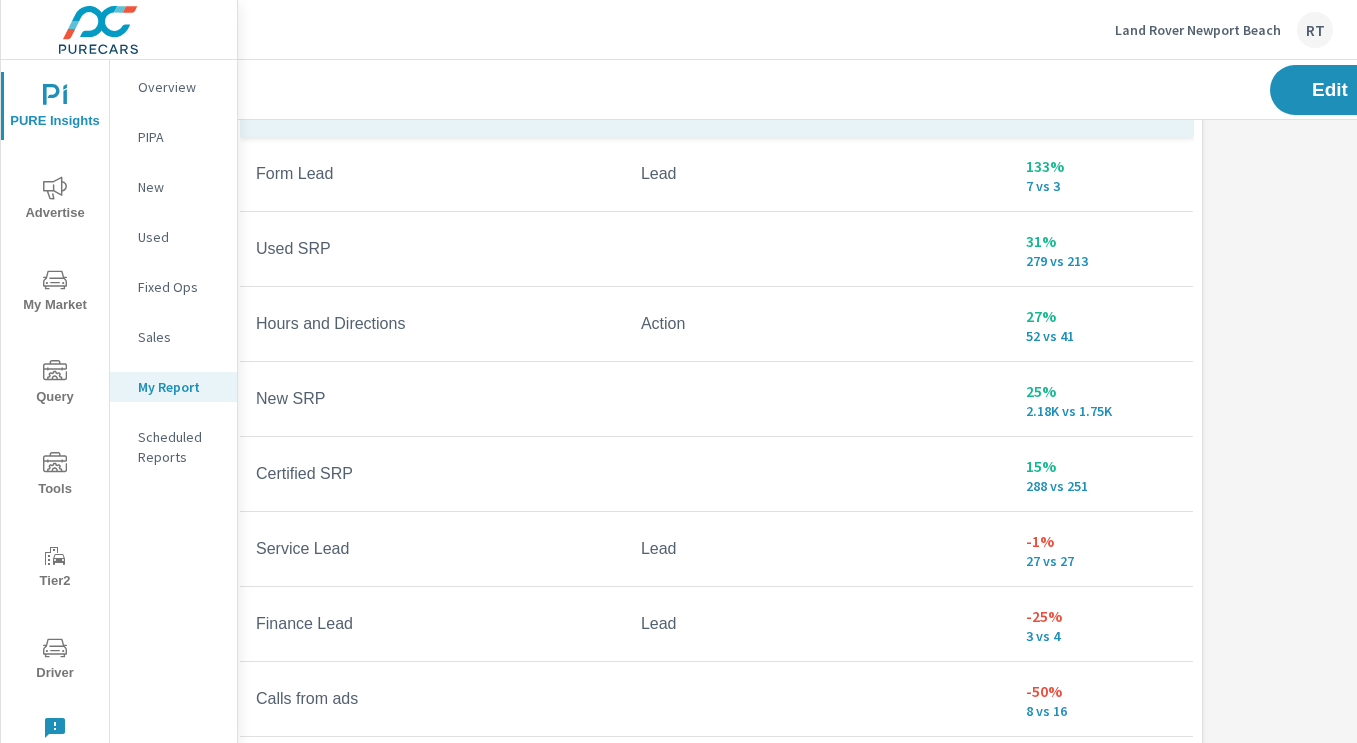 scroll, scrollTop: 1054, scrollLeft: 16, axis: both 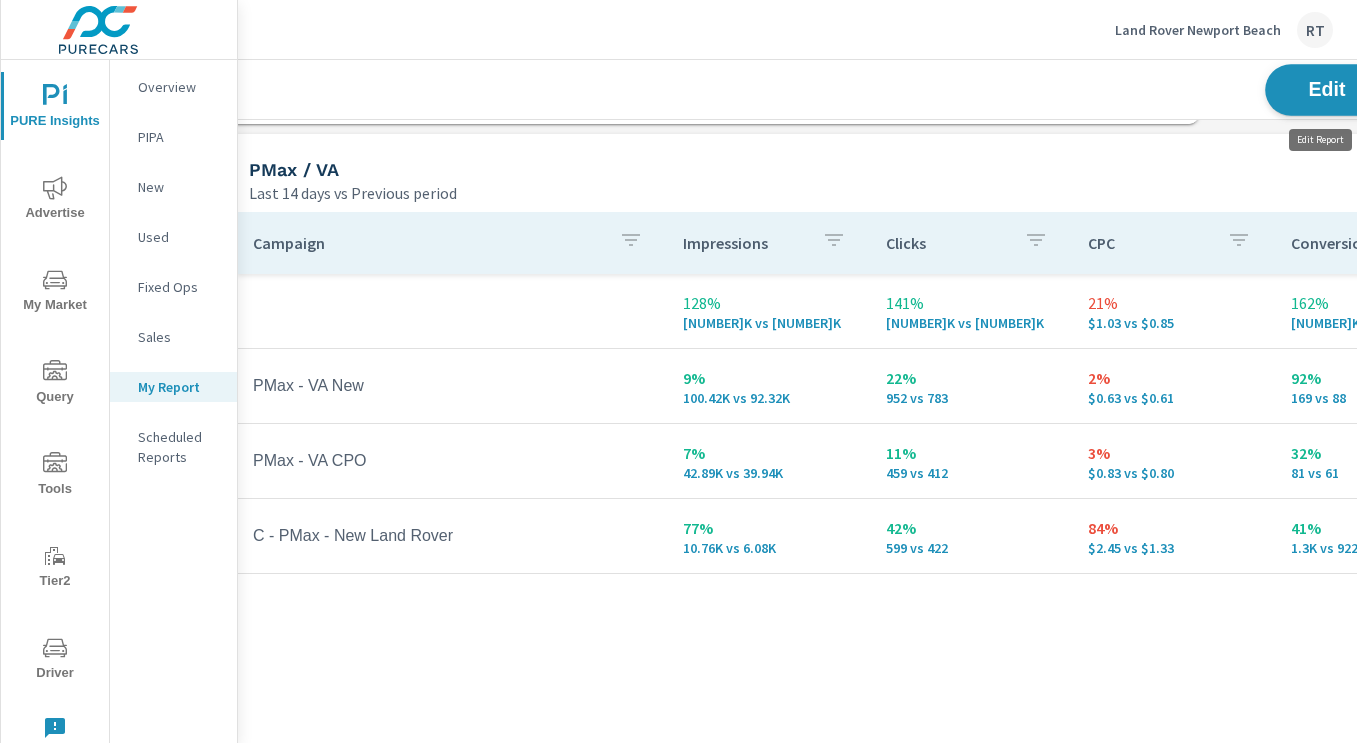 click on "Edit" at bounding box center (1327, 89) 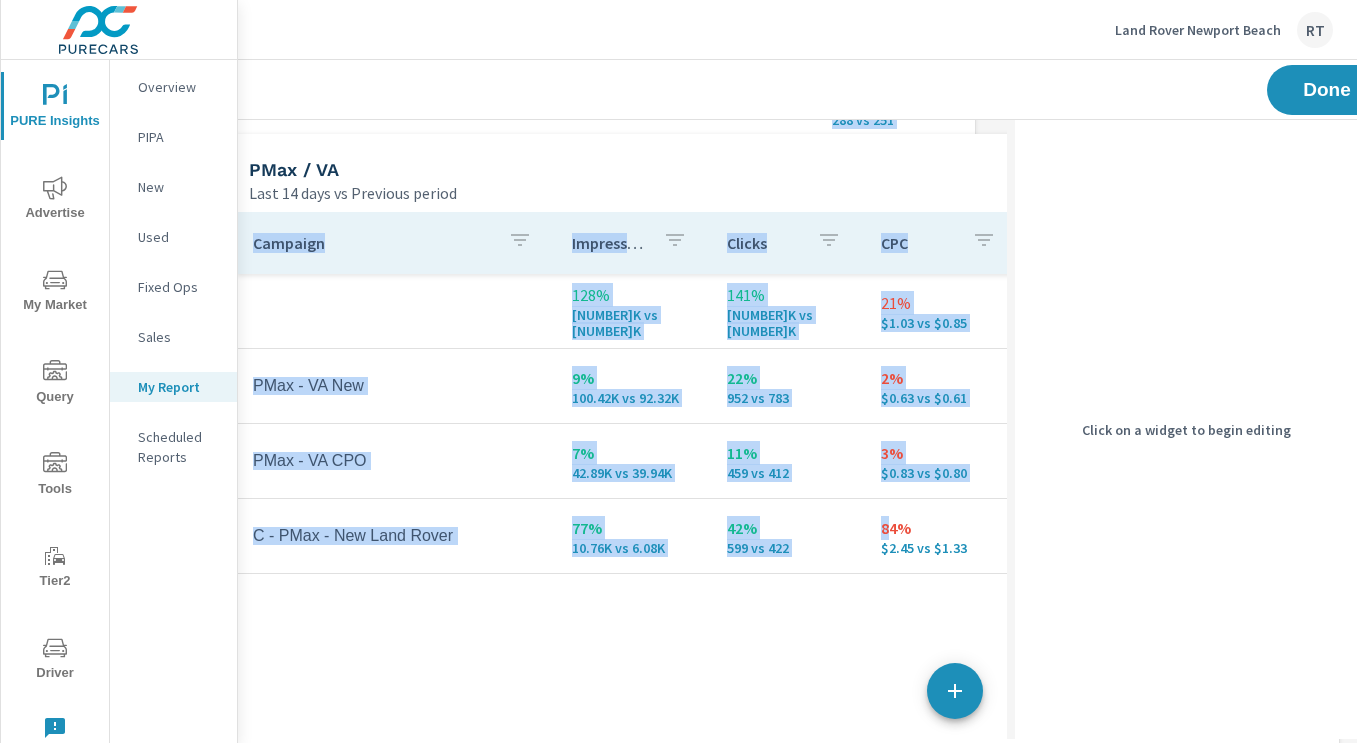 drag, startPoint x: 877, startPoint y: 120, endPoint x: 886, endPoint y: 537, distance: 417.0971 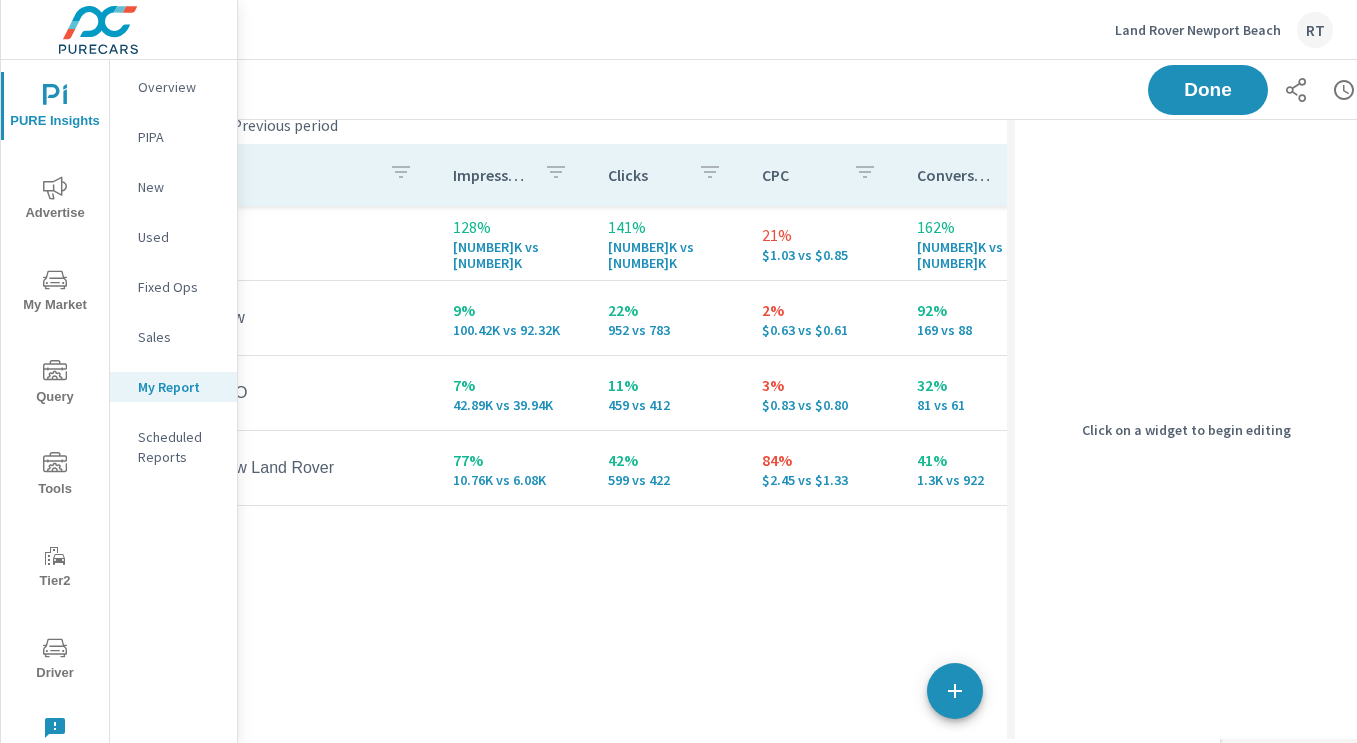 scroll, scrollTop: 1904, scrollLeft: 0, axis: vertical 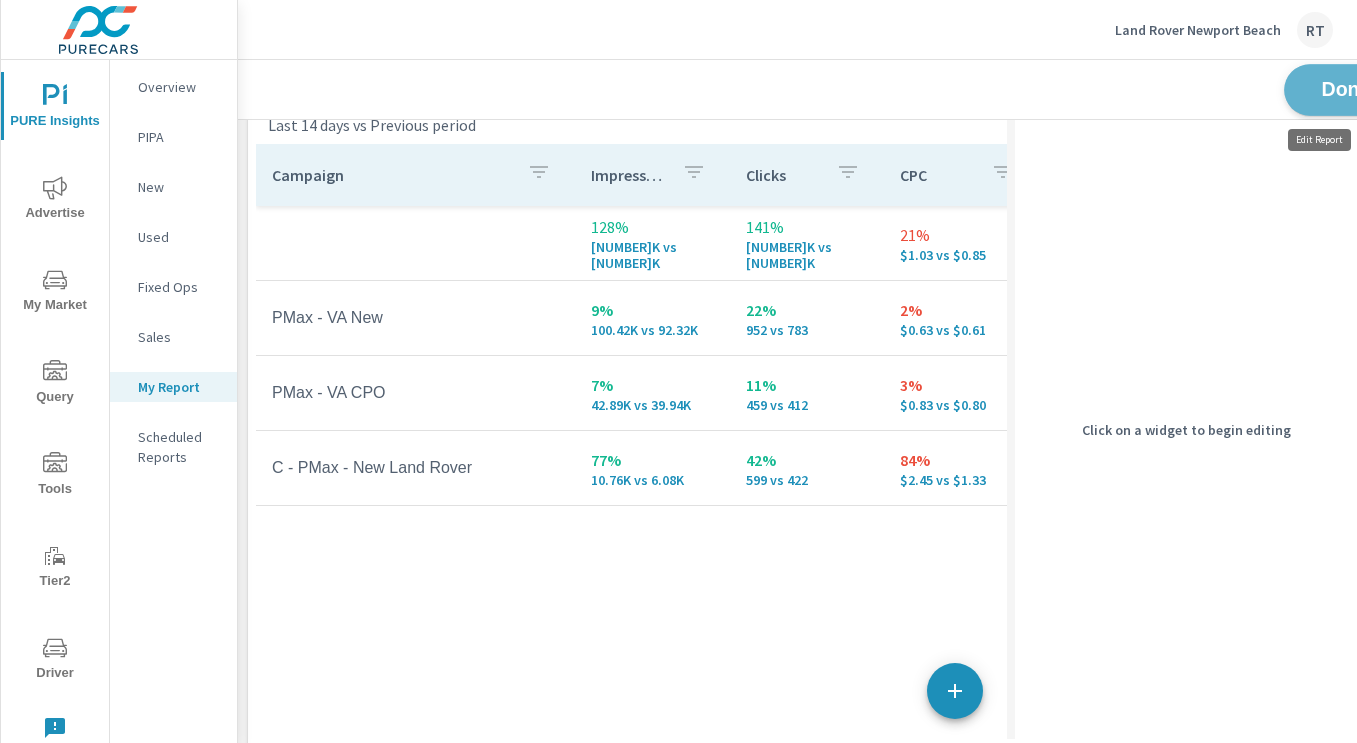 click on "Done" at bounding box center (1346, 89) 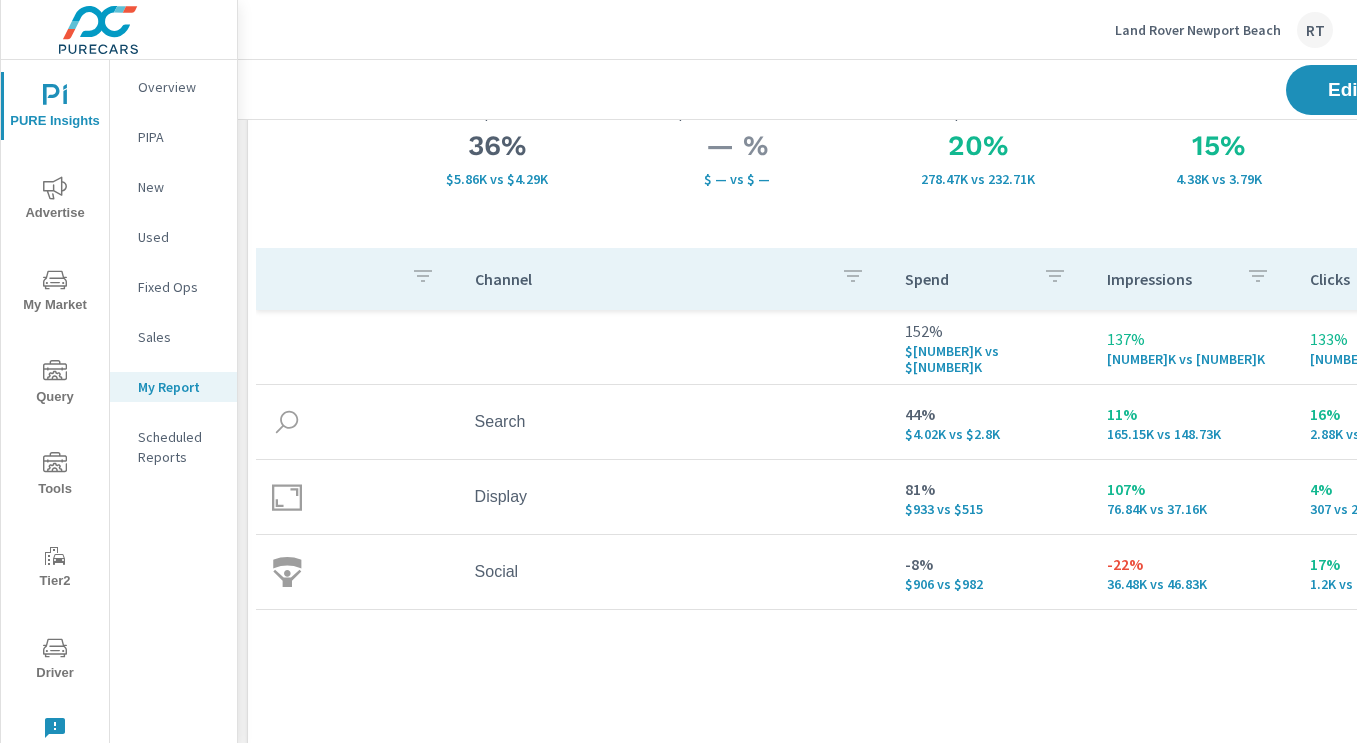 scroll, scrollTop: 0, scrollLeft: 0, axis: both 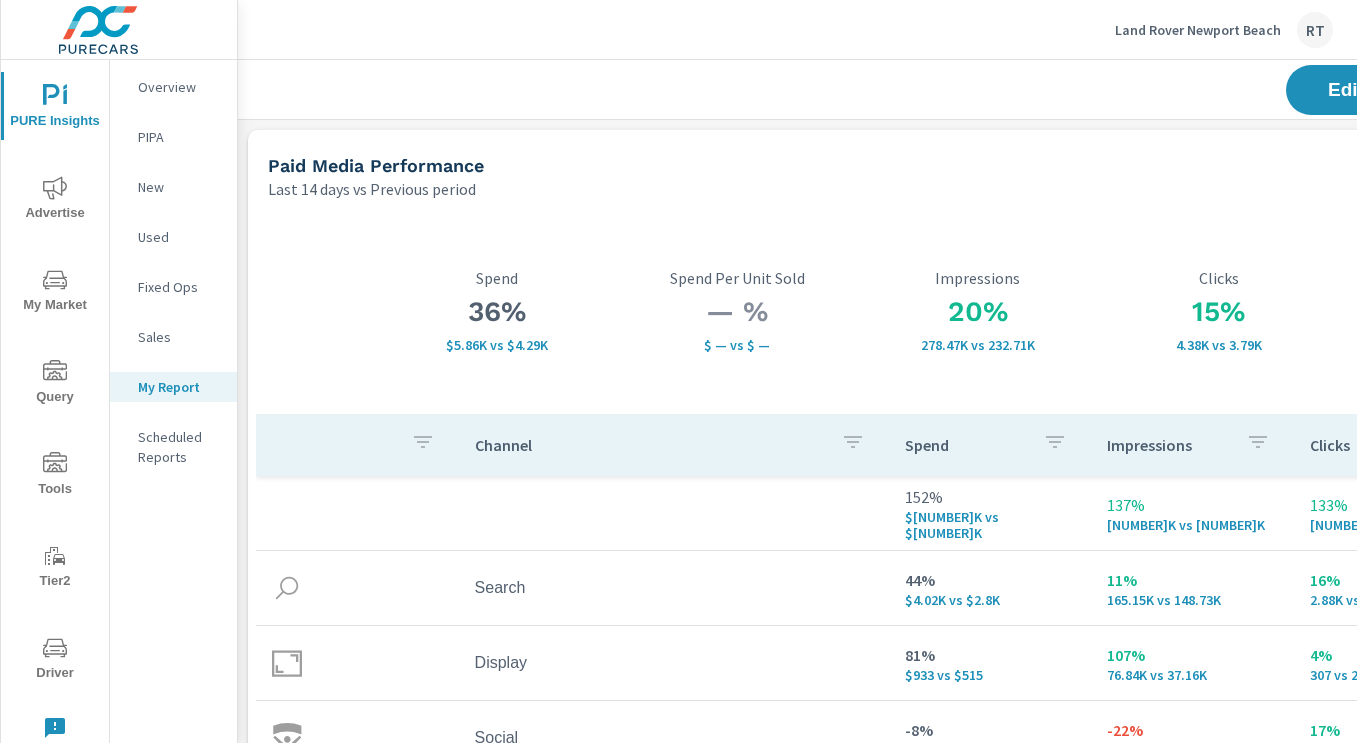 click on "Land Rover Newport Beach" at bounding box center [1198, 30] 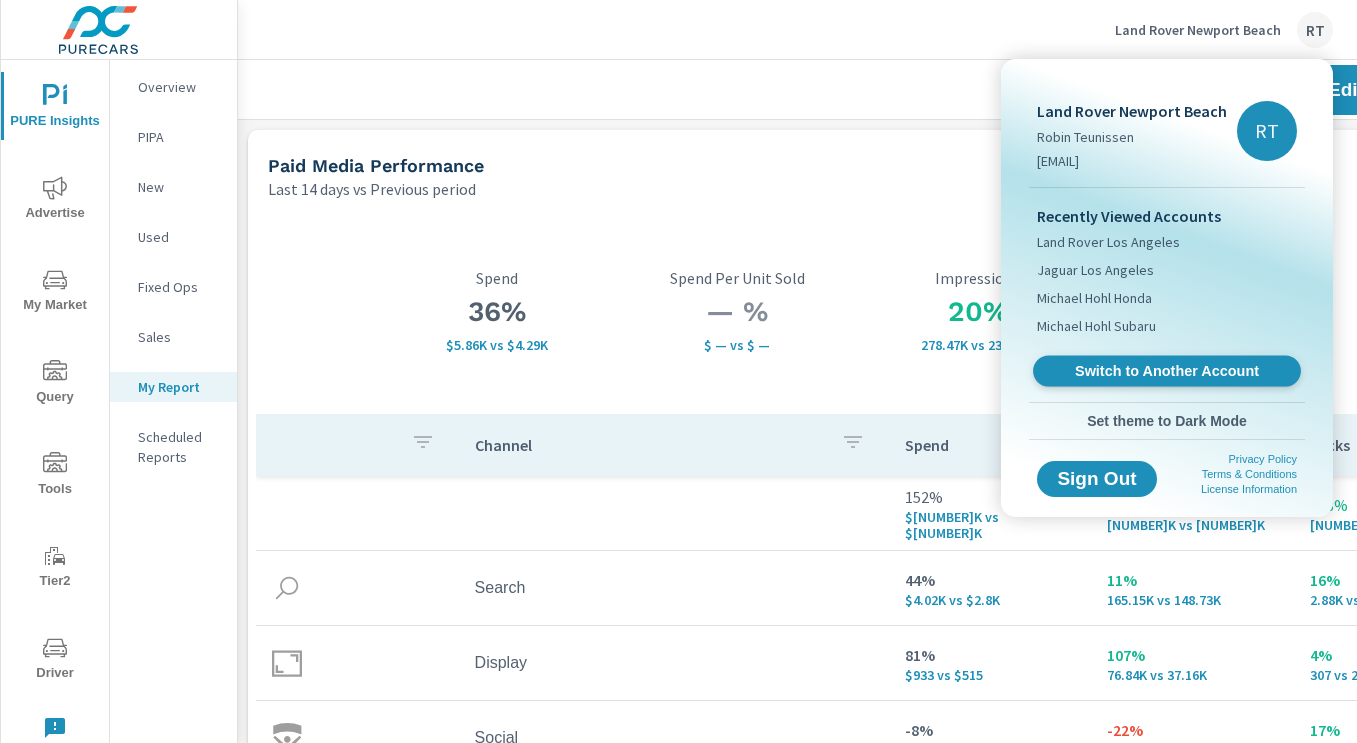 click on "Switch to Another Account" at bounding box center (1166, 371) 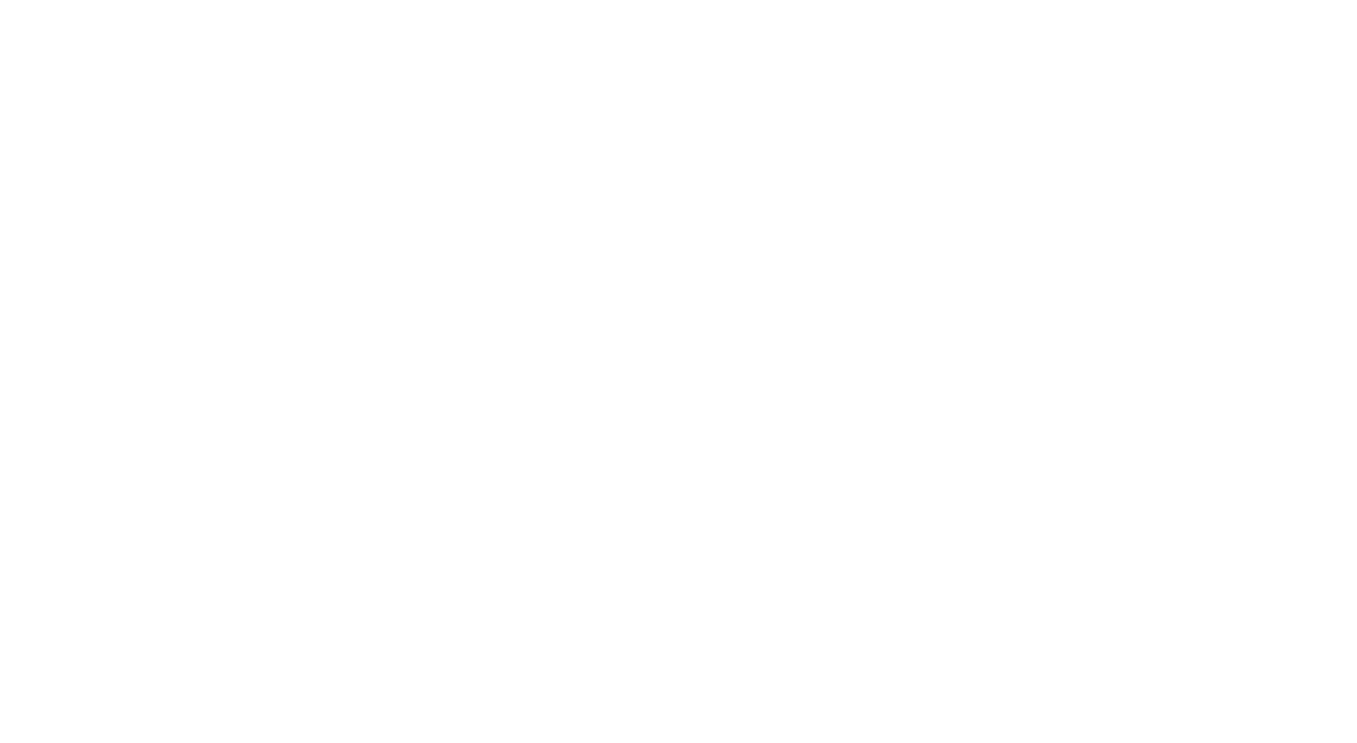 scroll, scrollTop: 0, scrollLeft: 0, axis: both 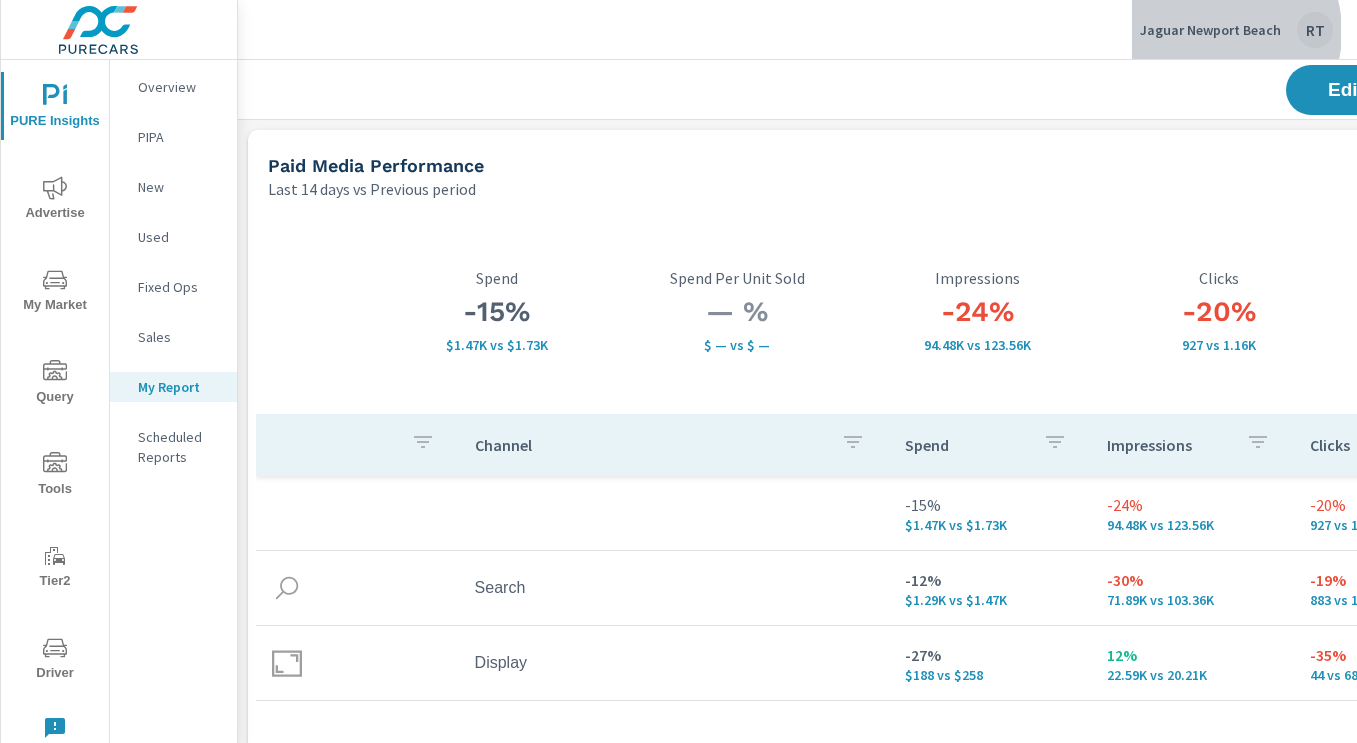 click on "Jaguar Newport Beach" at bounding box center [1210, 30] 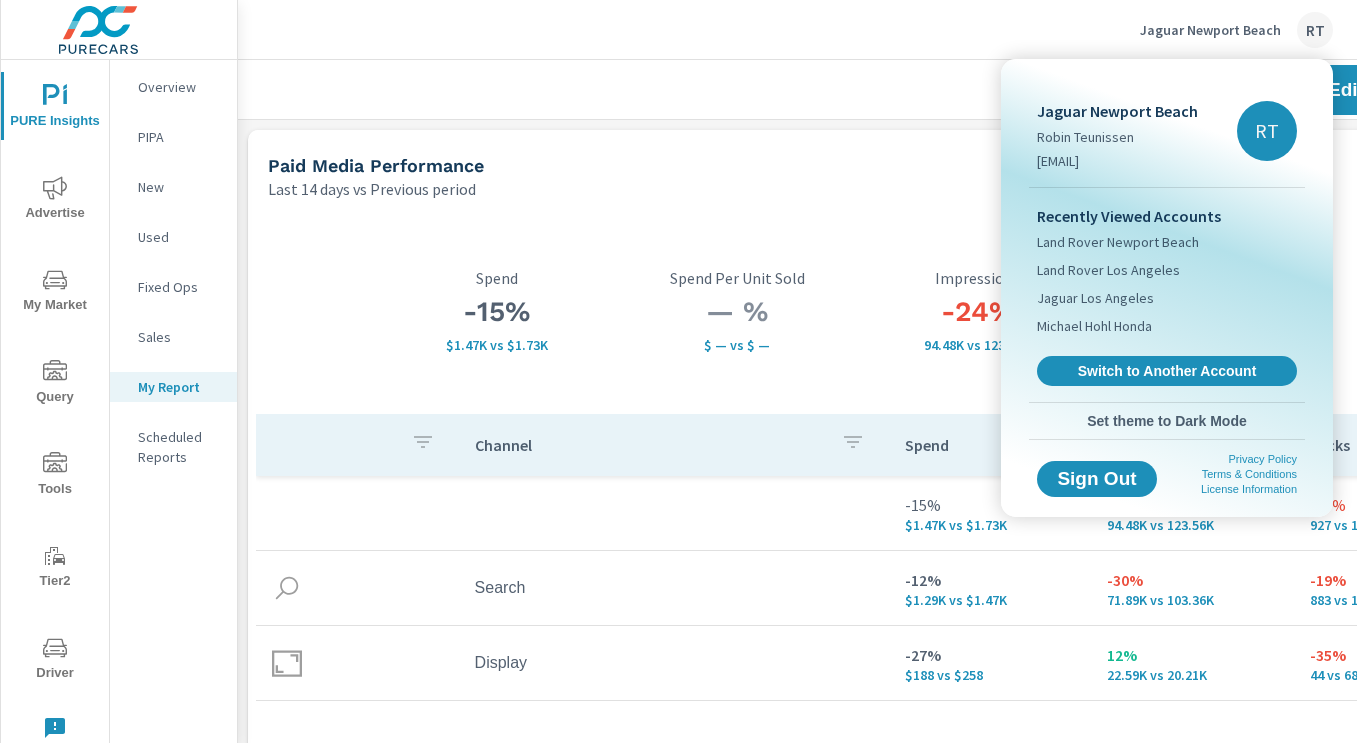 click at bounding box center [678, 371] 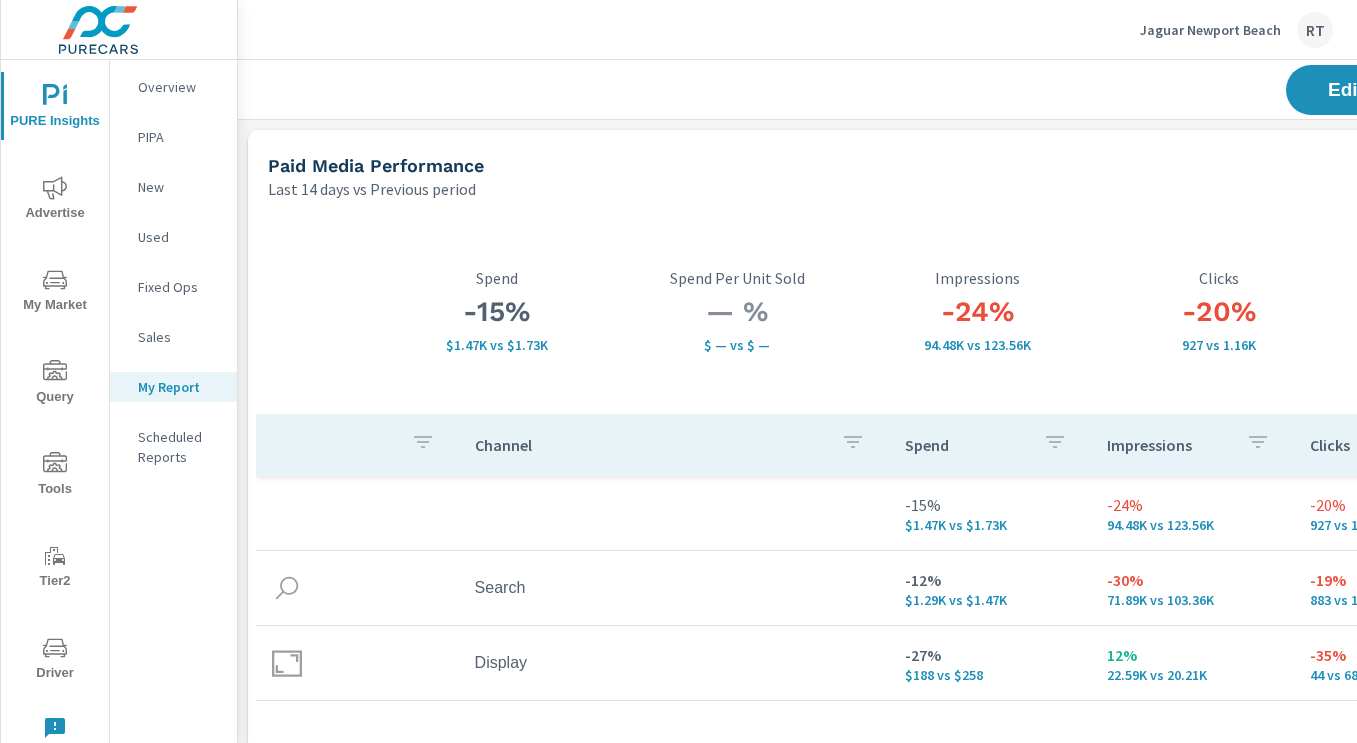 scroll, scrollTop: 0, scrollLeft: 361, axis: horizontal 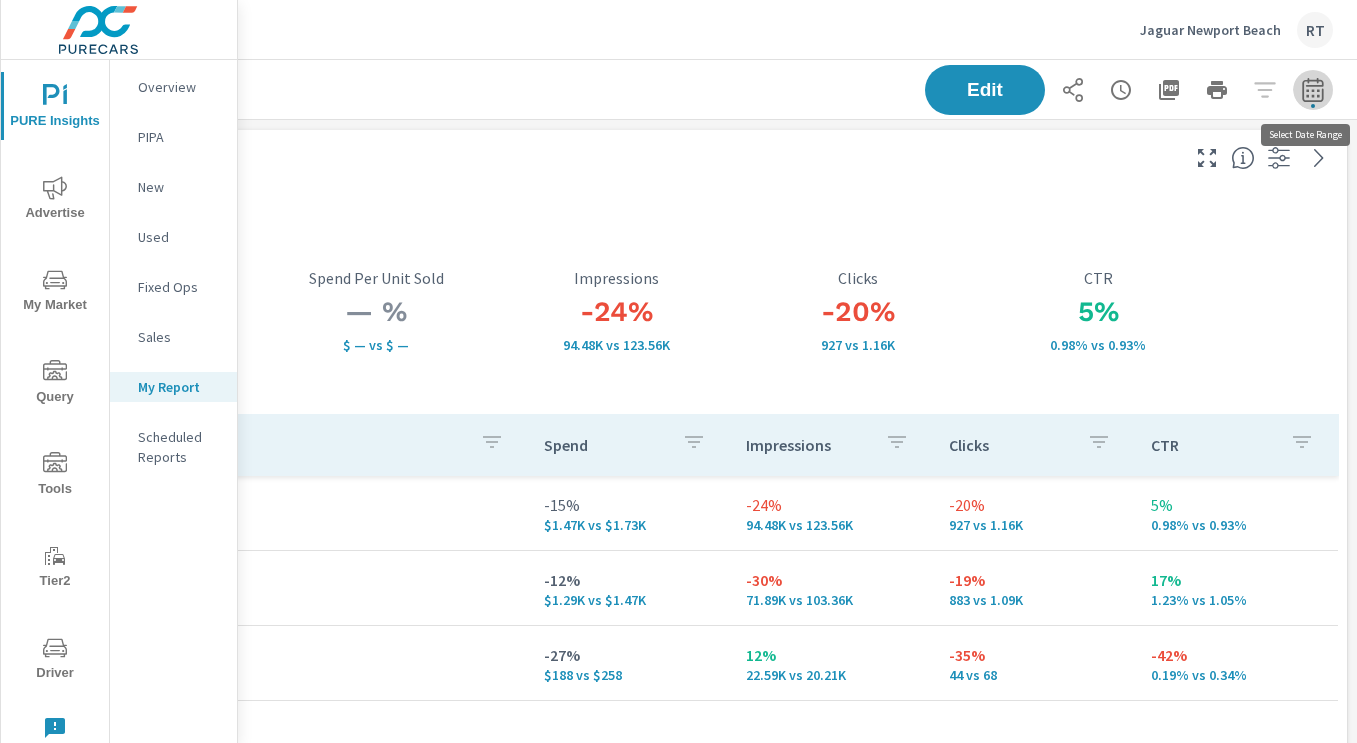 click 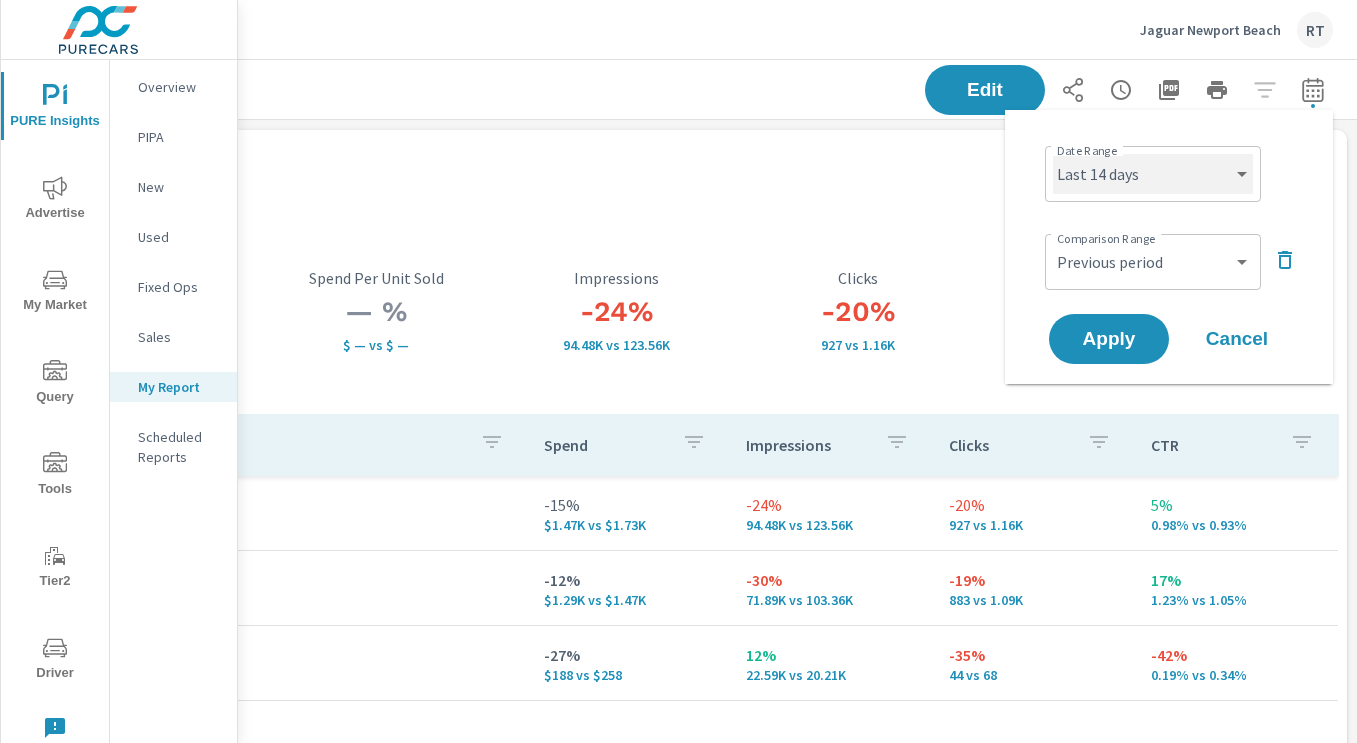 click on "Custom Yesterday Last week Last 7 days Last 14 days Last 30 days Last 45 days Last 60 days Last 90 days Last 180 days Last 365 days Month to date Last month Last 2 months Last 3 months Last 6 months Last 9 months Last 12 months Year to date Last year" at bounding box center [1153, 174] 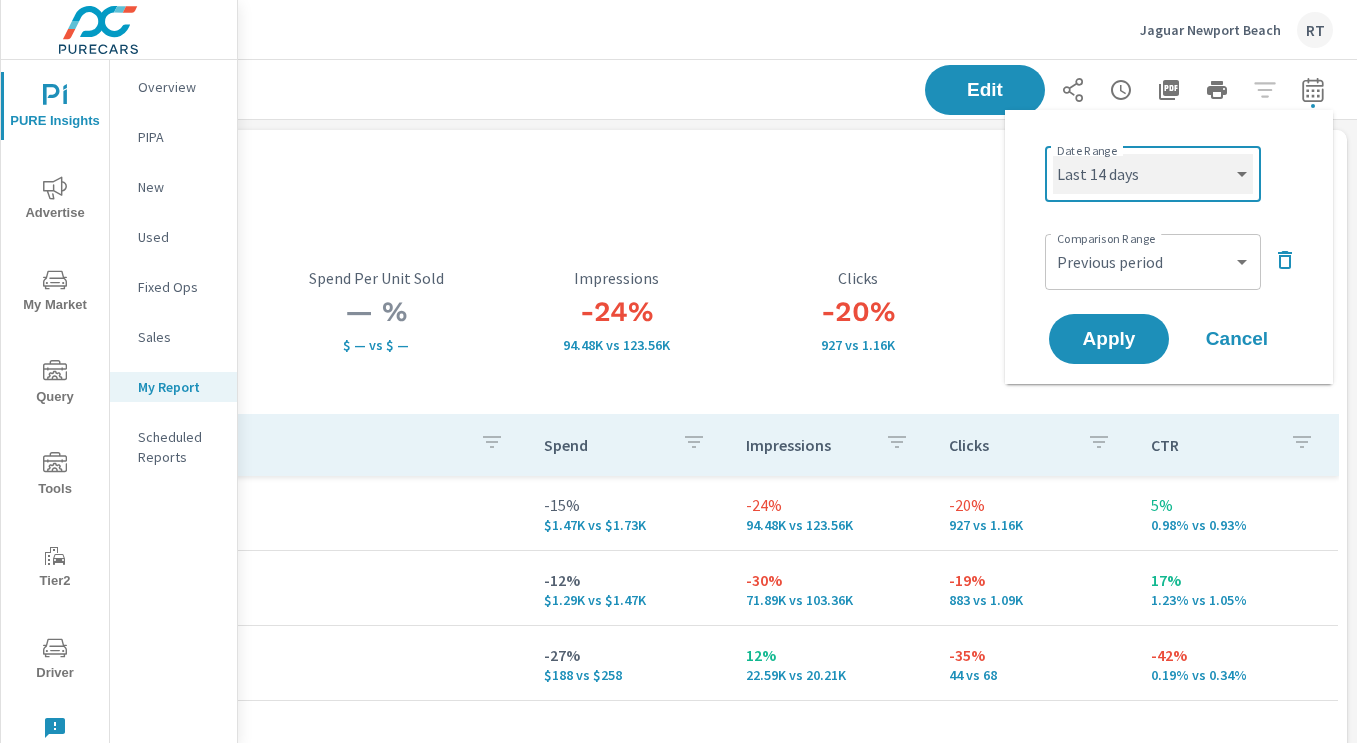 select on "Month to date" 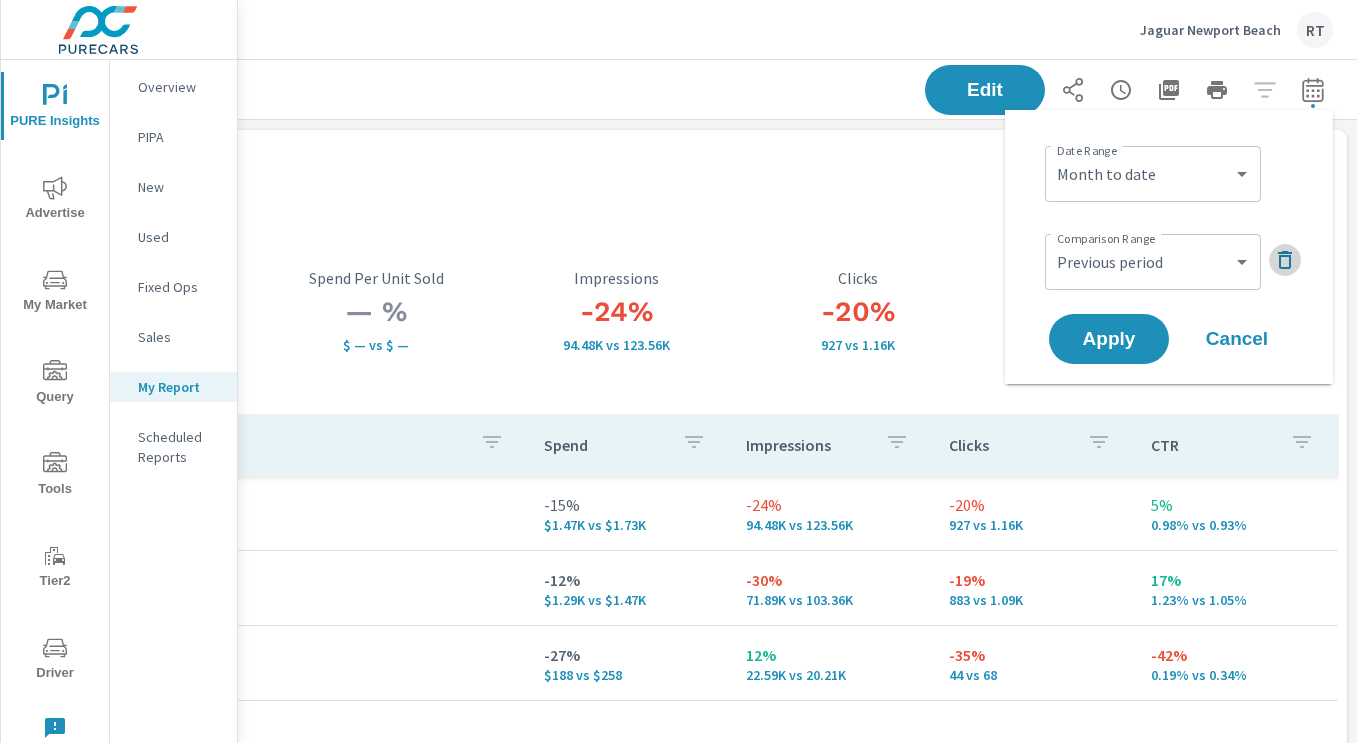 click 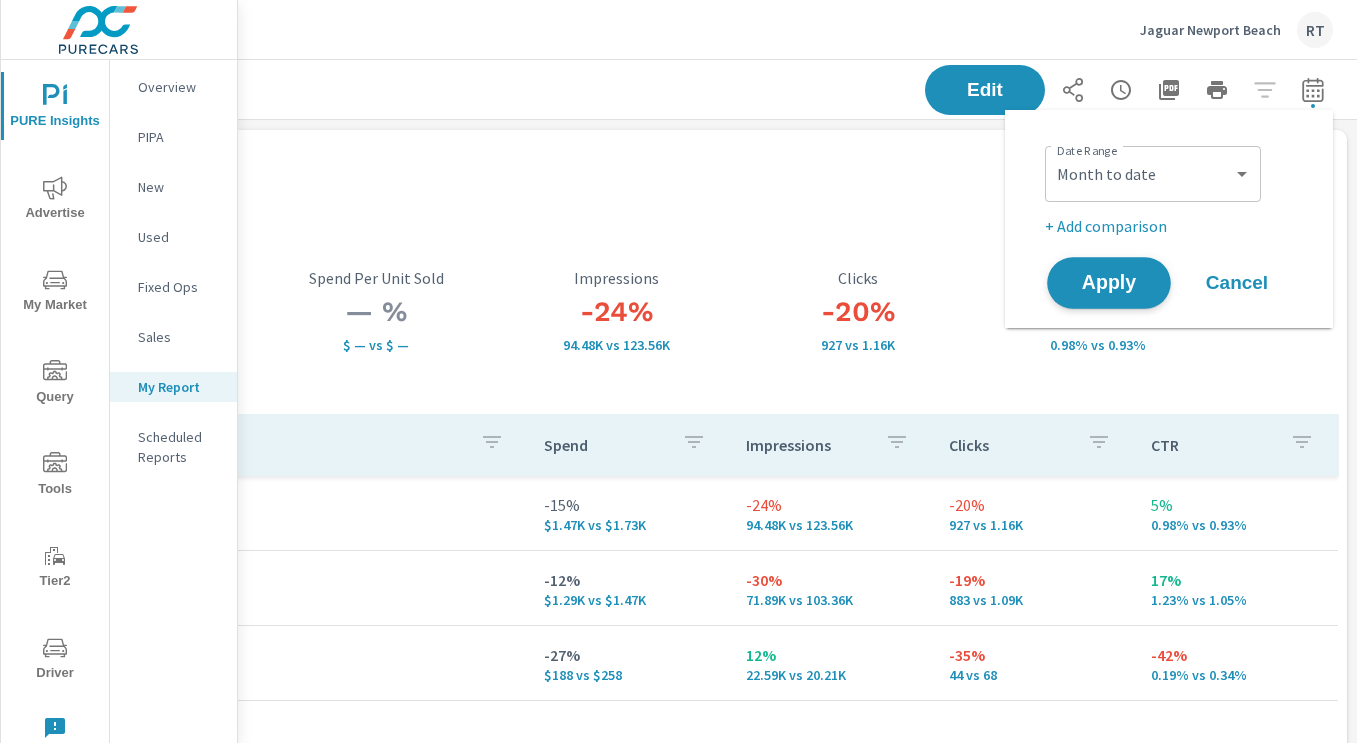 click on "Apply" at bounding box center (1109, 283) 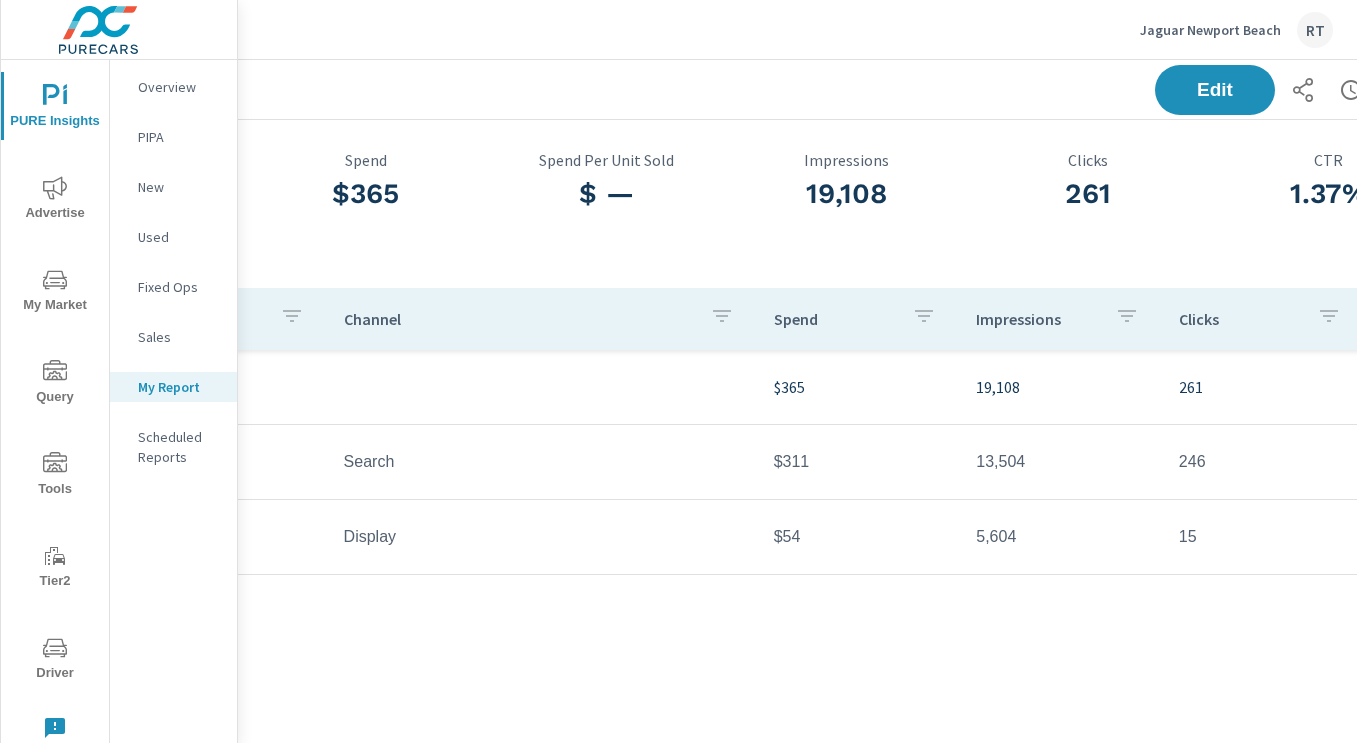 scroll, scrollTop: 0, scrollLeft: 131, axis: horizontal 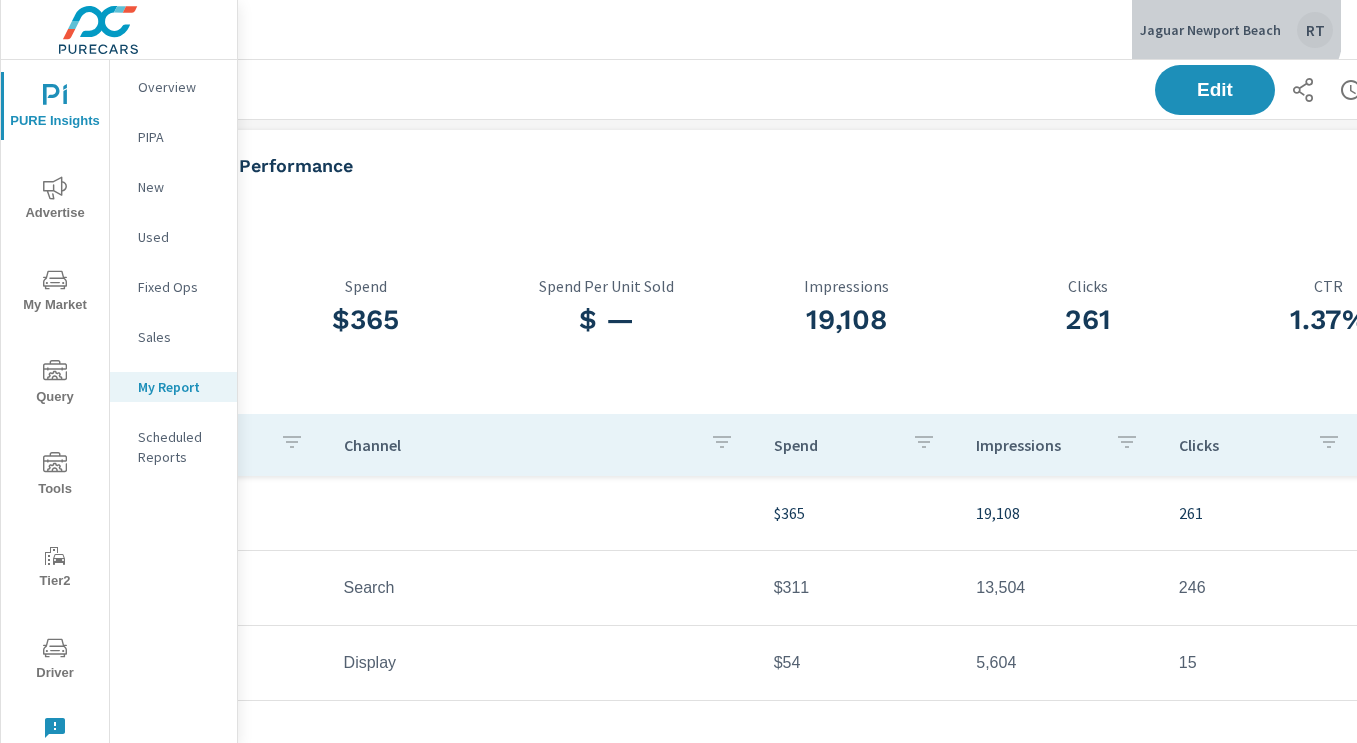 click on "Jaguar Newport Beach RT" at bounding box center (1236, 30) 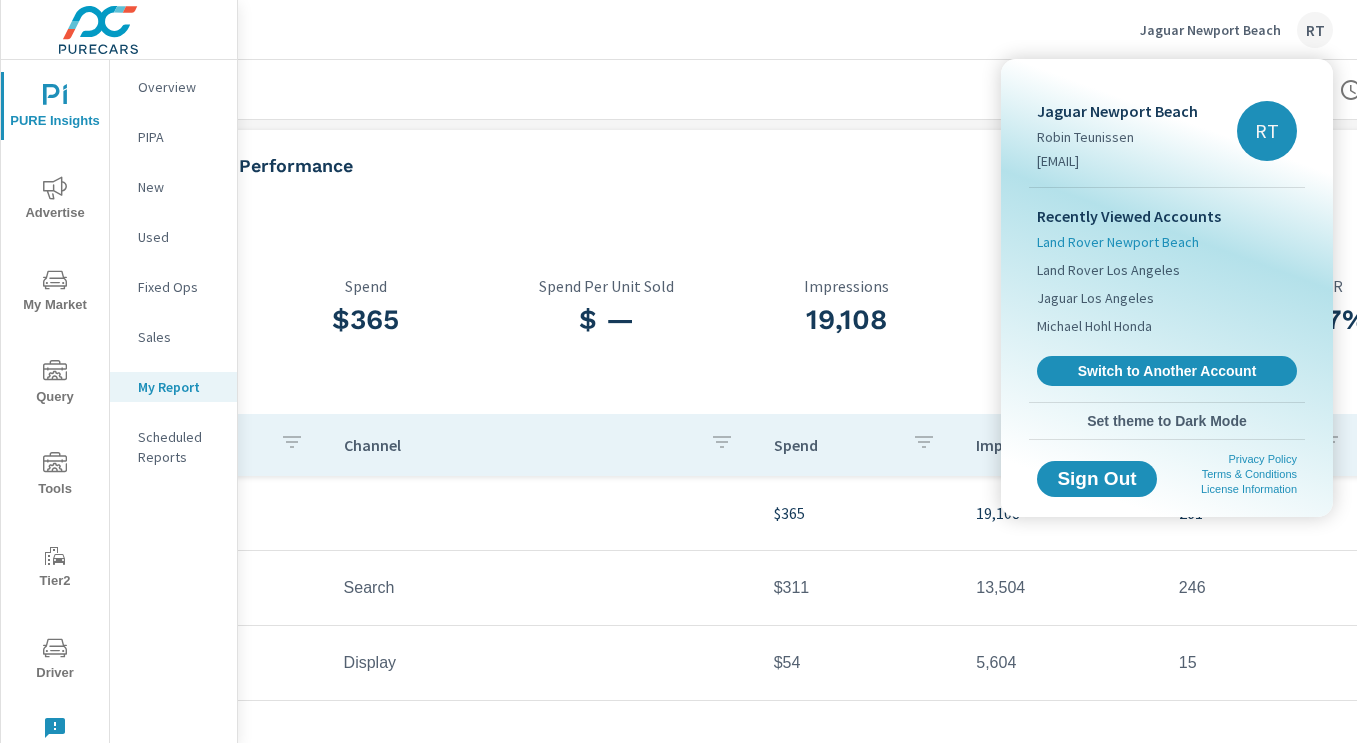 click on "Land Rover Newport Beach" at bounding box center [1118, 242] 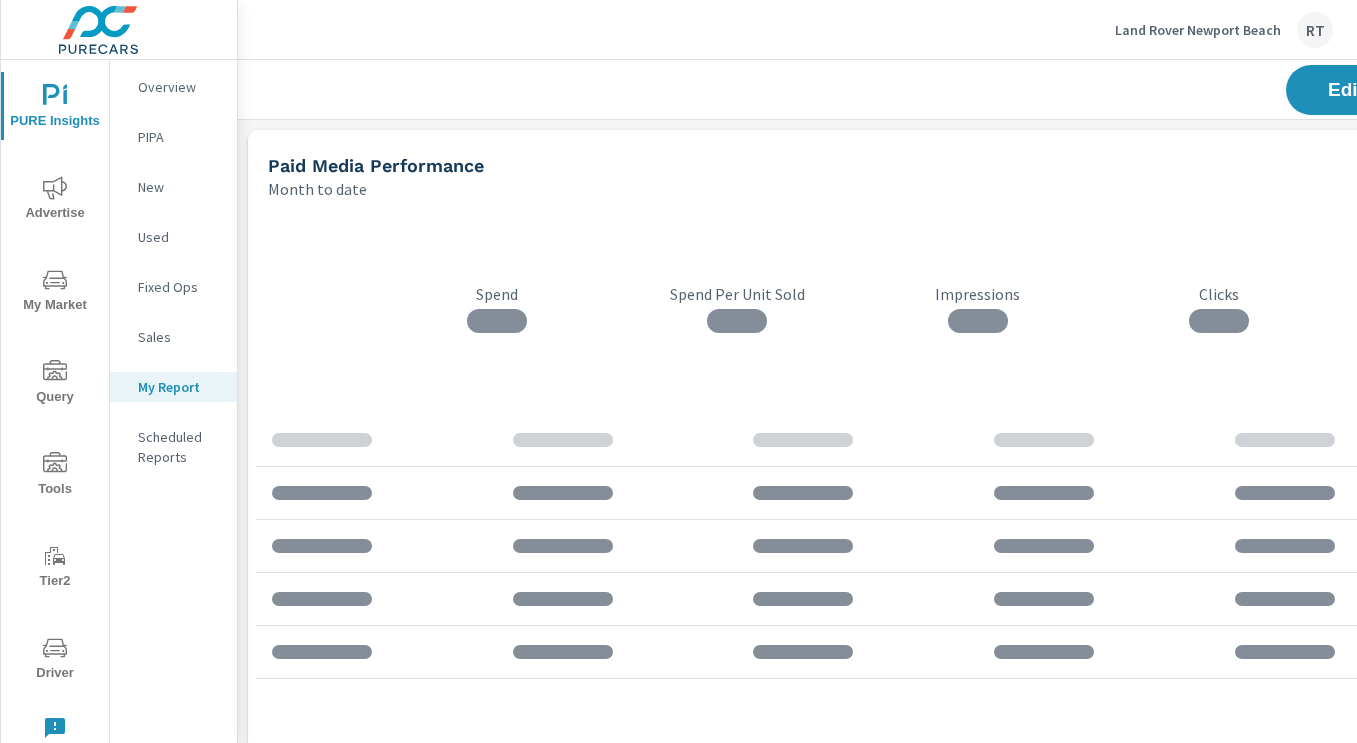 scroll, scrollTop: 10, scrollLeft: 10, axis: both 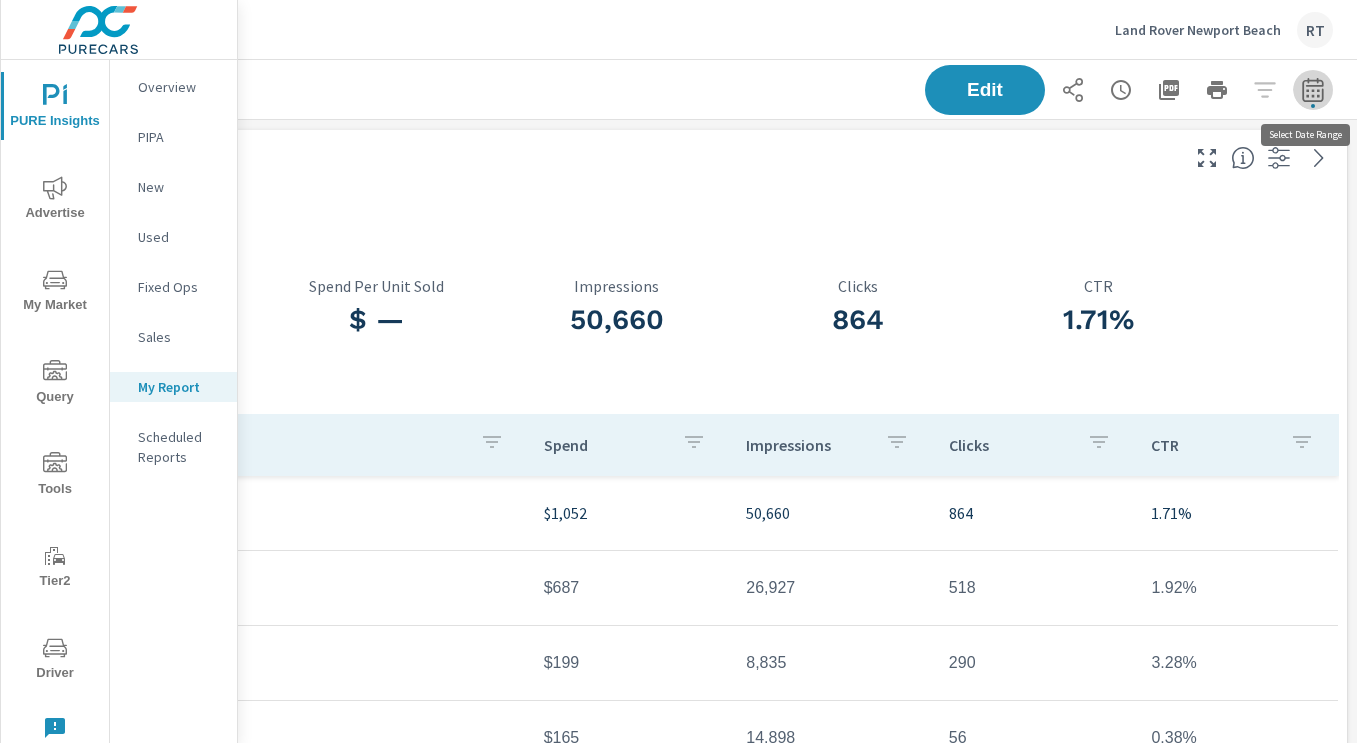 click 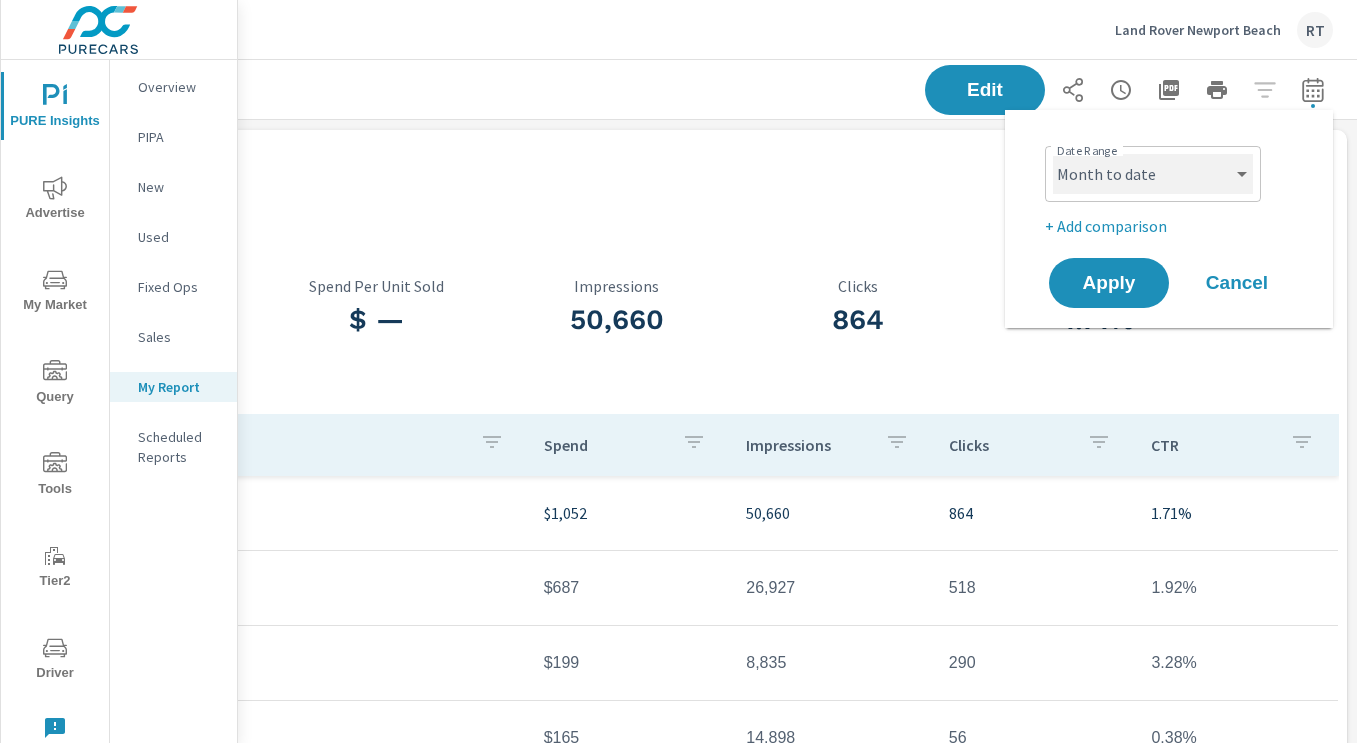 click on "Custom Yesterday Last week Last 7 days Last 14 days Last 30 days Last 45 days Last 60 days Last 90 days Last 180 days Last 365 days Month to date Last month Last 2 months Last 3 months Last 6 months Last 9 months Last 12 months Year to date Last year" at bounding box center [1153, 174] 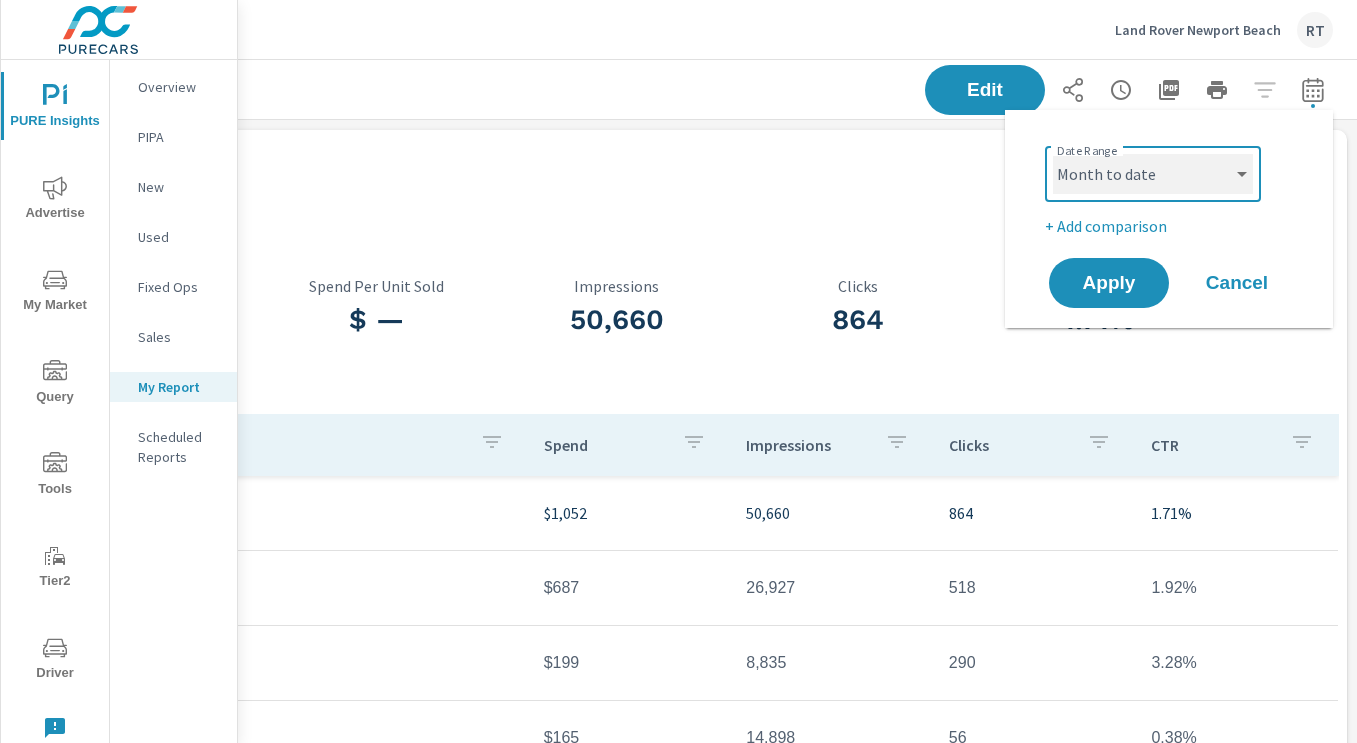 select on "Last 14 days" 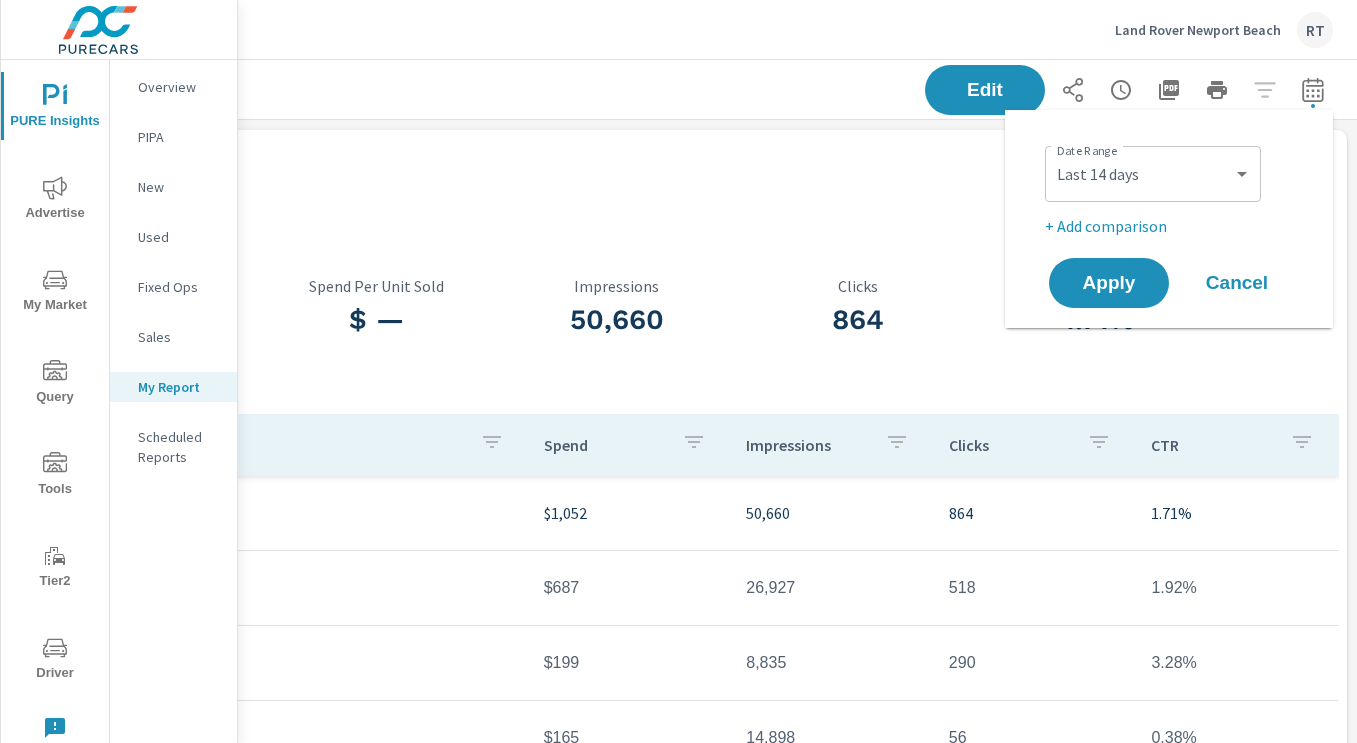 click on "+ Add comparison" at bounding box center [1173, 226] 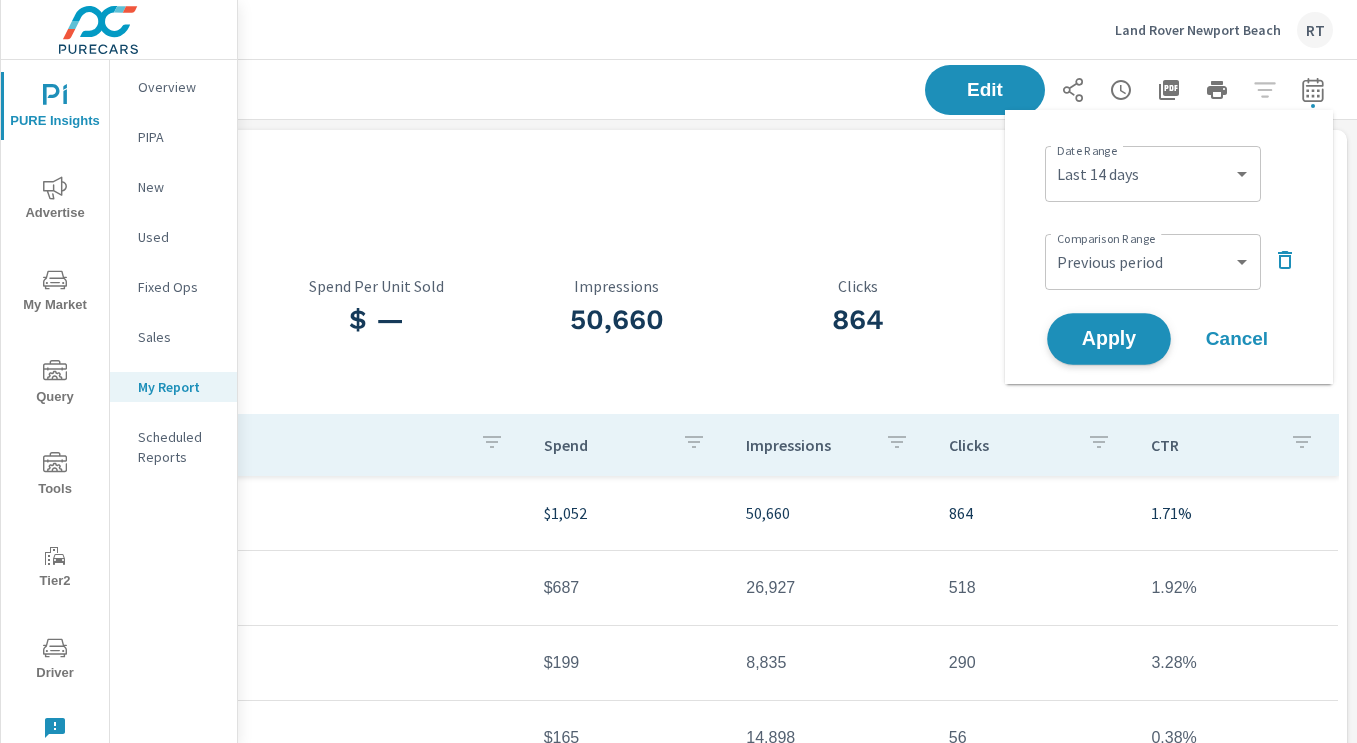 click on "Apply" at bounding box center (1109, 339) 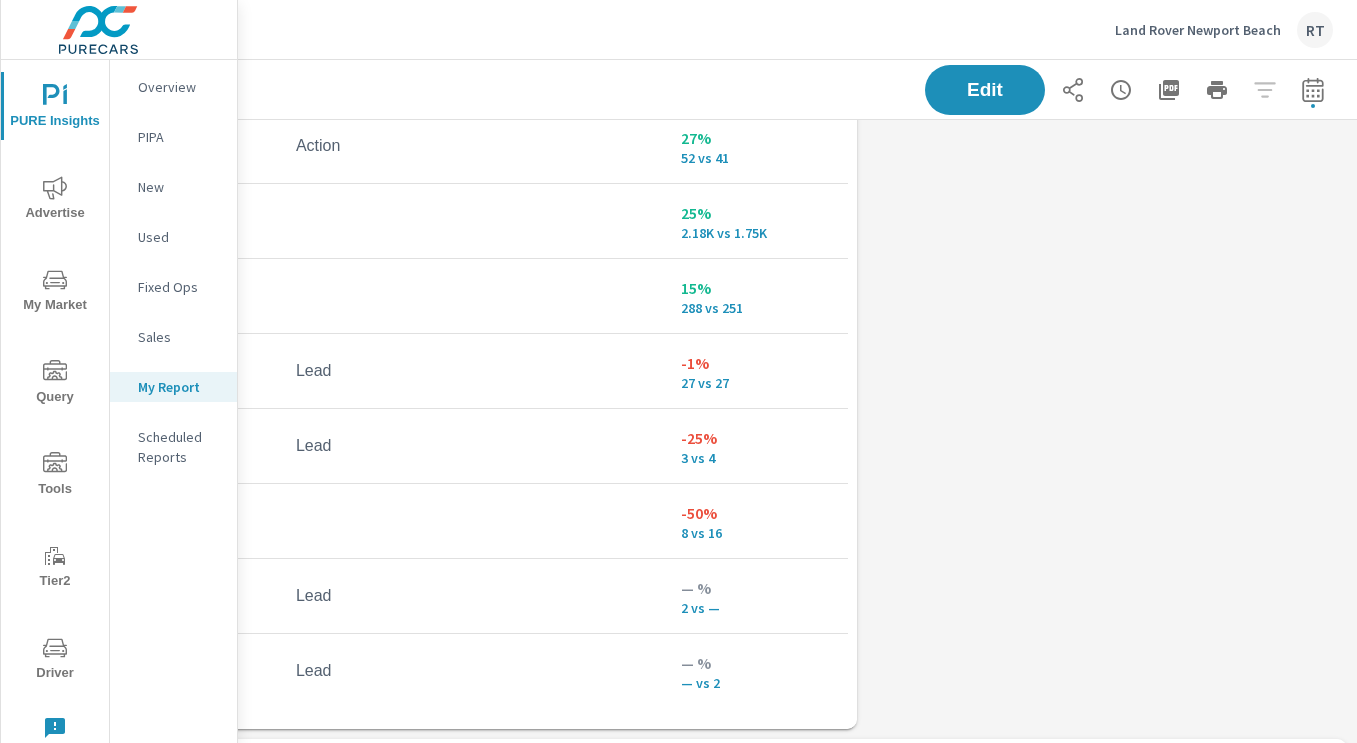 scroll, scrollTop: 1308, scrollLeft: 361, axis: both 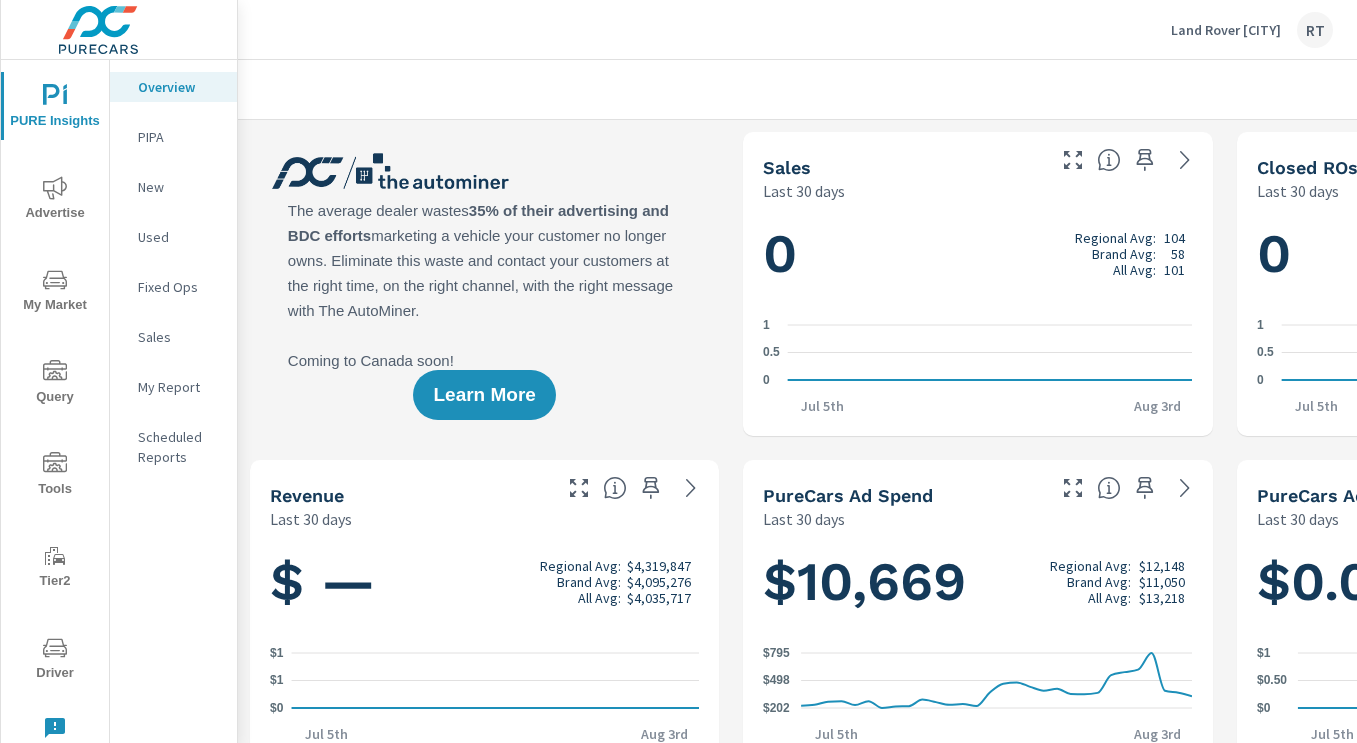 click on "My Report" at bounding box center [179, 387] 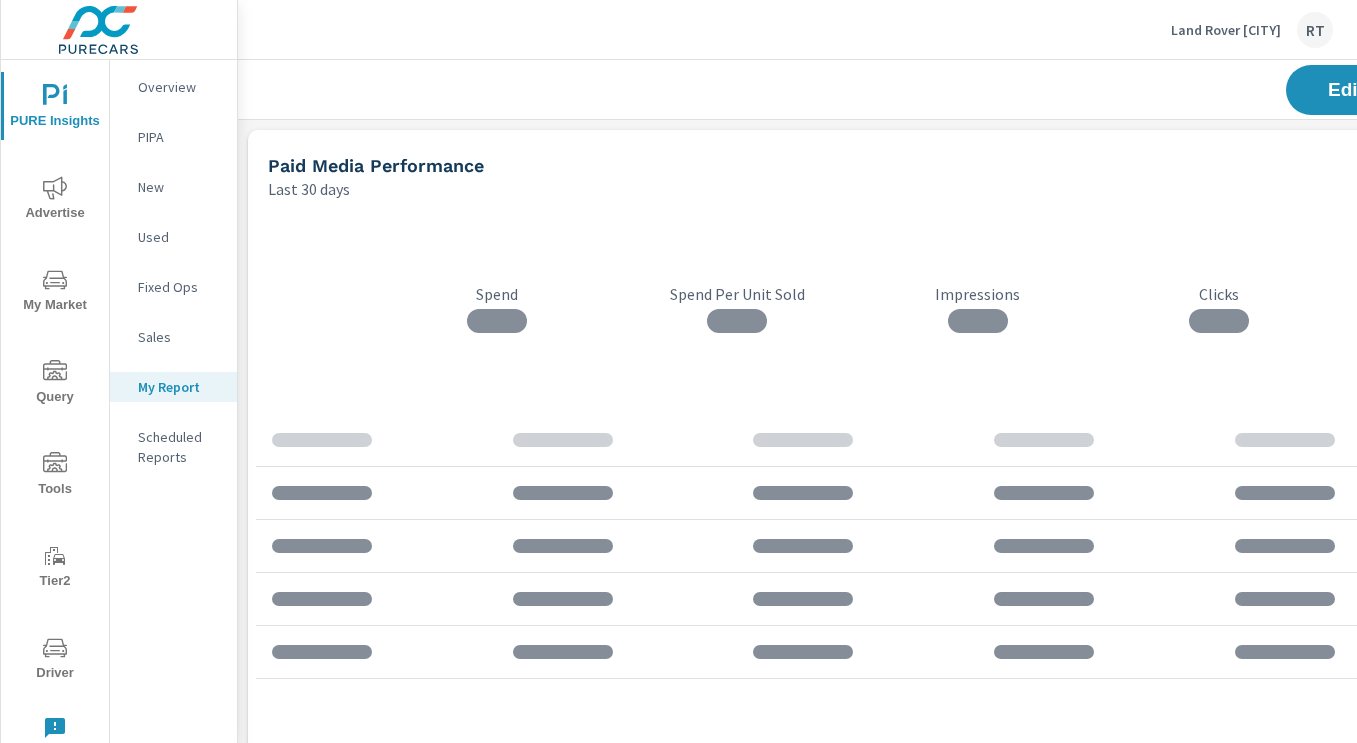 scroll, scrollTop: 10, scrollLeft: 10, axis: both 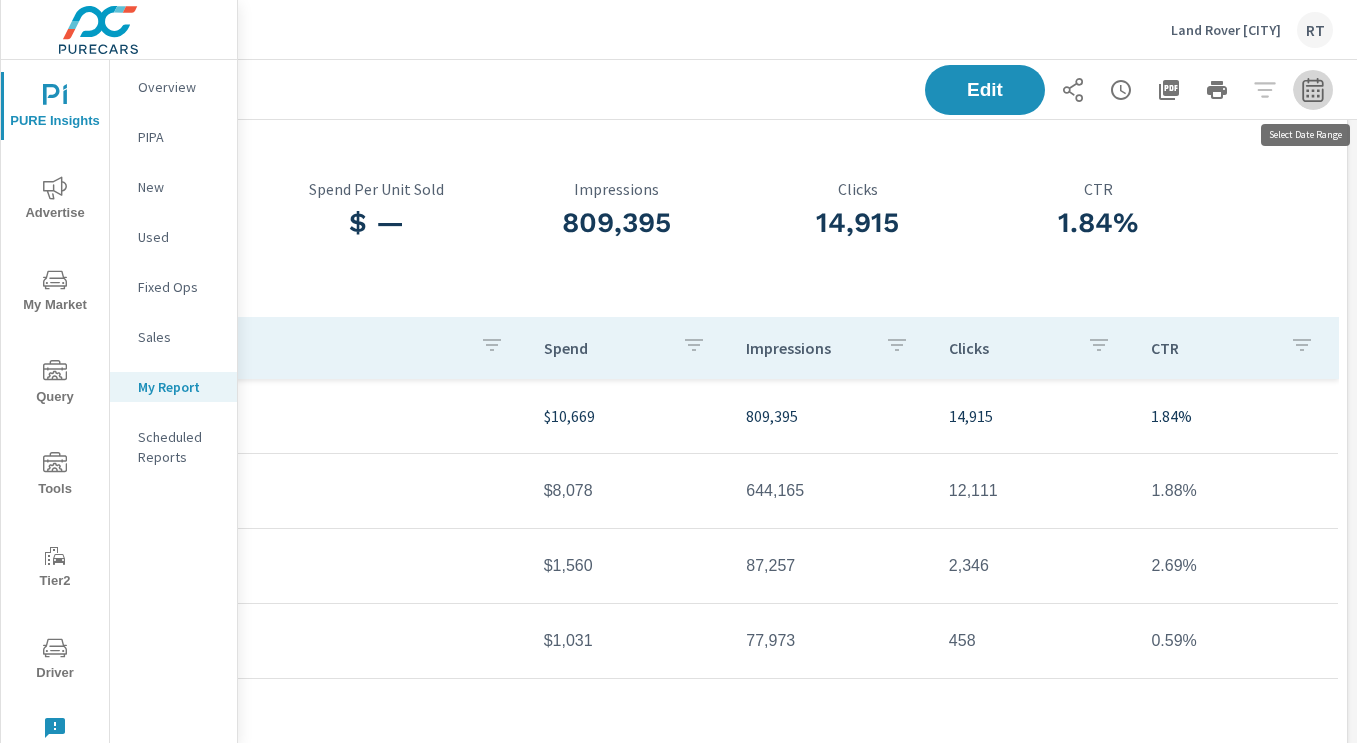 click 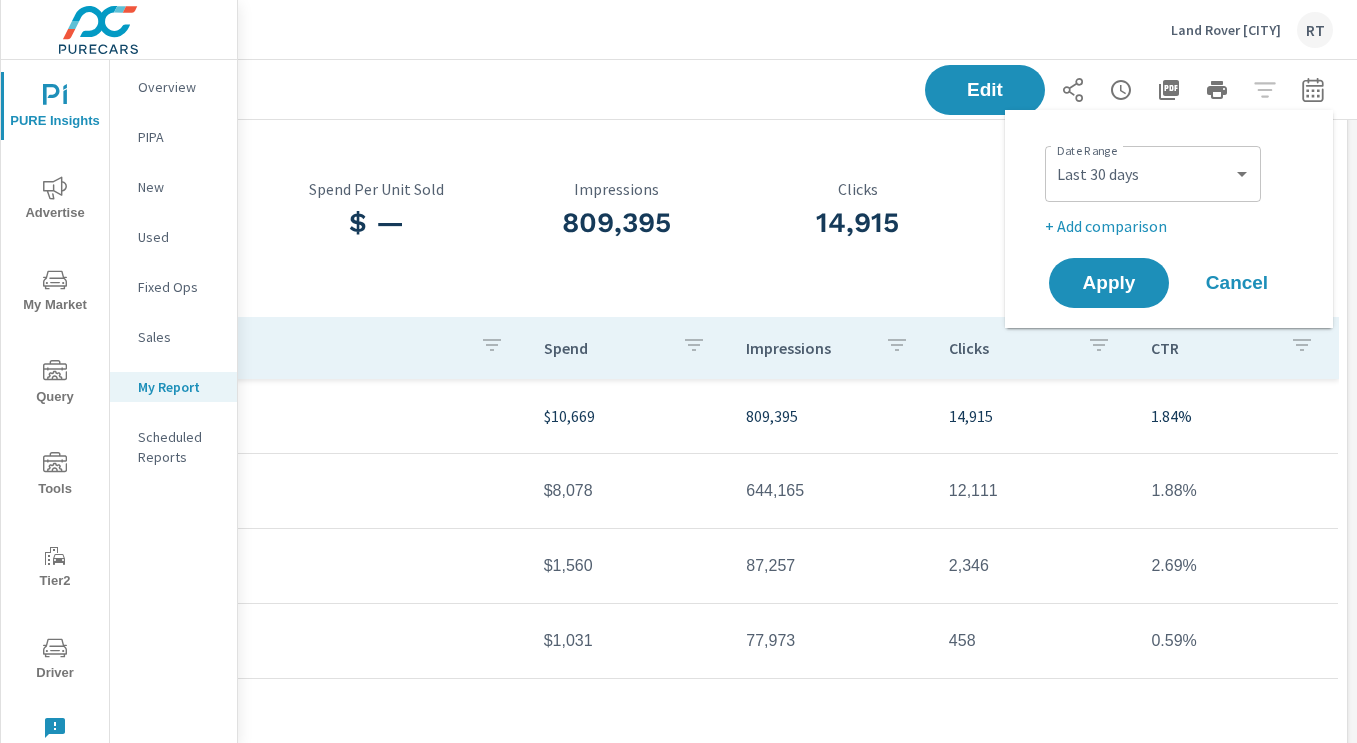 click on "+ Add comparison" at bounding box center [1173, 226] 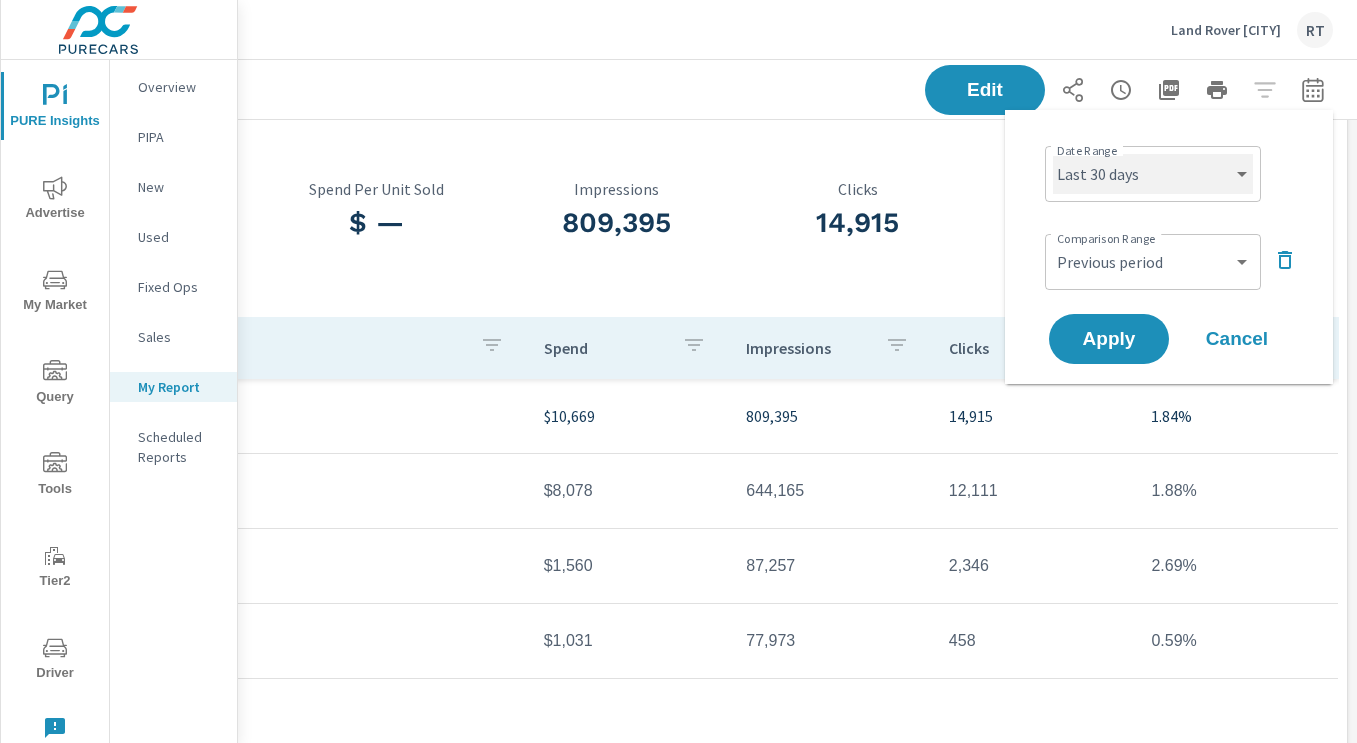 click on "Custom Yesterday Last week Last 7 days Last 14 days Last 30 days Last 45 days Last 60 days Last 90 days Last 180 days Last 365 days Month to date Last month Last 2 months Last 3 months Last 6 months Last 9 months Last 12 months Year to date Last year" at bounding box center [1153, 174] 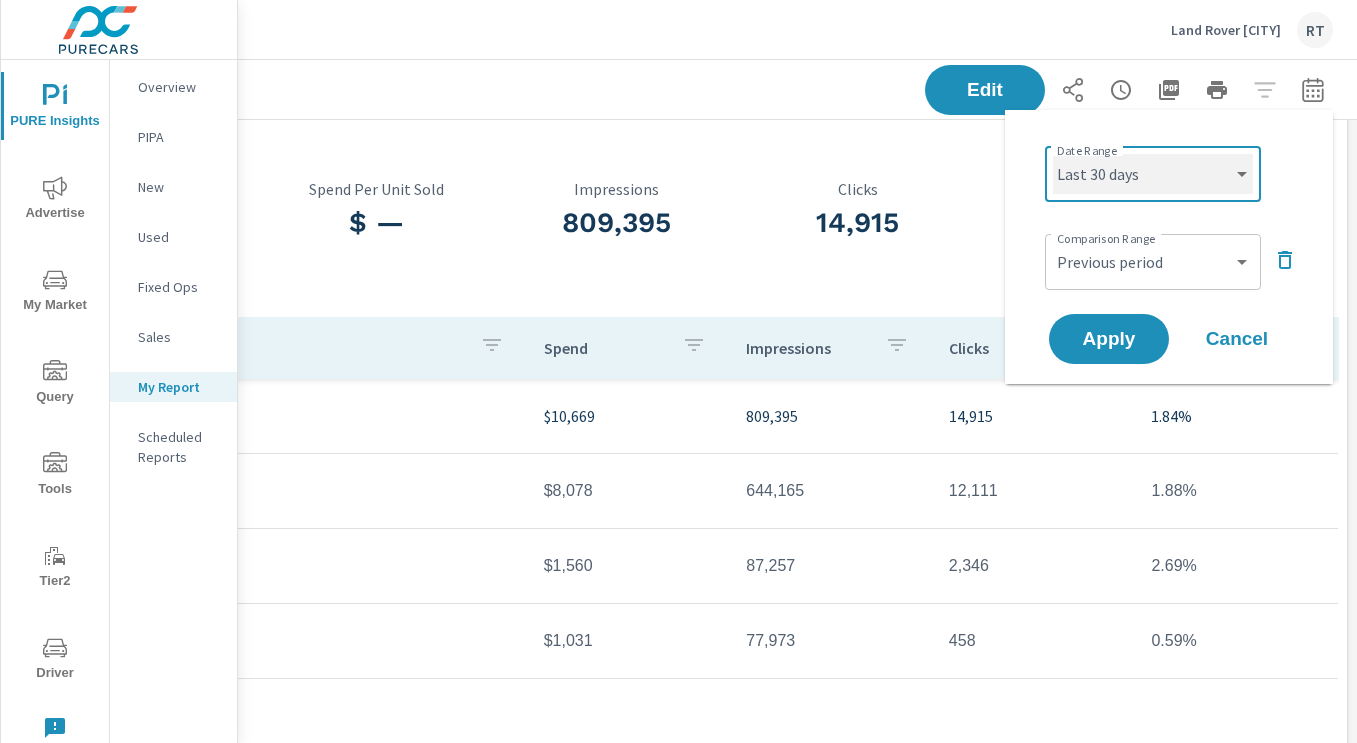 select on "Last 14 days" 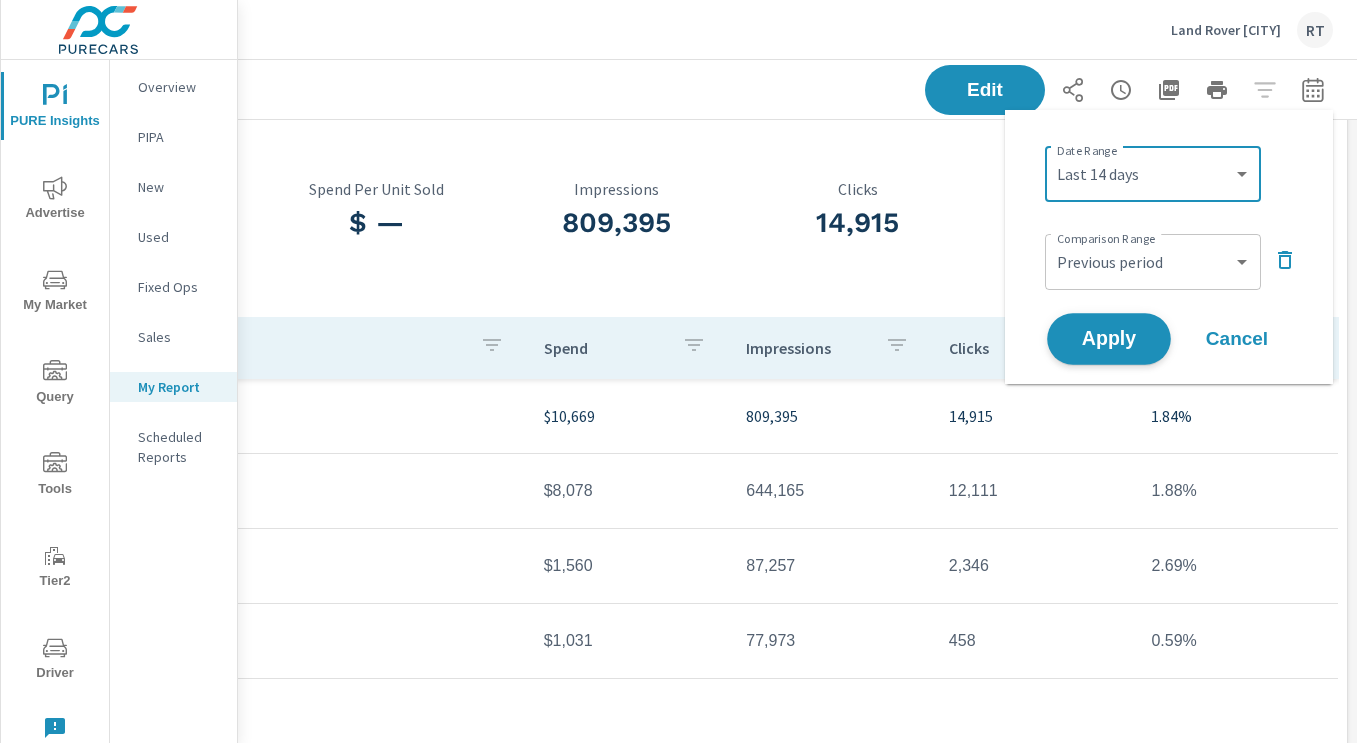 click on "Apply" at bounding box center [1109, 339] 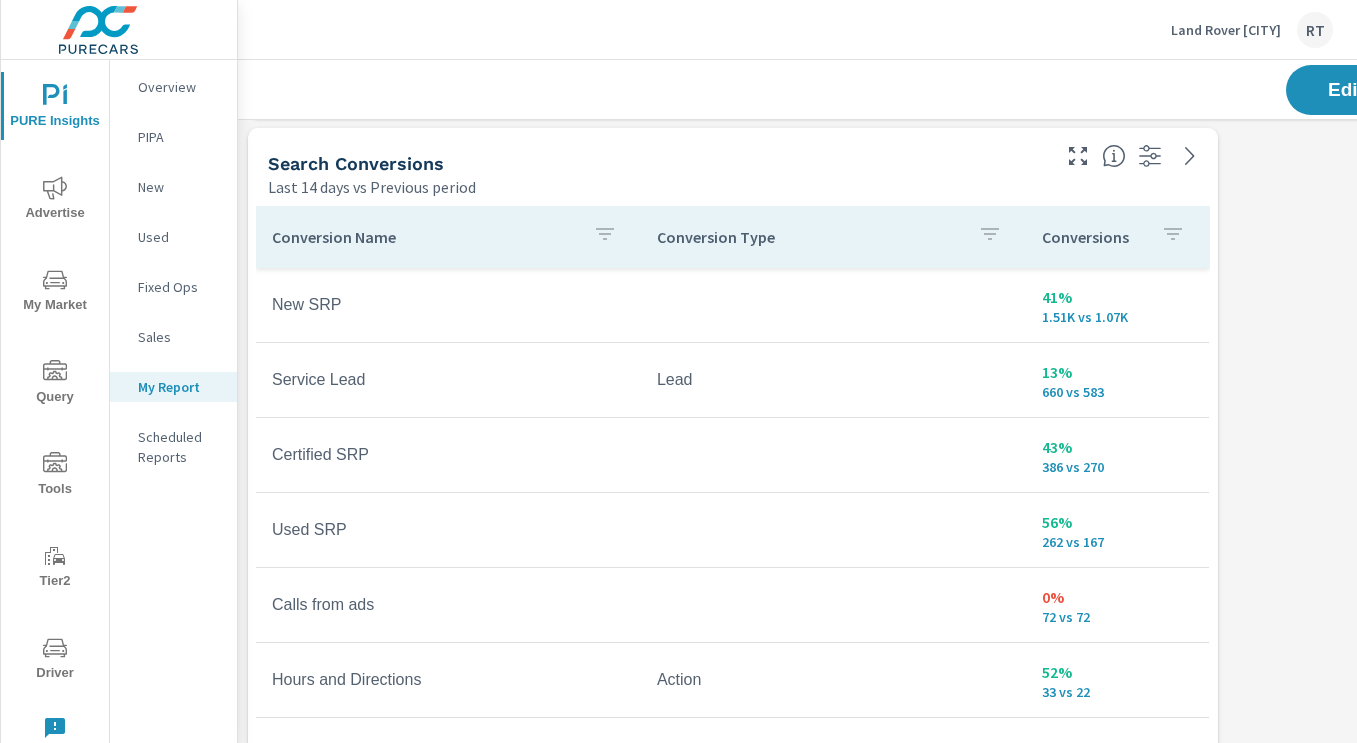 scroll, scrollTop: 896, scrollLeft: 0, axis: vertical 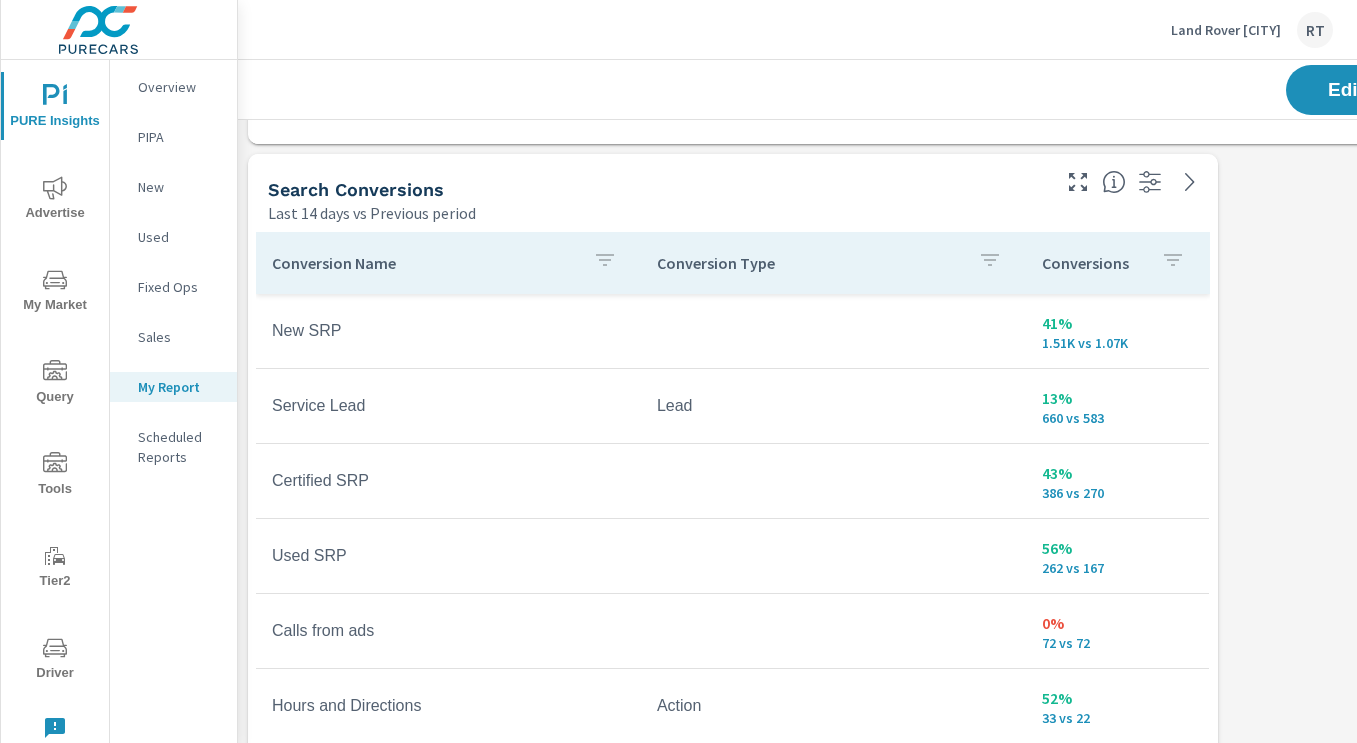 click at bounding box center (1173, 263) 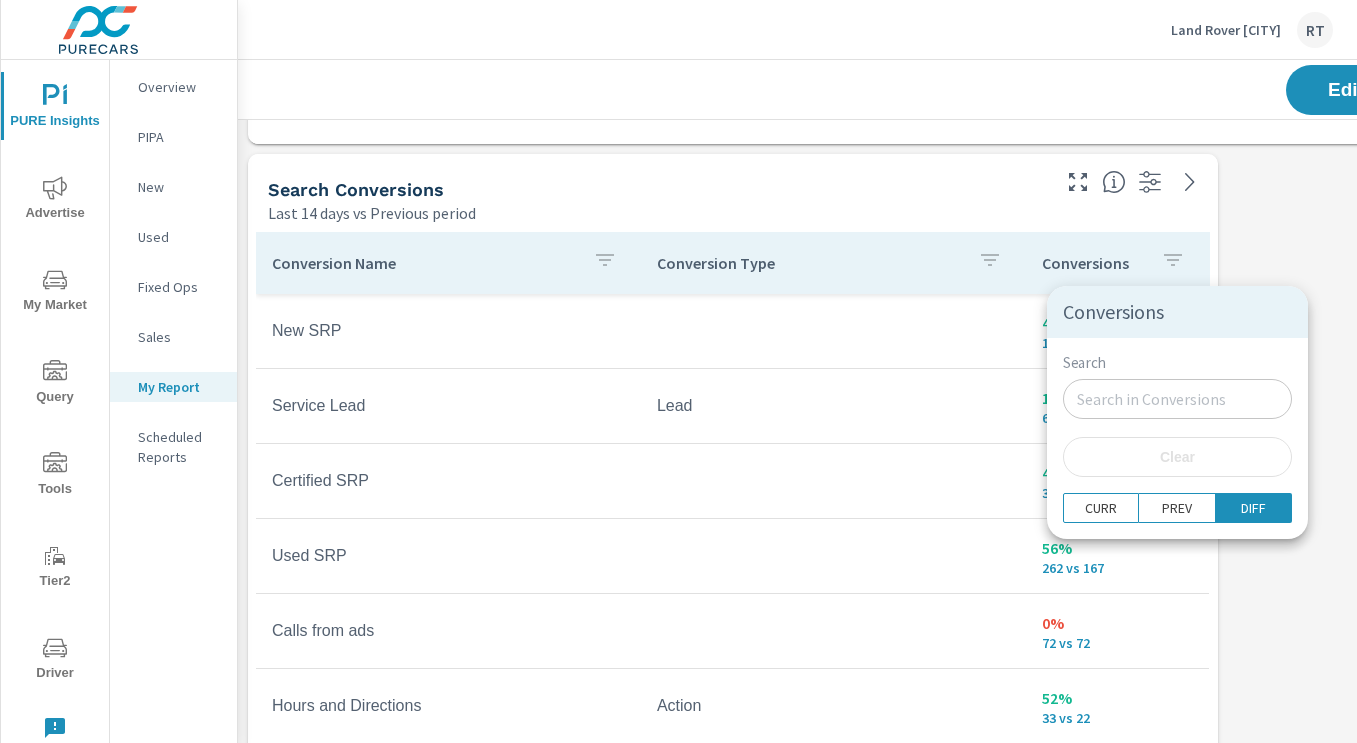 click at bounding box center [678, 371] 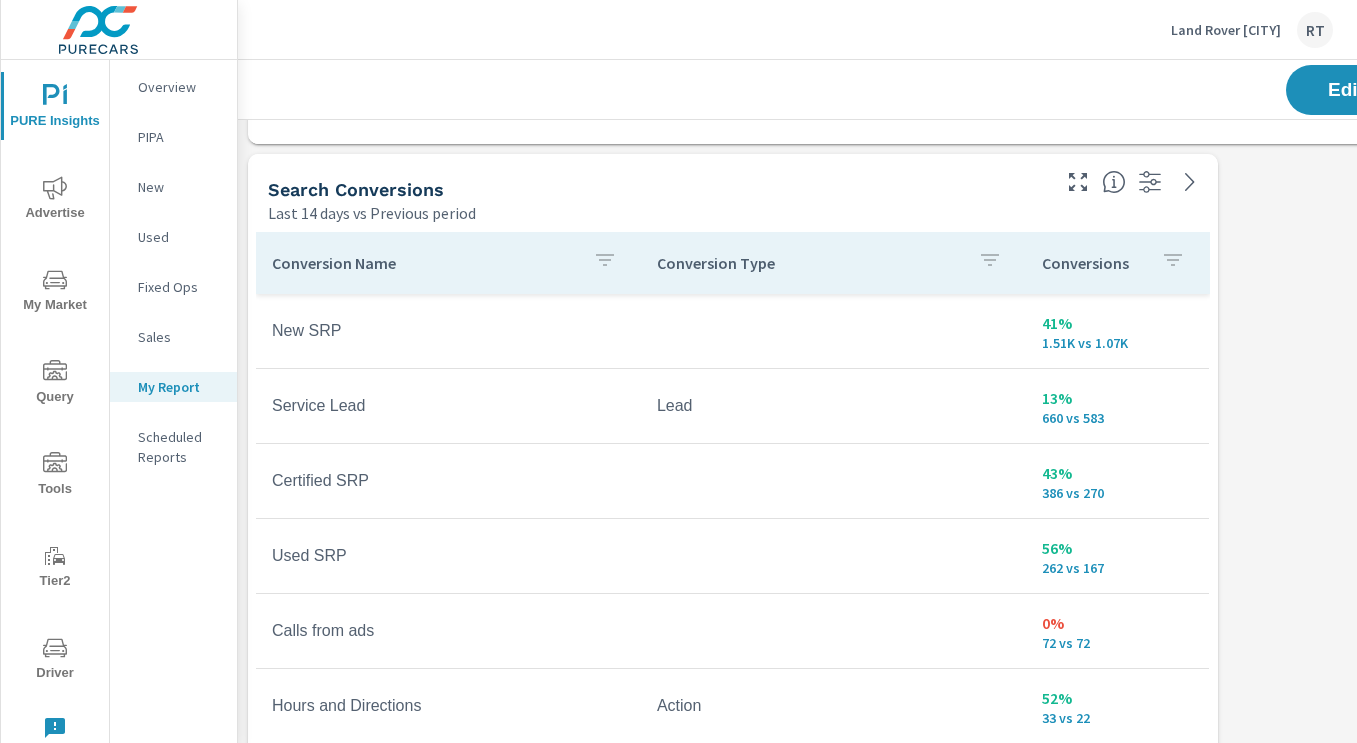 click on "Conversions" at bounding box center [1117, 263] 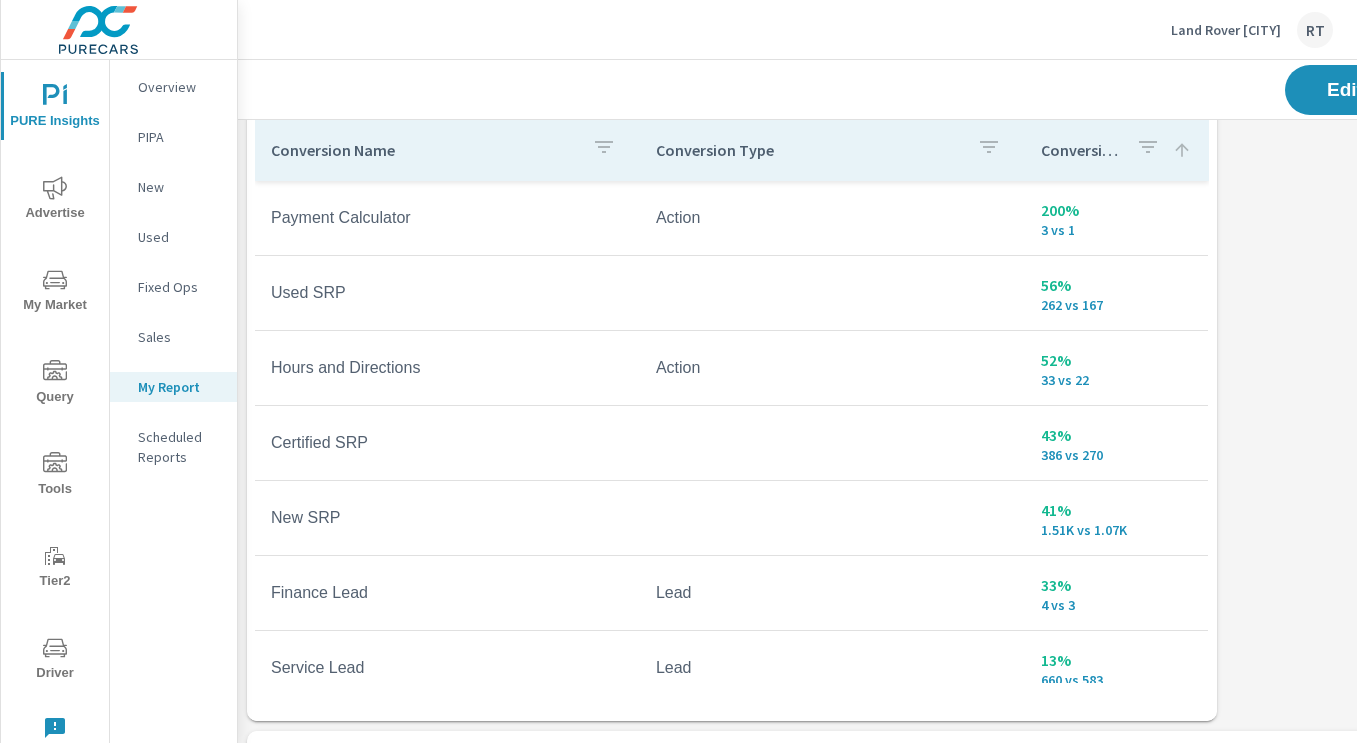 scroll, scrollTop: 1013, scrollLeft: 1, axis: both 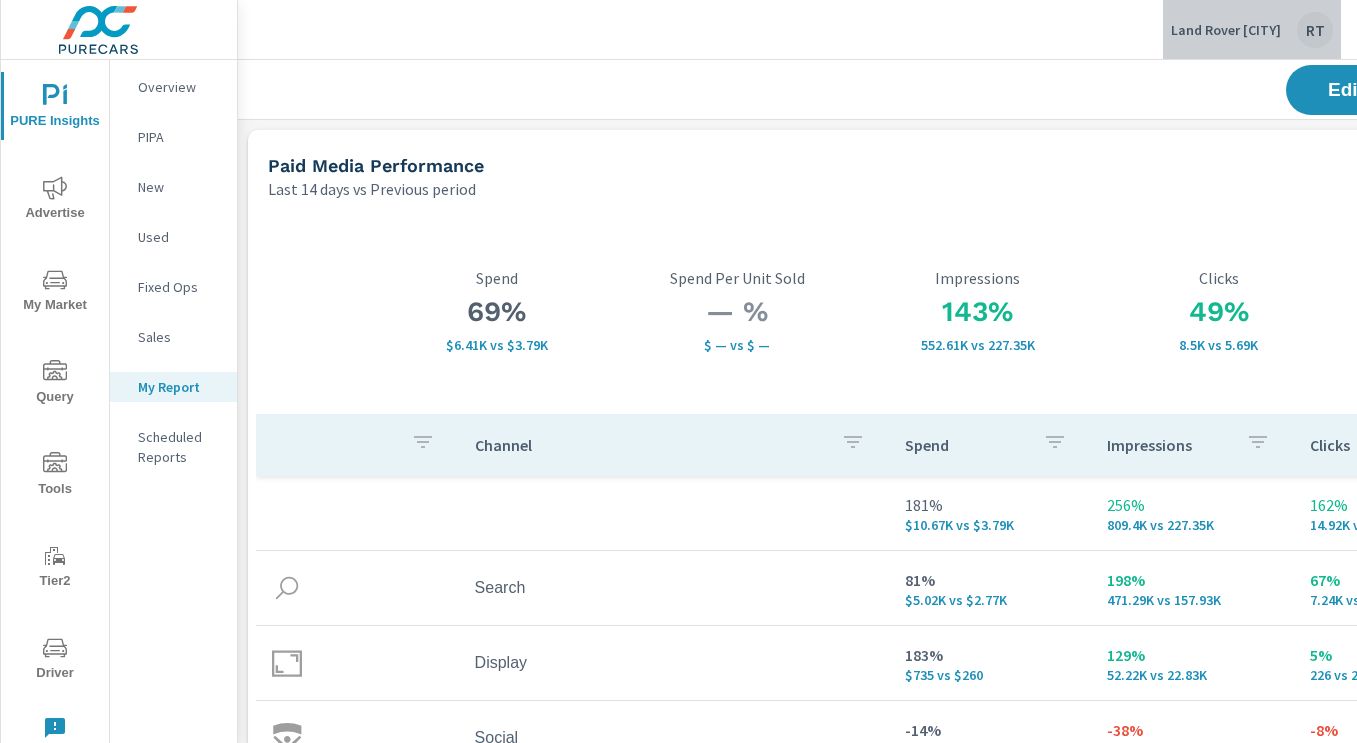 click on "Land Rover San Jose" at bounding box center [1226, 30] 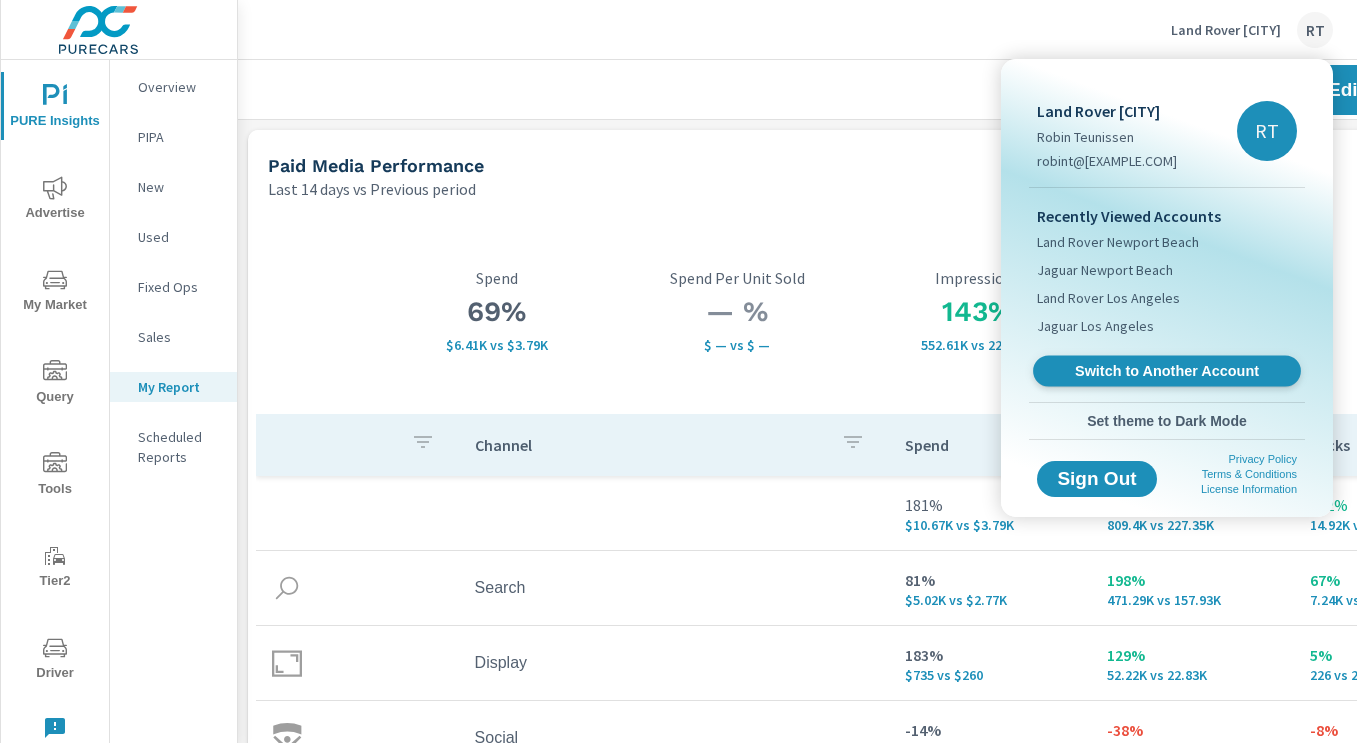 click on "Switch to Another Account" at bounding box center [1166, 371] 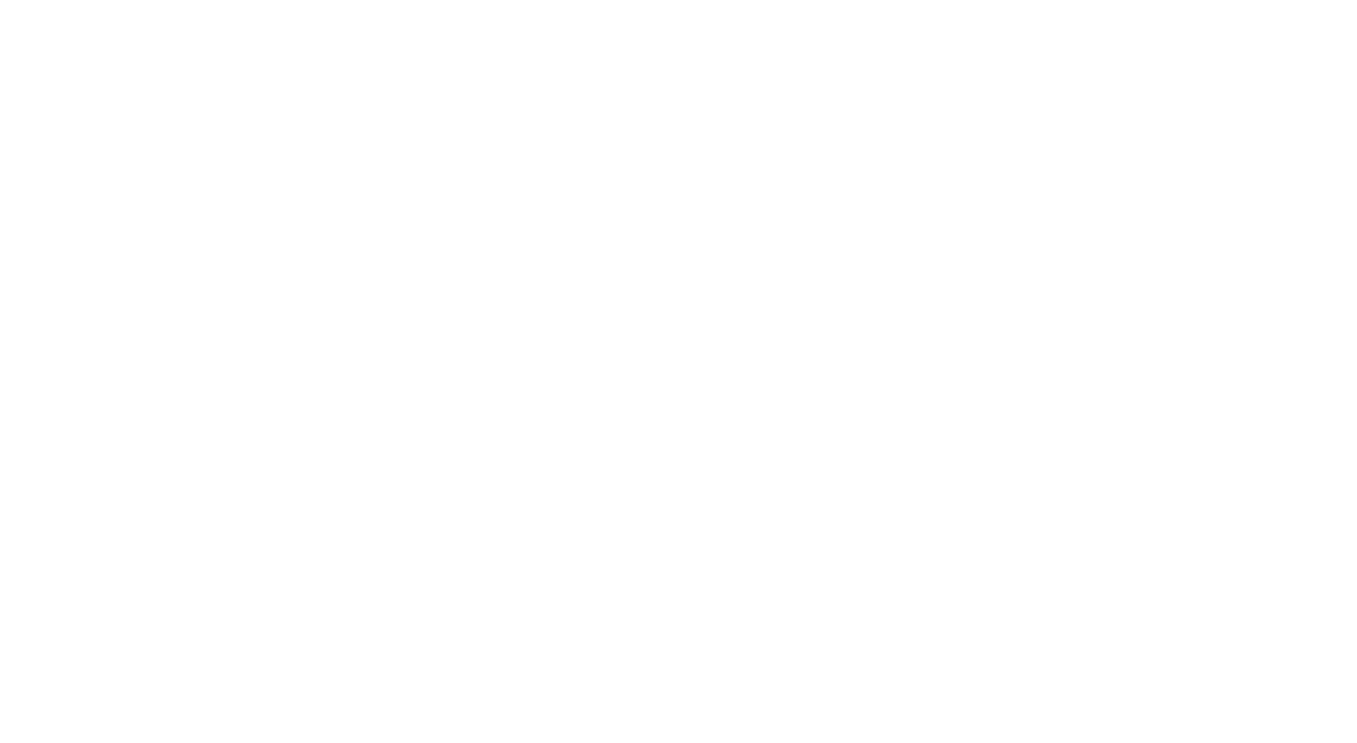 scroll, scrollTop: 0, scrollLeft: 0, axis: both 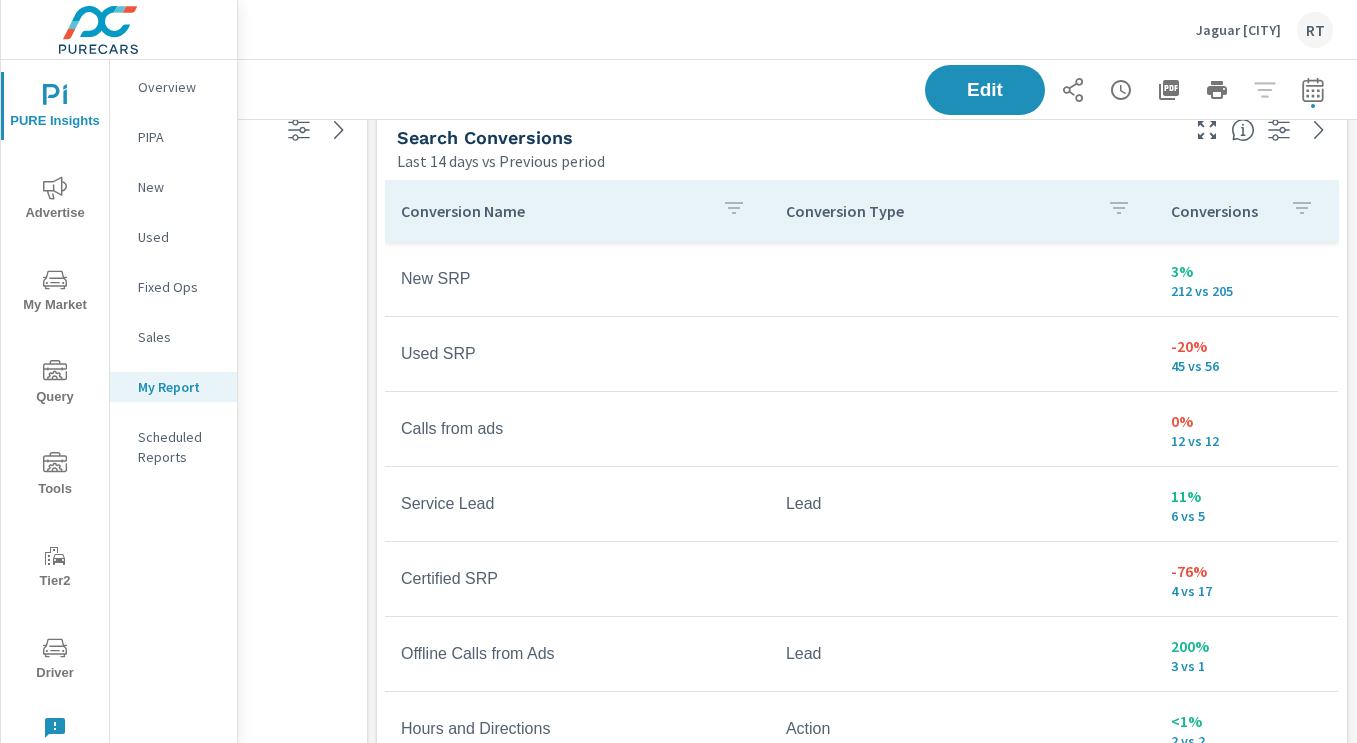 click on "Conversions" at bounding box center (1246, 211) 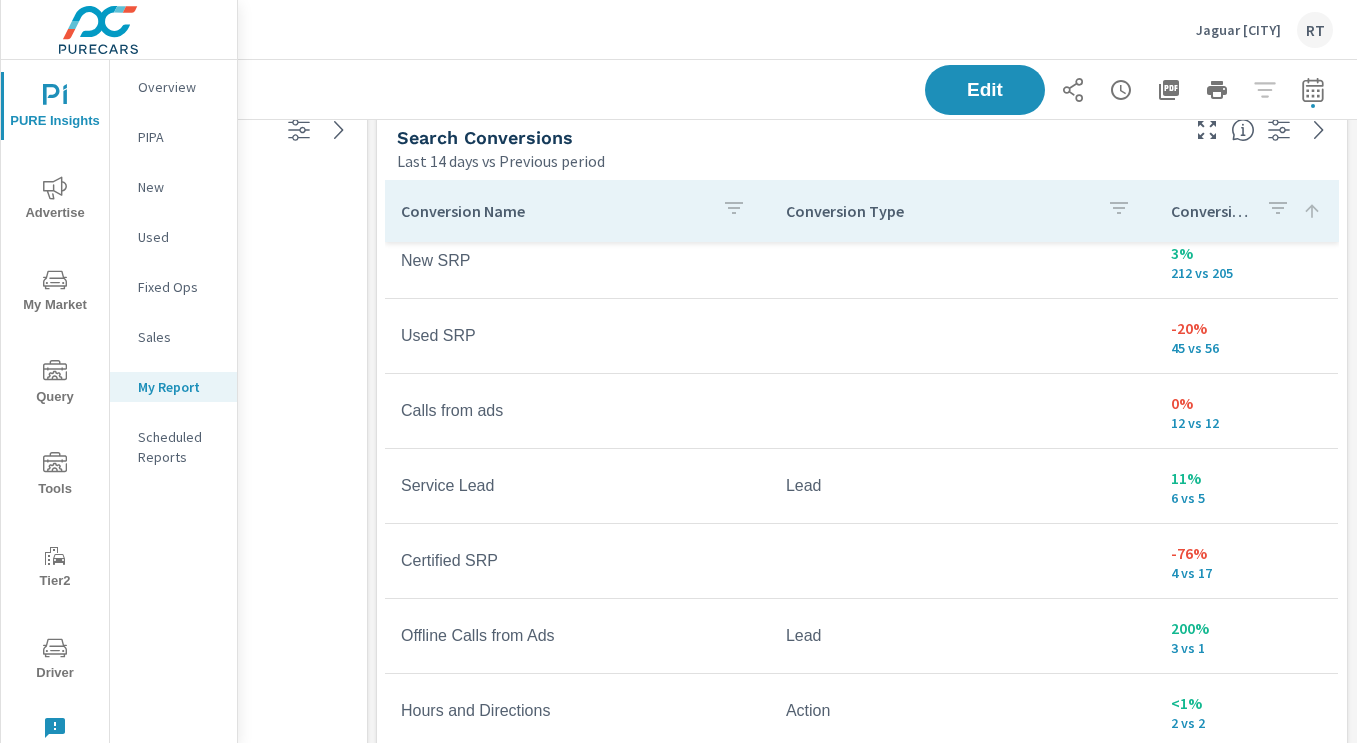 scroll, scrollTop: 0, scrollLeft: 0, axis: both 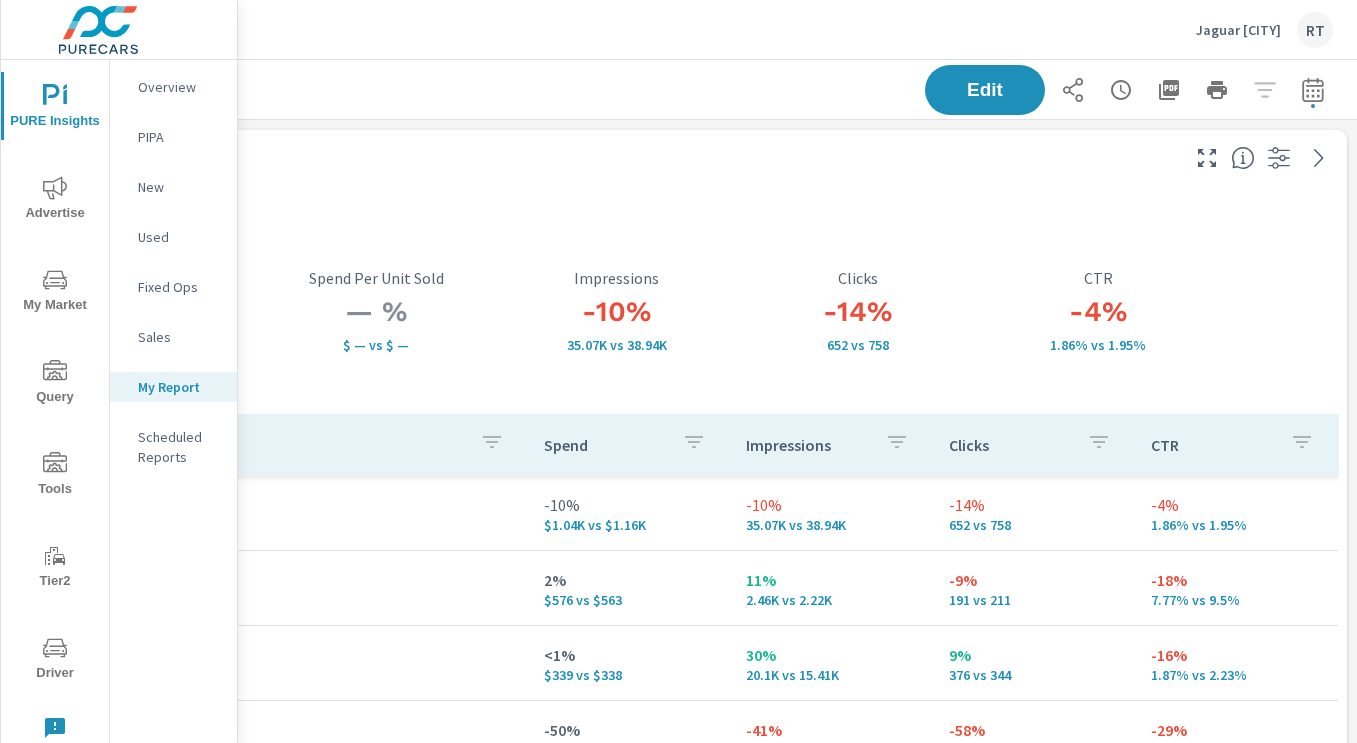 click on "Jaguar San Jose RT" at bounding box center (1264, 30) 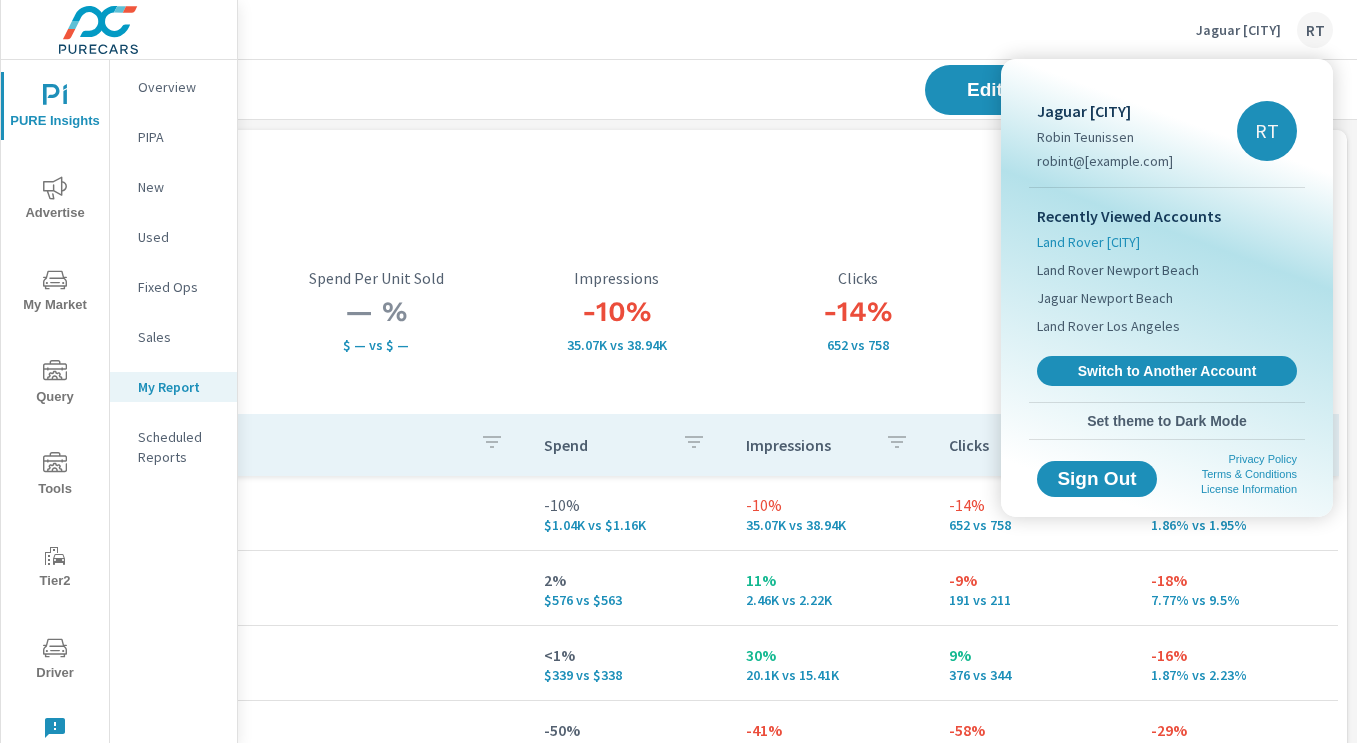 click on "Land Rover San Jose" at bounding box center (1088, 242) 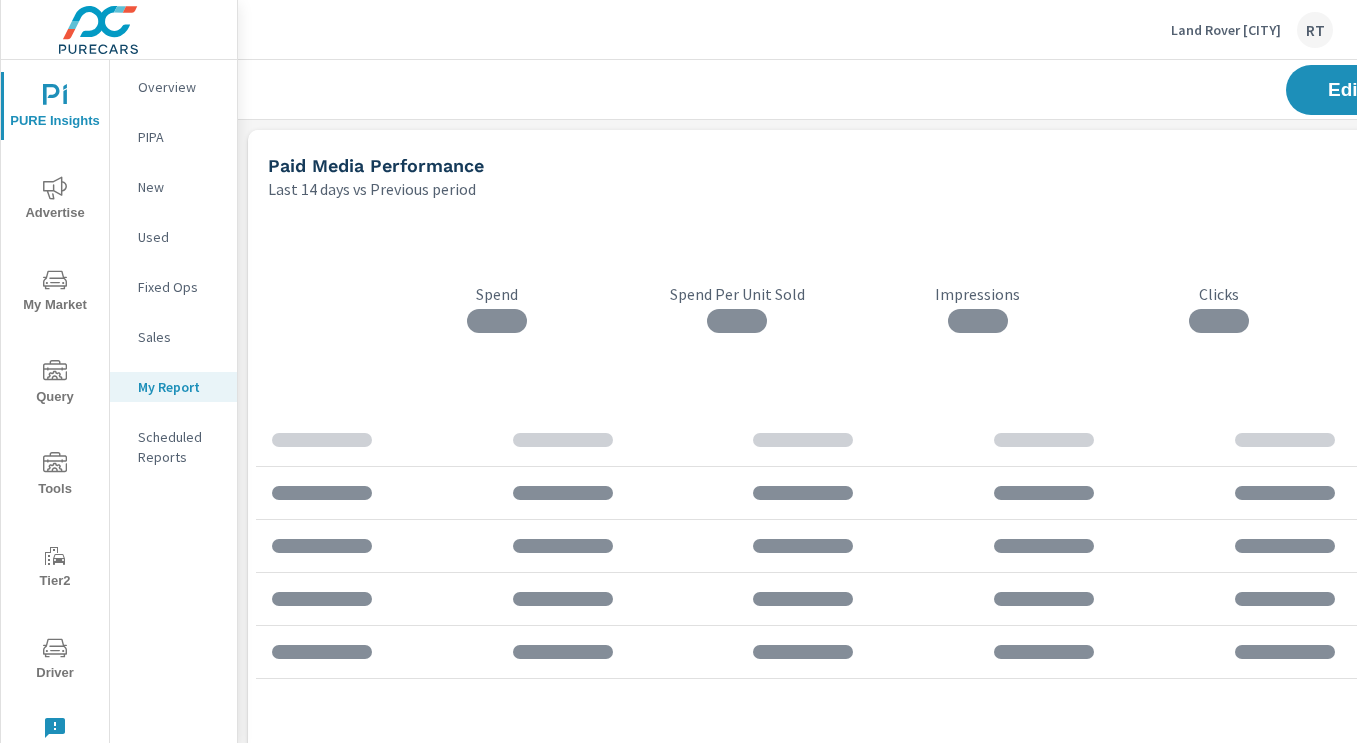 scroll, scrollTop: 10, scrollLeft: 10, axis: both 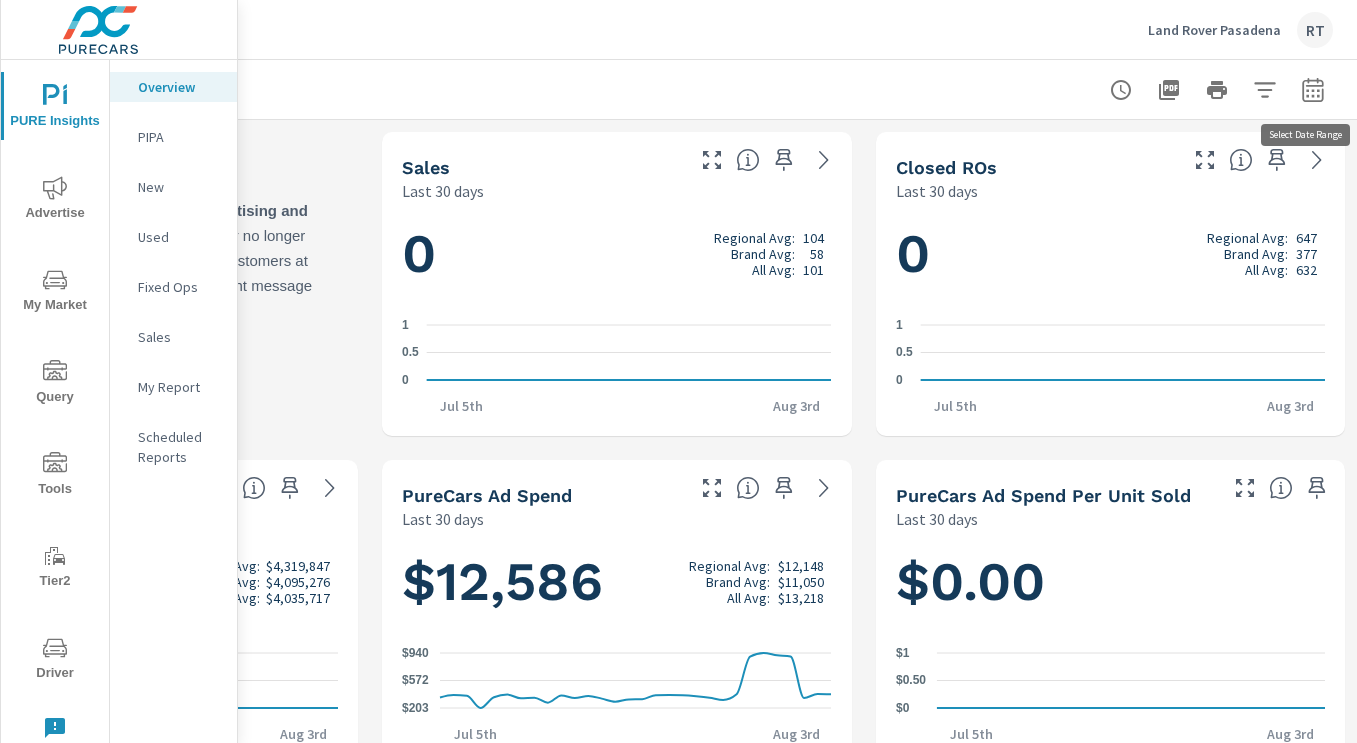 click 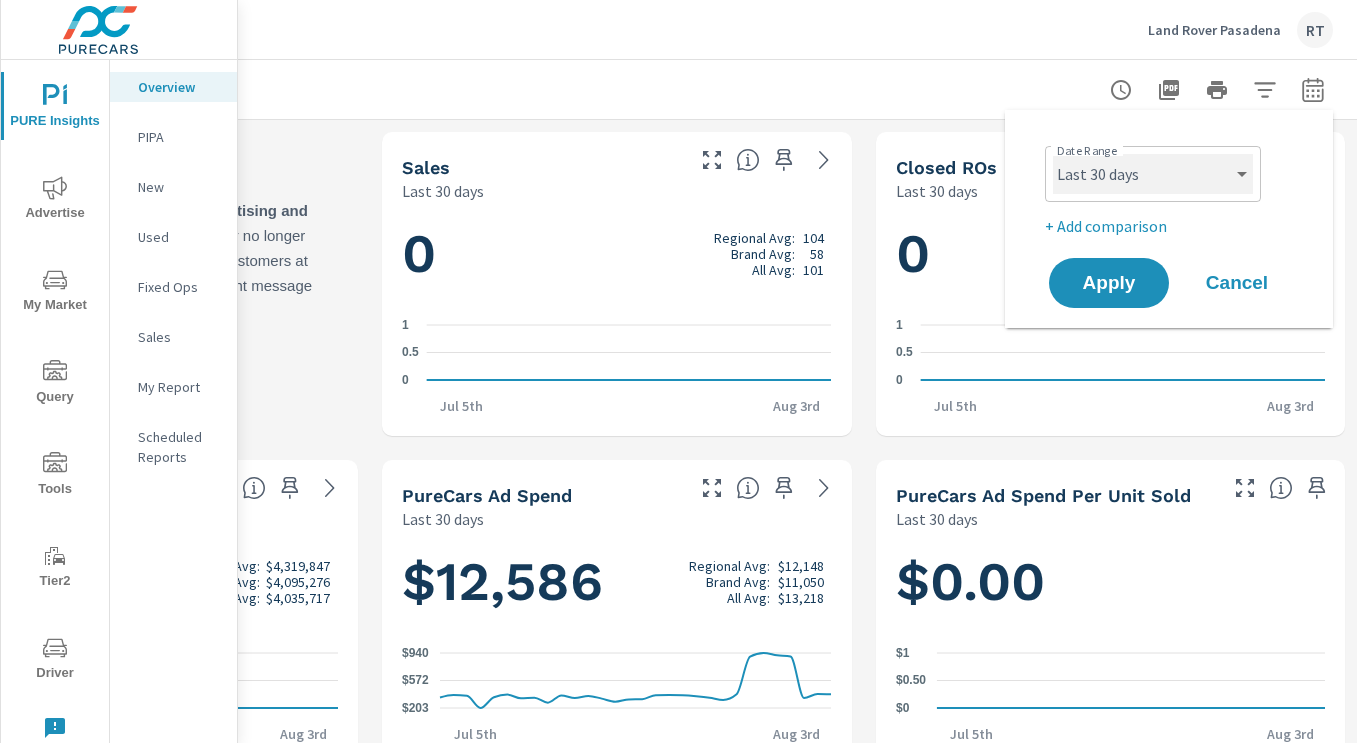 click on "Custom Yesterday Last week Last 7 days Last 14 days Last 30 days Last 45 days Last 60 days Last 90 days Last 180 days Last 365 days Month to date Last month Last 2 months Last 3 months Last 6 months Last 9 months Last 12 months Year to date Last year" at bounding box center [1153, 174] 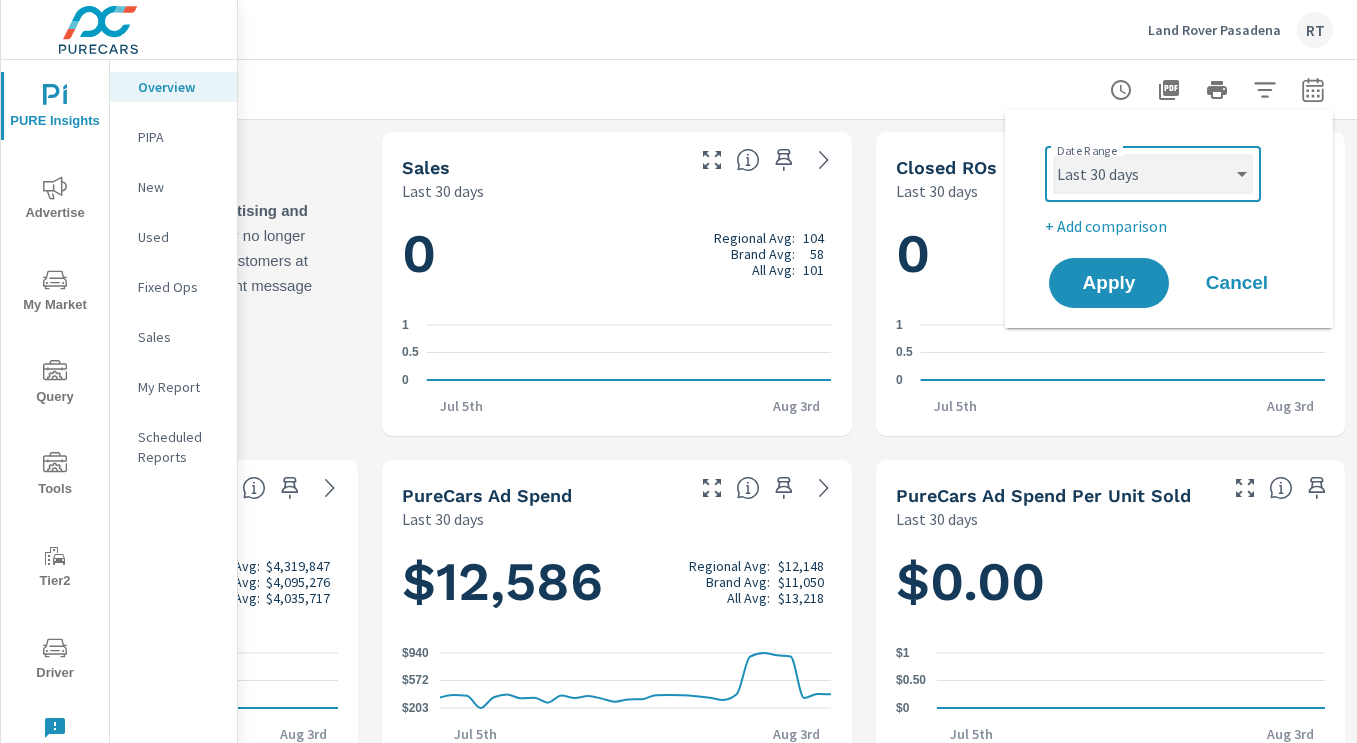 select on "Last 14 days" 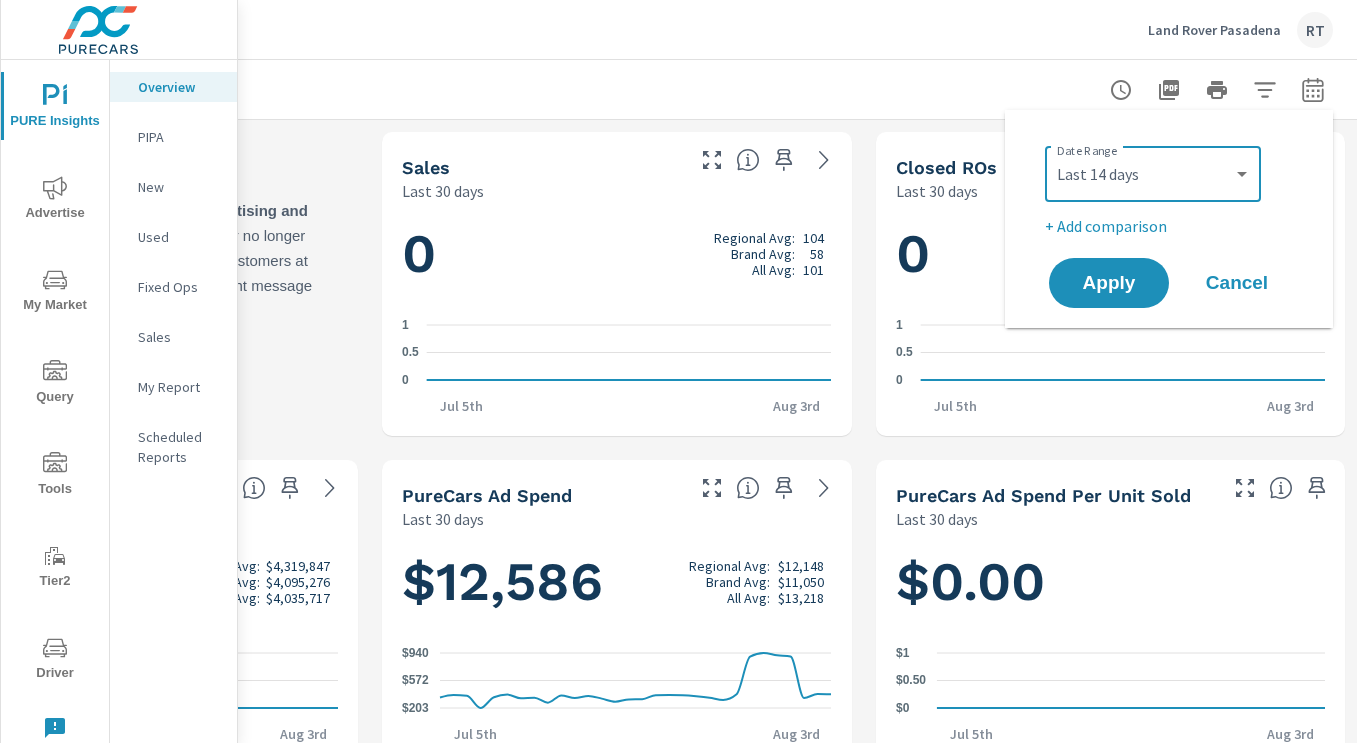click on "+ Add comparison" at bounding box center [1173, 226] 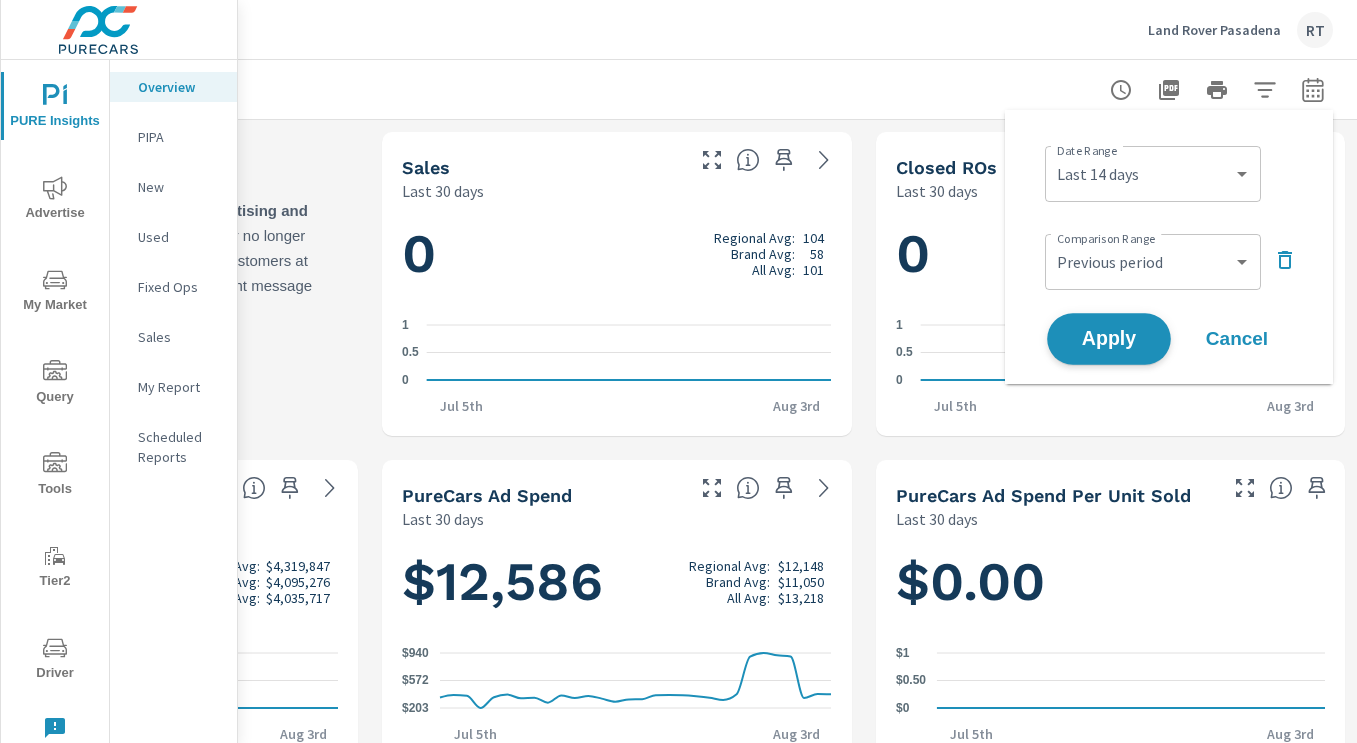 click on "Apply" at bounding box center (1109, 339) 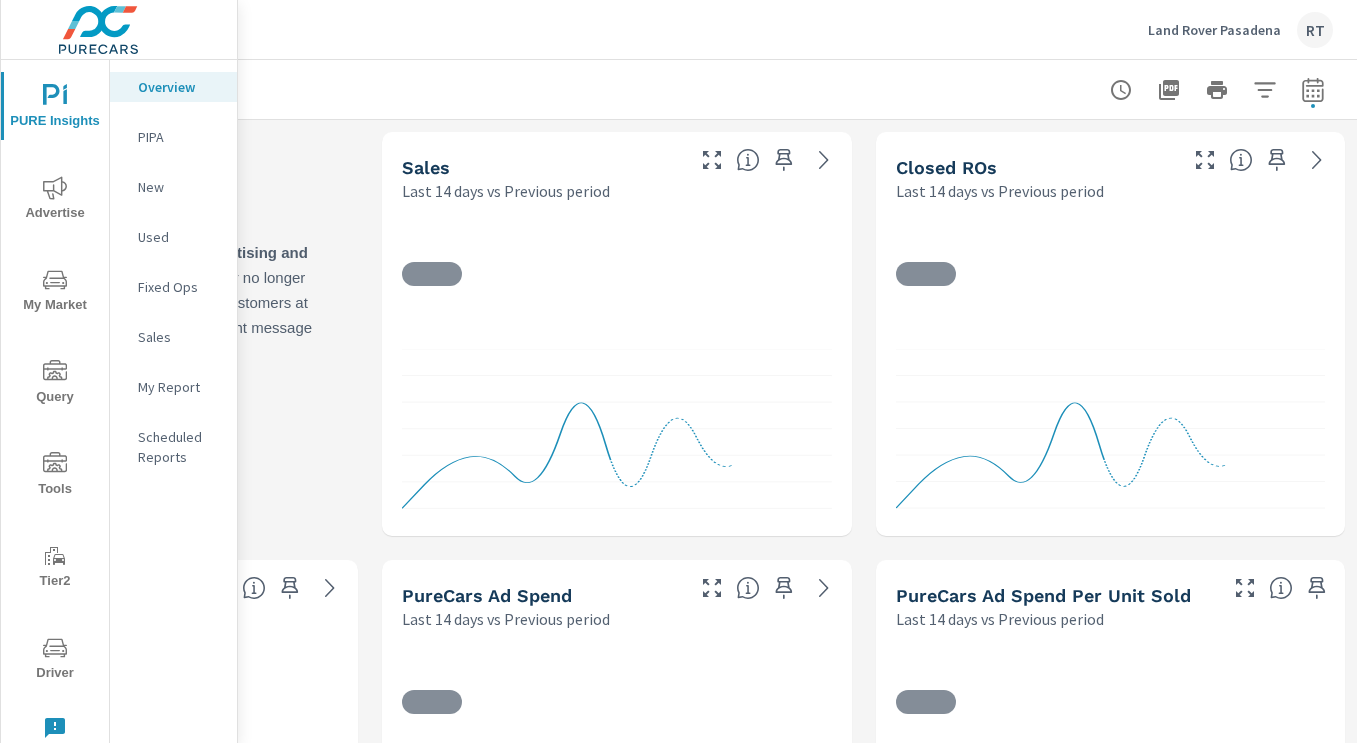 scroll, scrollTop: 1, scrollLeft: 0, axis: vertical 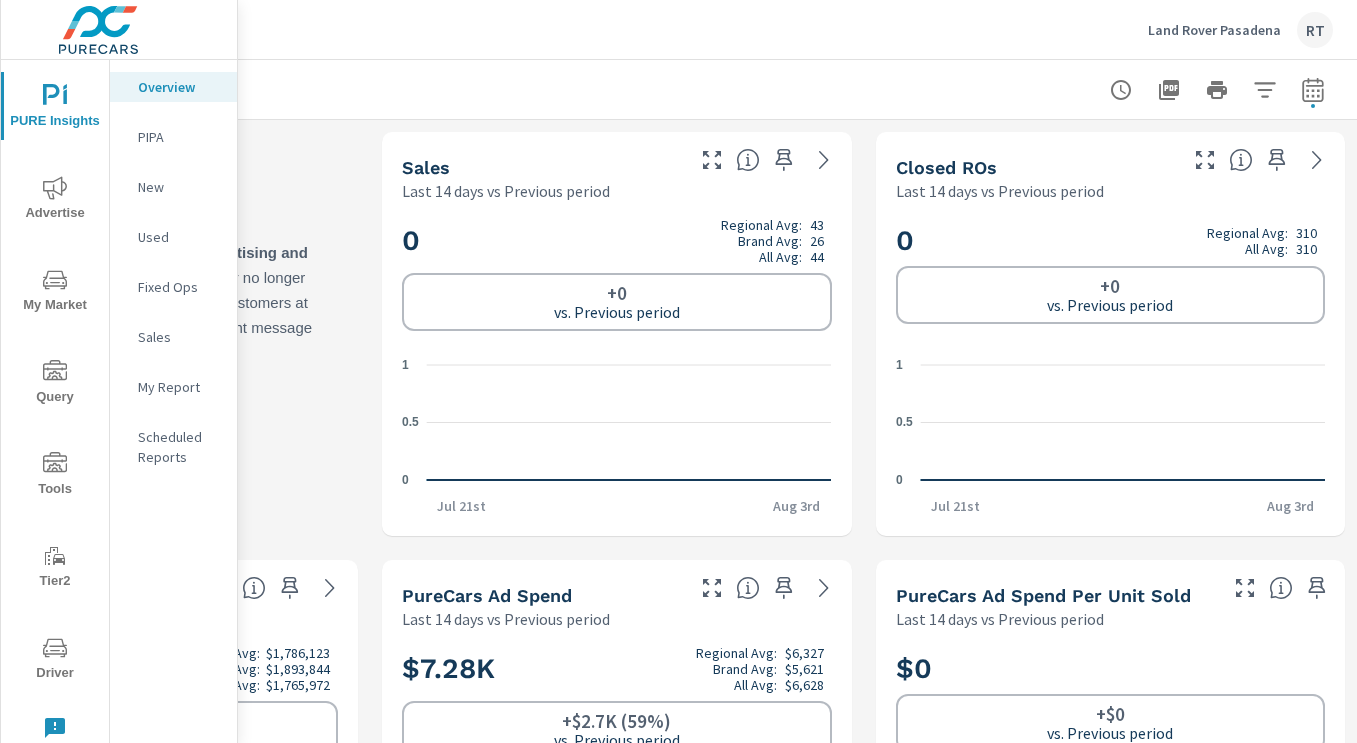 click on "My Report" at bounding box center [179, 387] 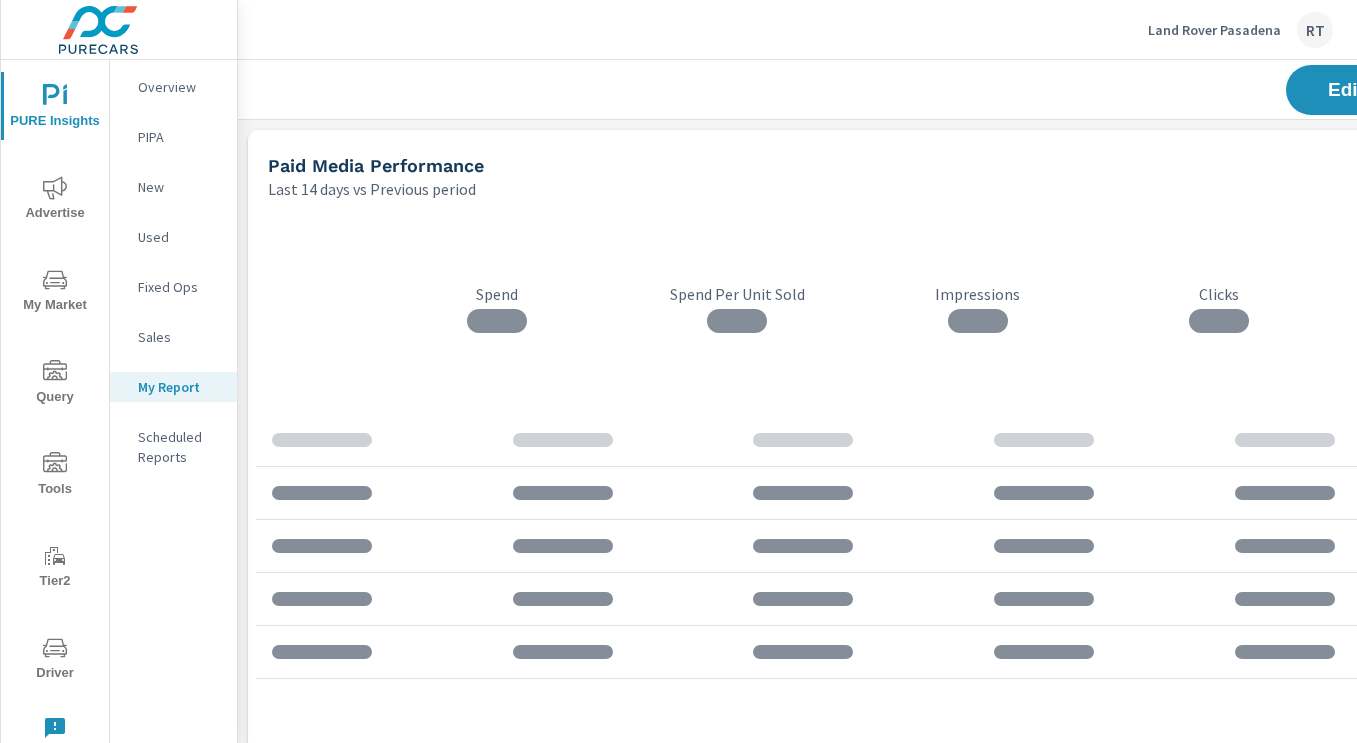 scroll, scrollTop: 10, scrollLeft: 10, axis: both 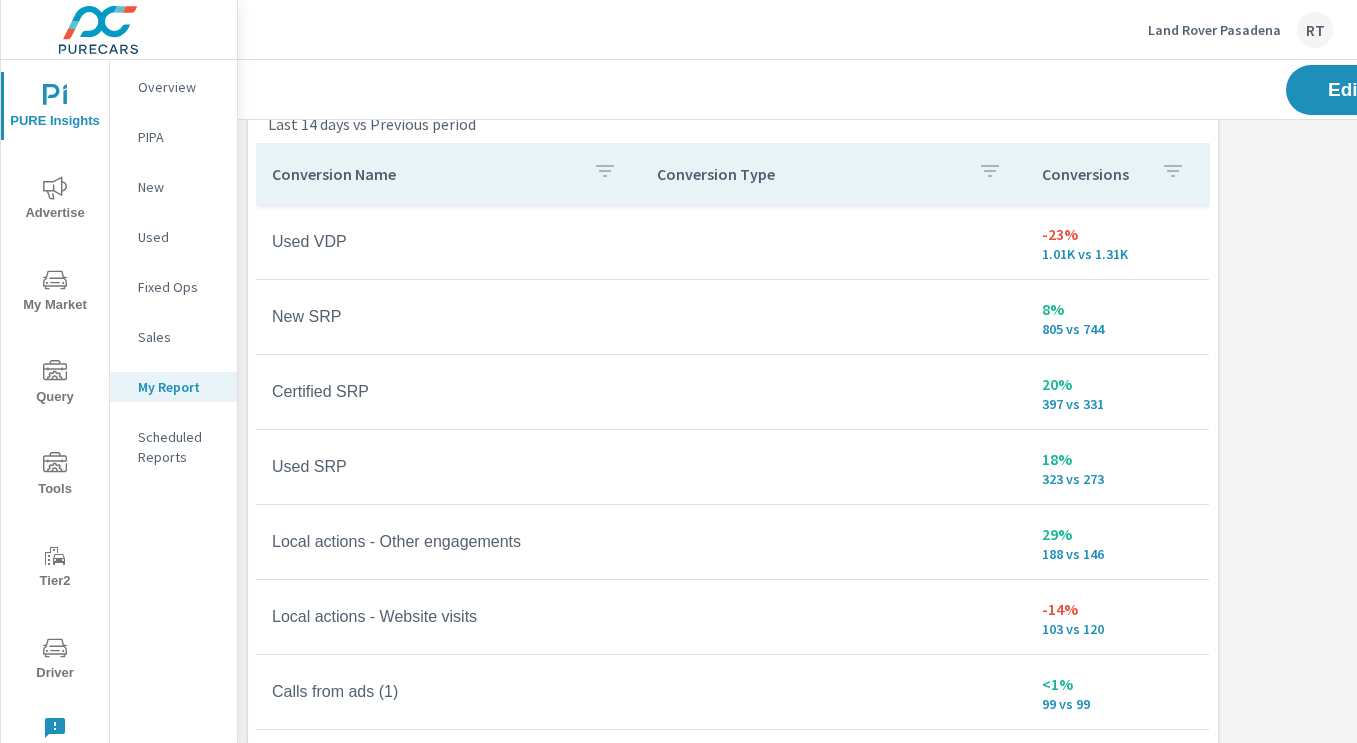click on "Conversions" at bounding box center [1117, 174] 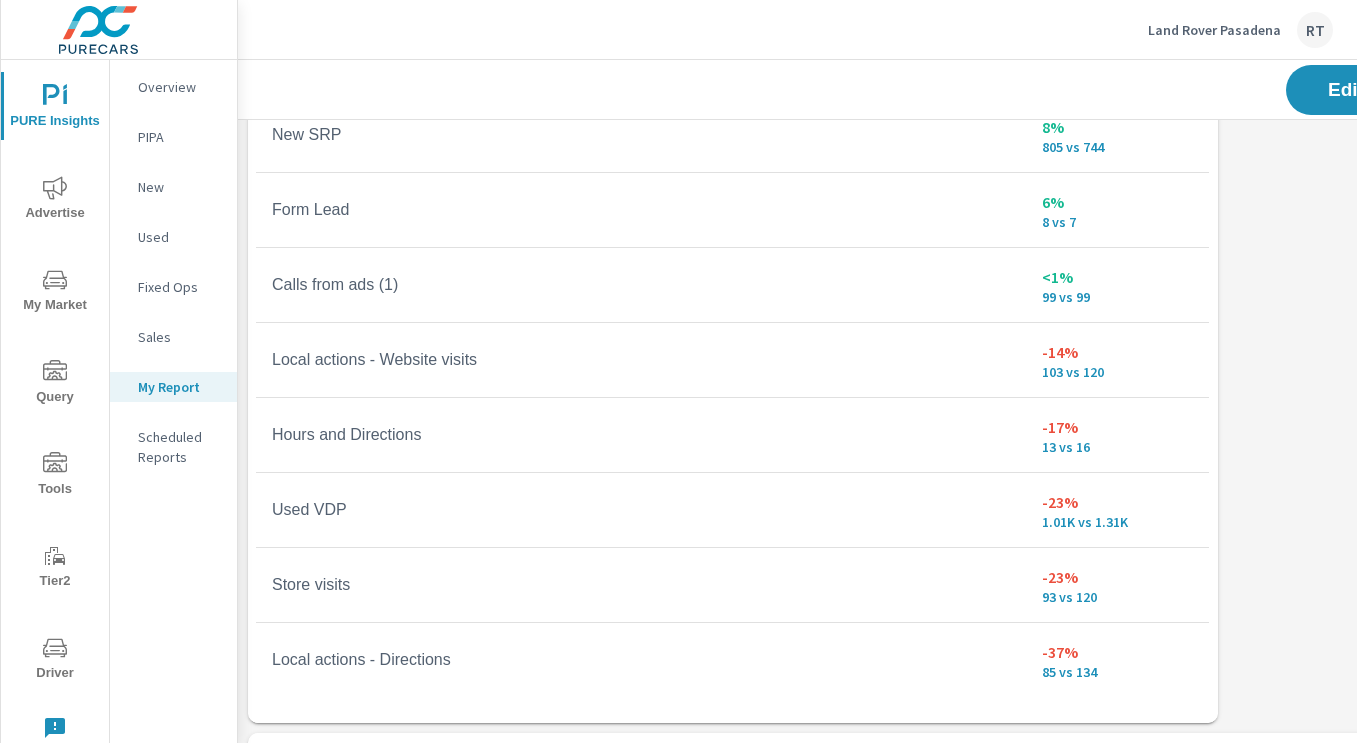 scroll, scrollTop: 1449, scrollLeft: 0, axis: vertical 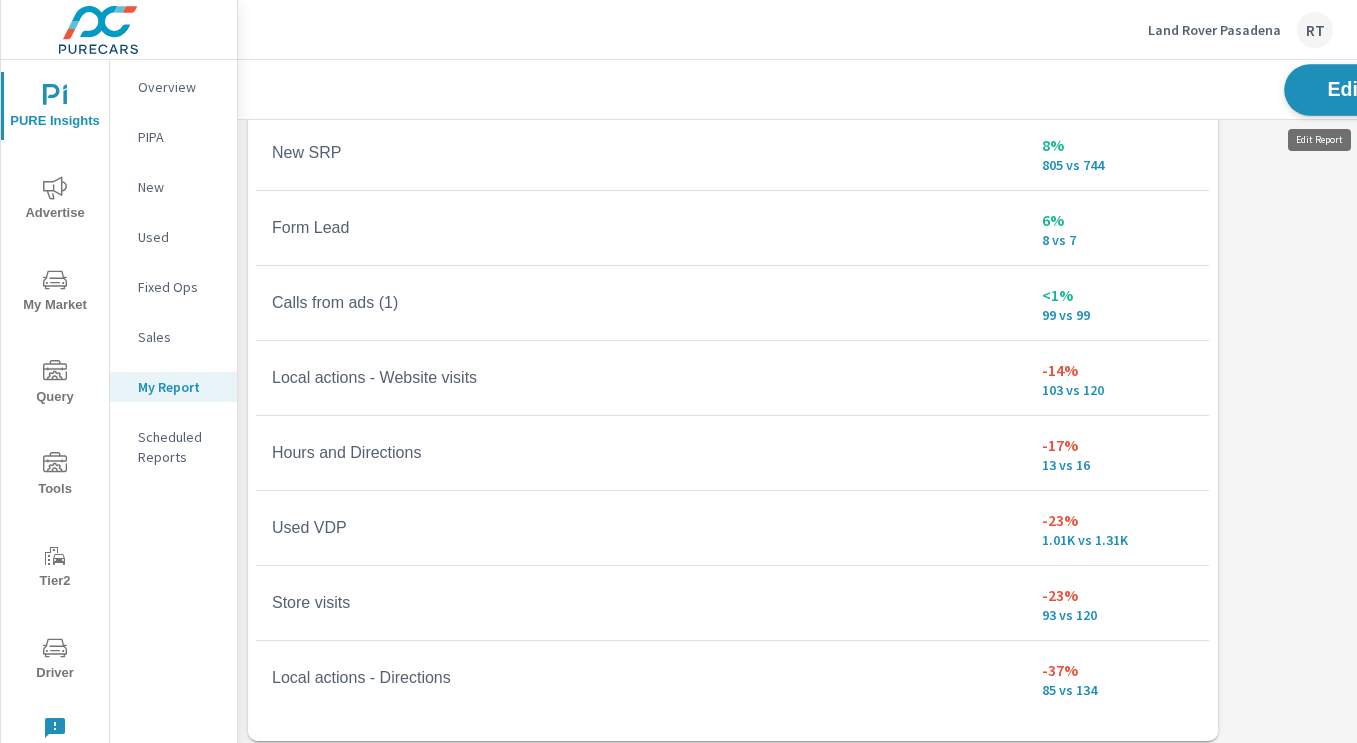 click on "Edit" at bounding box center (1346, 89) 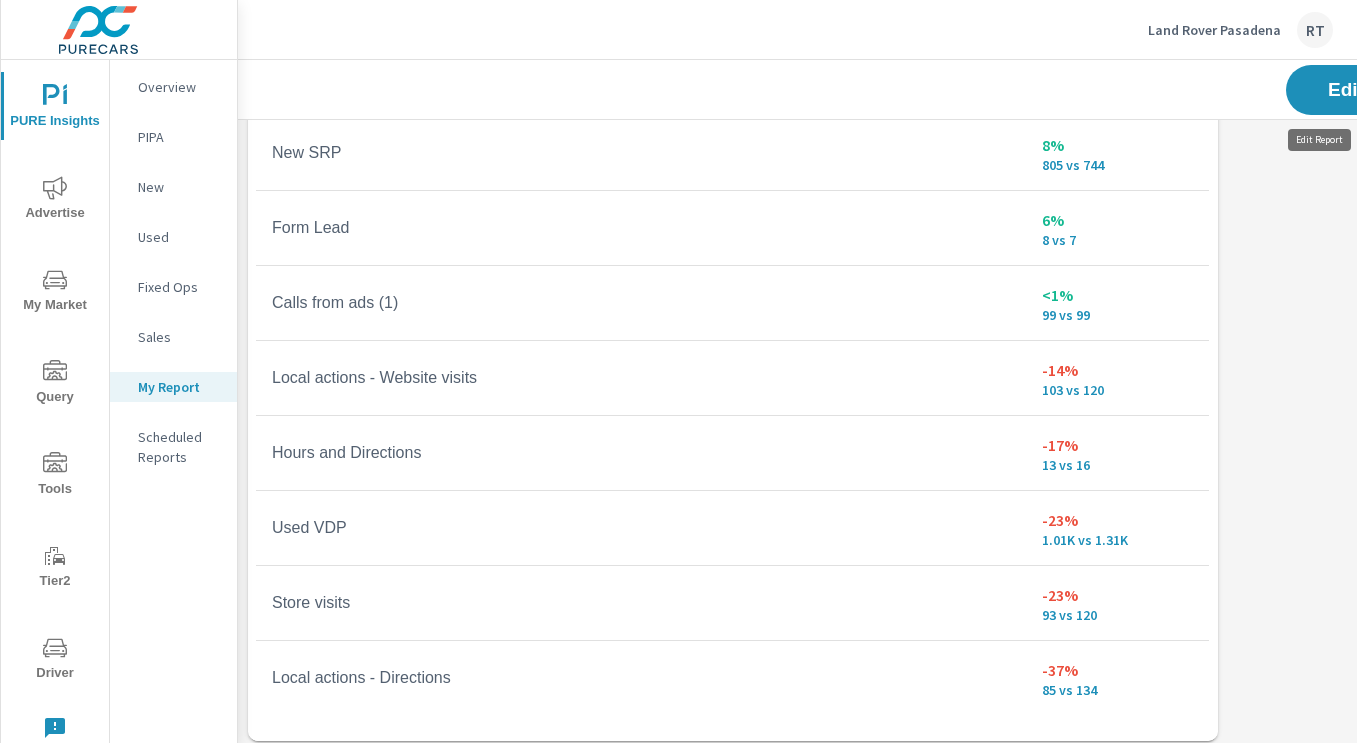 scroll, scrollTop: 3921, scrollLeft: 1131, axis: both 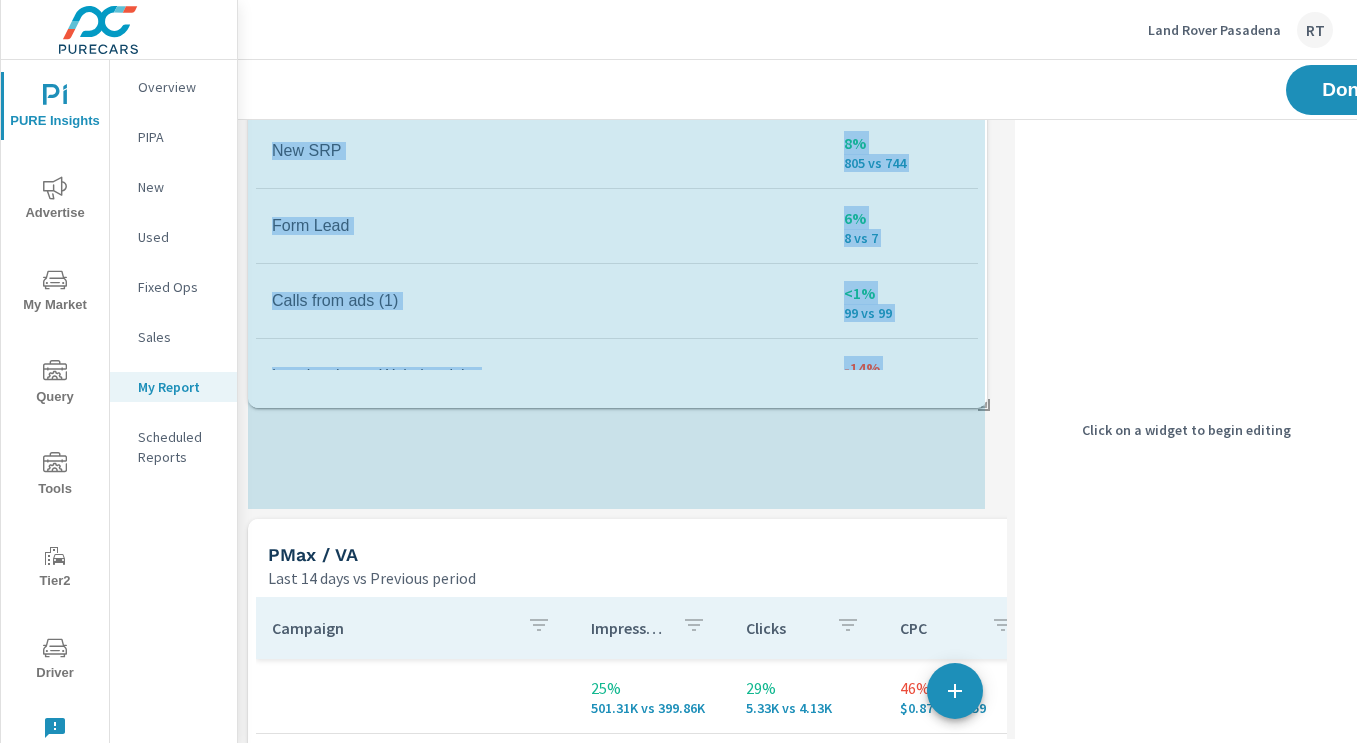 drag, startPoint x: 983, startPoint y: 736, endPoint x: 985, endPoint y: 475, distance: 261.00766 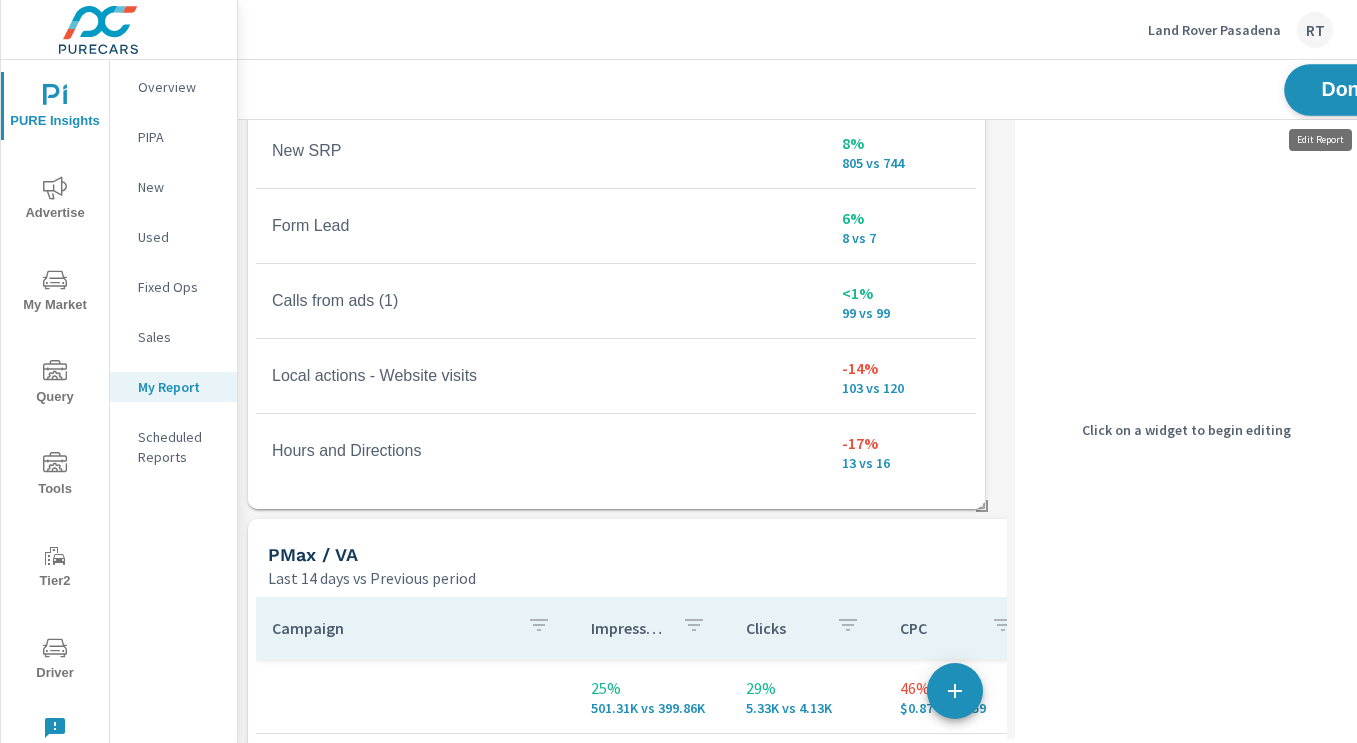 click on "Done" at bounding box center [1346, 89] 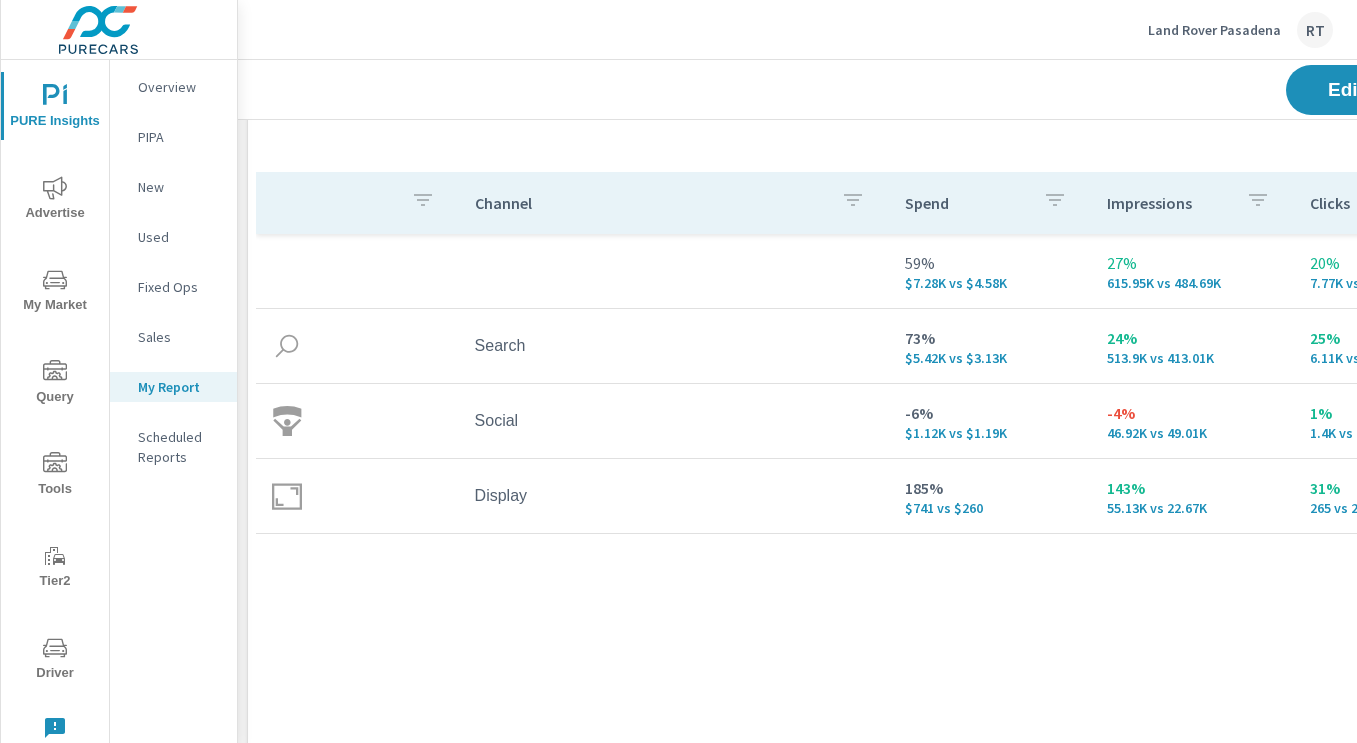 scroll, scrollTop: 250, scrollLeft: 0, axis: vertical 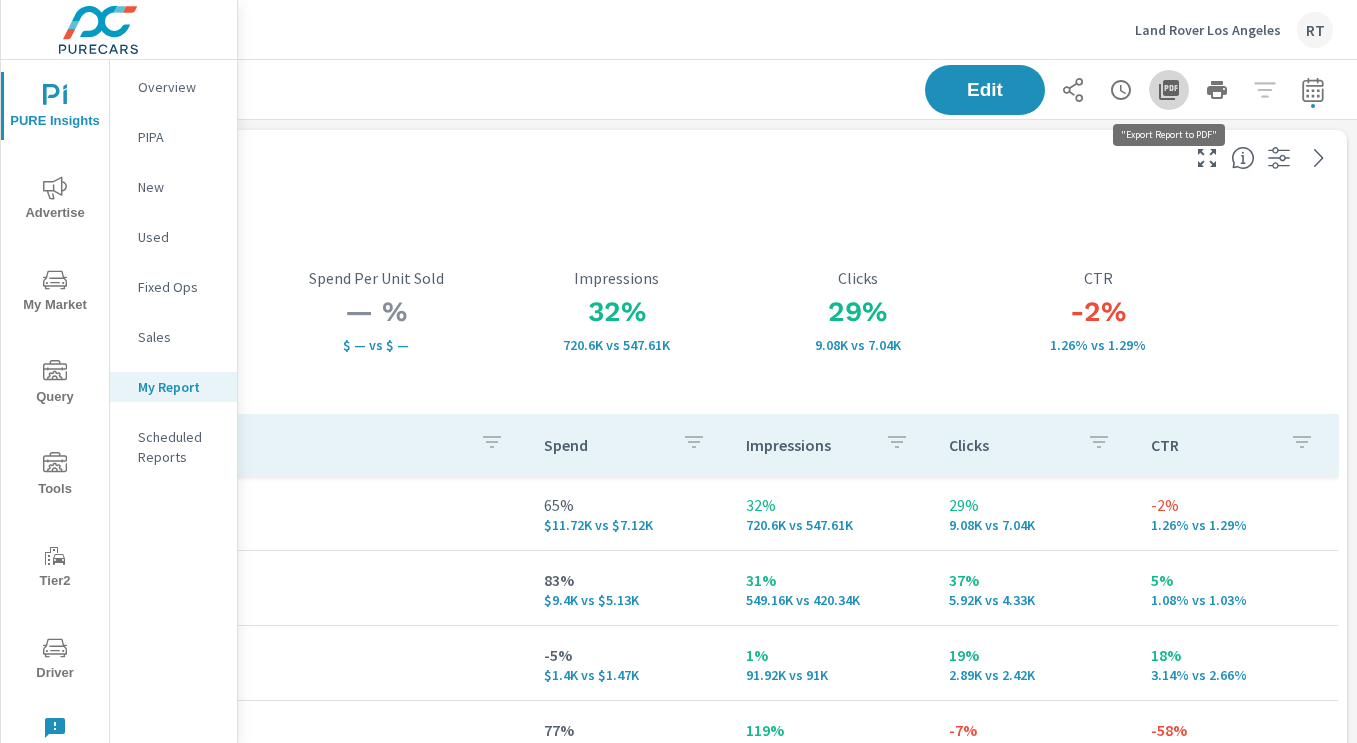 click 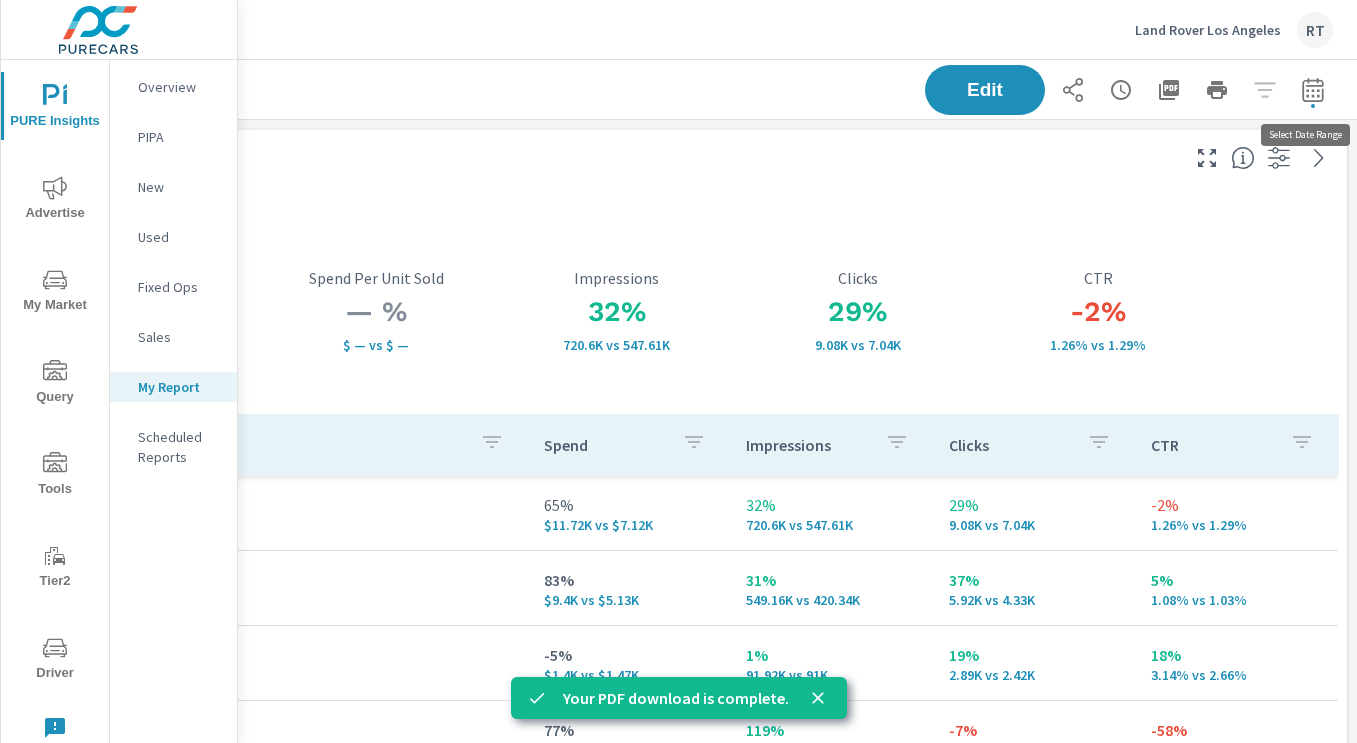 click 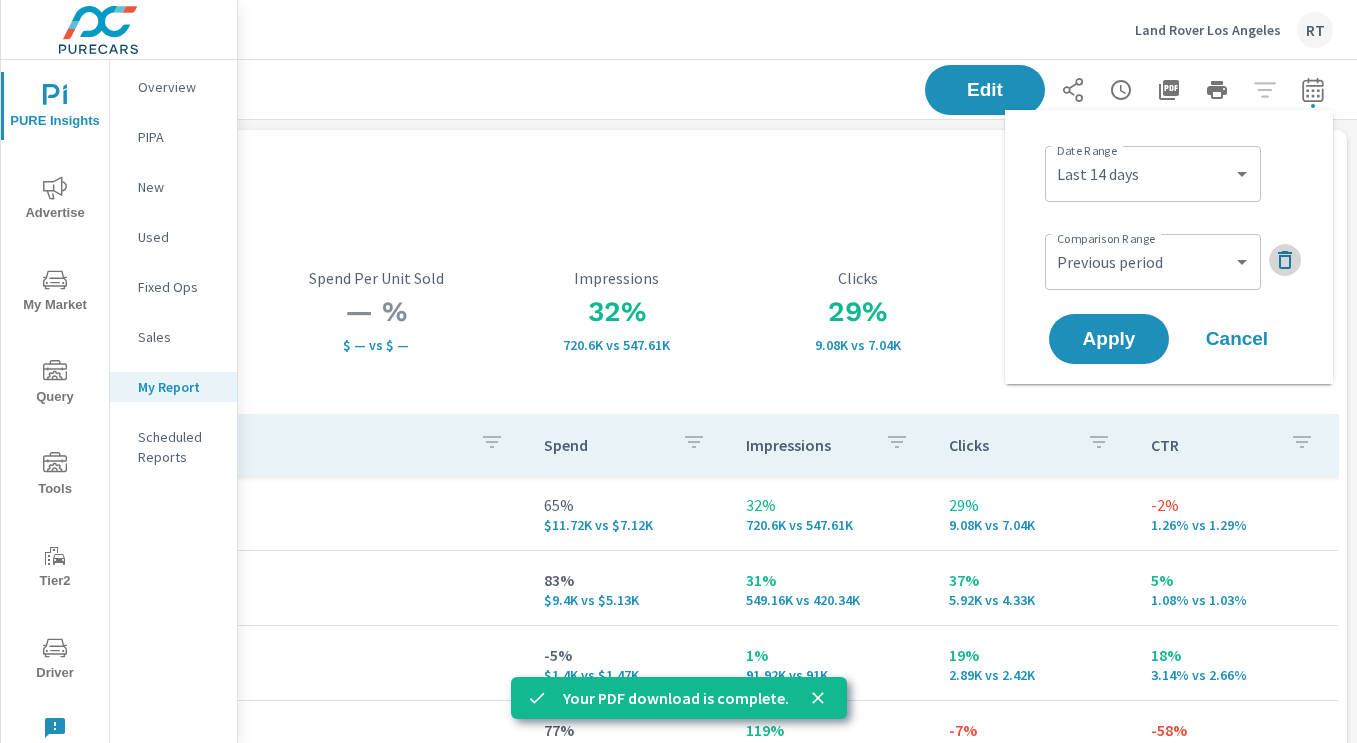 click 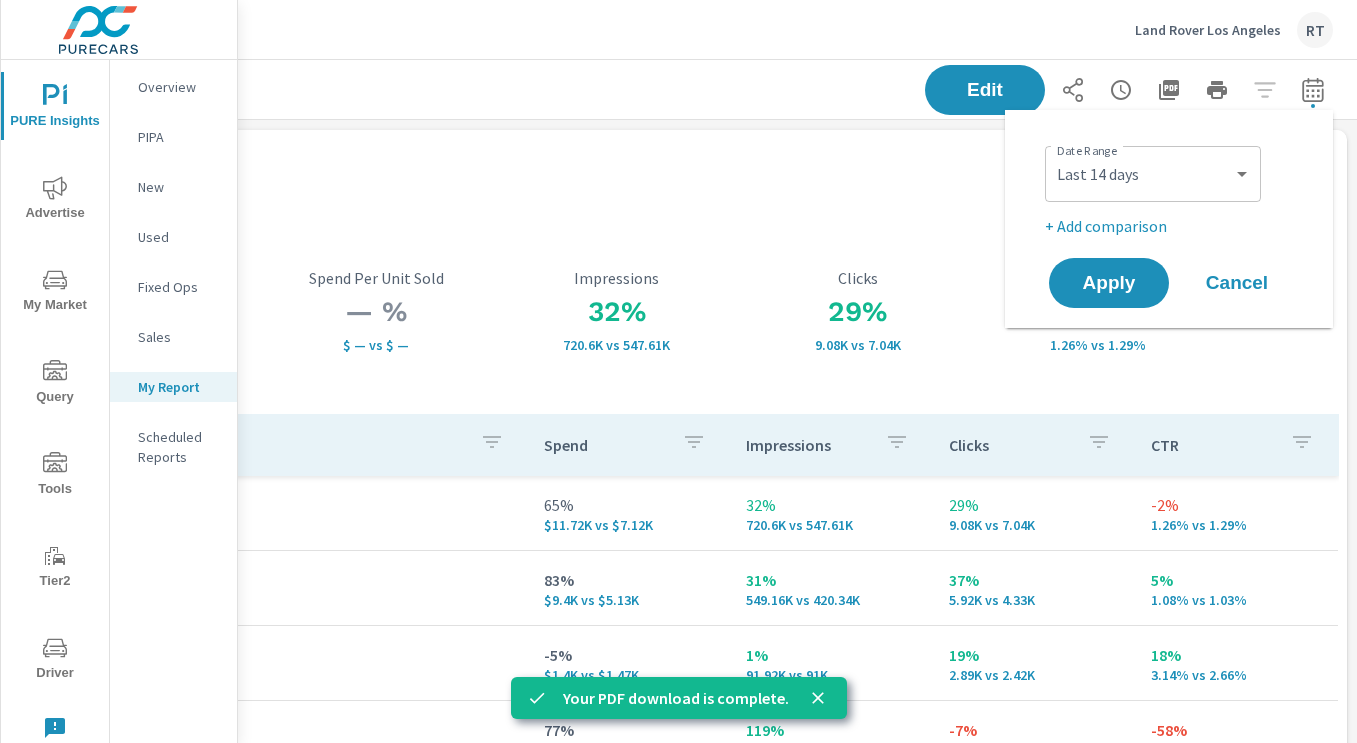 click on "Custom Yesterday Last week Last 7 days Last 14 days Last 30 days Last 45 days Last 60 days Last 90 days Last 180 days Last 365 days Month to date Last month Last 2 months Last 3 months Last 6 months Last 9 months Last 12 months Year to date Last year ​" at bounding box center [1153, 174] 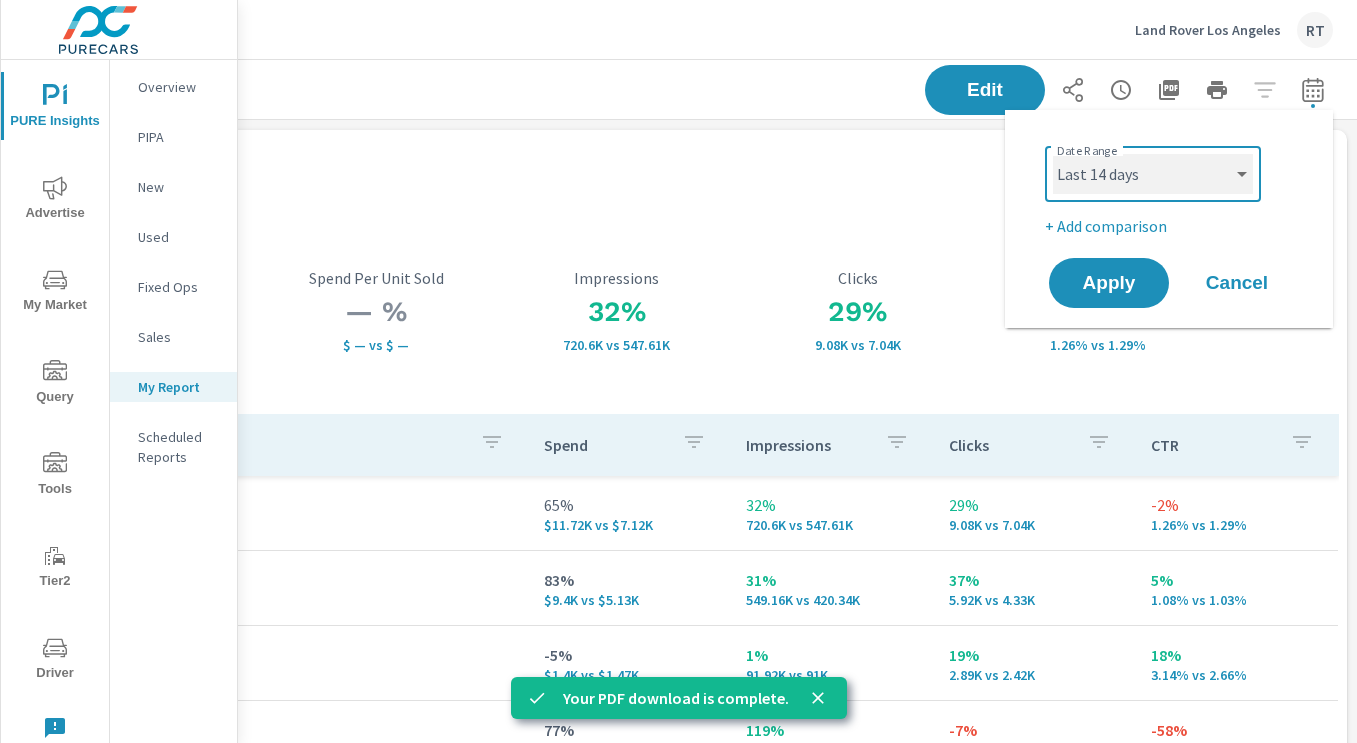 click on "Custom Yesterday Last week Last 7 days Last 14 days Last 30 days Last 45 days Last 60 days Last 90 days Last 180 days Last 365 days Month to date Last month Last 2 months Last 3 months Last 6 months Last 9 months Last 12 months Year to date Last year" at bounding box center [1153, 174] 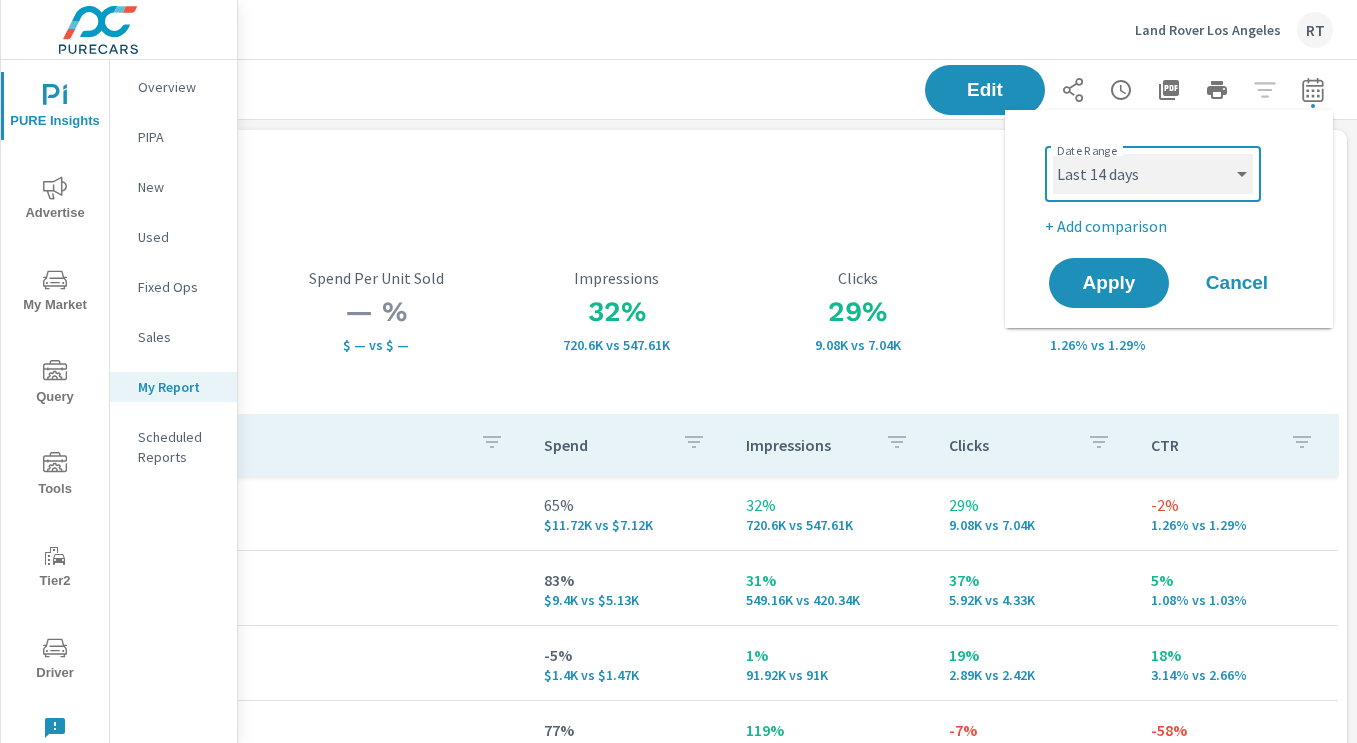select on "custom" 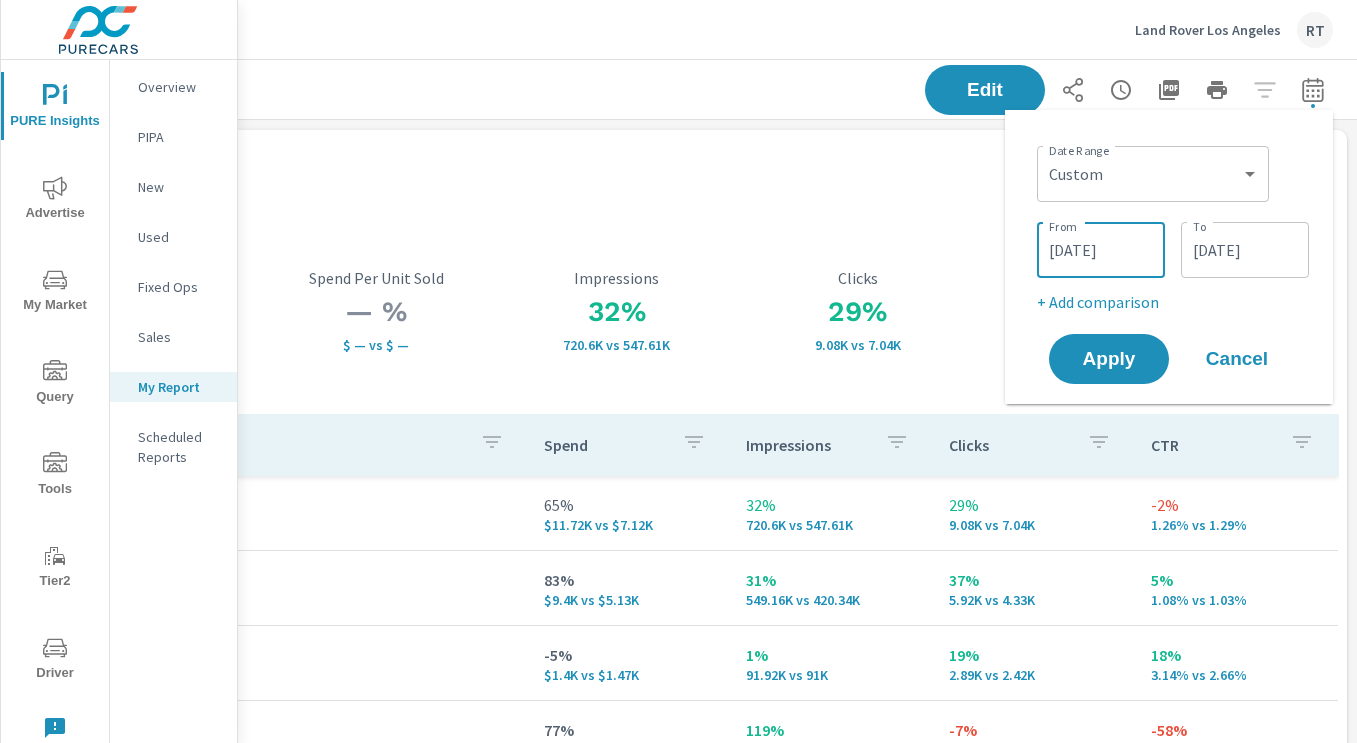 click on "[DATE]" at bounding box center [1101, 250] 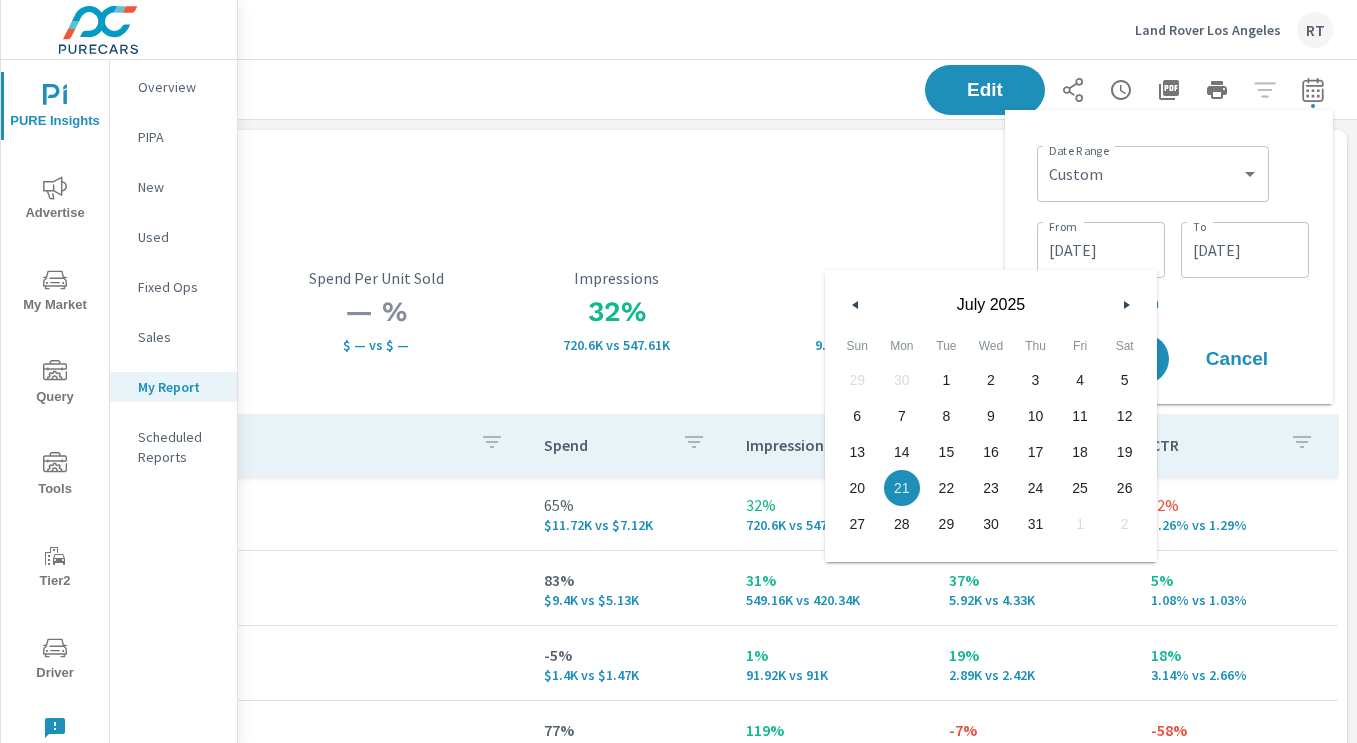 click on "20" at bounding box center [857, 488] 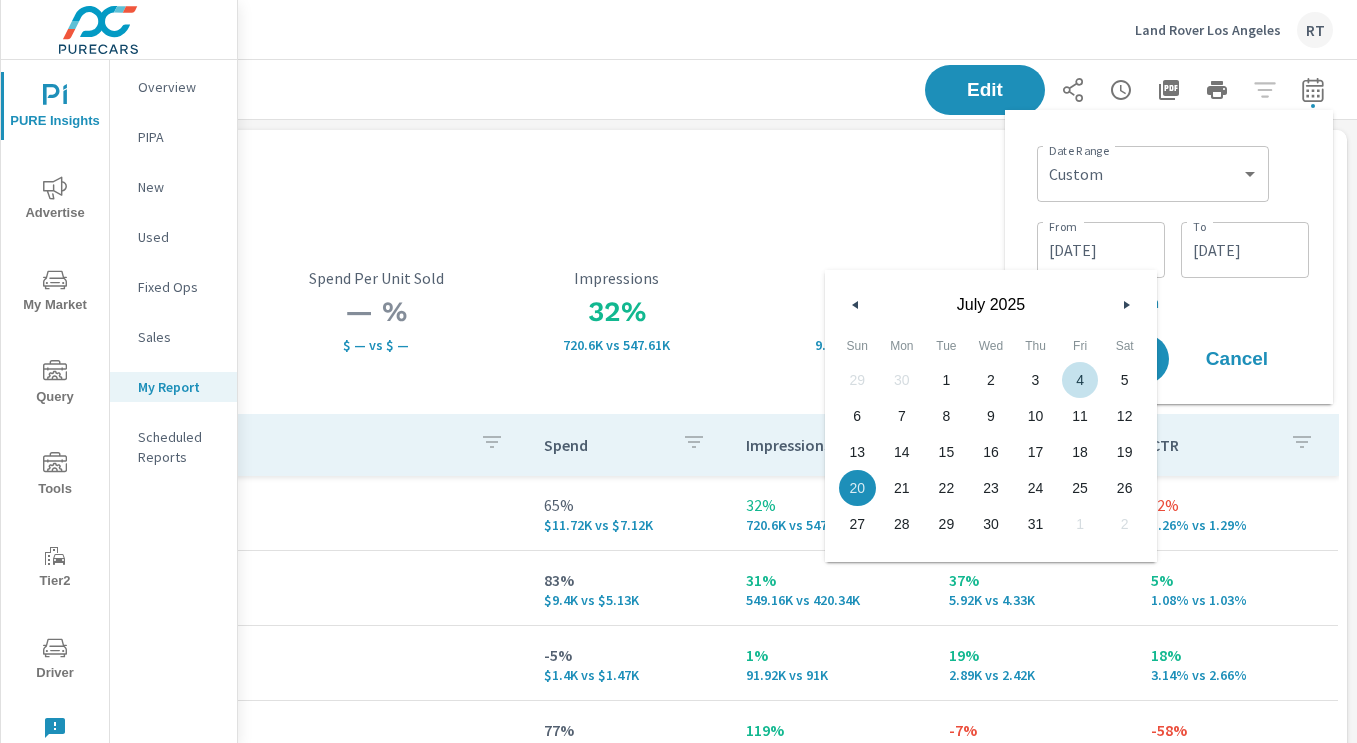 click on "08/03/2025" at bounding box center [1245, 250] 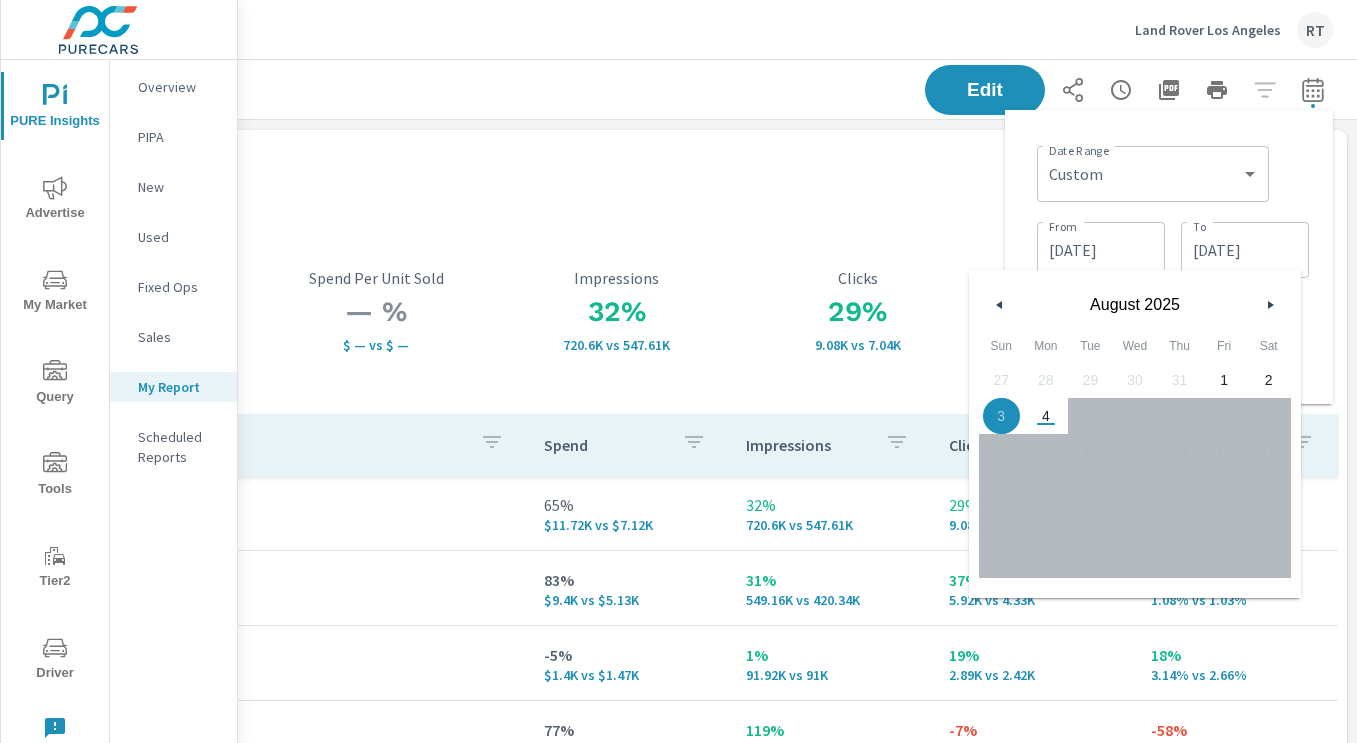 click at bounding box center (997, 305) 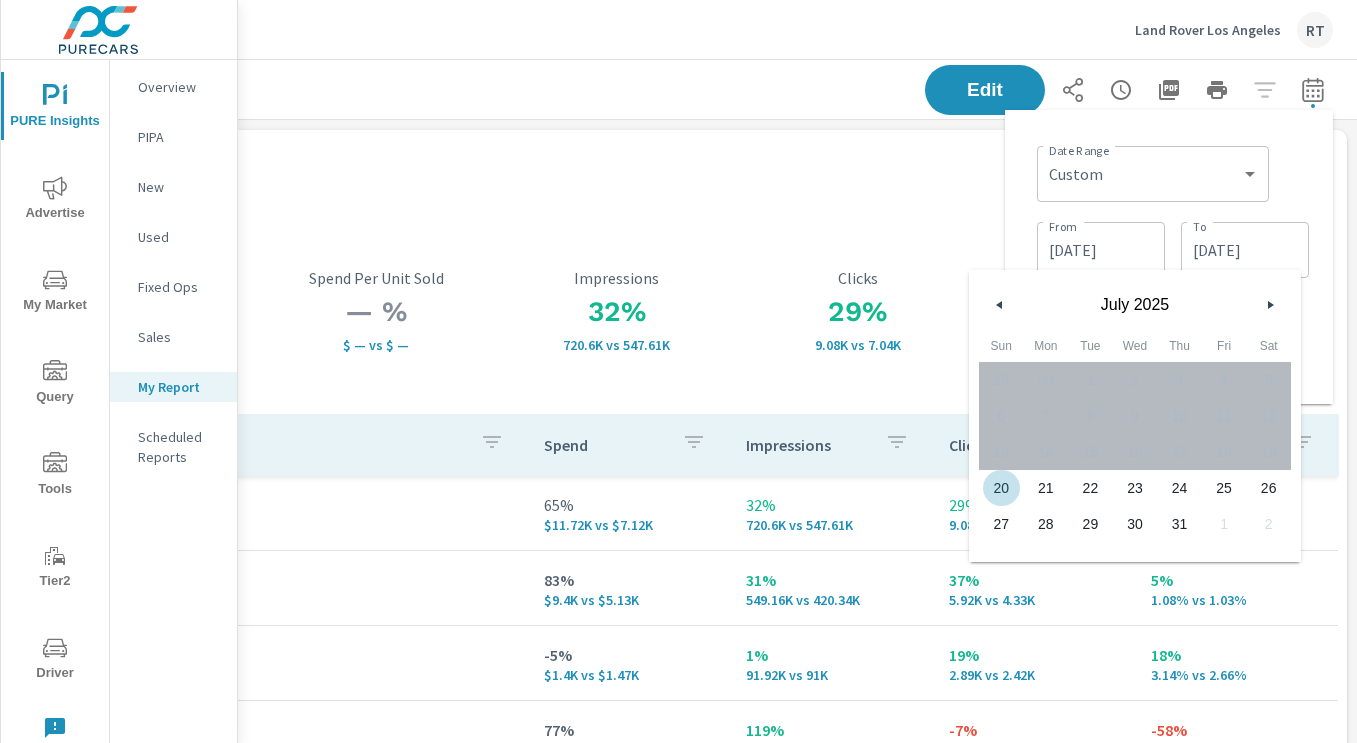 click on "20" at bounding box center [1001, 488] 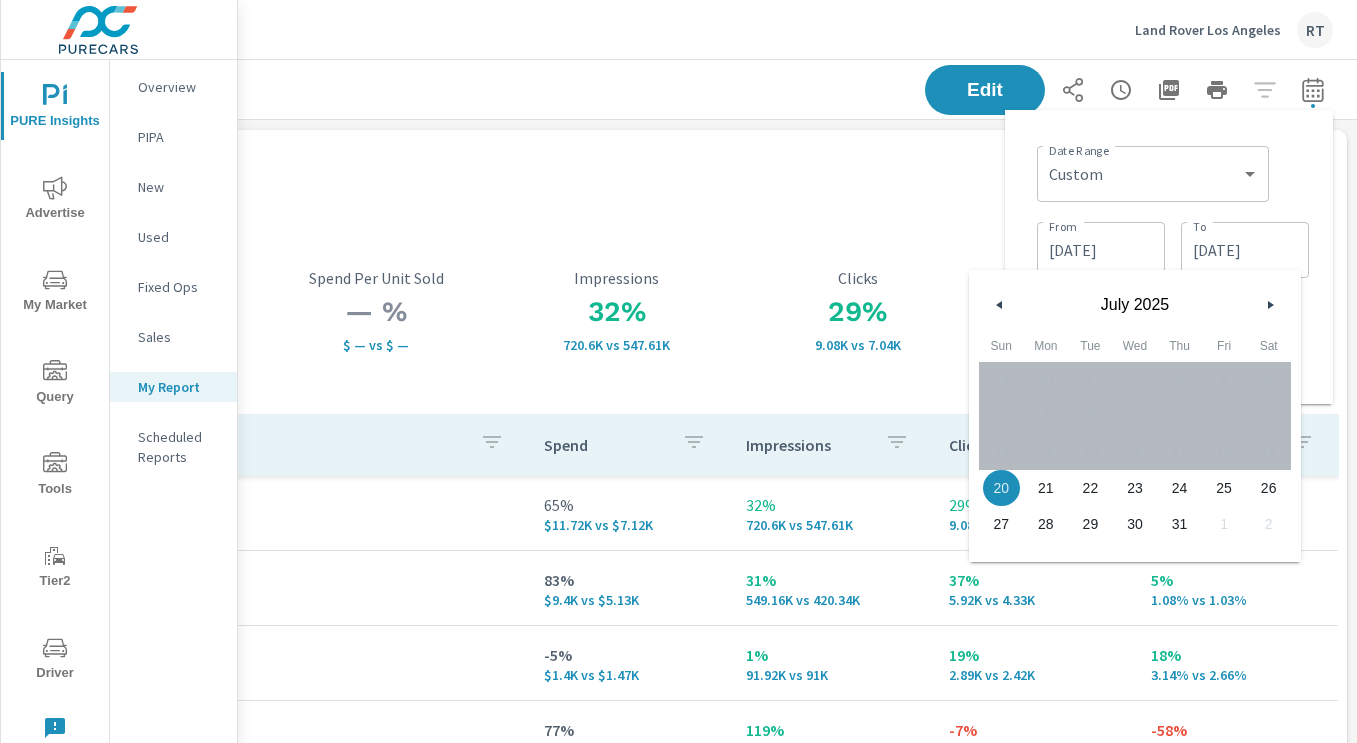 click on "Date Range Custom Yesterday Last week Last 7 days Last 14 days Last 30 days Last 45 days Last 60 days Last 90 days Last 180 days Last 365 days Month to date Last month Last 2 months Last 3 months Last 6 months Last 9 months Last 12 months Year to date Last year ​ From 07/20/2025 From To 07/20/2025 To + Add comparison Apply Cancel" at bounding box center (1169, 257) 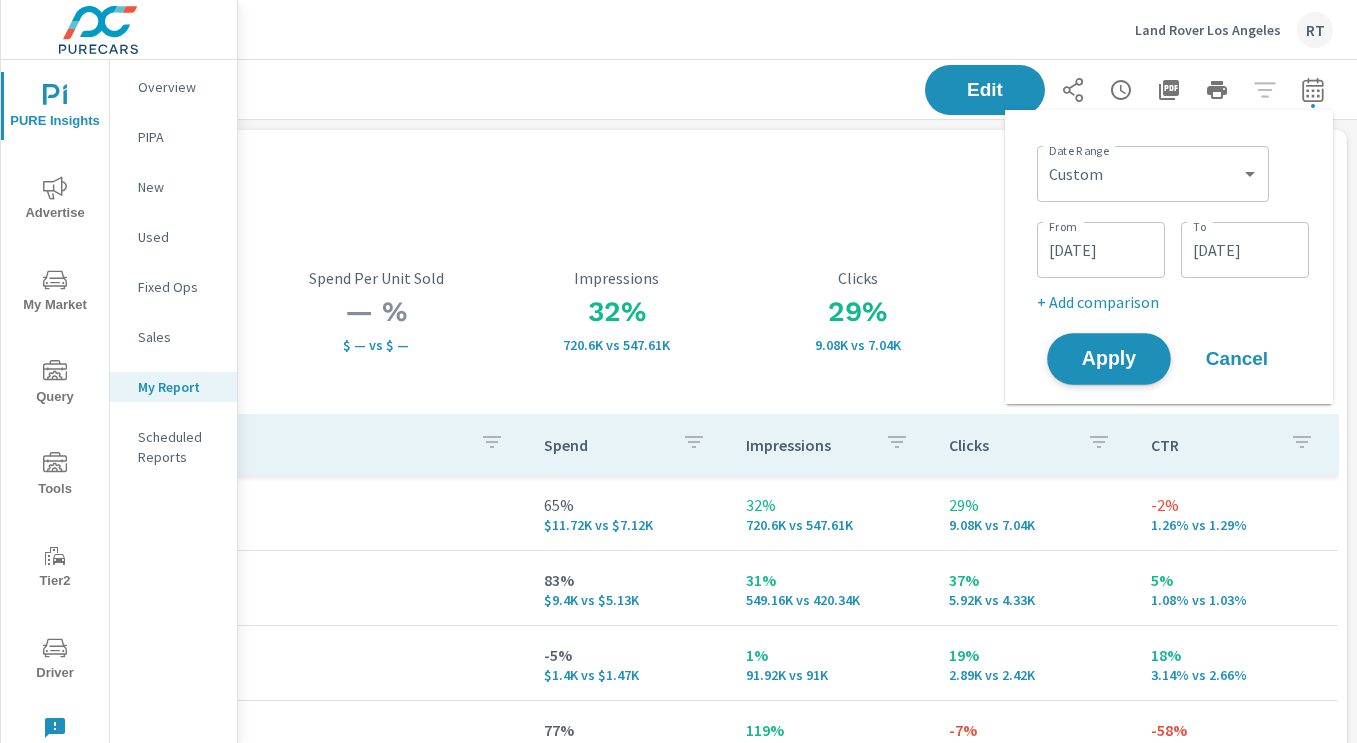 click on "Apply" at bounding box center [1109, 359] 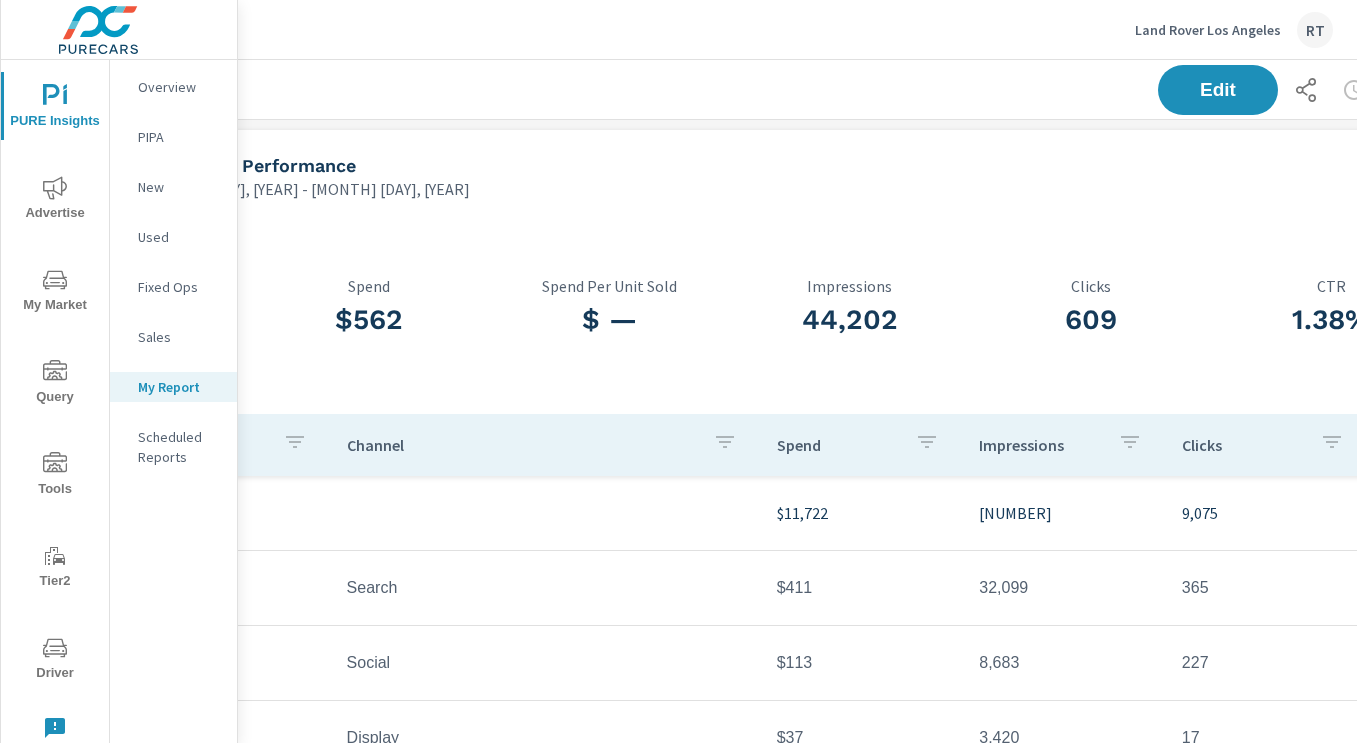 scroll, scrollTop: 0, scrollLeft: 361, axis: horizontal 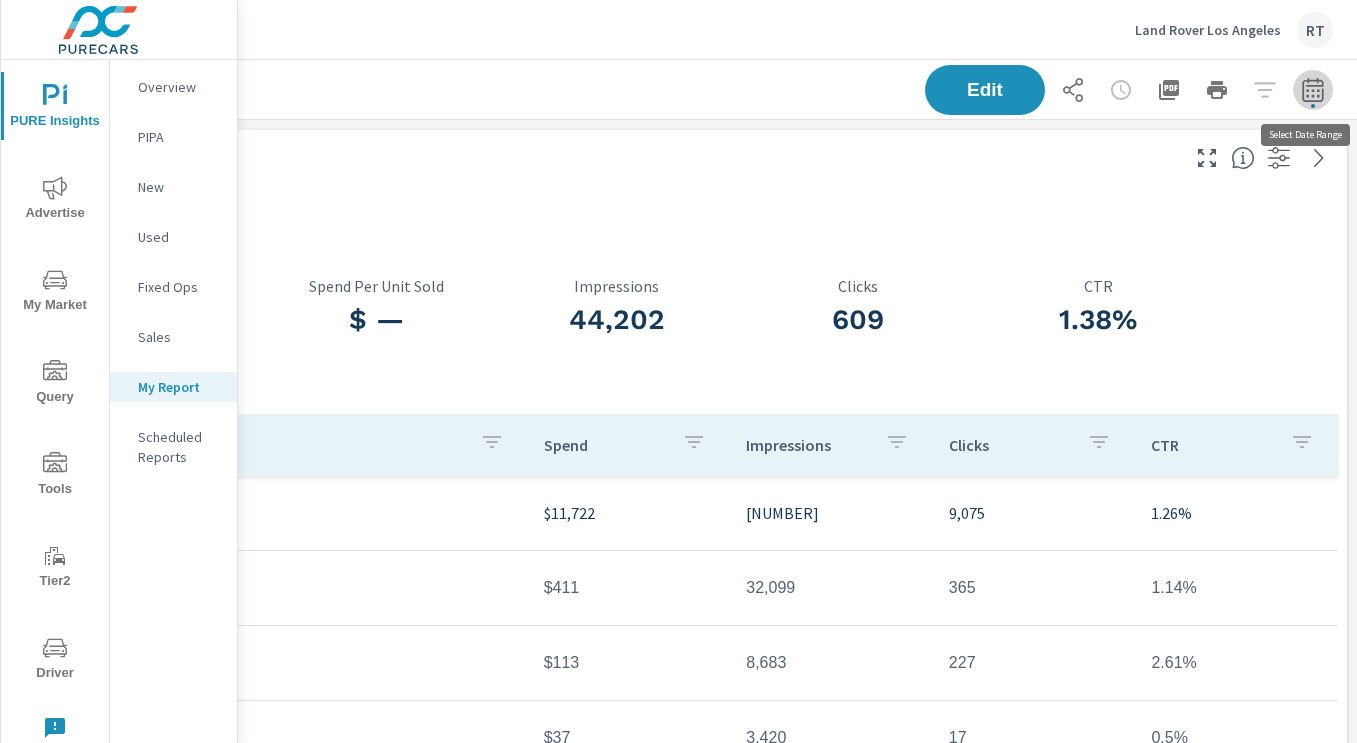 click 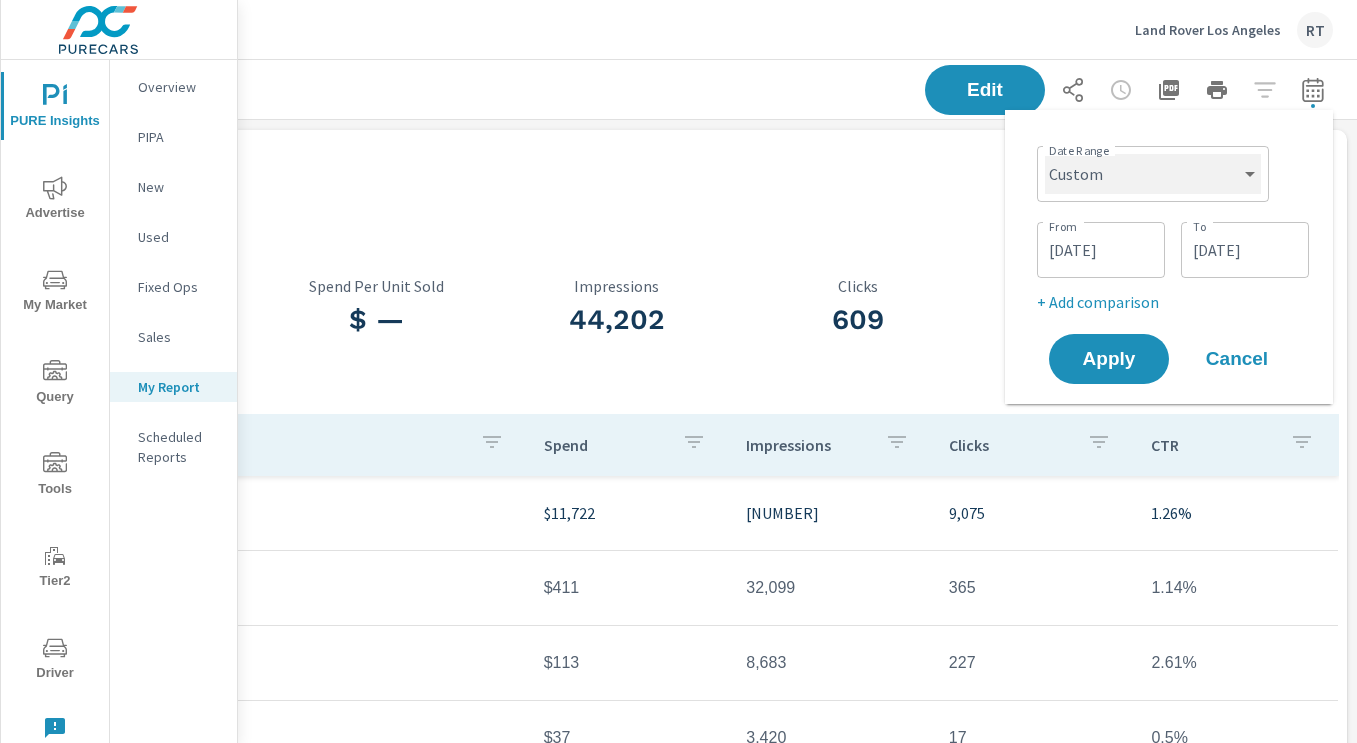 click on "Custom Yesterday Last week Last 7 days Last 14 days Last 30 days Last 45 days Last 60 days Last 90 days Last 180 days Last 365 days Month to date Last month Last 2 months Last 3 months Last 6 months Last 9 months Last 12 months Year to date Last year" at bounding box center [1153, 174] 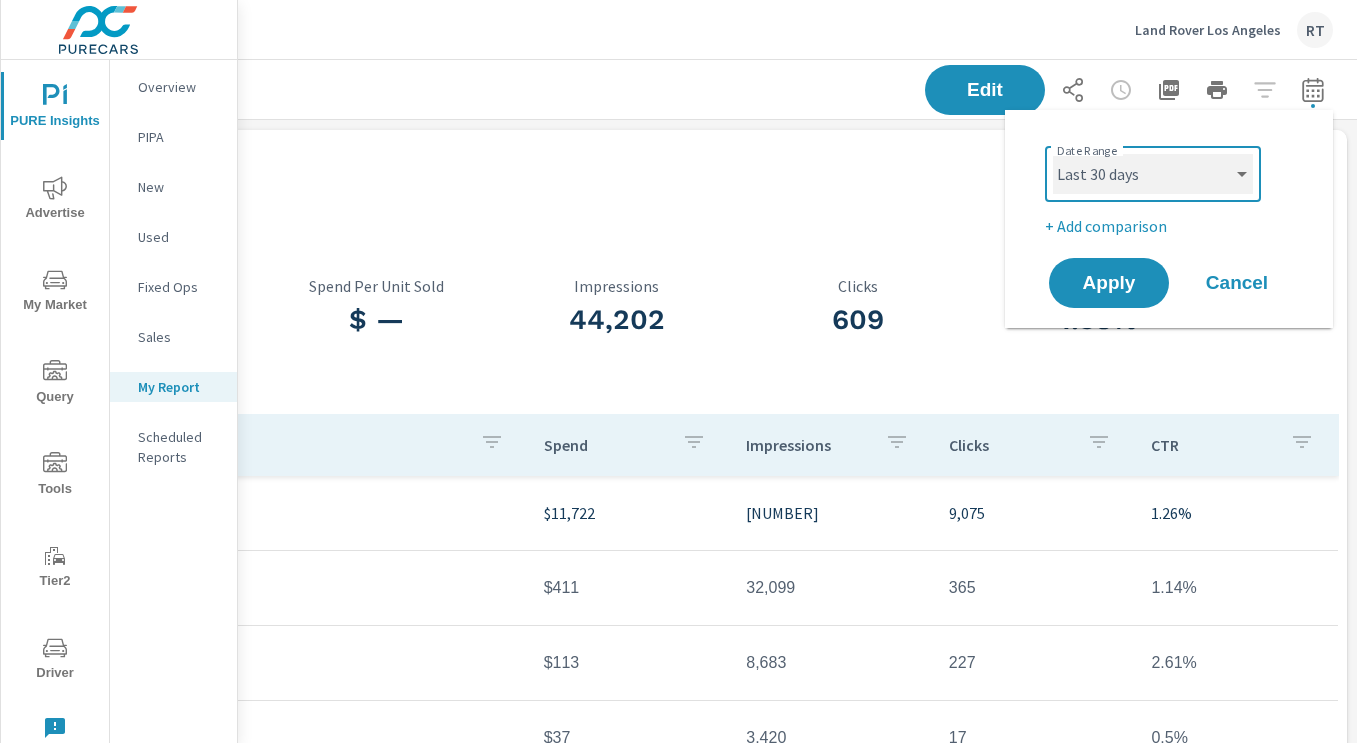 click on "Custom Yesterday Last week Last 7 days Last 14 days Last 30 days Last 45 days Last 60 days Last 90 days Last 180 days Last 365 days Month to date Last month Last 2 months Last 3 months Last 6 months Last 9 months Last 12 months Year to date Last year" at bounding box center [1153, 174] 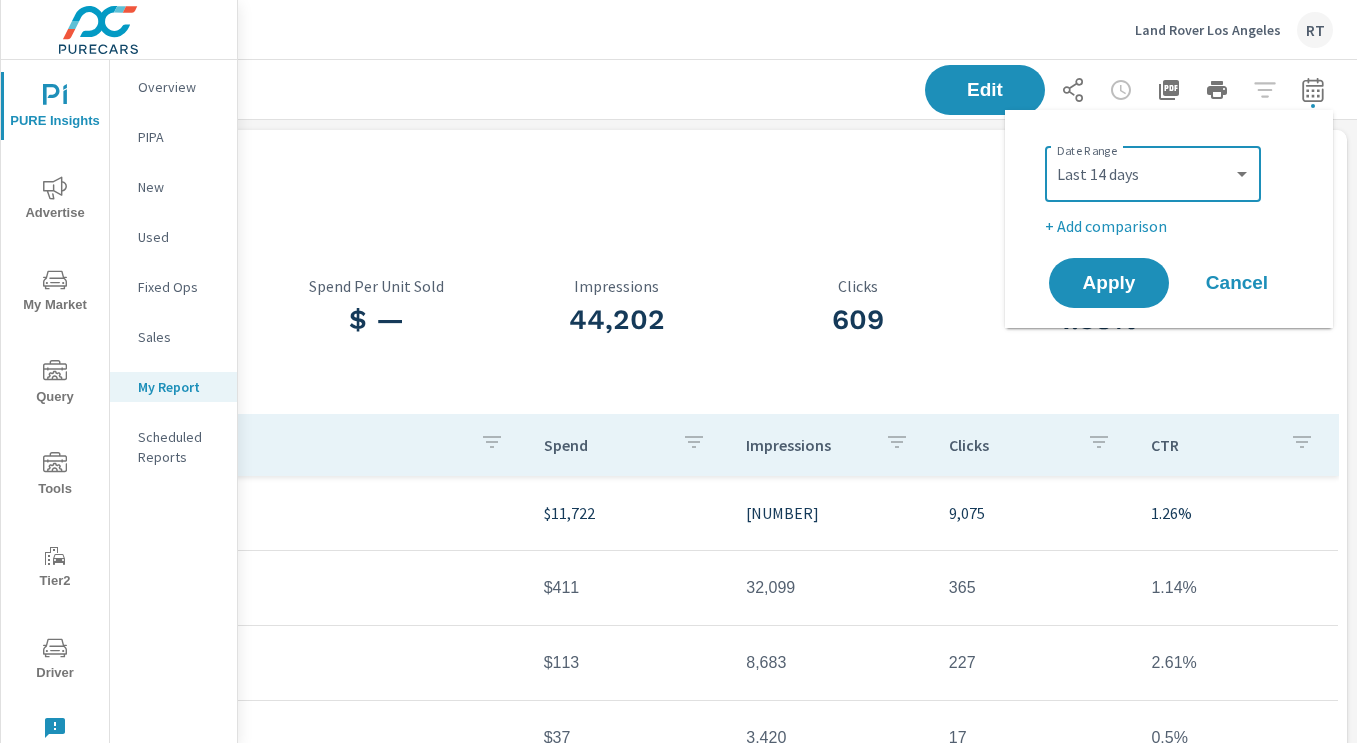 click on "+ Add comparison" at bounding box center (1173, 226) 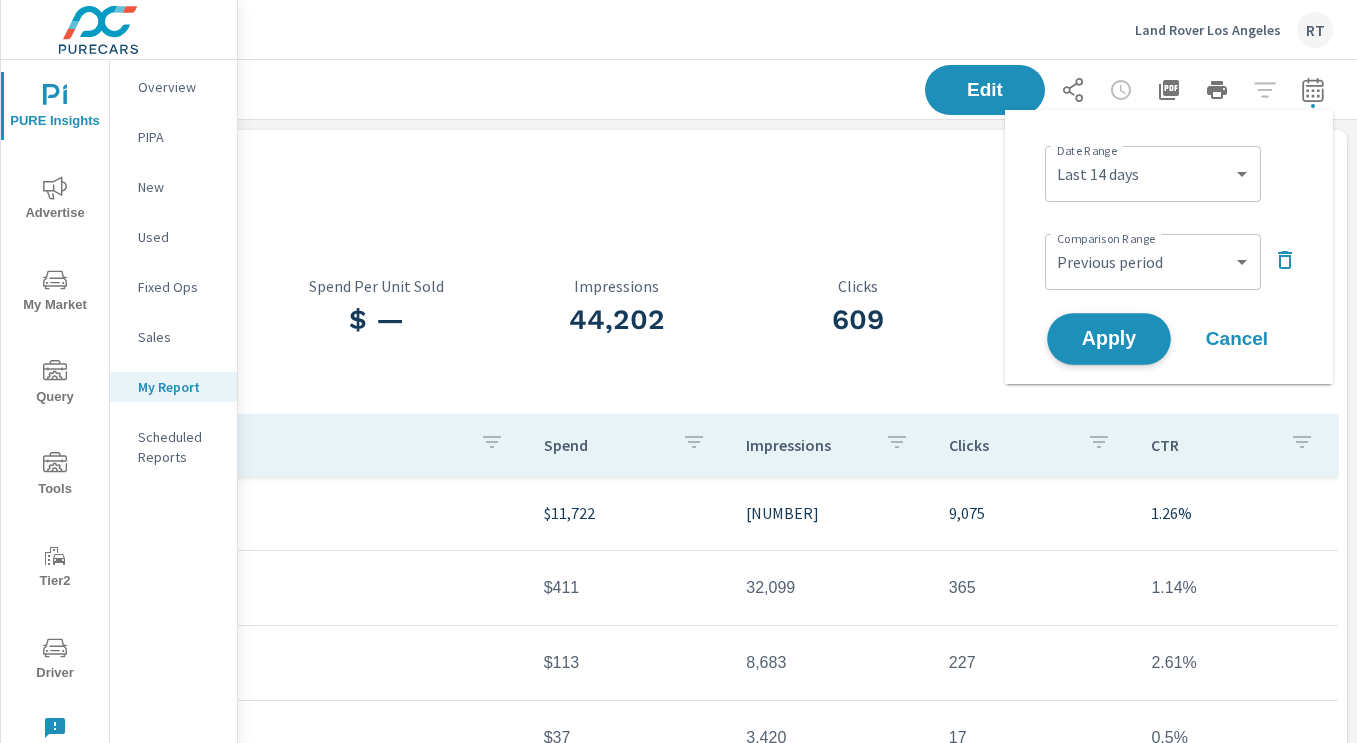 click on "Apply" at bounding box center (1109, 339) 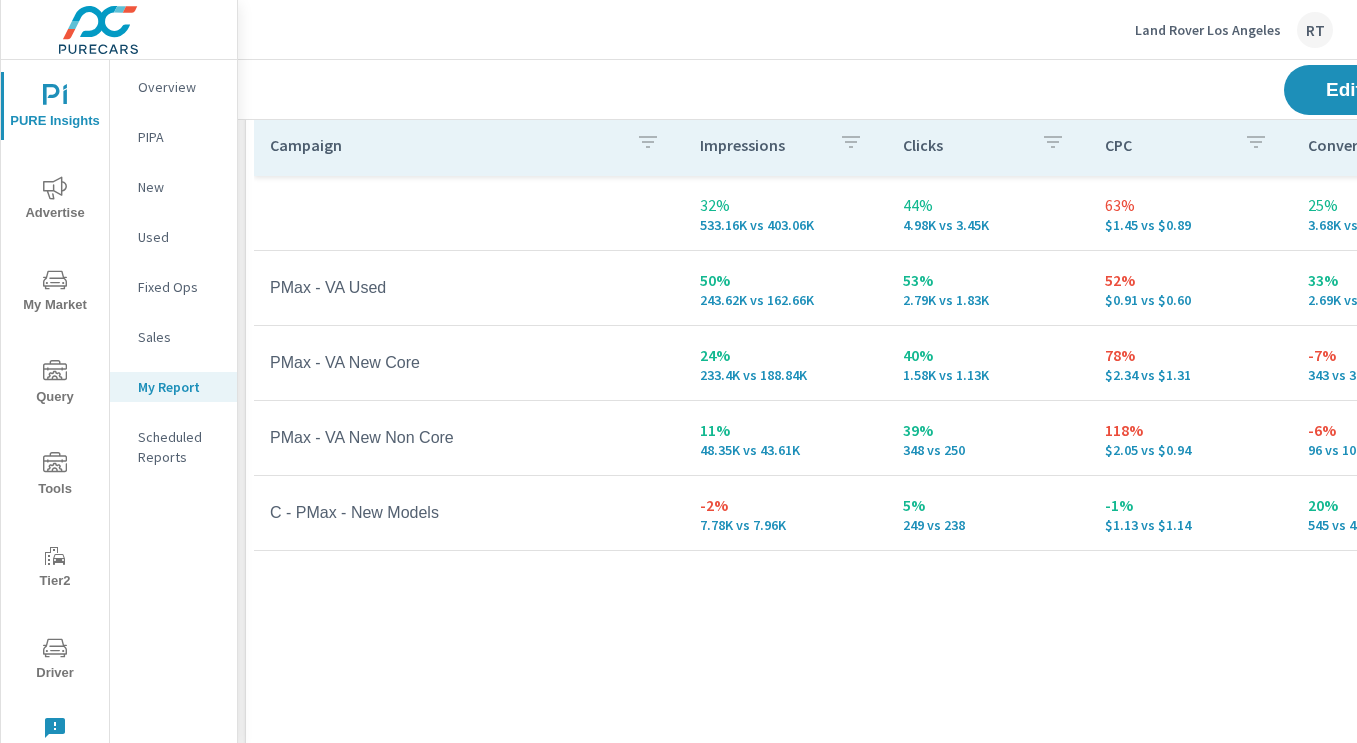 scroll, scrollTop: 1935, scrollLeft: 2, axis: both 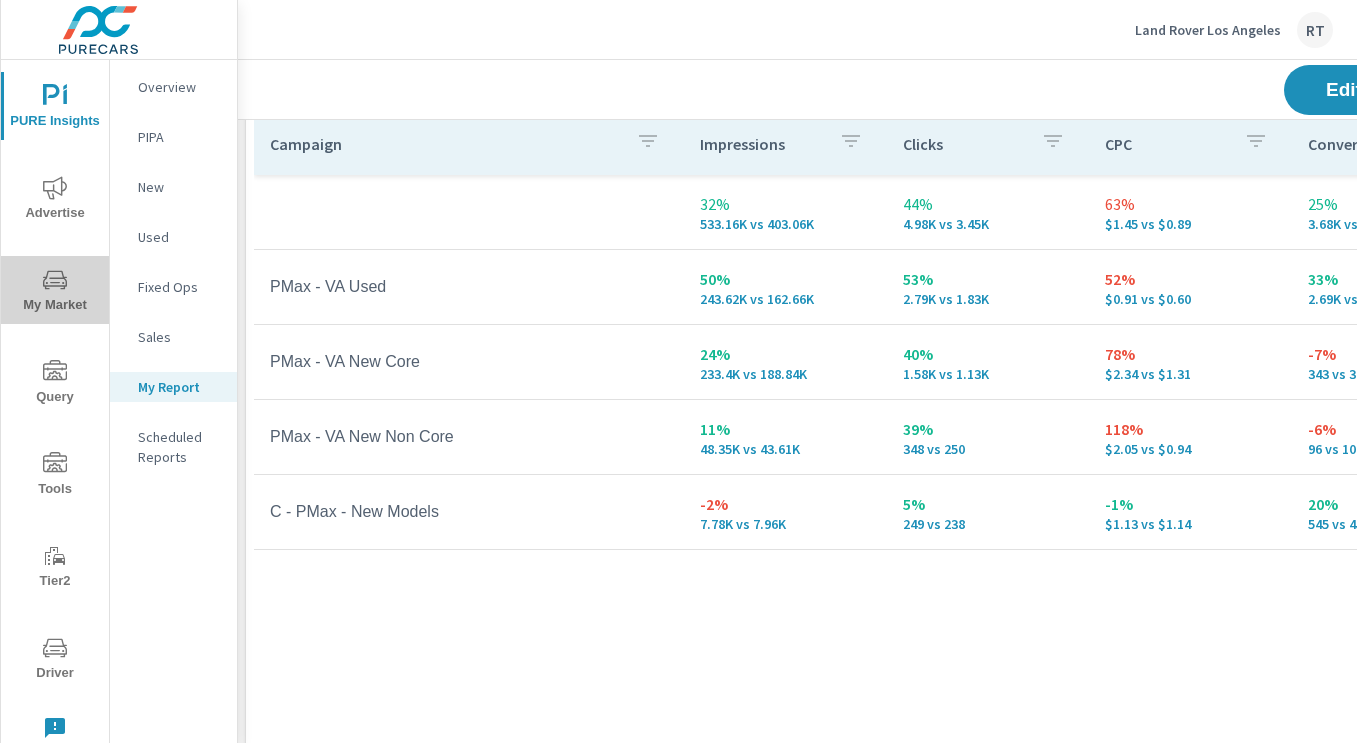 click 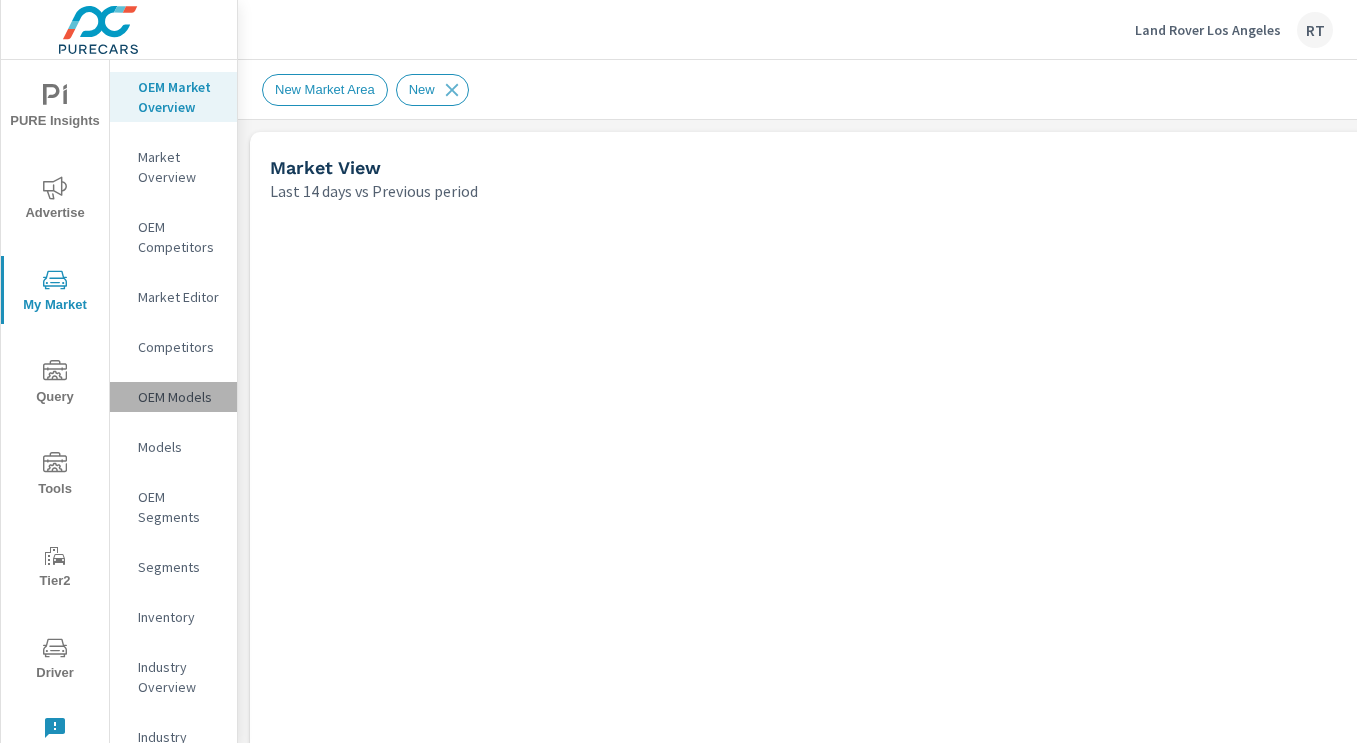 click on "OEM Models" at bounding box center (179, 397) 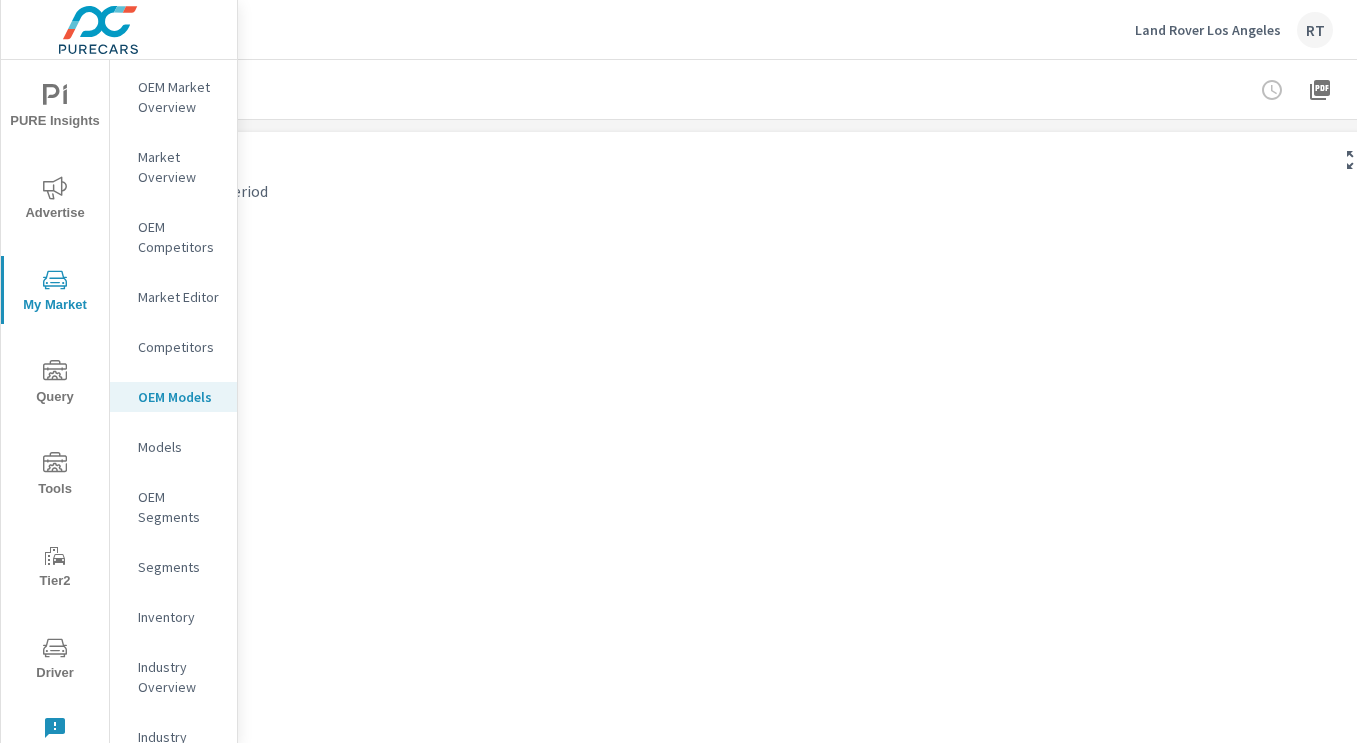 scroll, scrollTop: 0, scrollLeft: 361, axis: horizontal 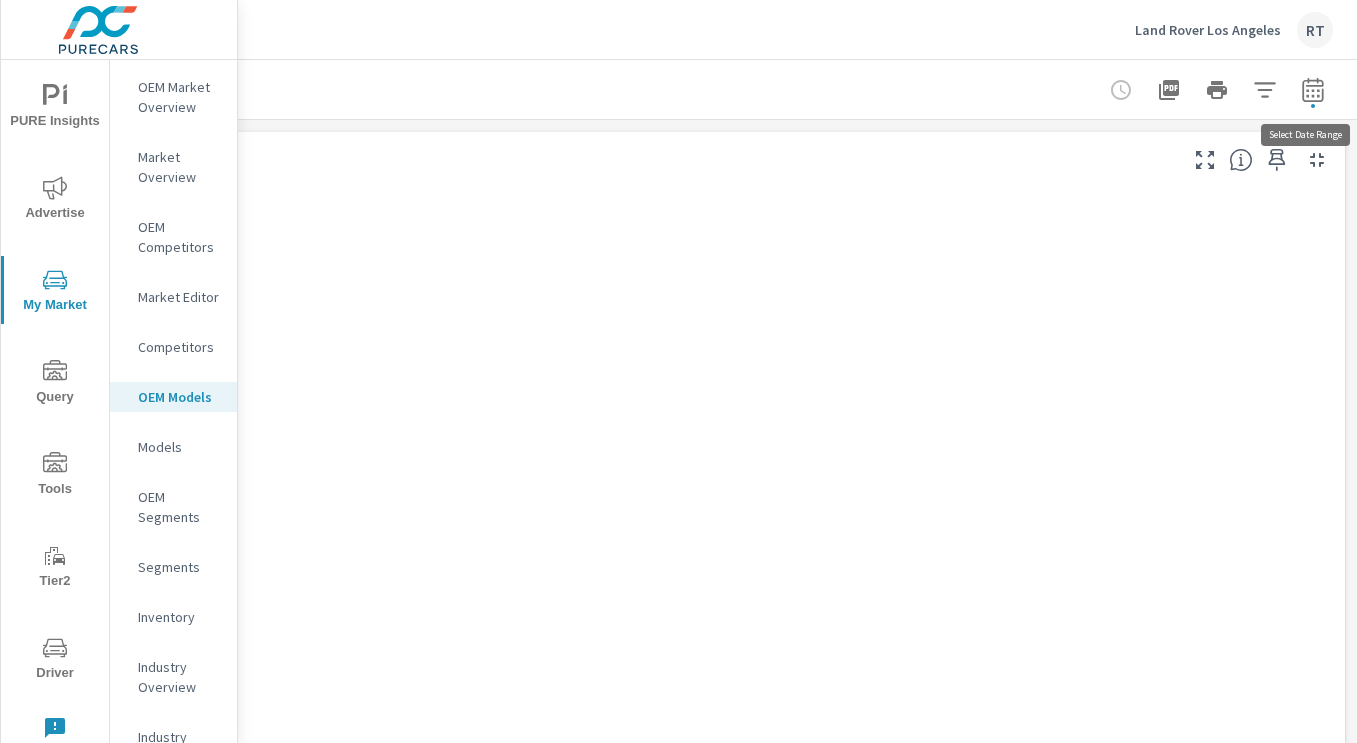 click 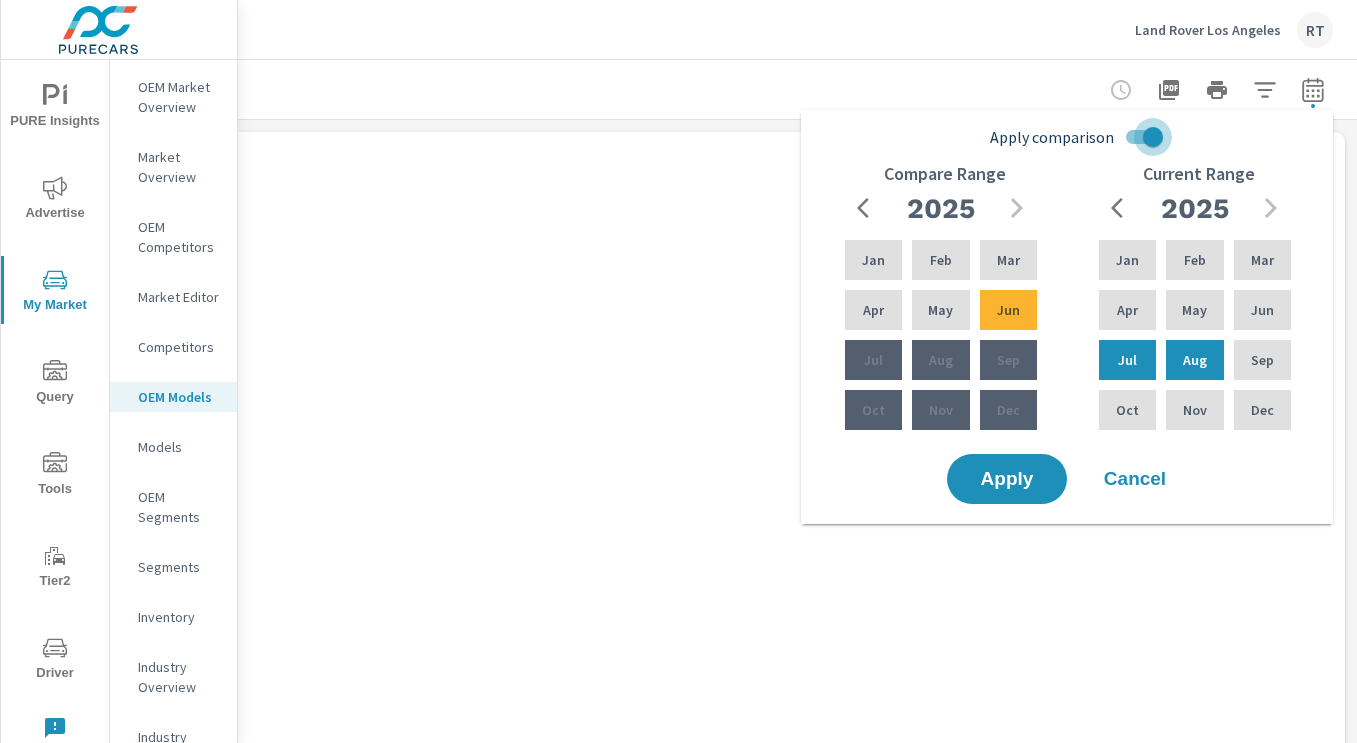 click on "Apply comparison" at bounding box center (1153, 137) 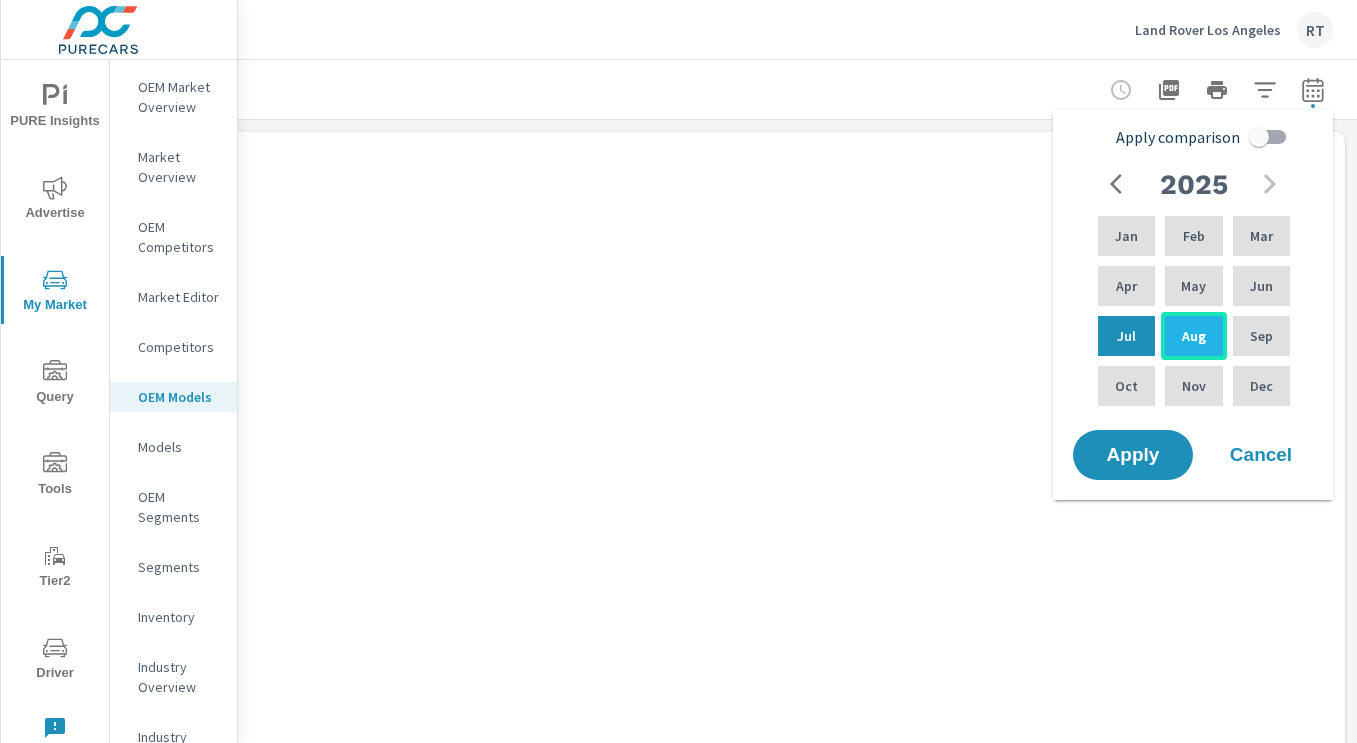 click on "Aug" at bounding box center [1194, 336] 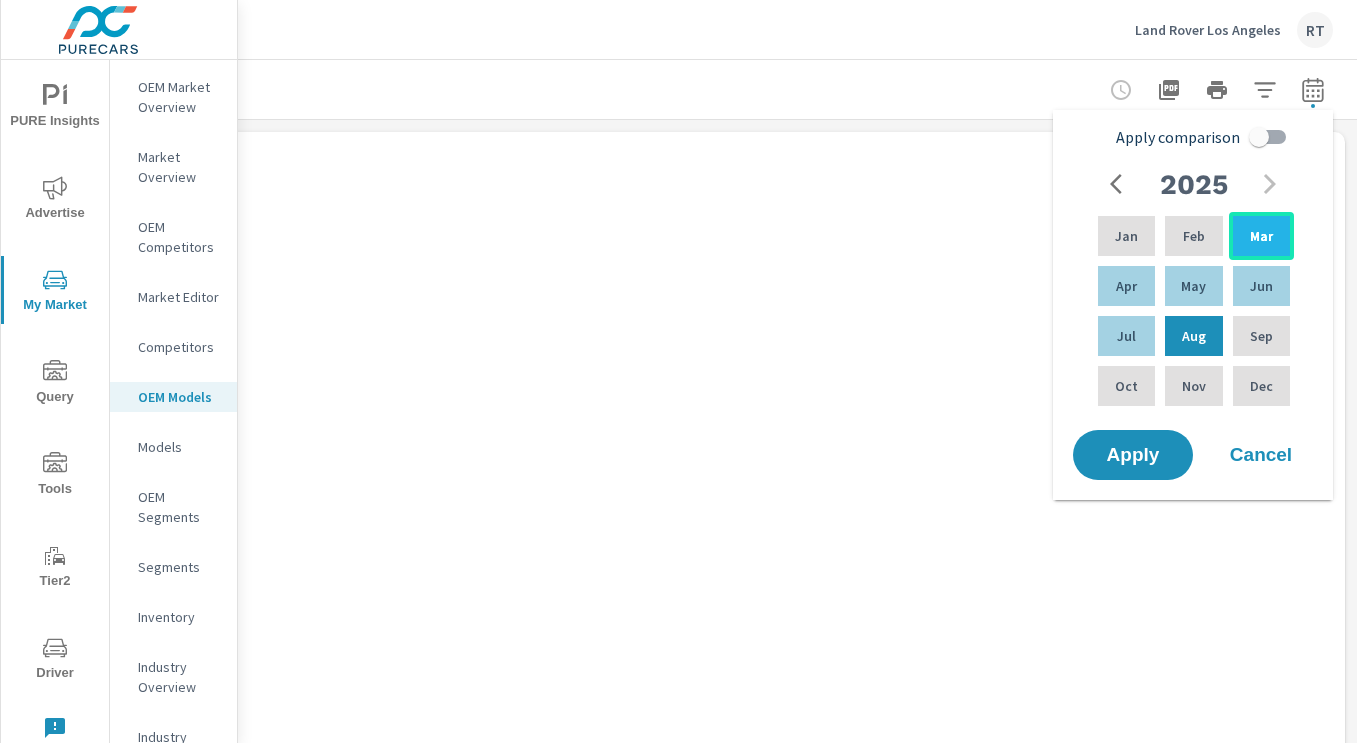 click on "Mar" at bounding box center (1261, 236) 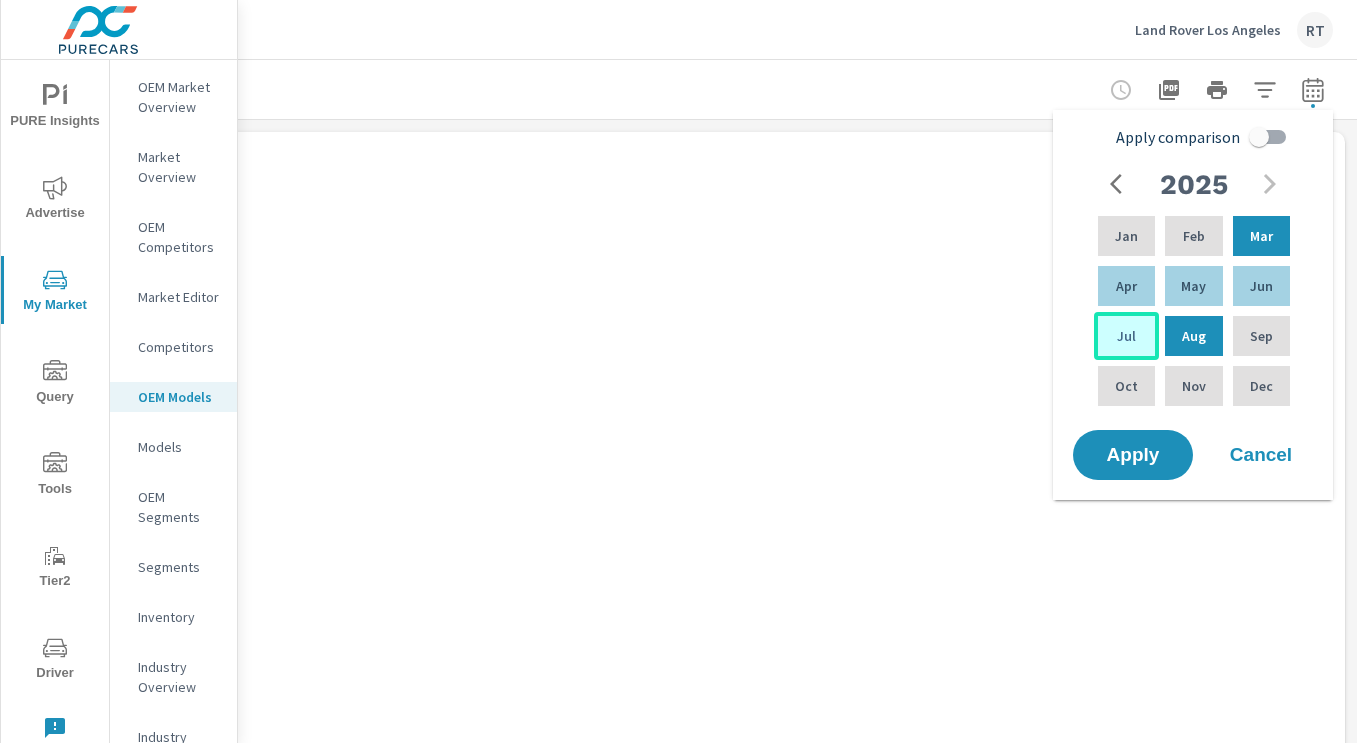 click on "Jul" at bounding box center [1126, 336] 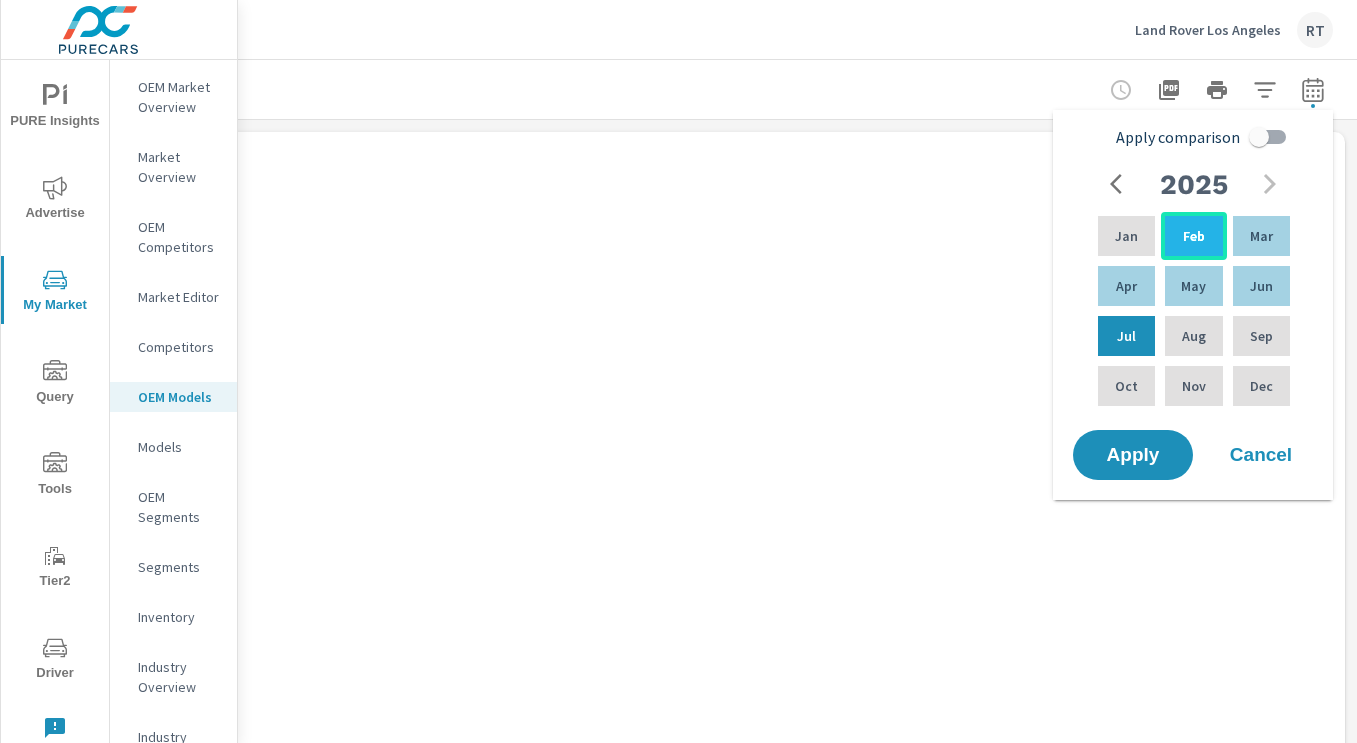 click on "Feb" at bounding box center [1194, 236] 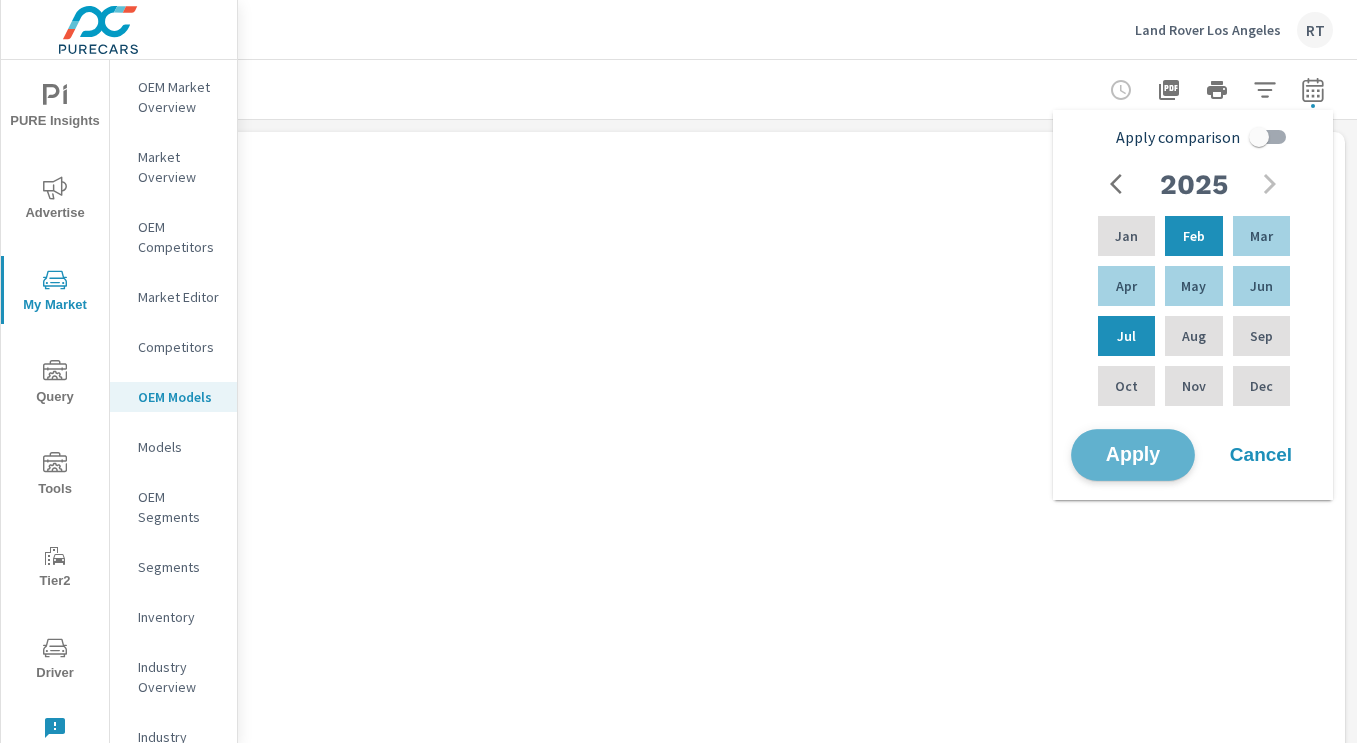 click on "Apply" at bounding box center [1133, 455] 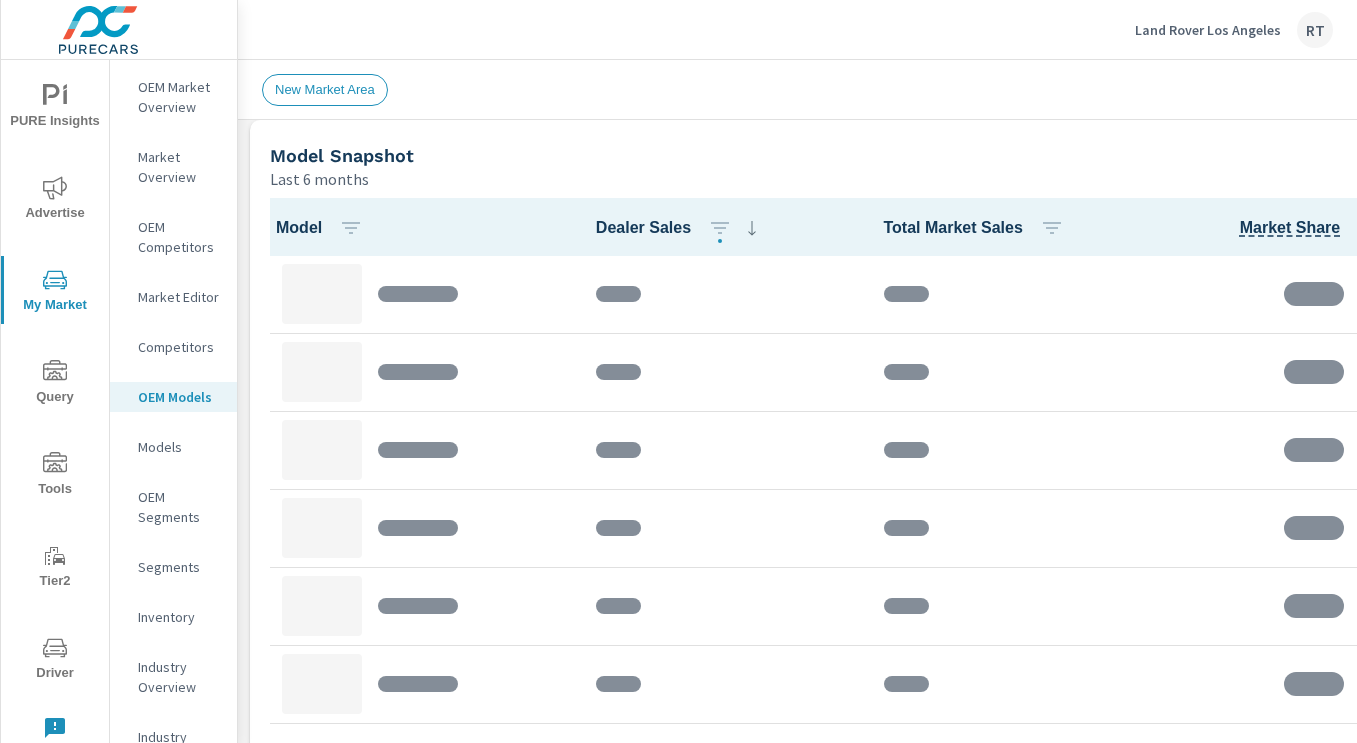 scroll, scrollTop: 1020, scrollLeft: 0, axis: vertical 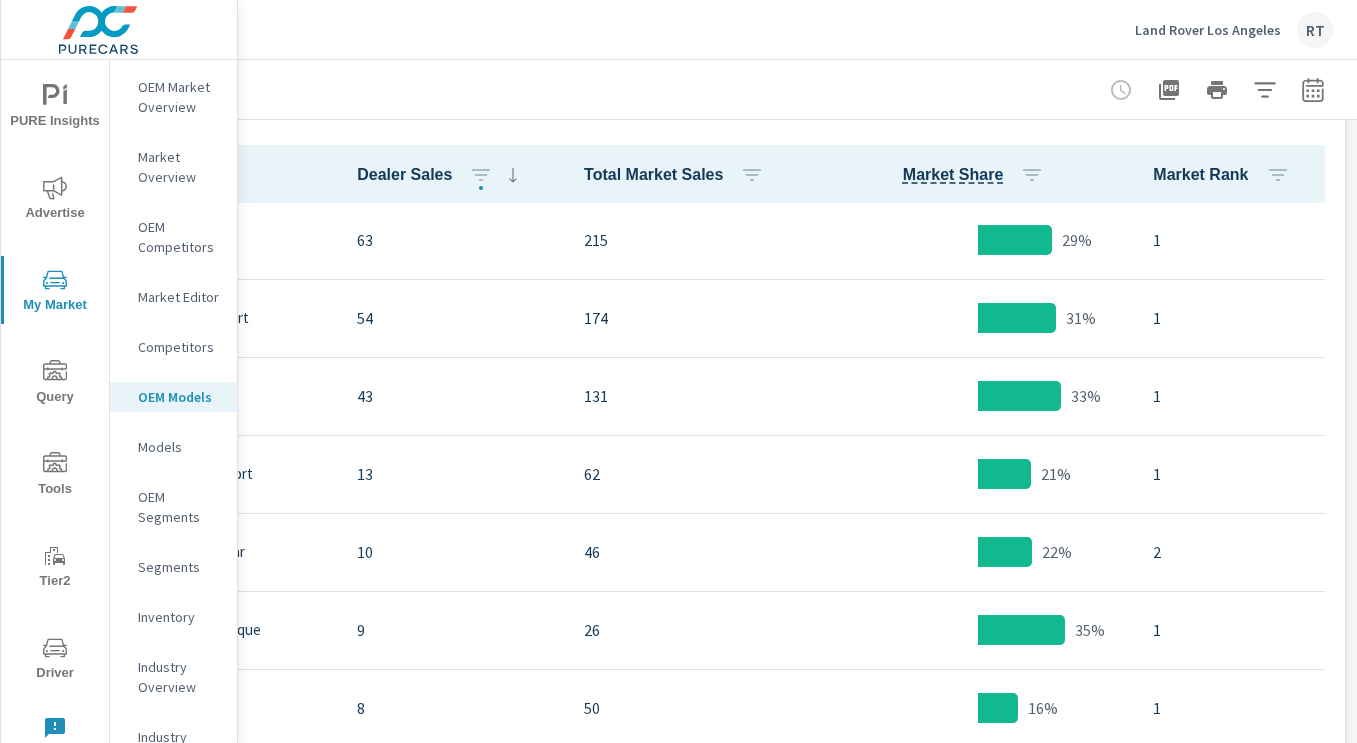 click 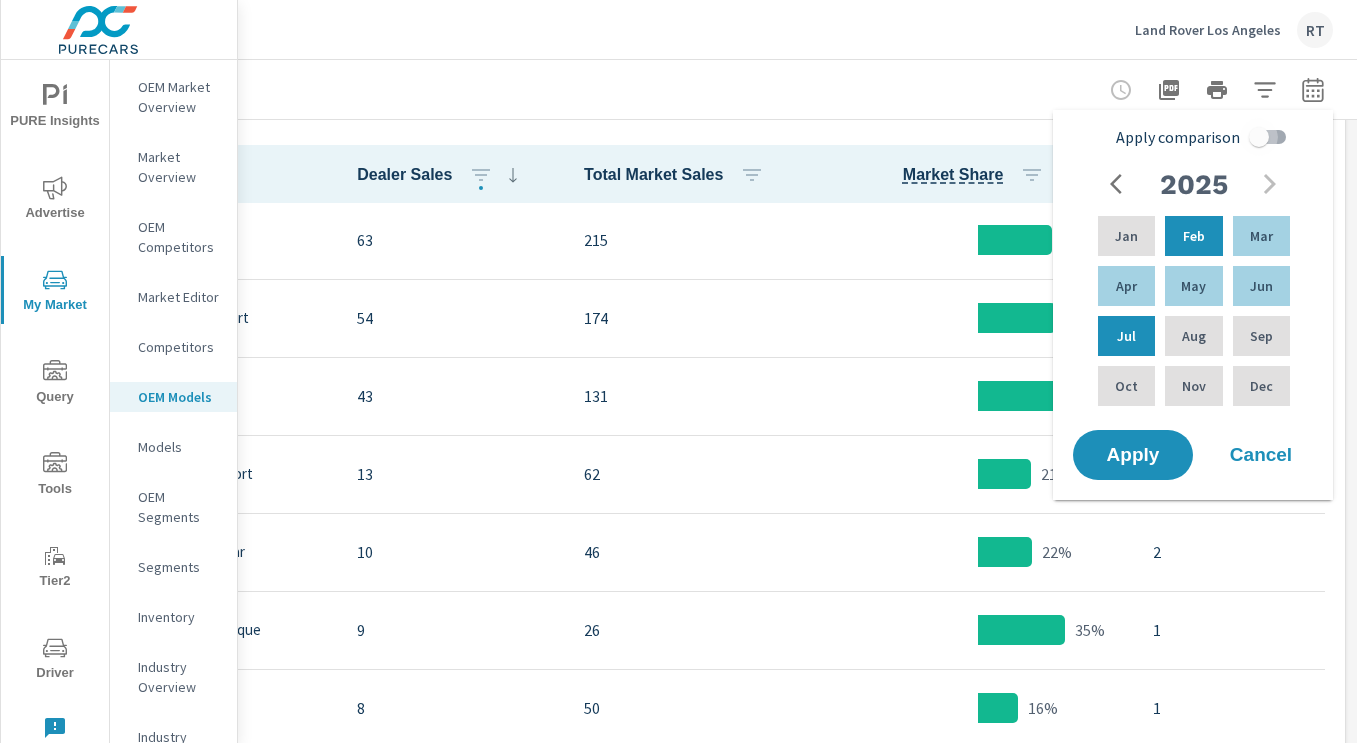 click on "Apply comparison" at bounding box center (1259, 137) 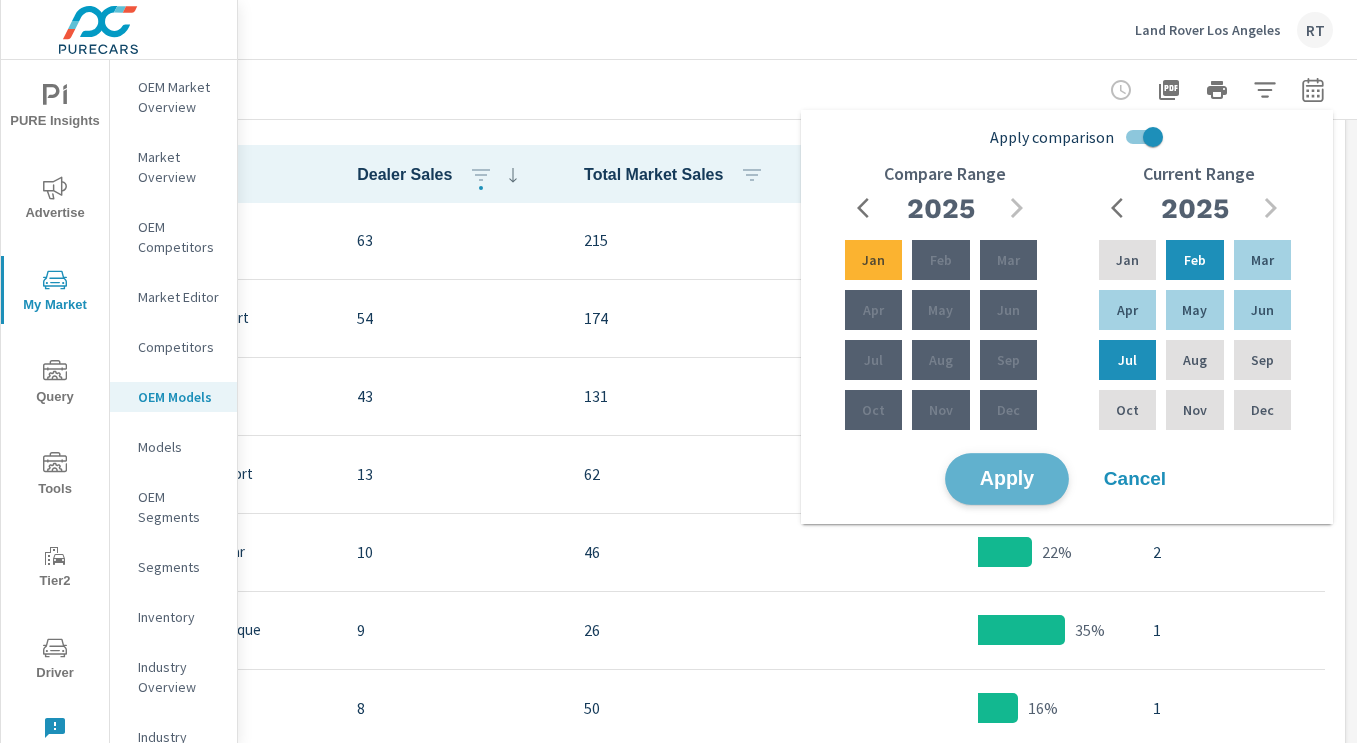 click on "Apply" at bounding box center (1007, 479) 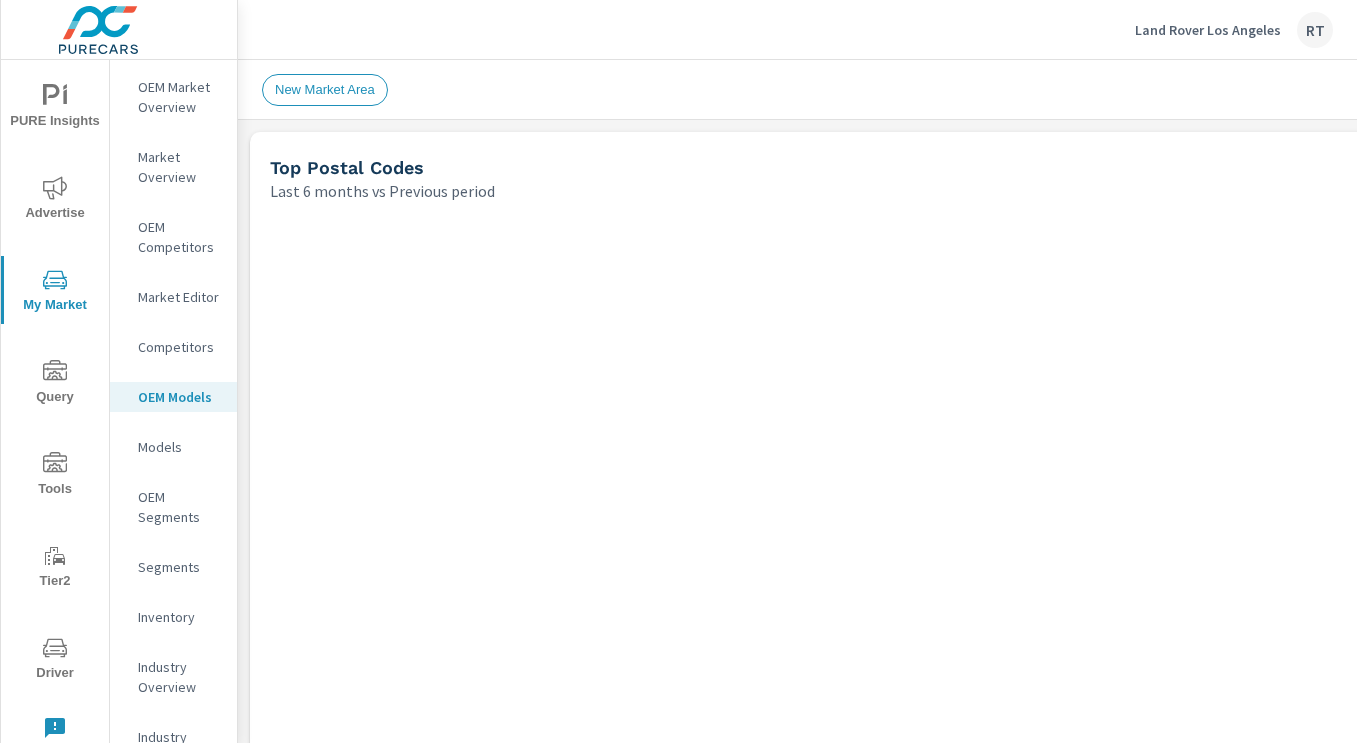 scroll, scrollTop: 1, scrollLeft: 0, axis: vertical 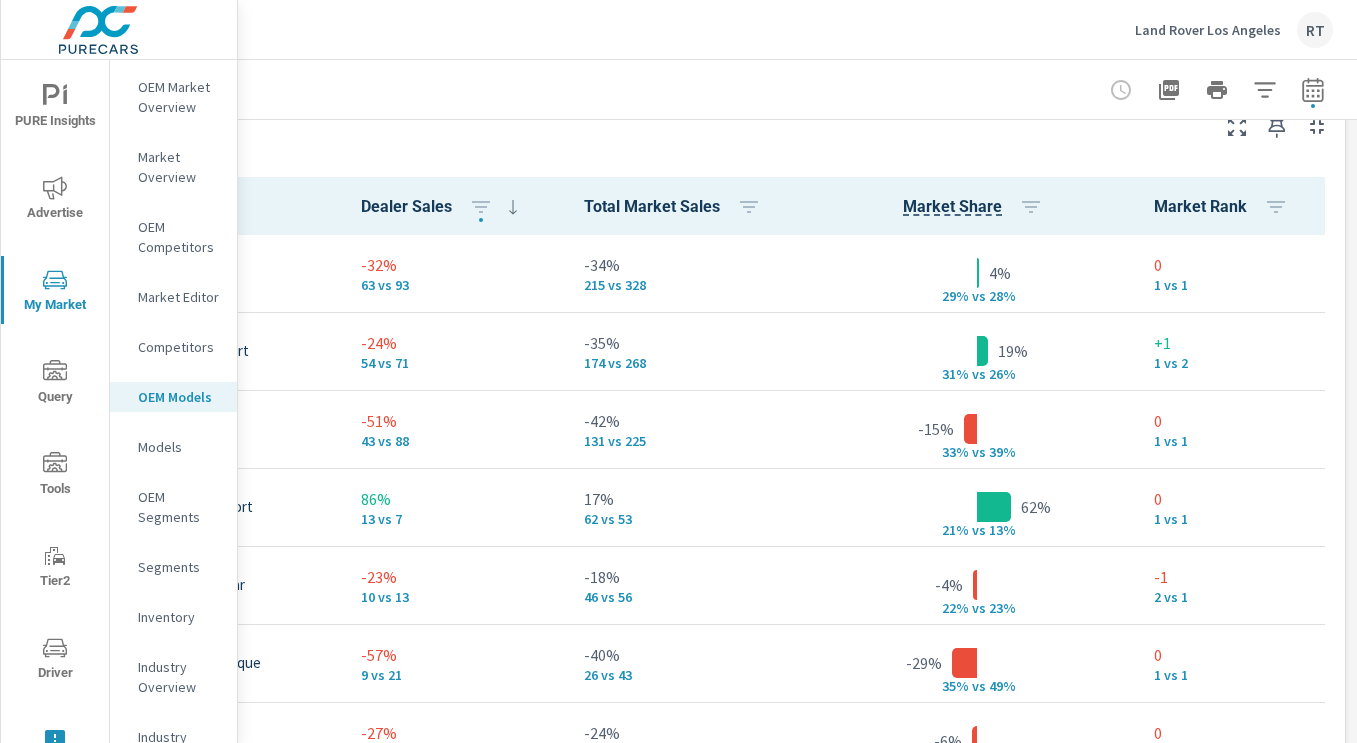 click 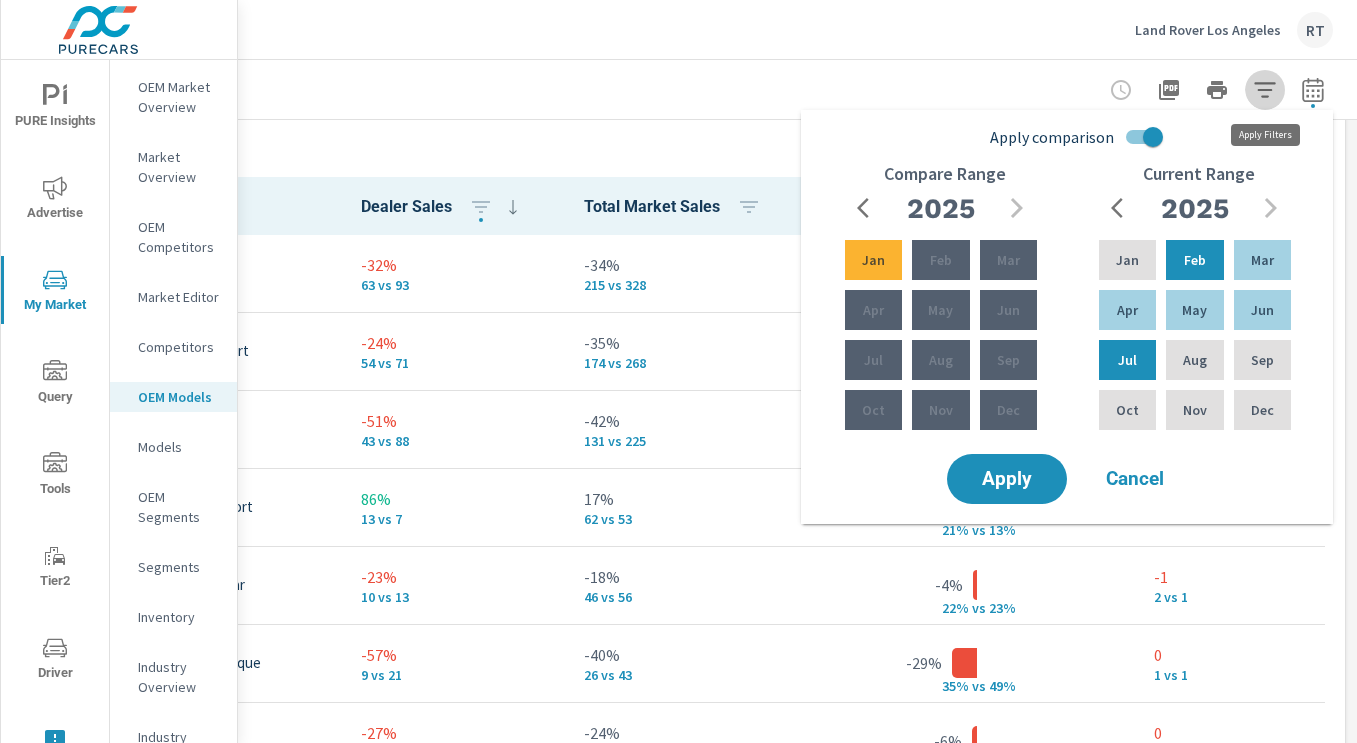 click 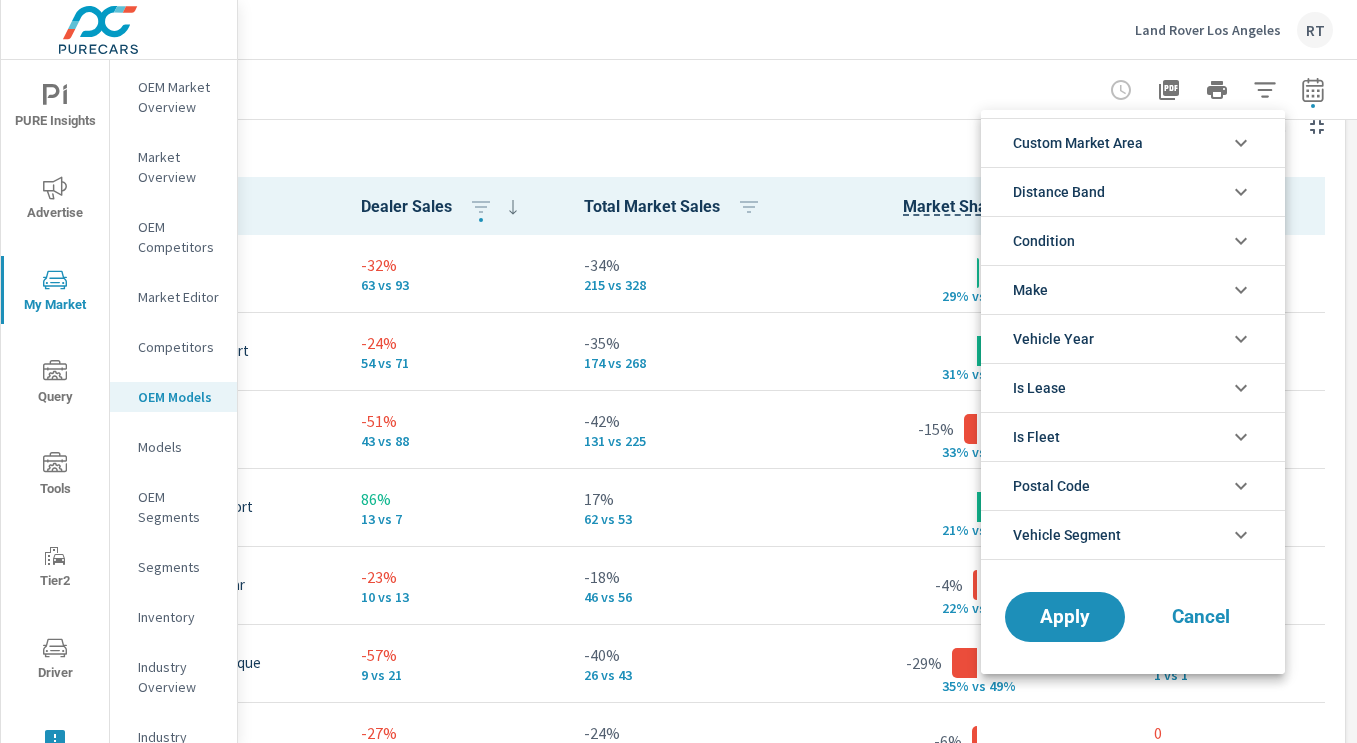 scroll, scrollTop: 45, scrollLeft: 0, axis: vertical 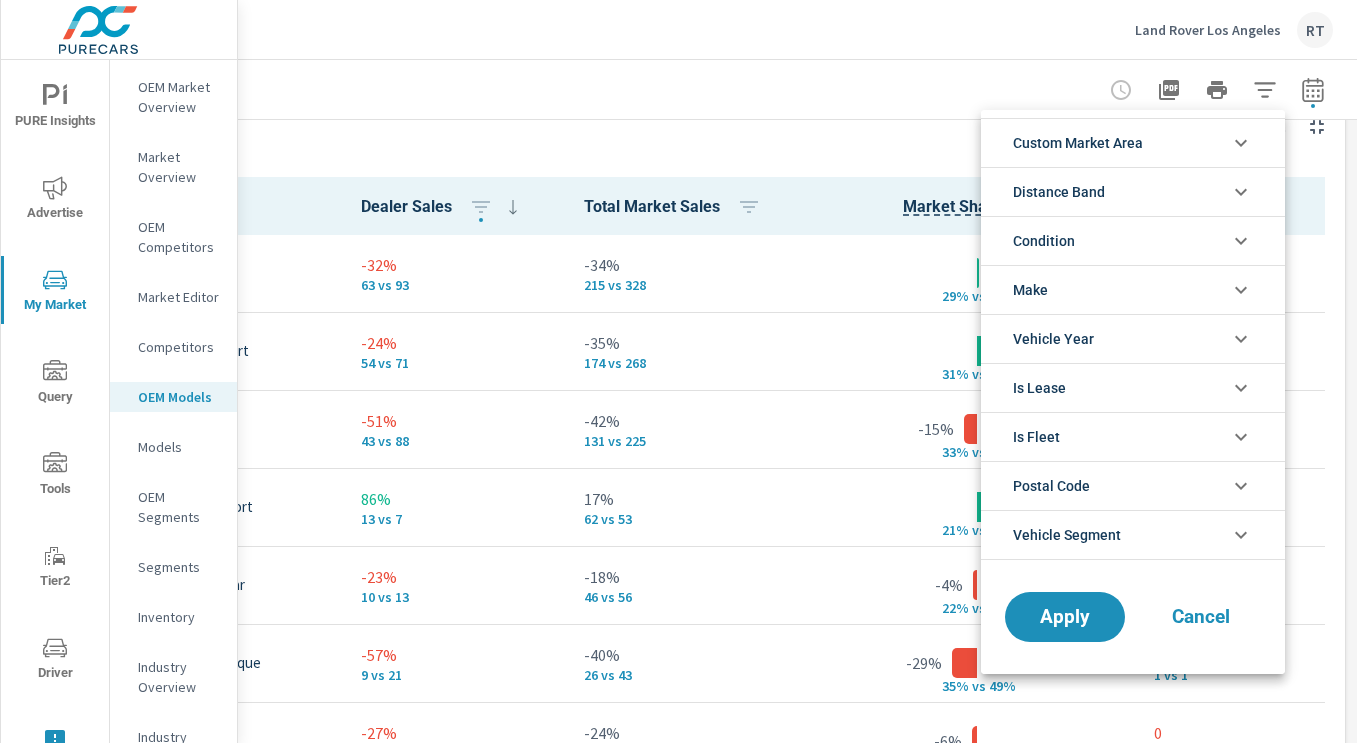click 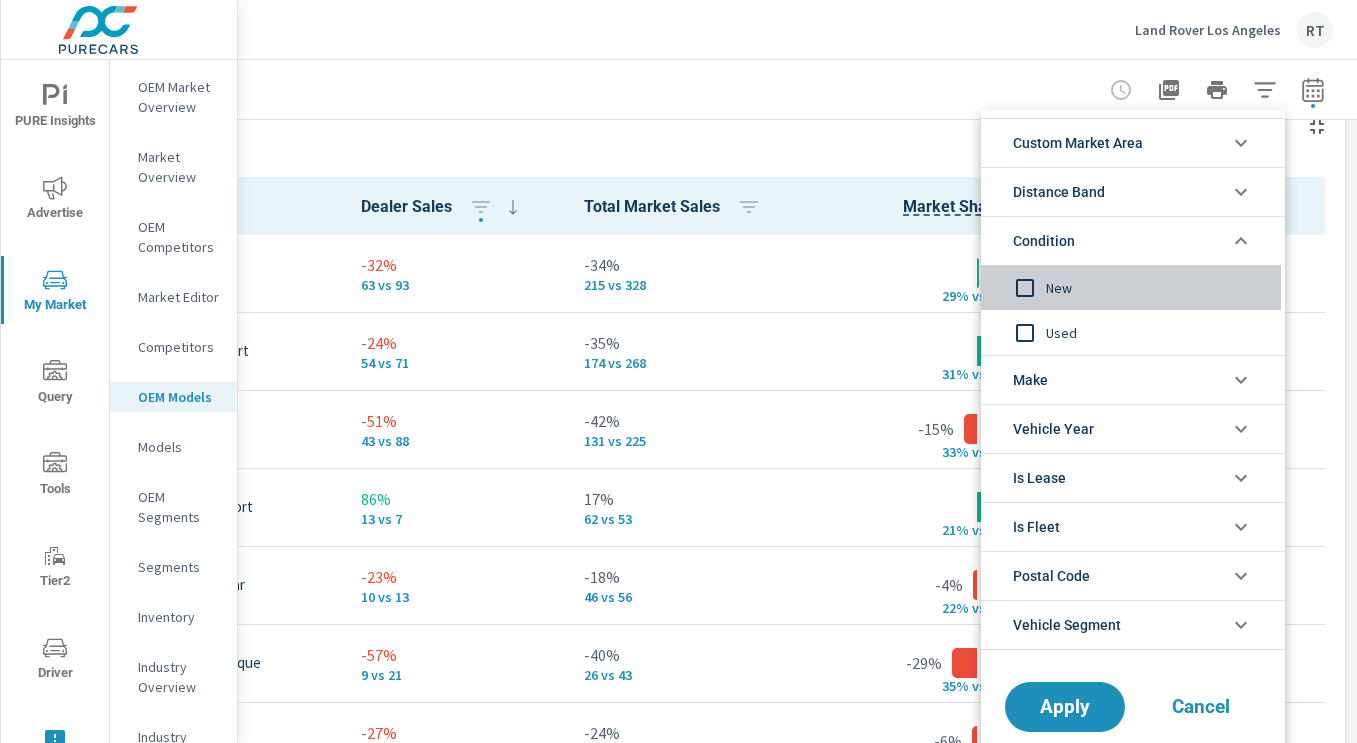 click at bounding box center (1025, 288) 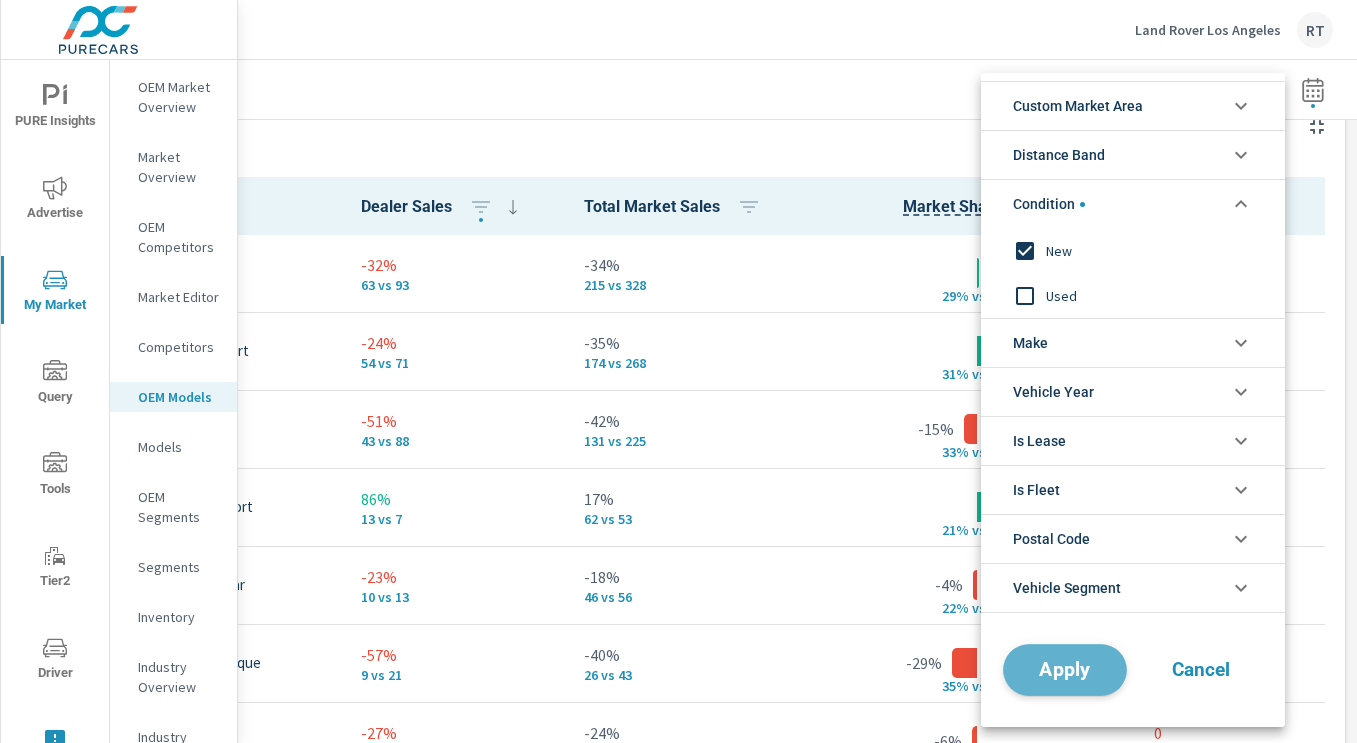 click on "Apply" at bounding box center [1065, 670] 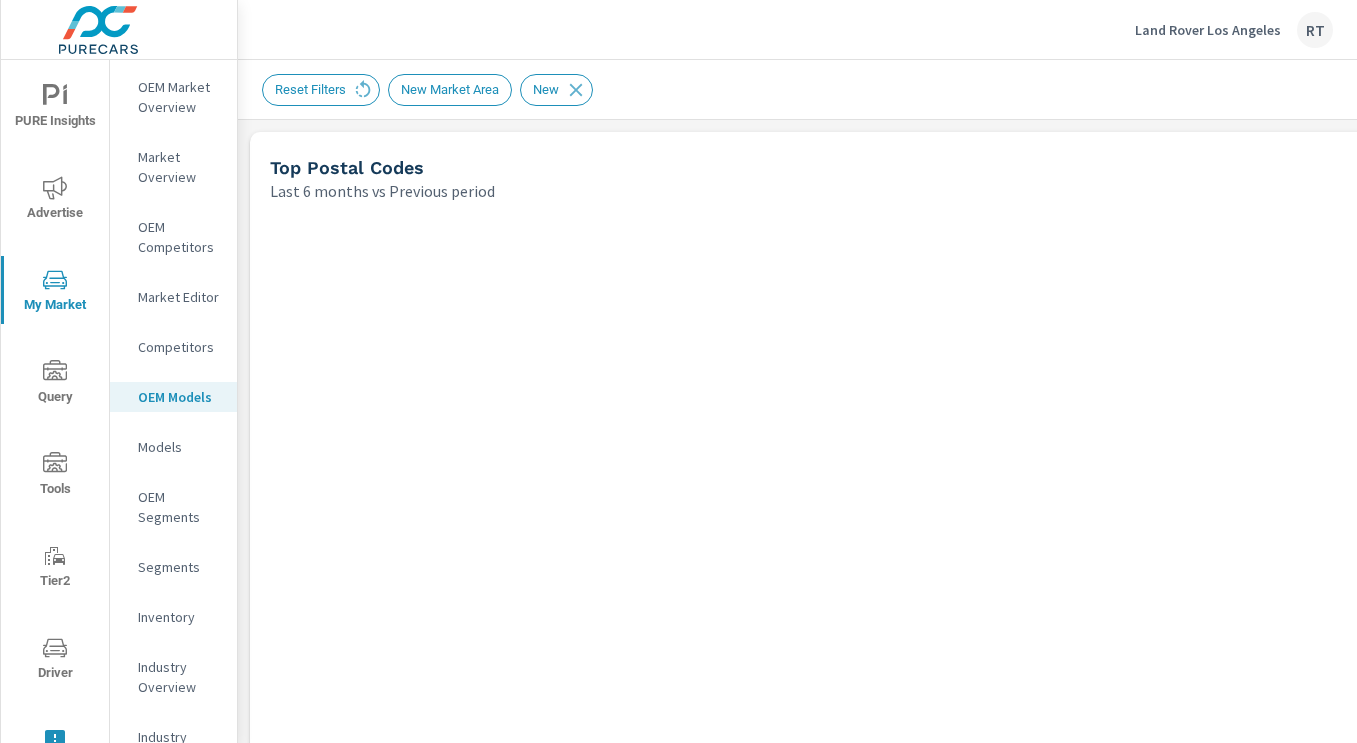 scroll, scrollTop: 1, scrollLeft: 0, axis: vertical 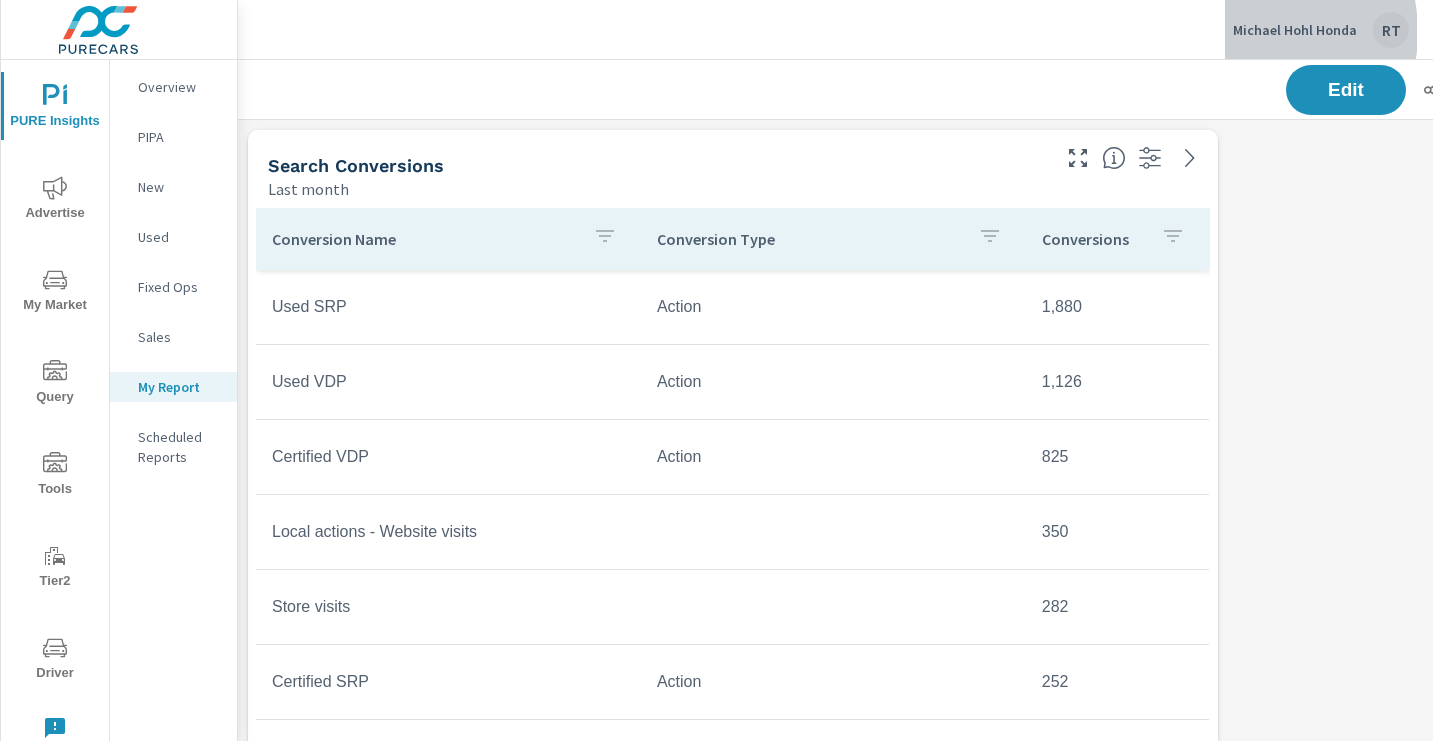 click on "Michael Hohl Honda" at bounding box center [1295, 30] 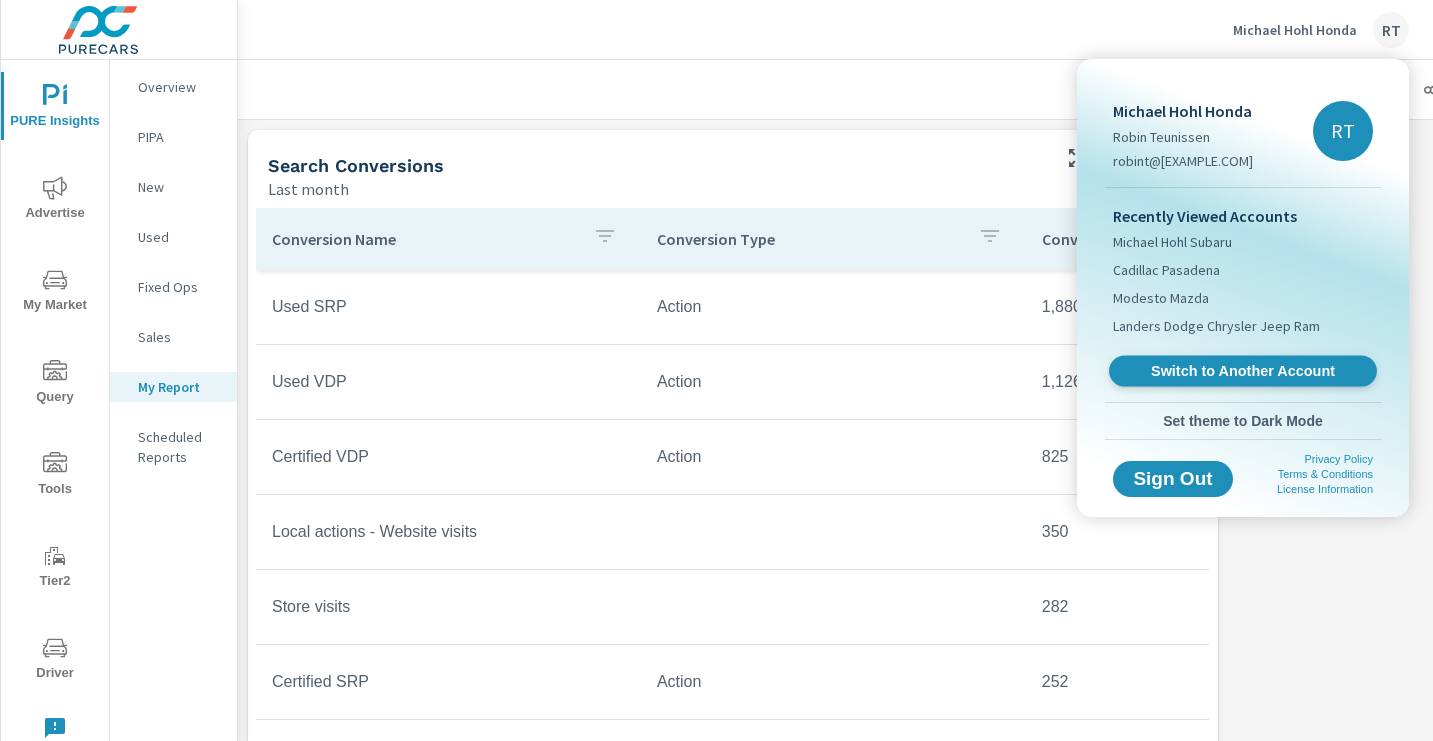 click on "Switch to Another Account" at bounding box center (1242, 371) 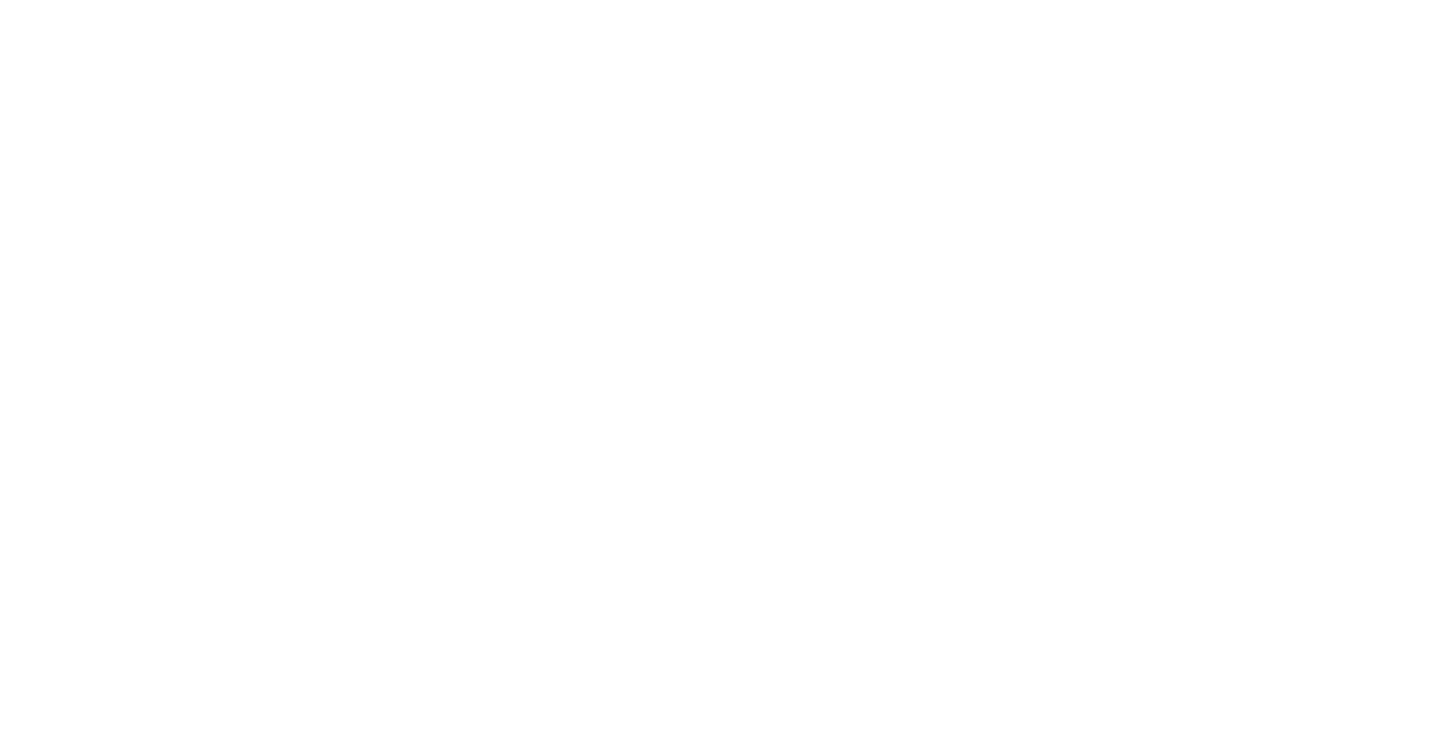scroll, scrollTop: 0, scrollLeft: 0, axis: both 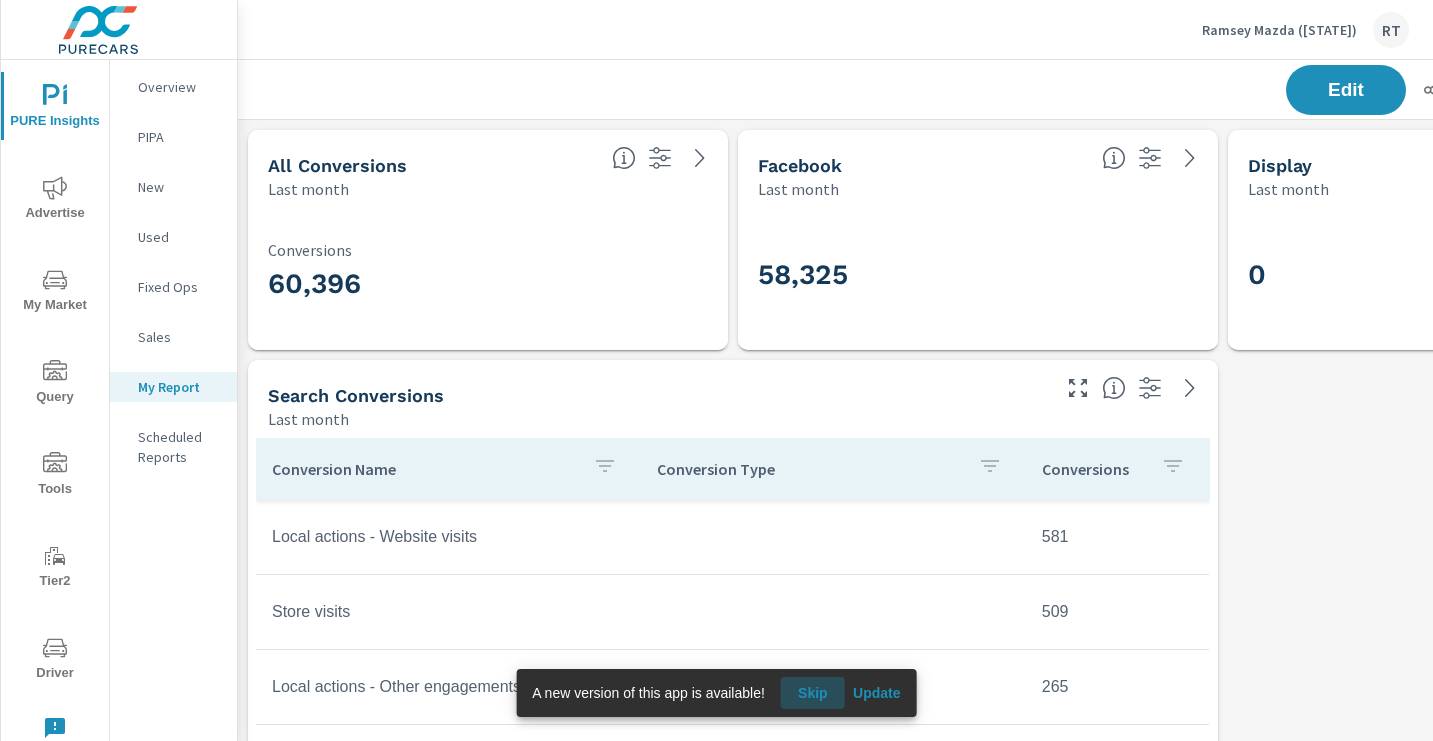 click on "Skip" at bounding box center [813, 693] 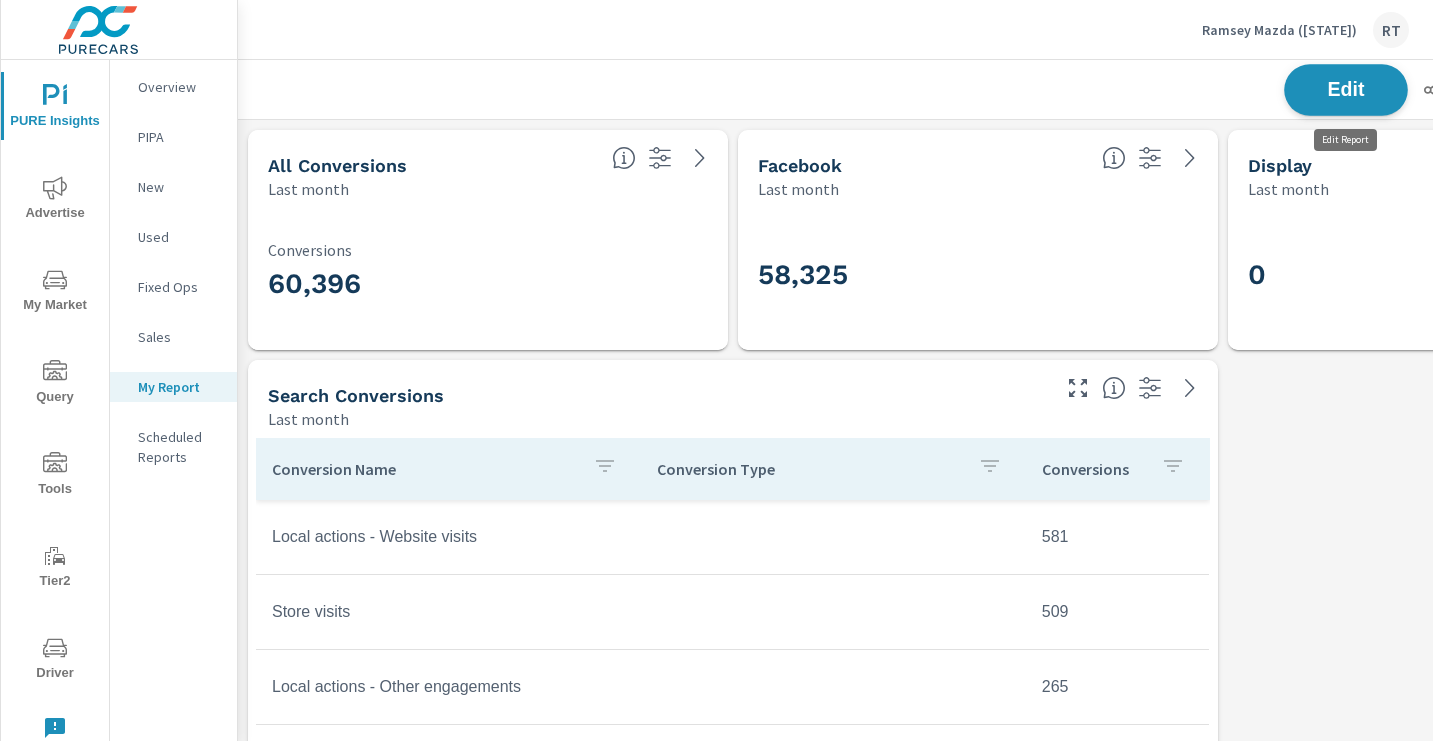 click on "Edit" at bounding box center [1346, 89] 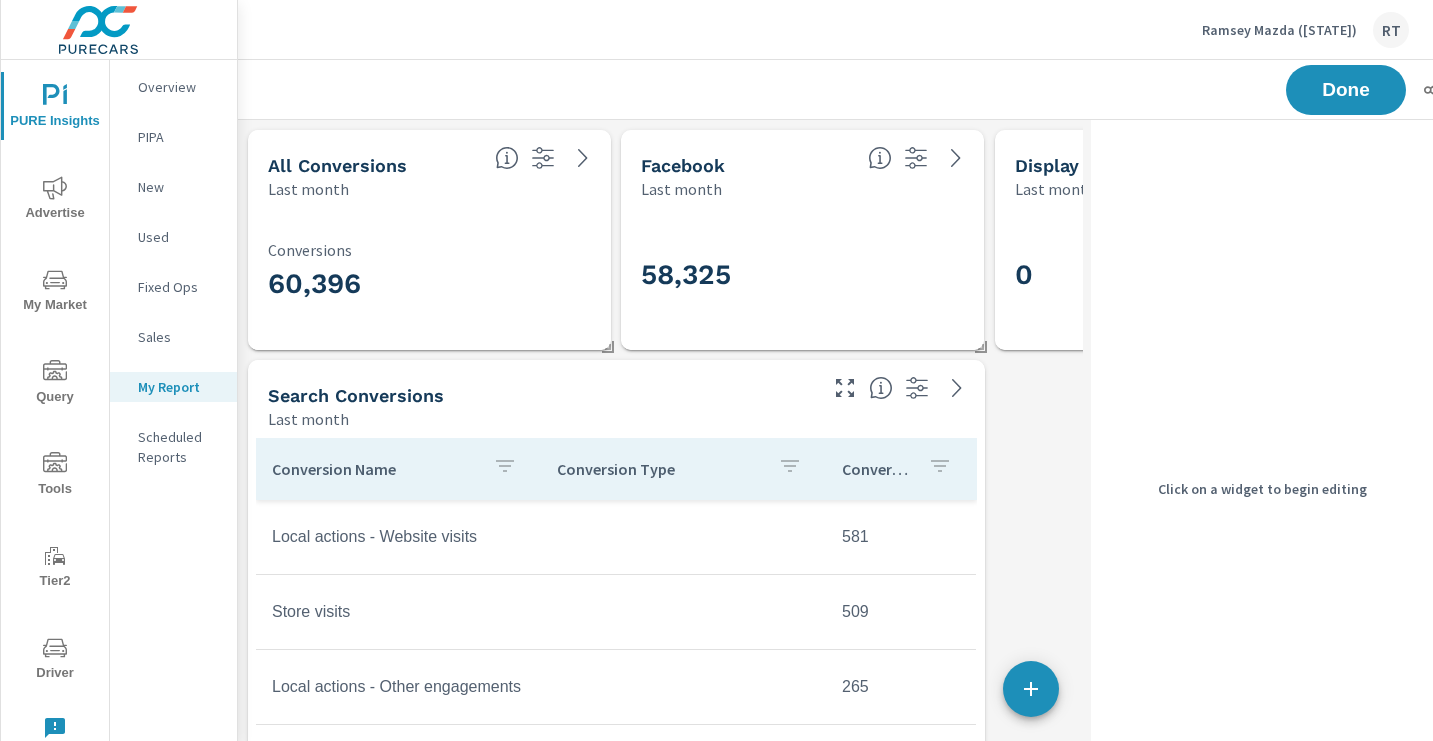 scroll, scrollTop: 2771, scrollLeft: 1131, axis: both 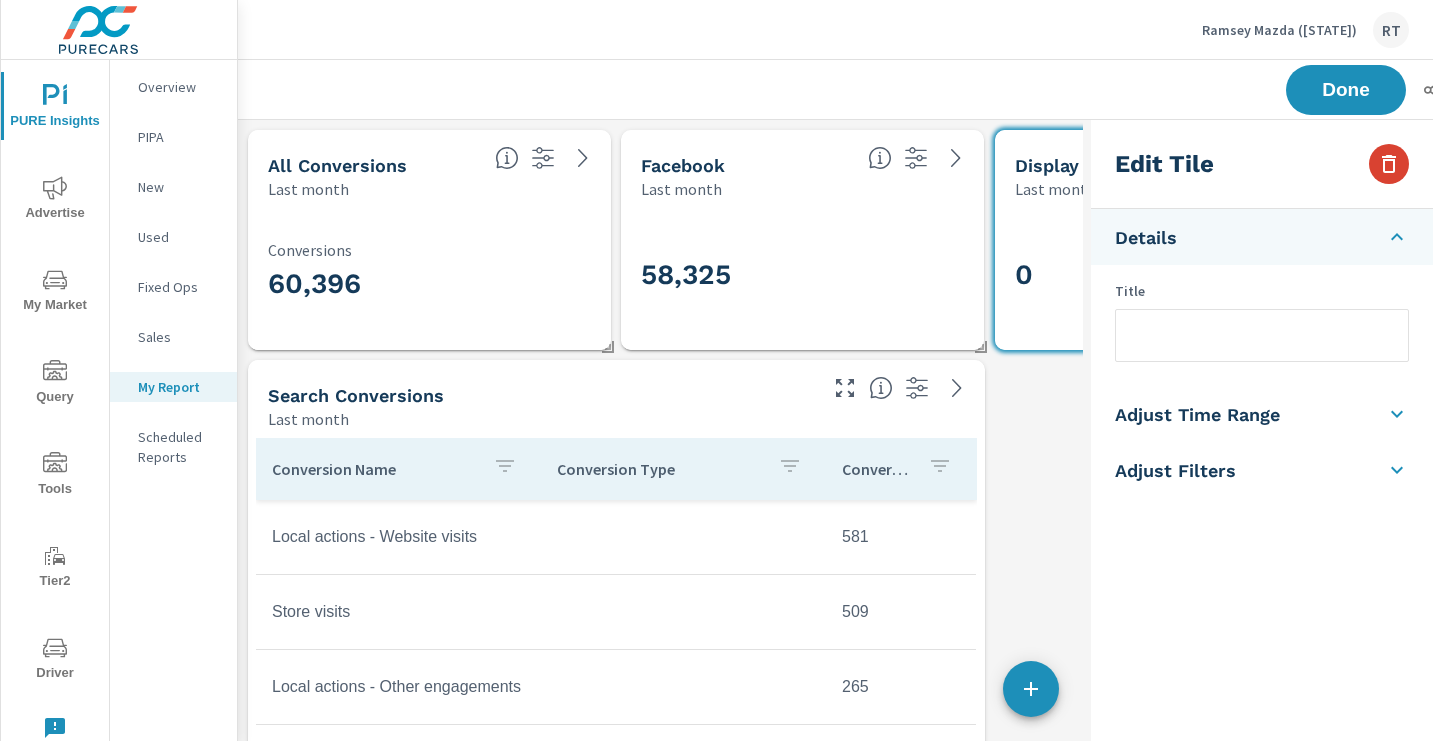 click 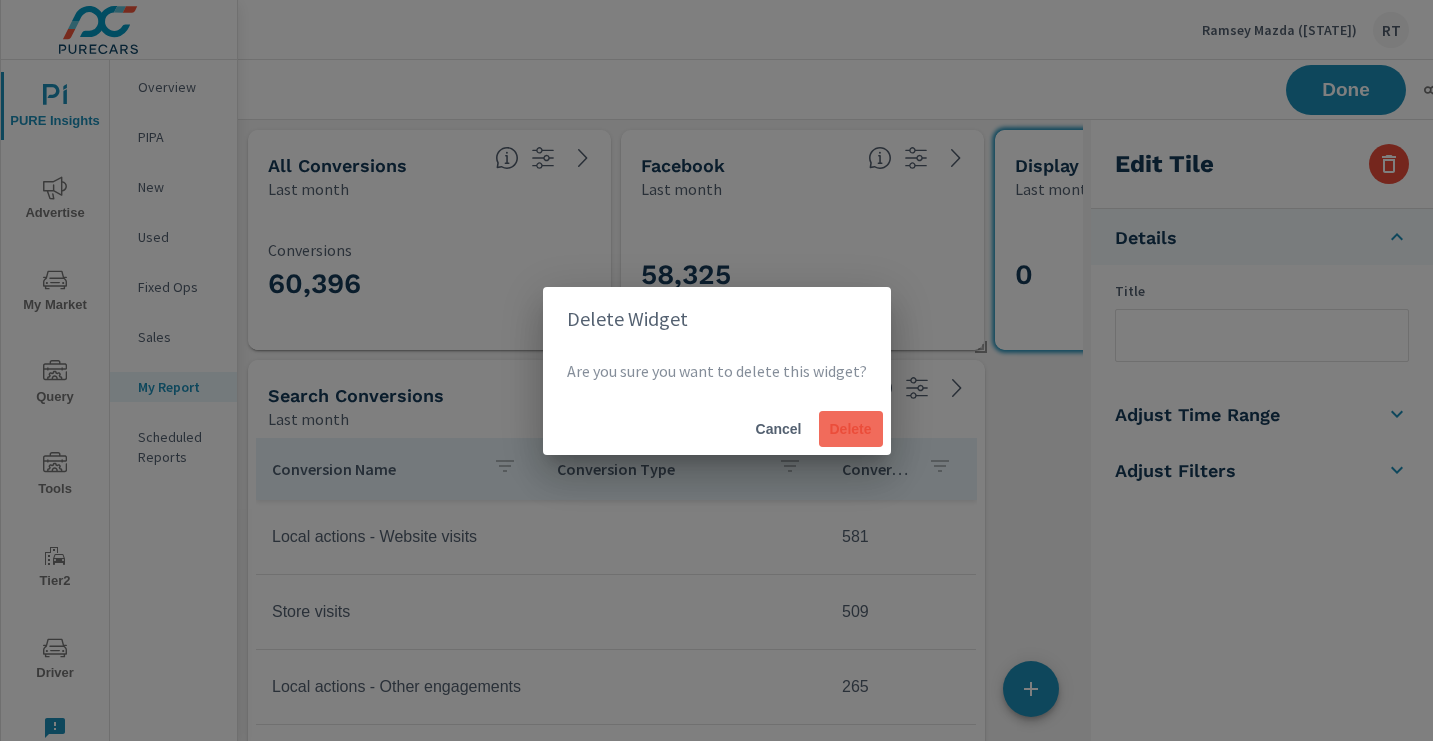 click on "Delete" at bounding box center [851, 429] 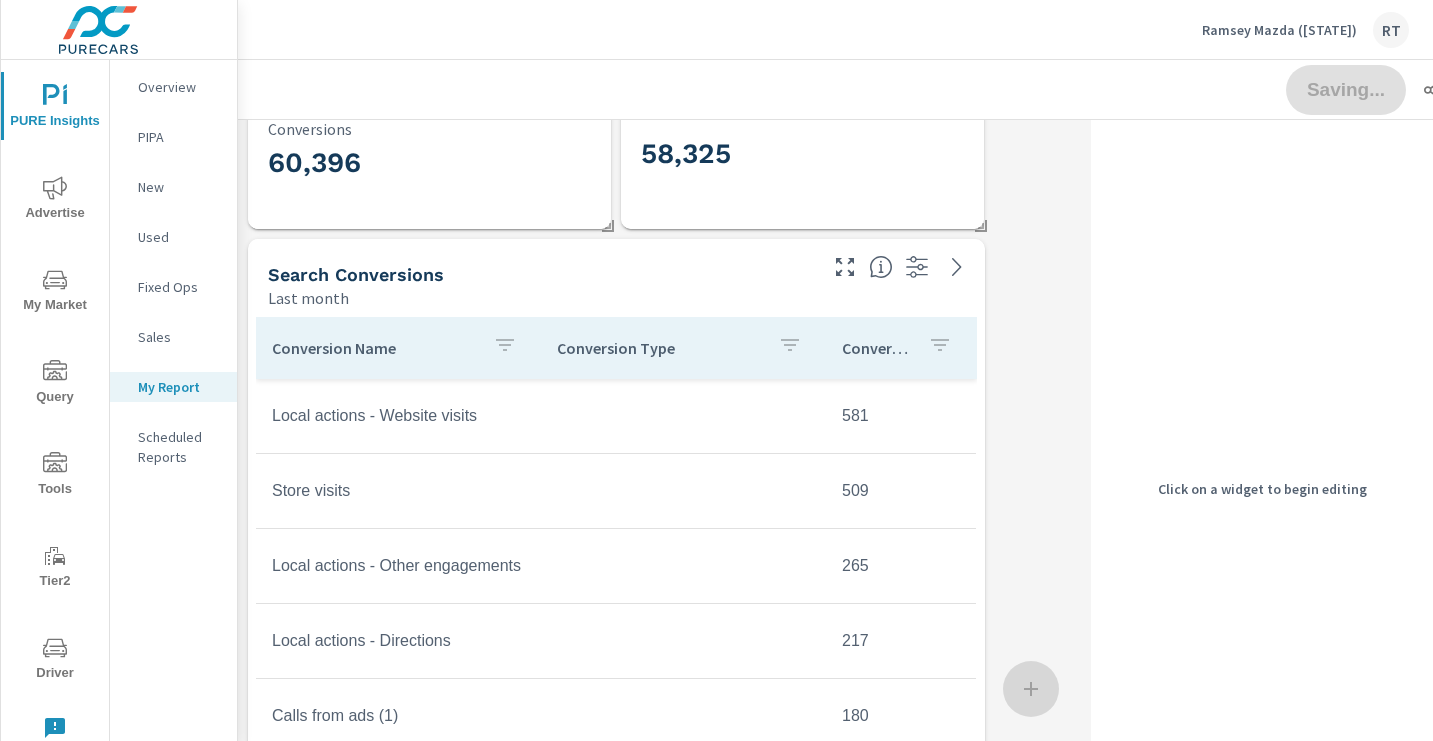 scroll, scrollTop: 0, scrollLeft: 0, axis: both 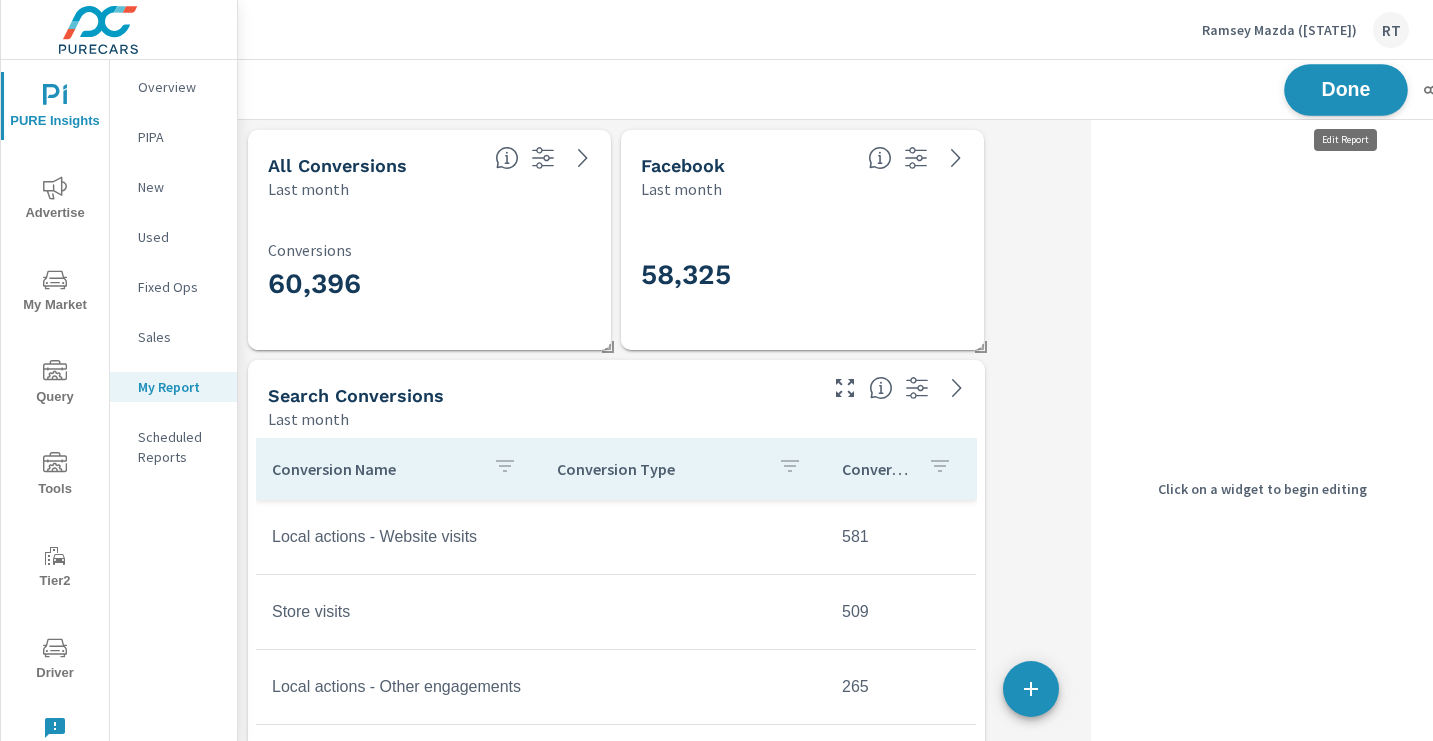 click on "Done" at bounding box center [1346, 89] 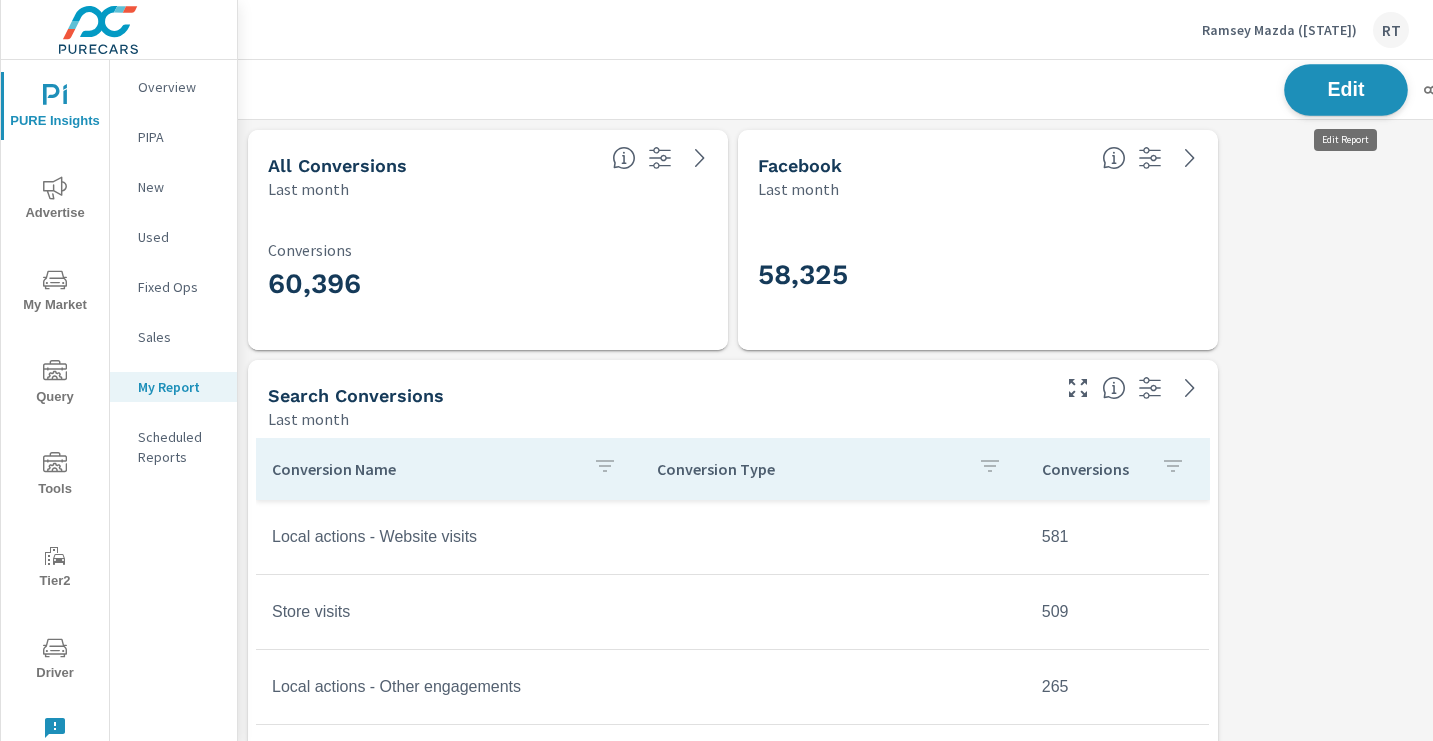 scroll, scrollTop: 10, scrollLeft: 10, axis: both 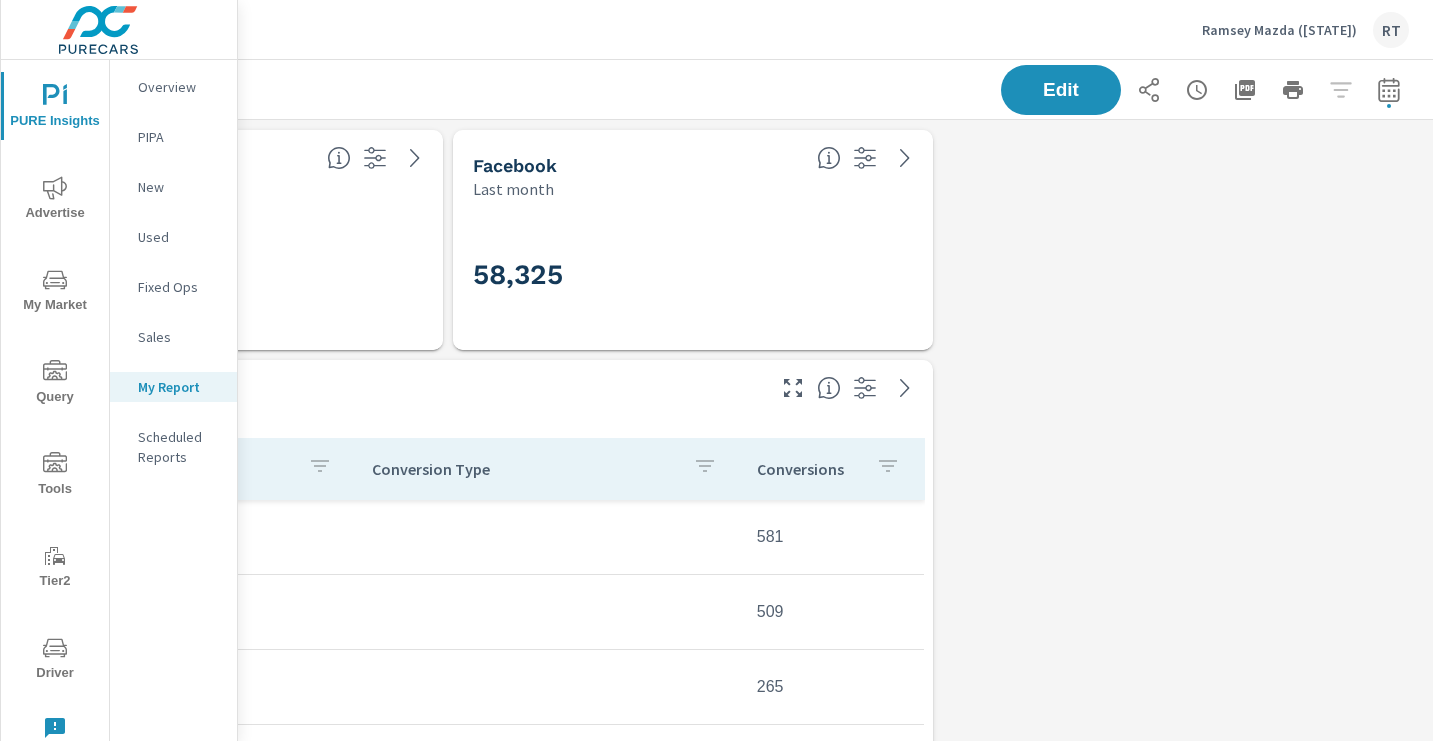 click 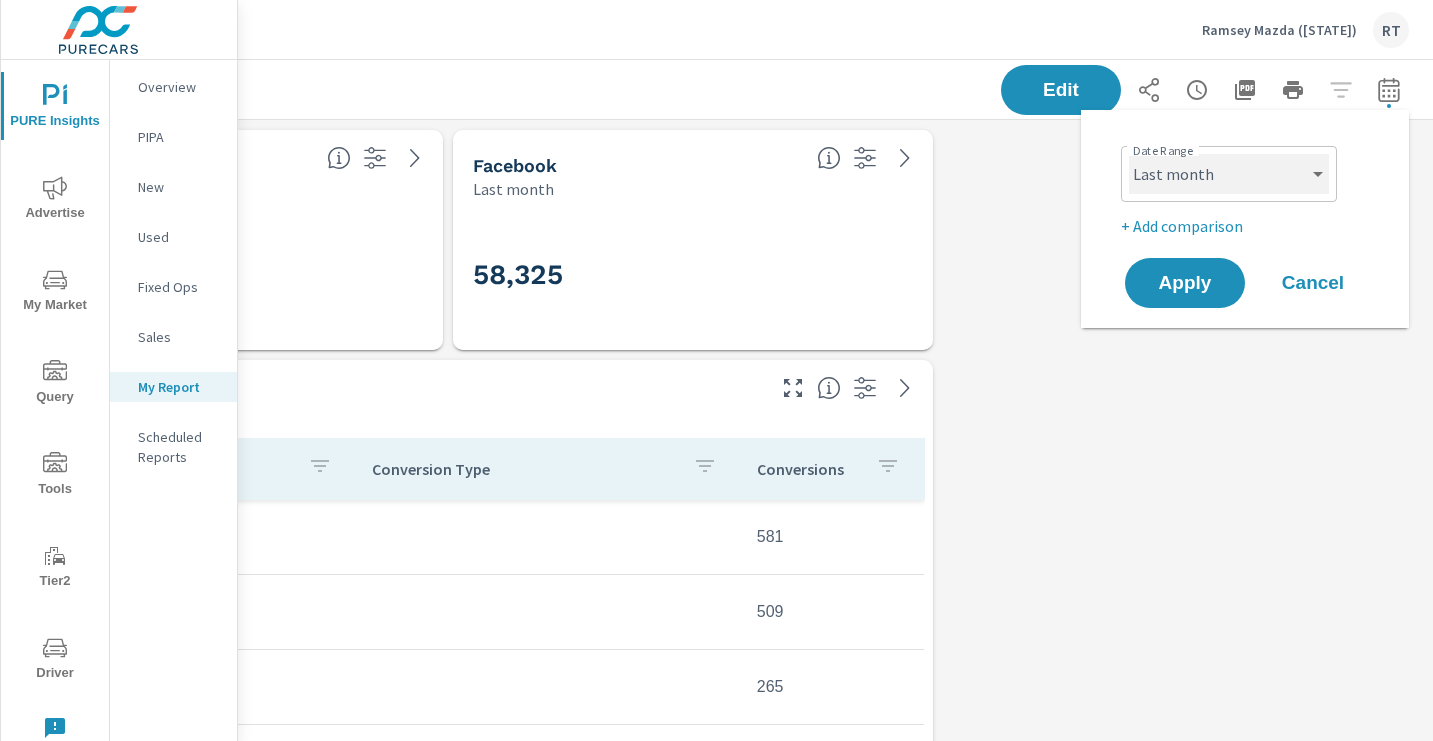 click on "Custom Yesterday Last week Last 7 days Last 14 days Last 30 days Last 45 days Last 60 days Last 90 days Last 180 days Last 365 days Month to date Last month Last 2 months Last 3 months Last 6 months Last 9 months Last 12 months Year to date Last year" at bounding box center [1229, 174] 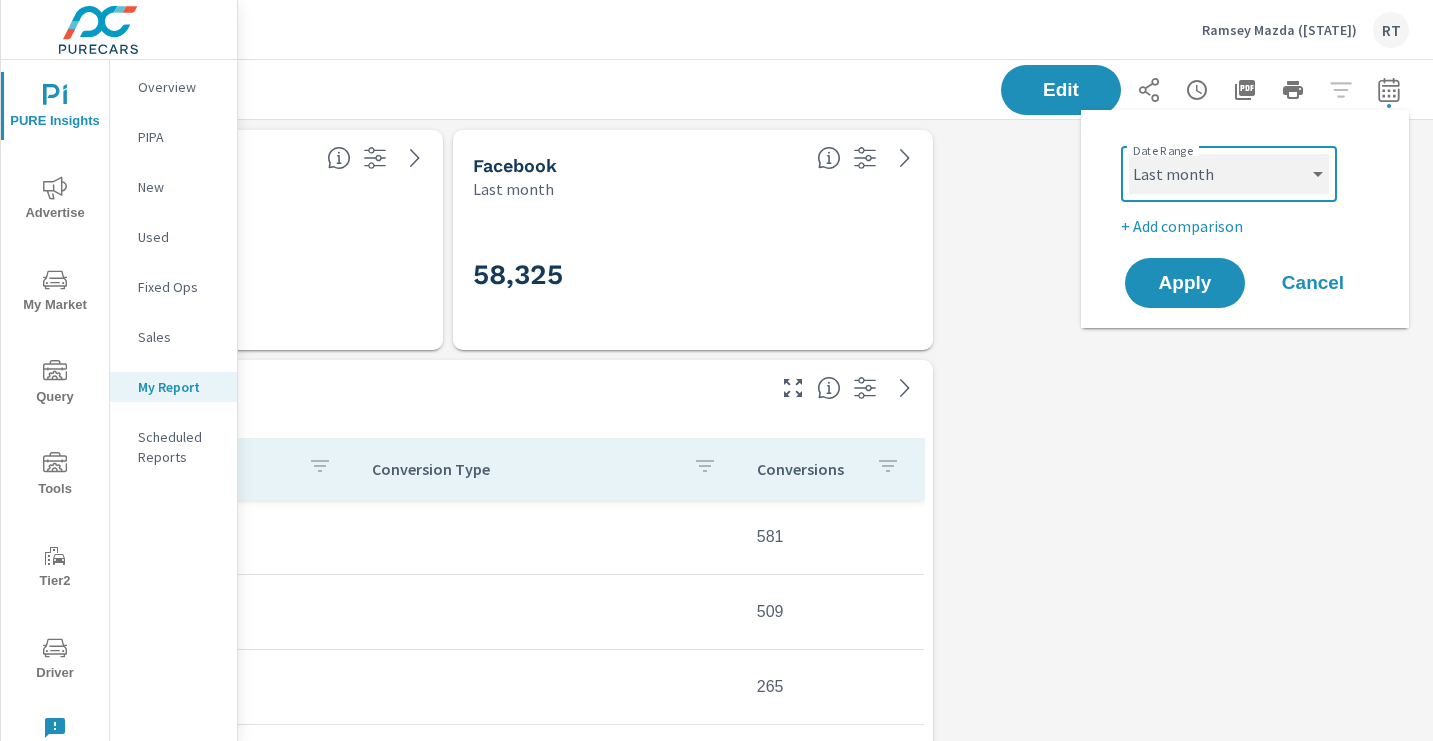 select on "Last 30 days" 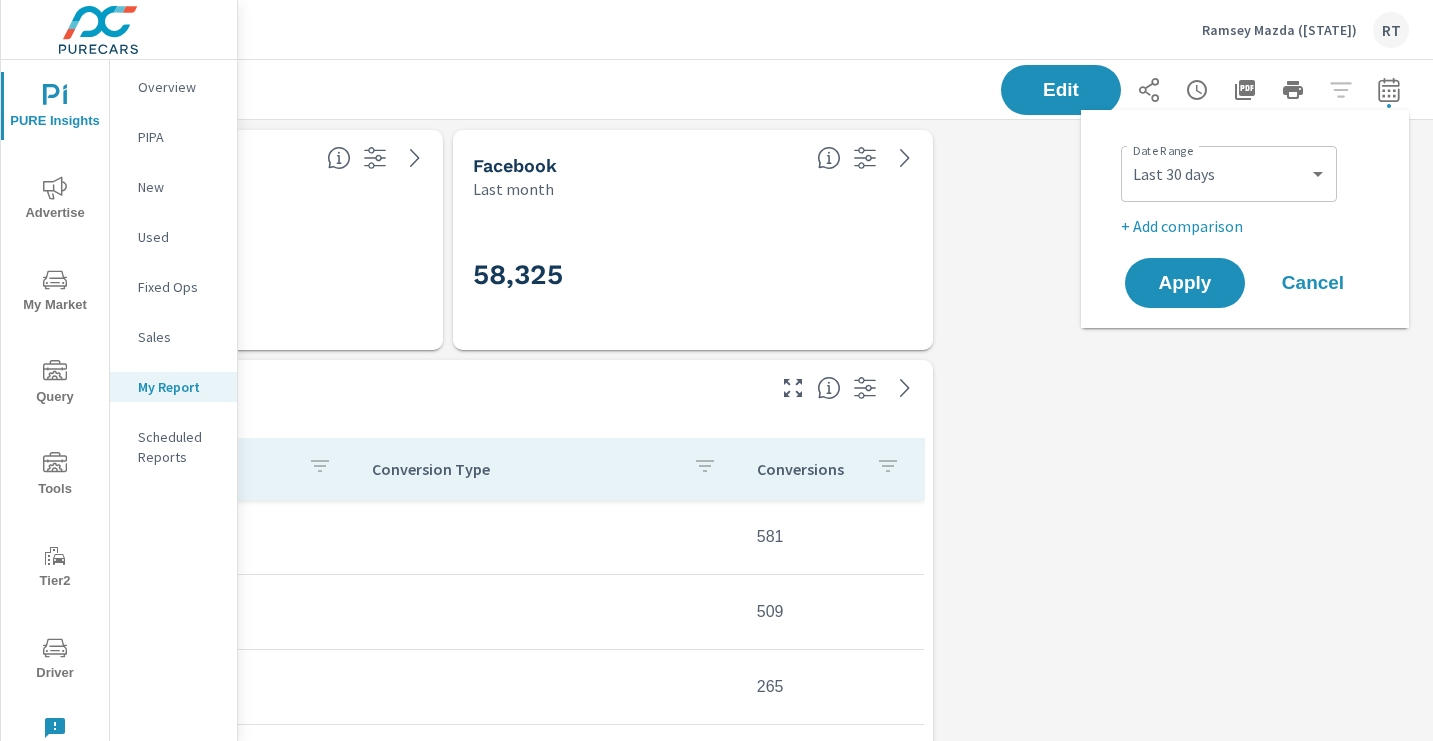 click on "+ Add comparison" at bounding box center (1249, 226) 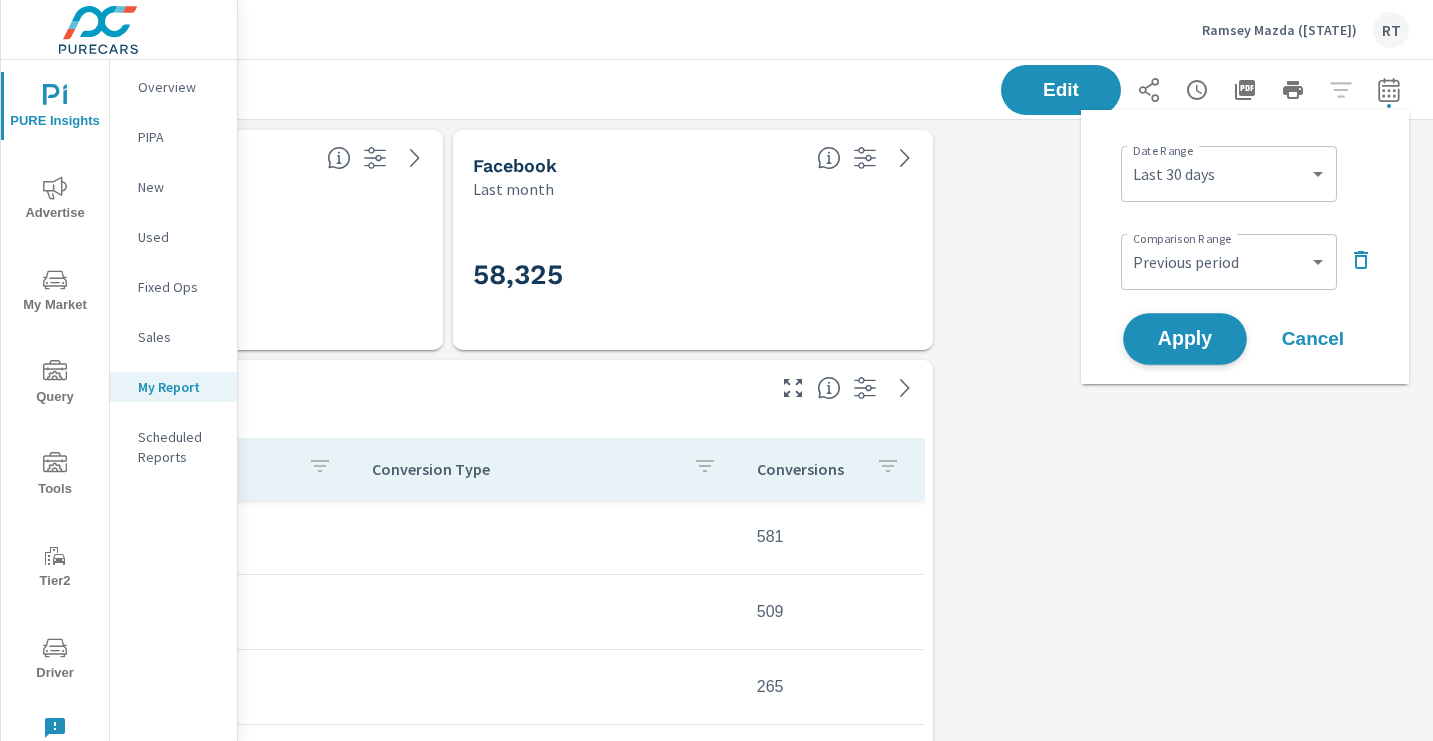 click on "Apply" at bounding box center [1185, 339] 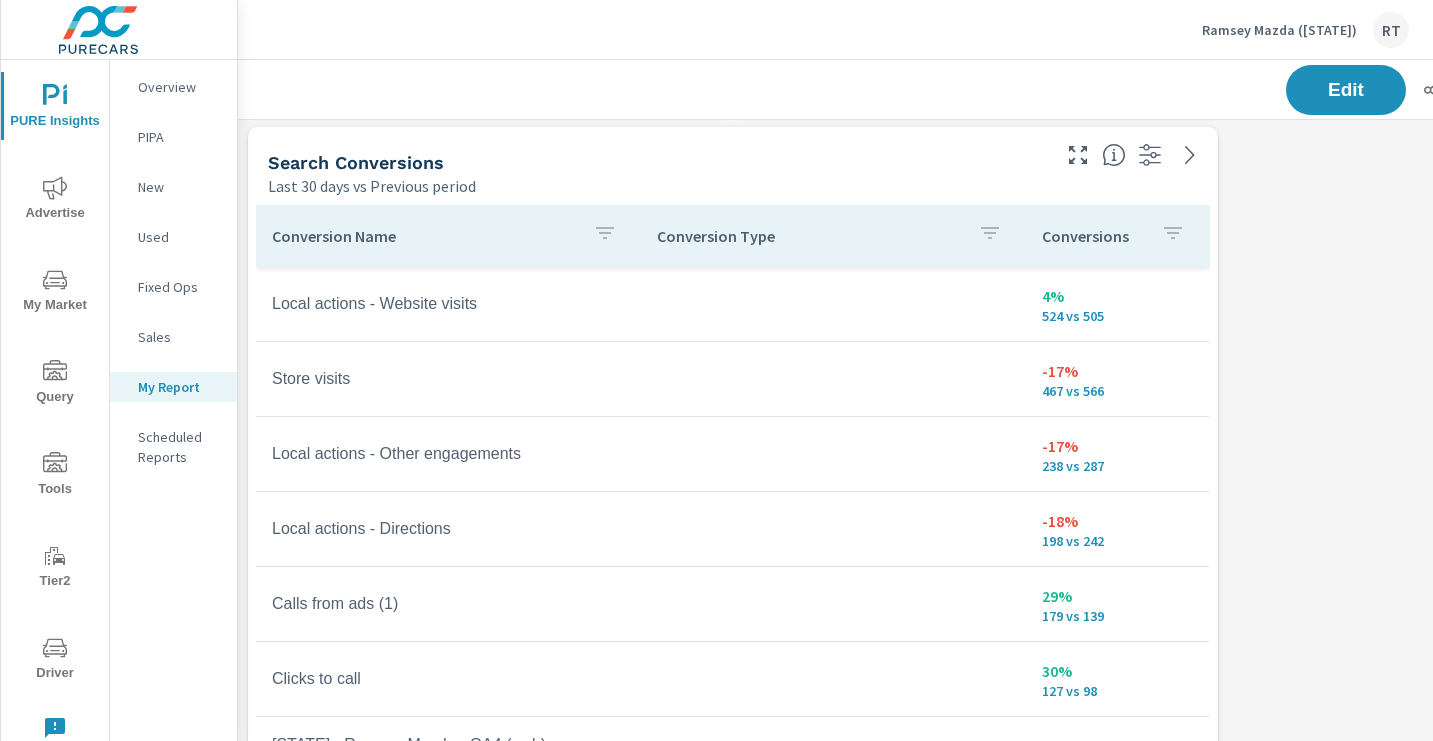 scroll, scrollTop: 258, scrollLeft: 0, axis: vertical 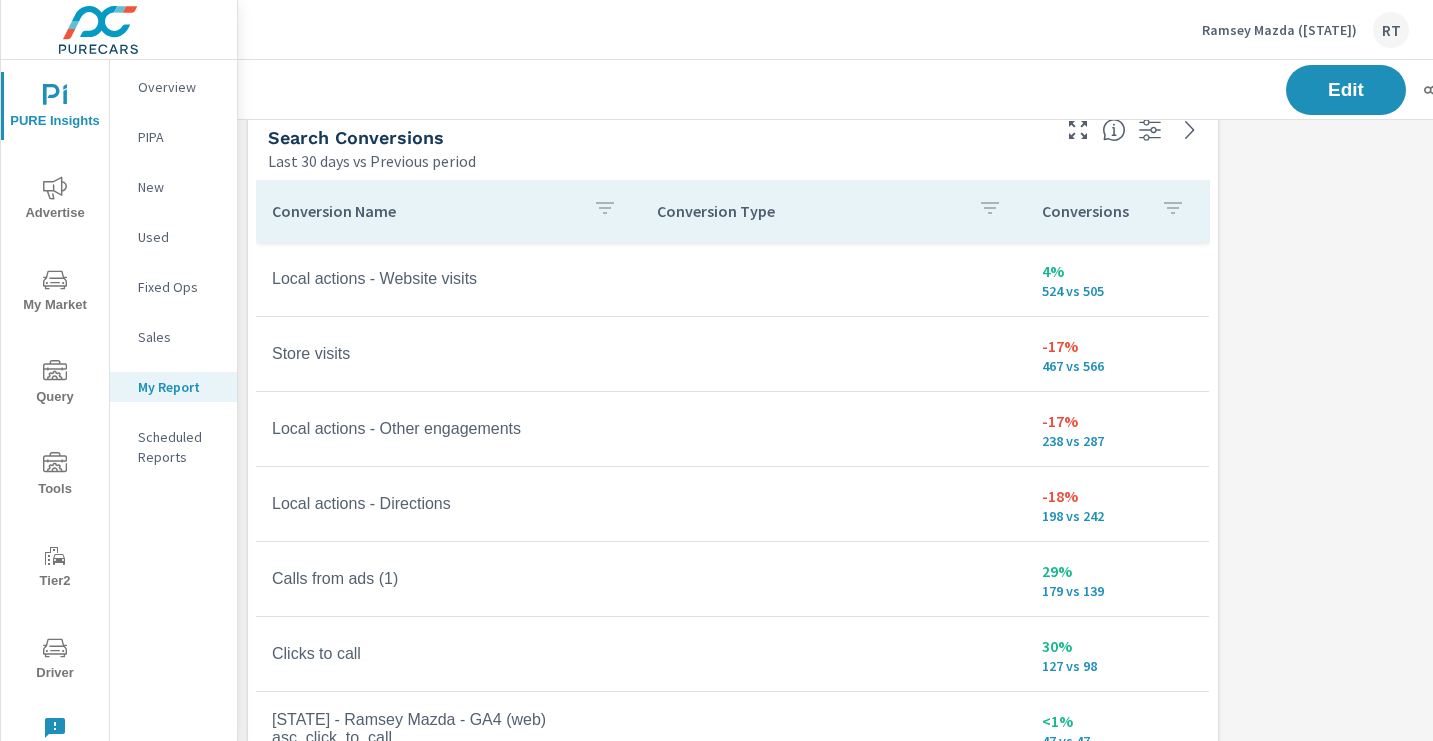 click on "Conversions" at bounding box center (1117, 211) 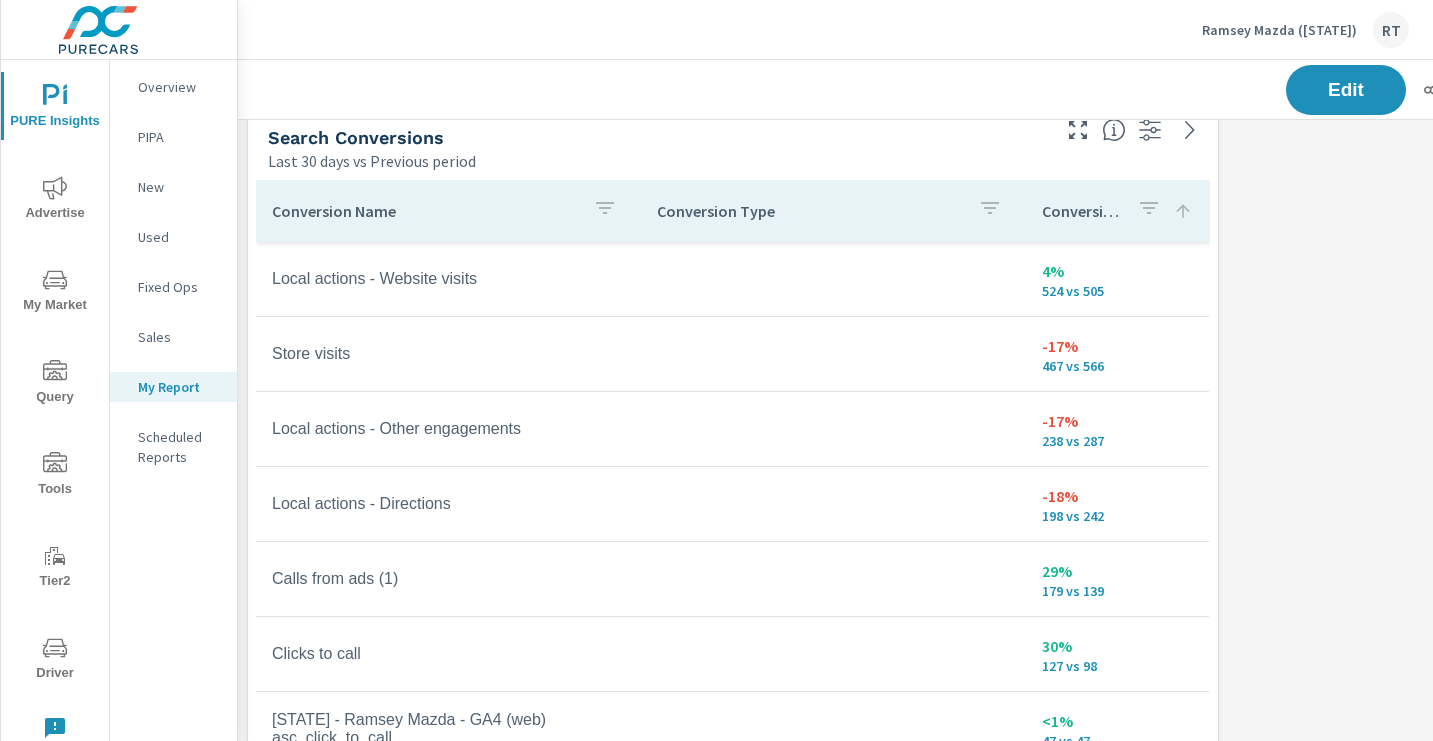 click 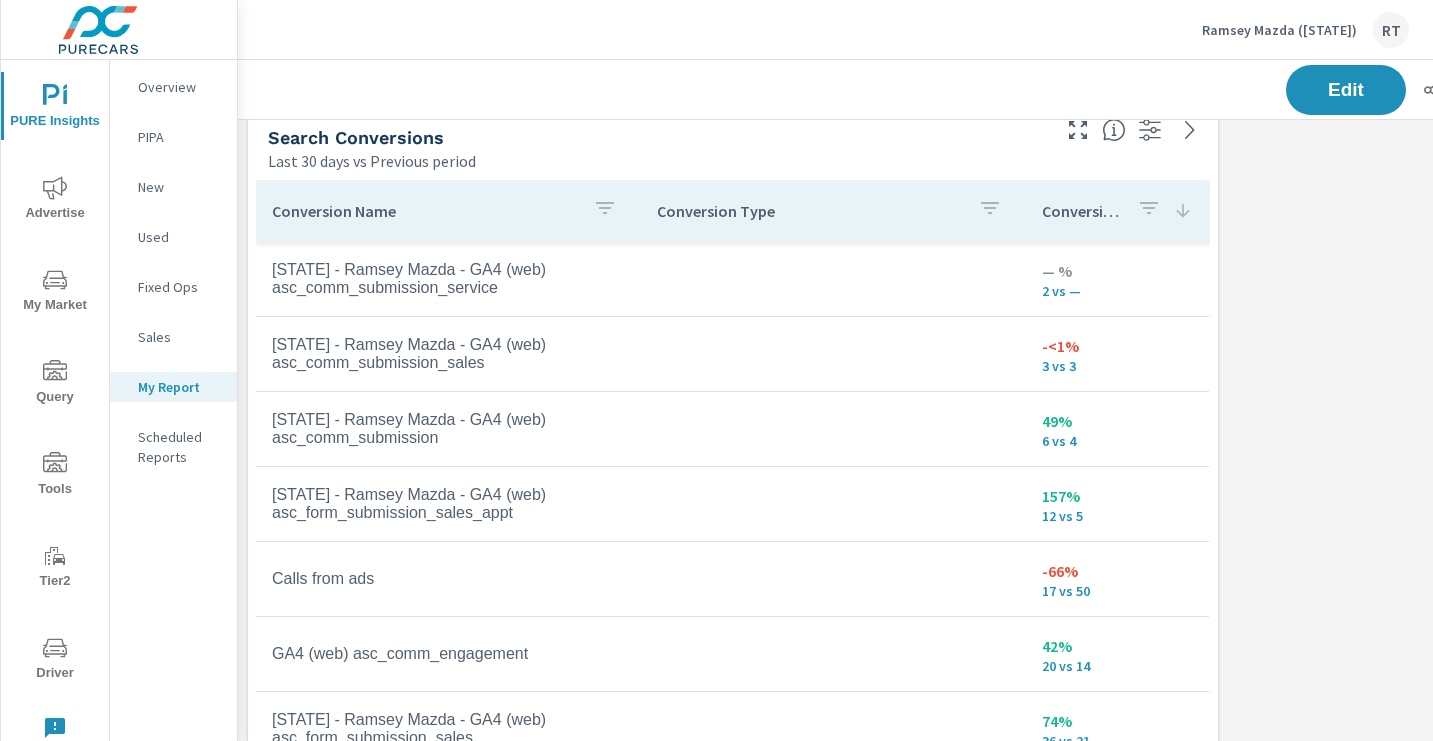click 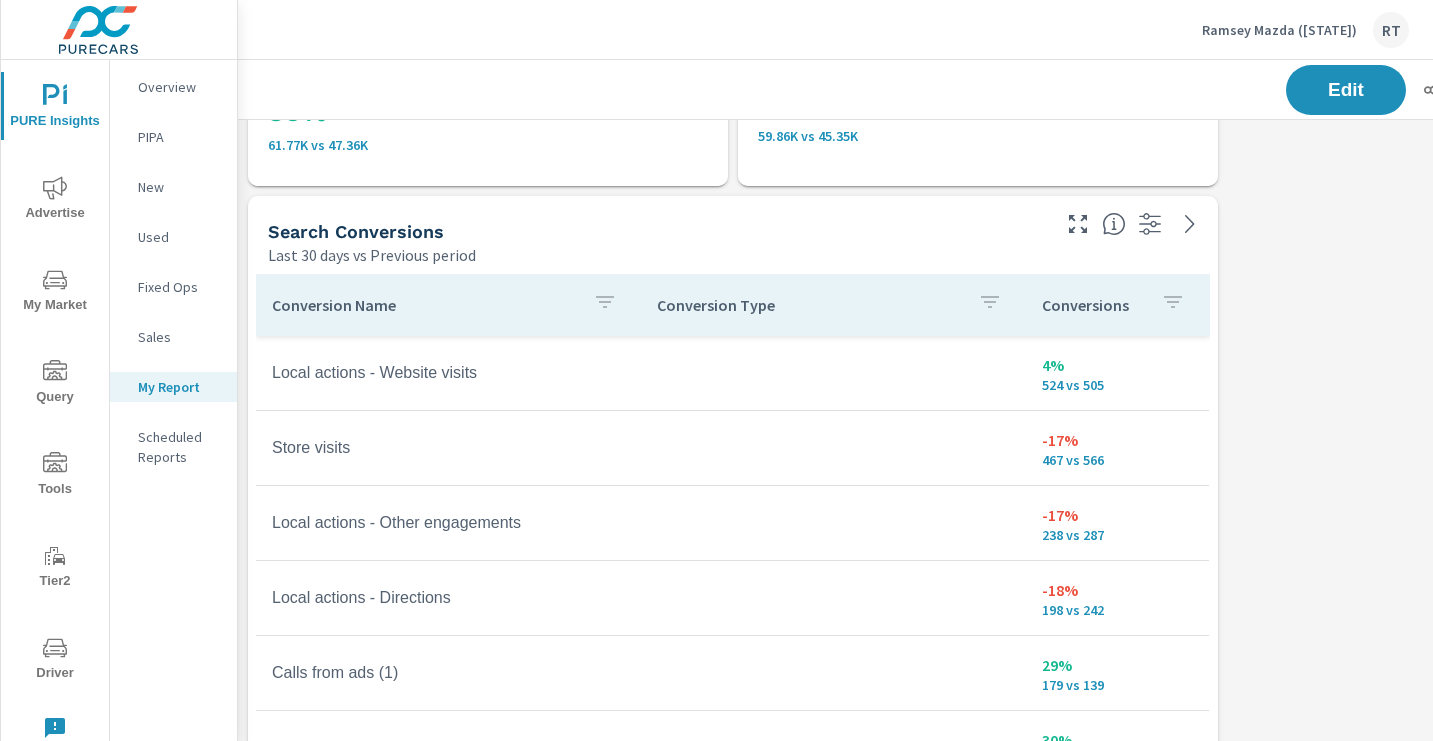 scroll, scrollTop: 159, scrollLeft: 4, axis: both 